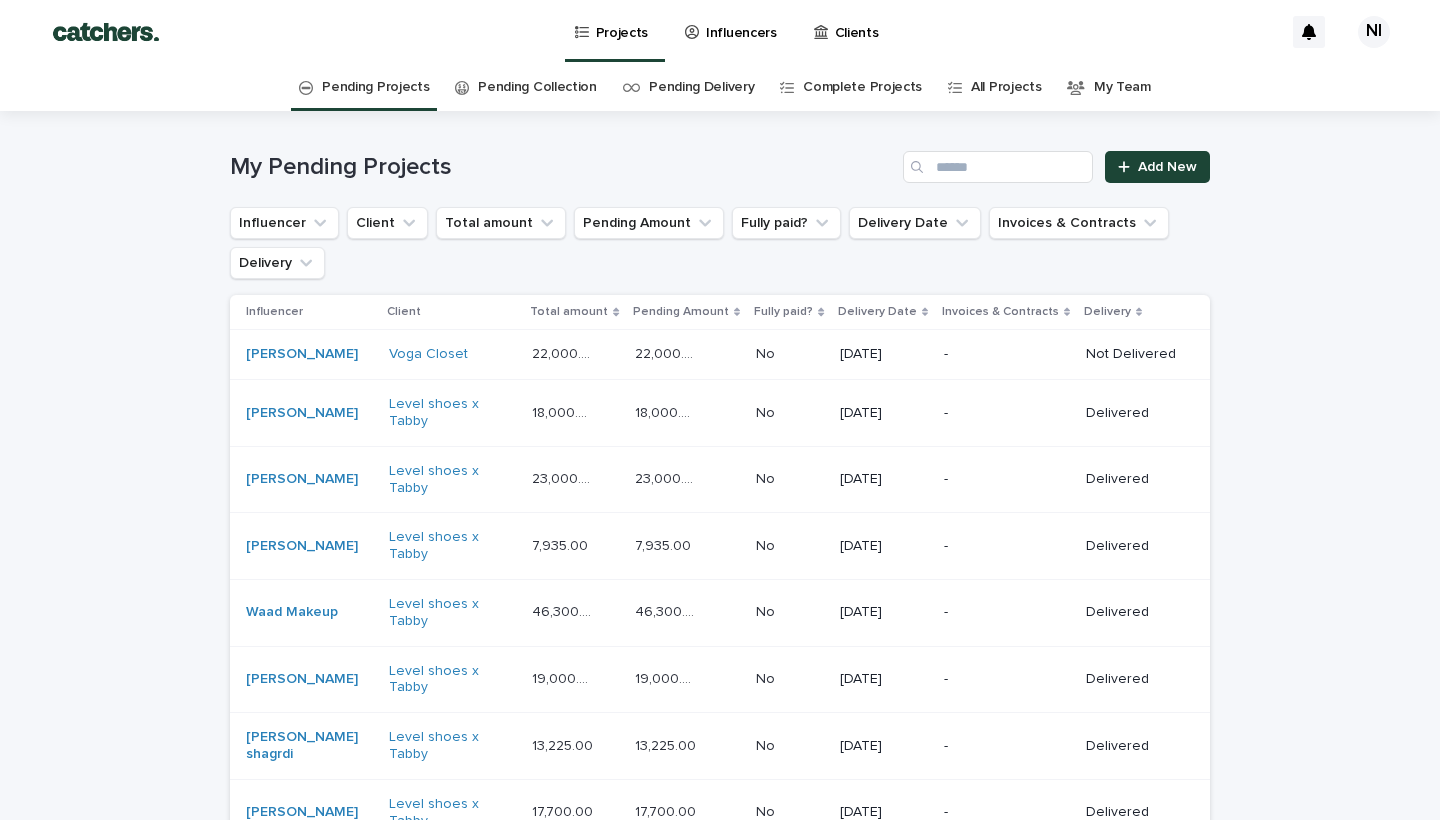 scroll, scrollTop: 0, scrollLeft: 0, axis: both 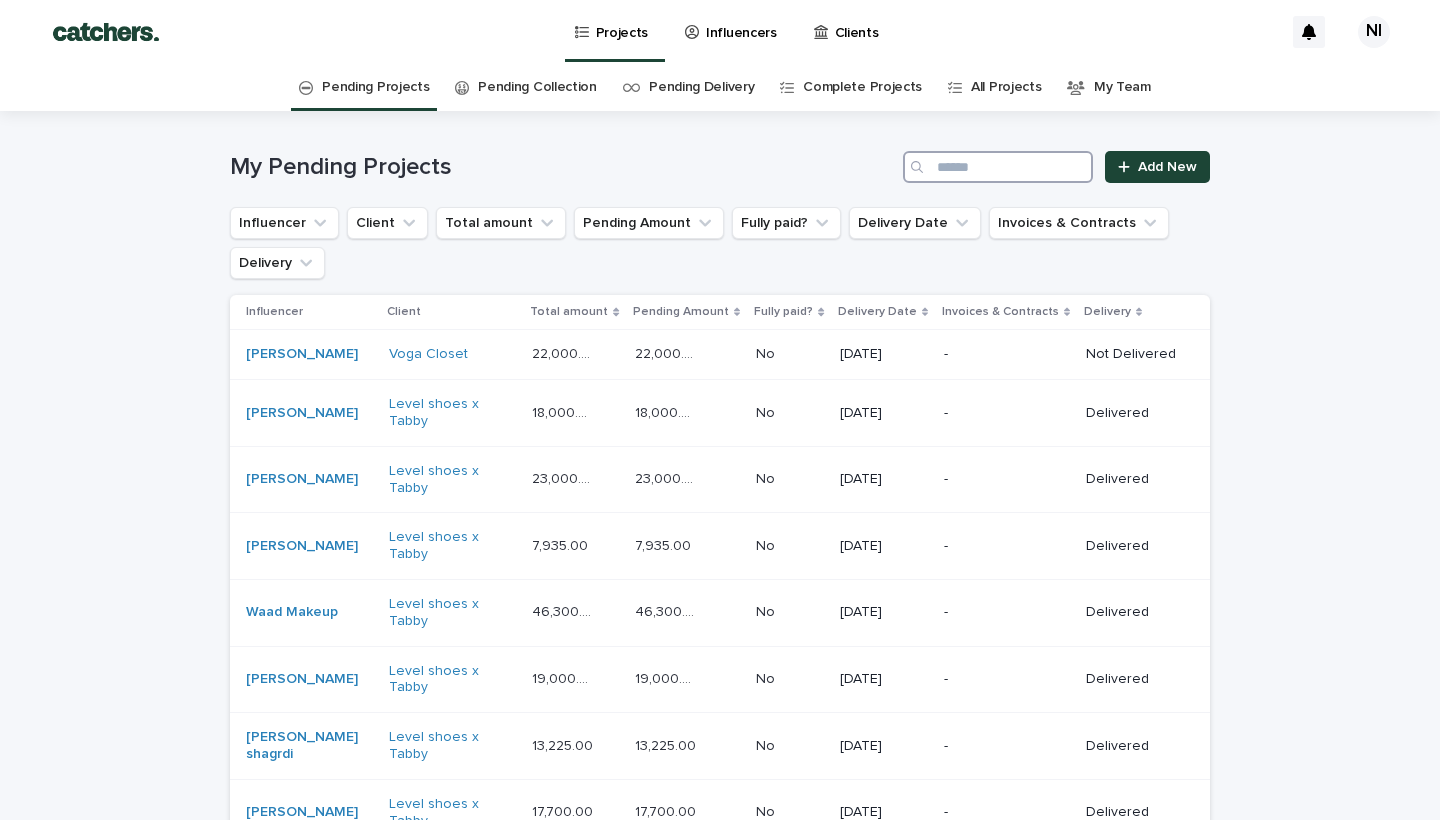 click at bounding box center [998, 167] 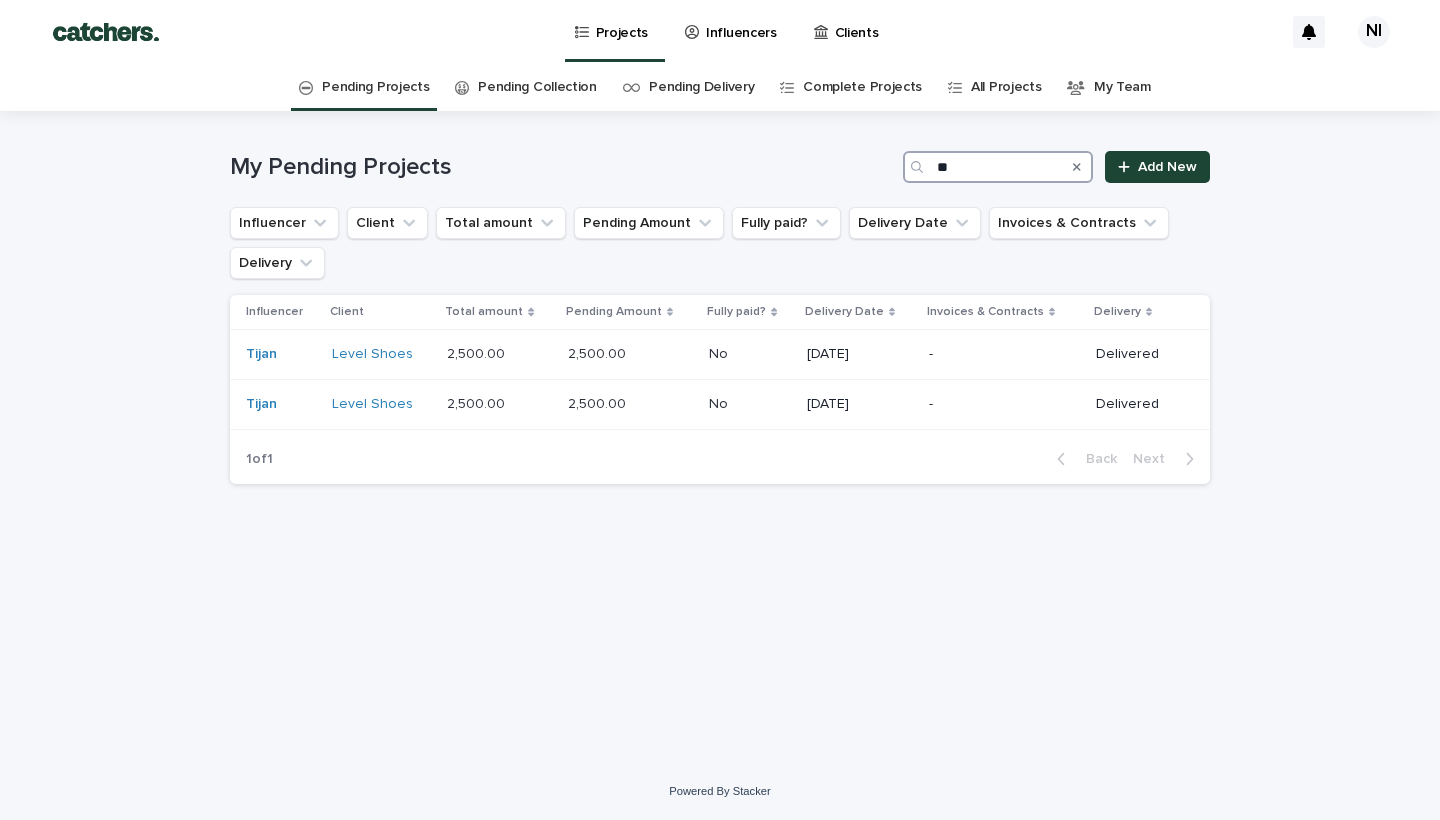 type on "*" 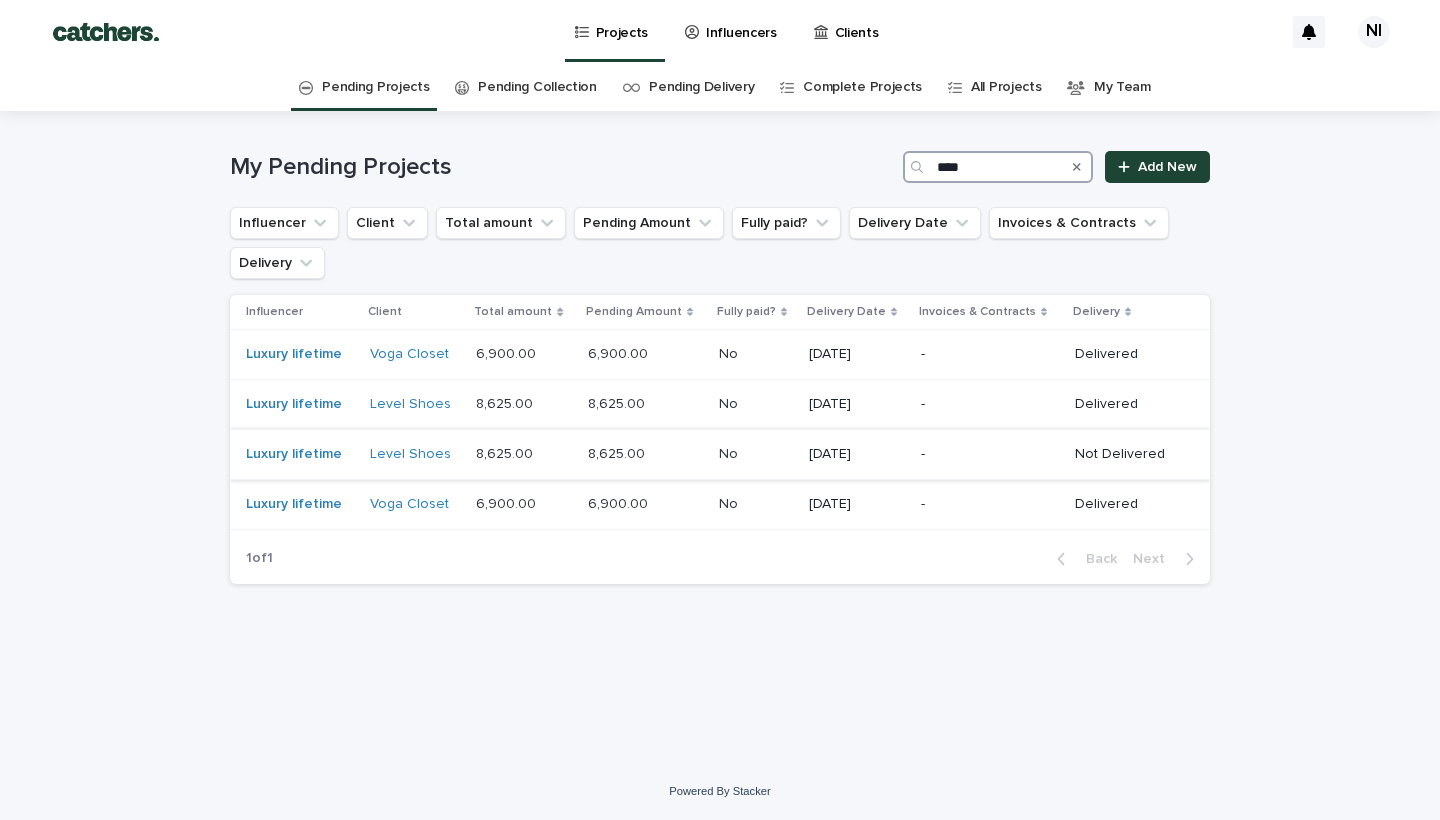 type on "****" 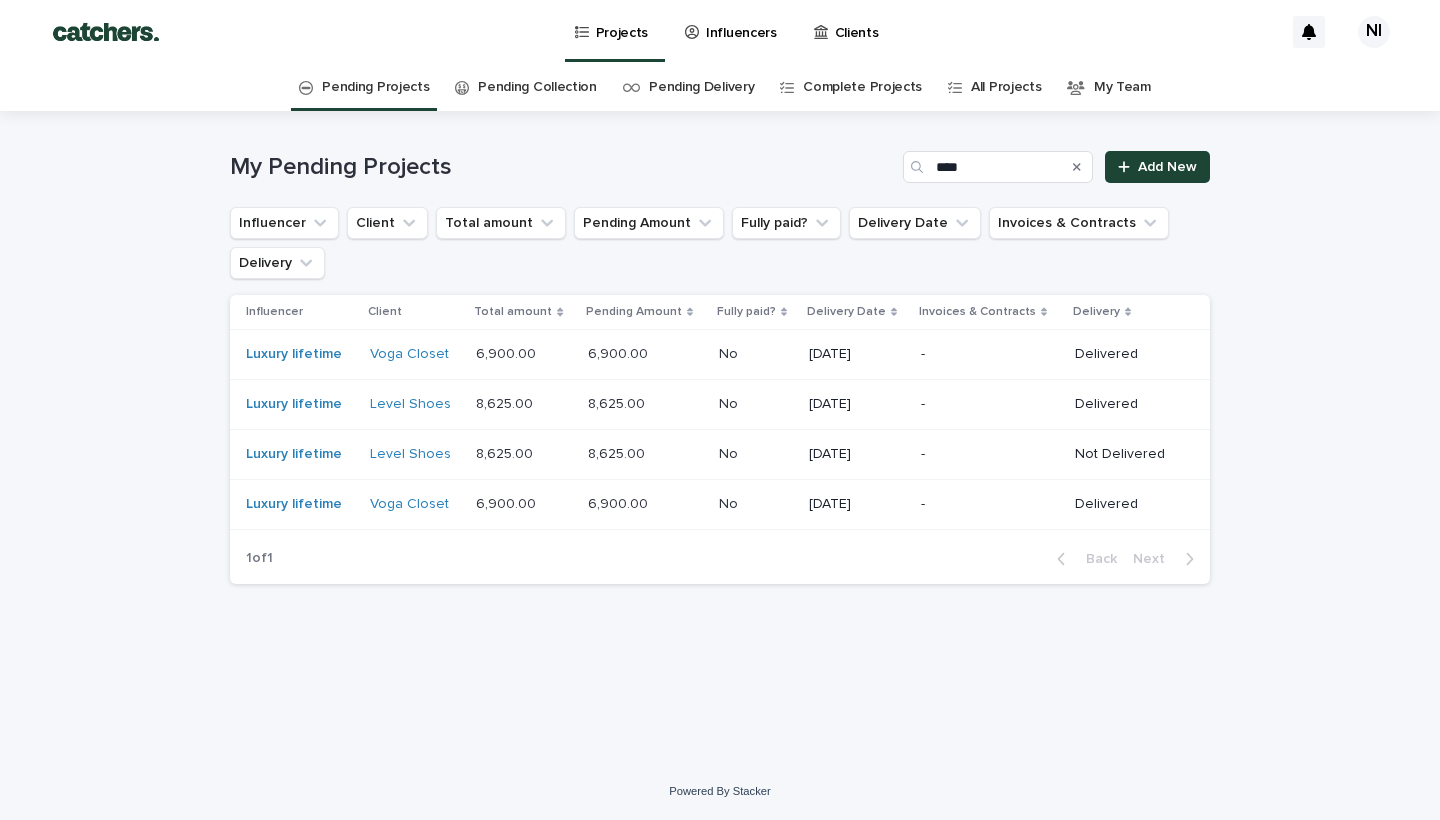 click on "[DATE]" at bounding box center (857, 454) 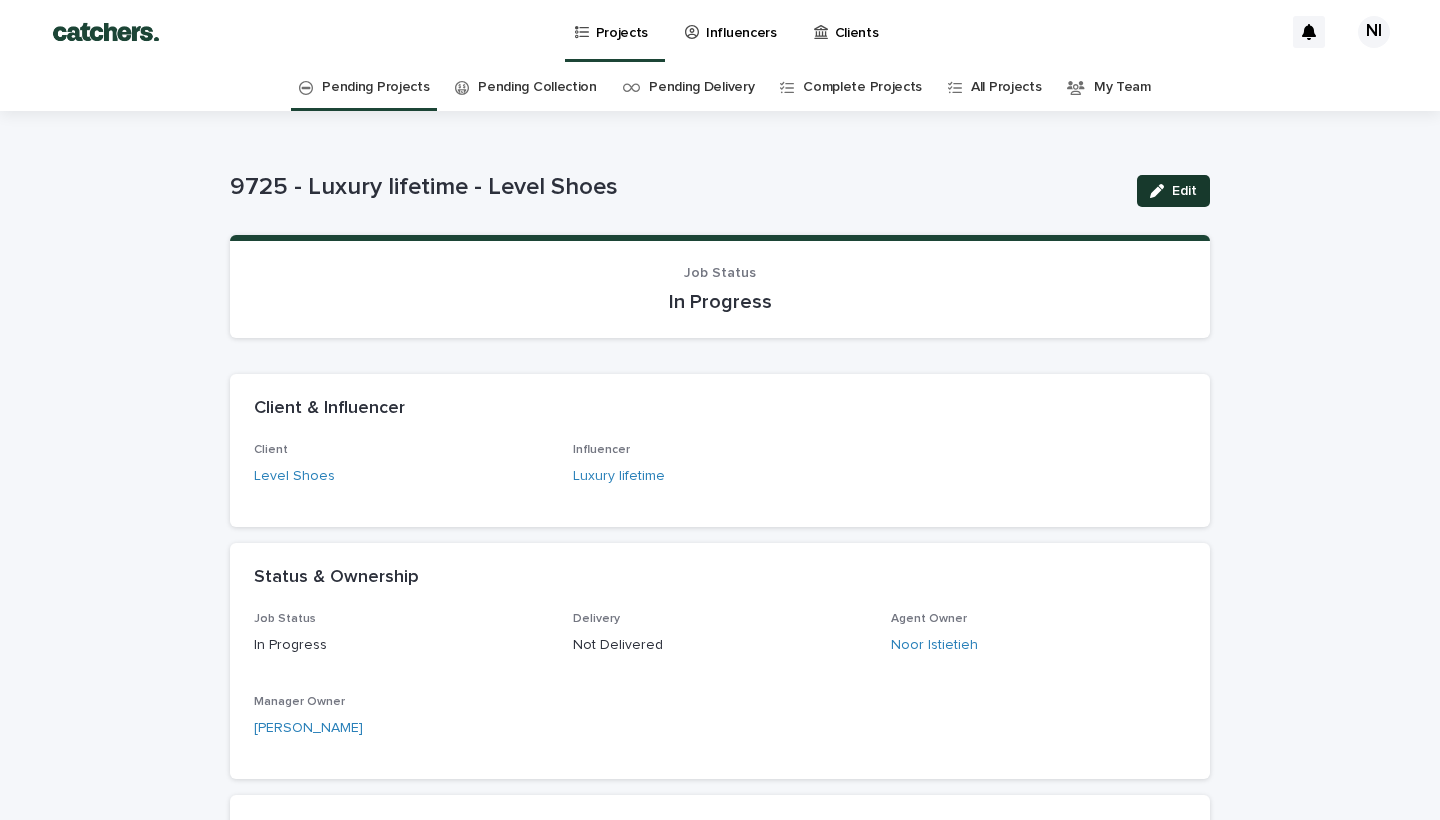 click 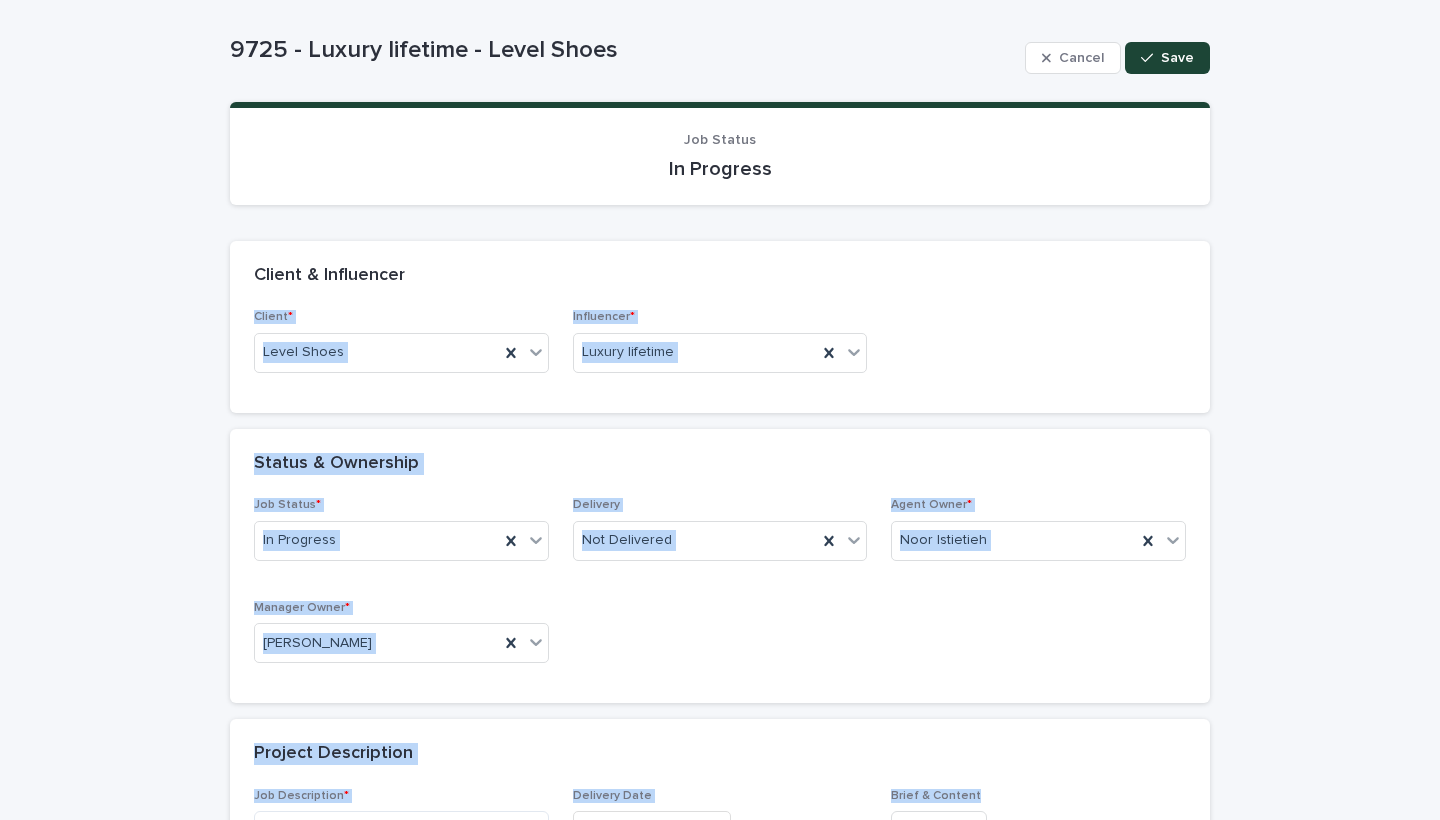 drag, startPoint x: 1242, startPoint y: 412, endPoint x: 1236, endPoint y: 817, distance: 405.04443 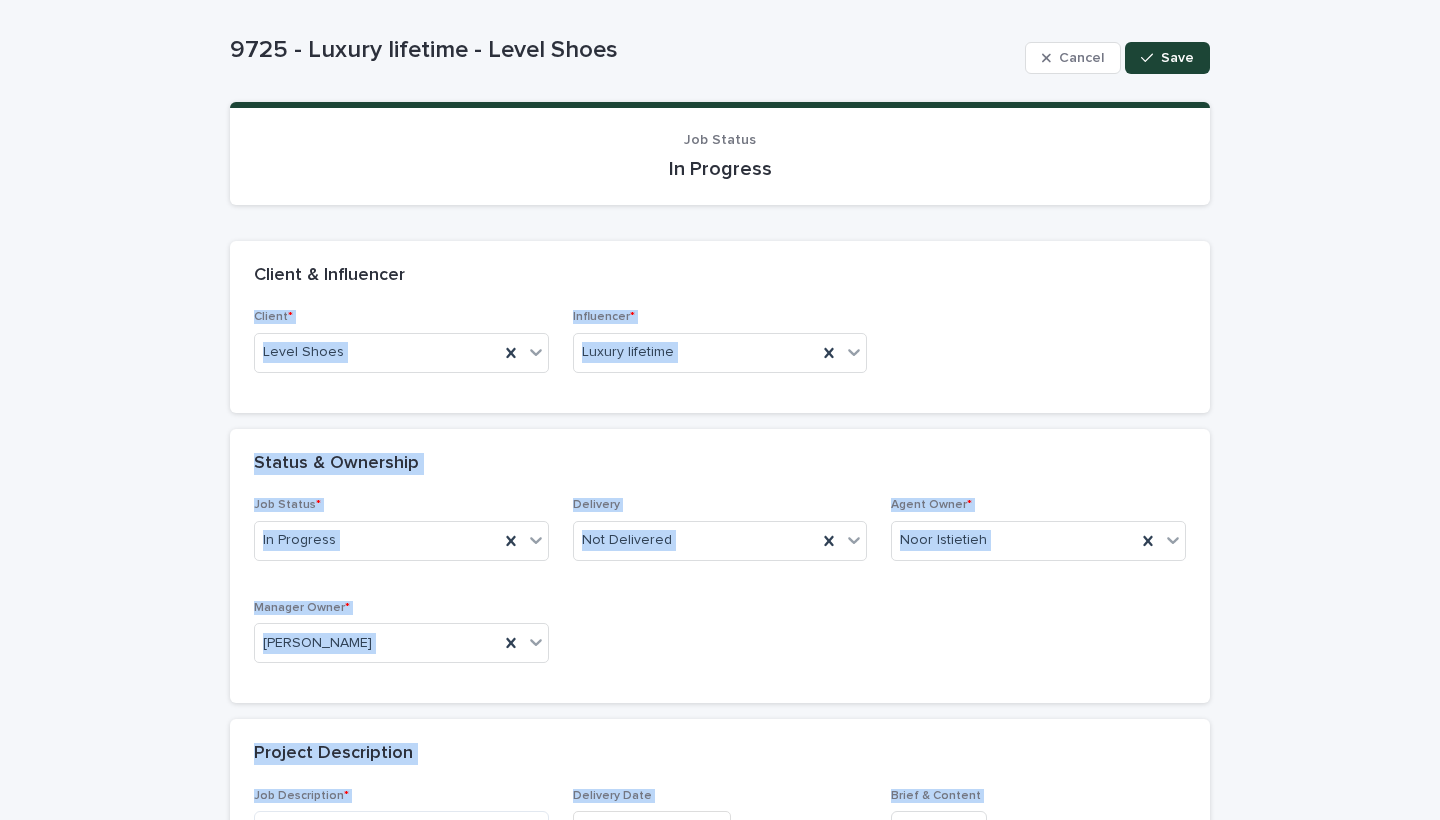 scroll, scrollTop: 152, scrollLeft: 0, axis: vertical 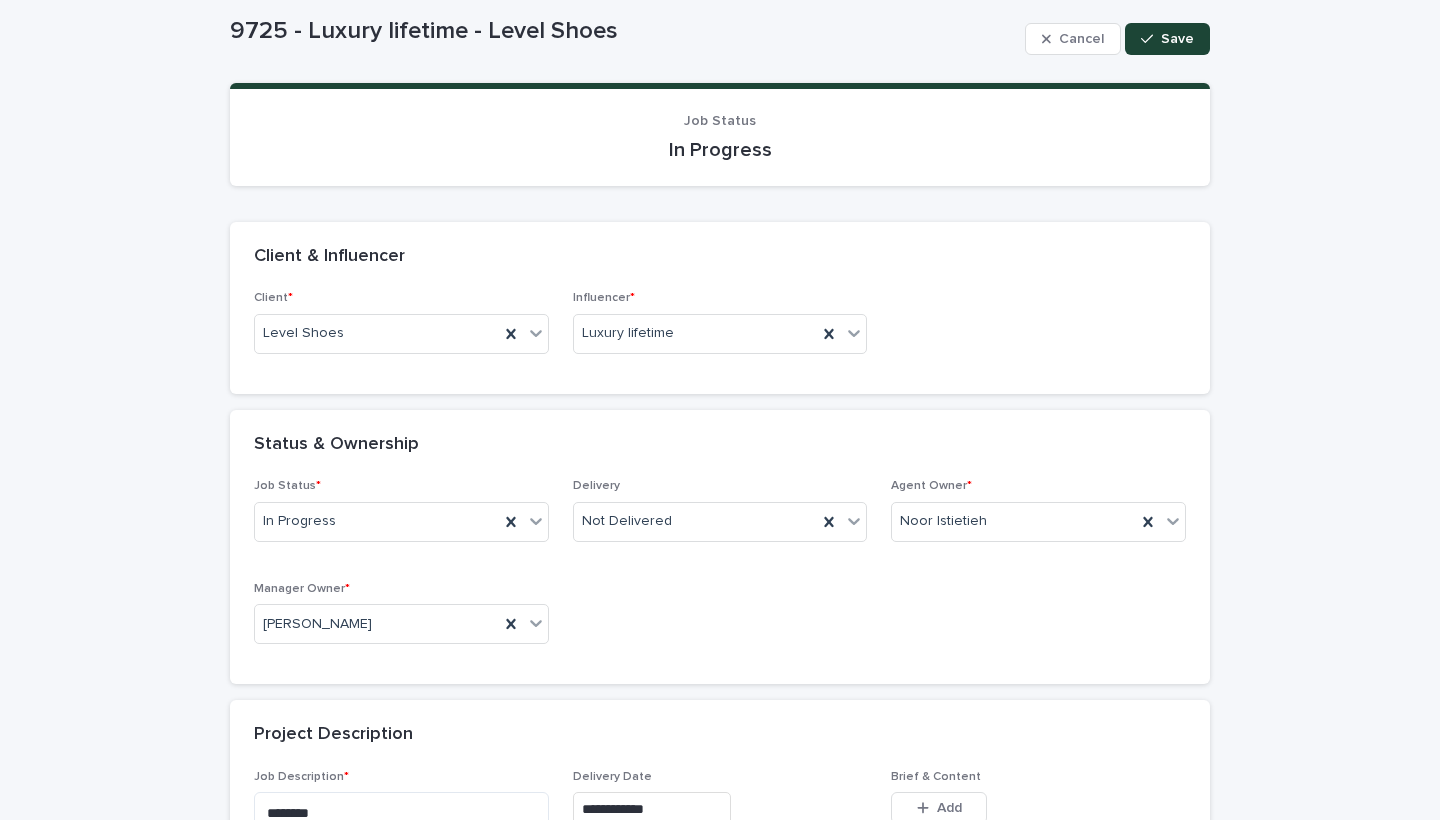 click on "**********" at bounding box center (720, 939) 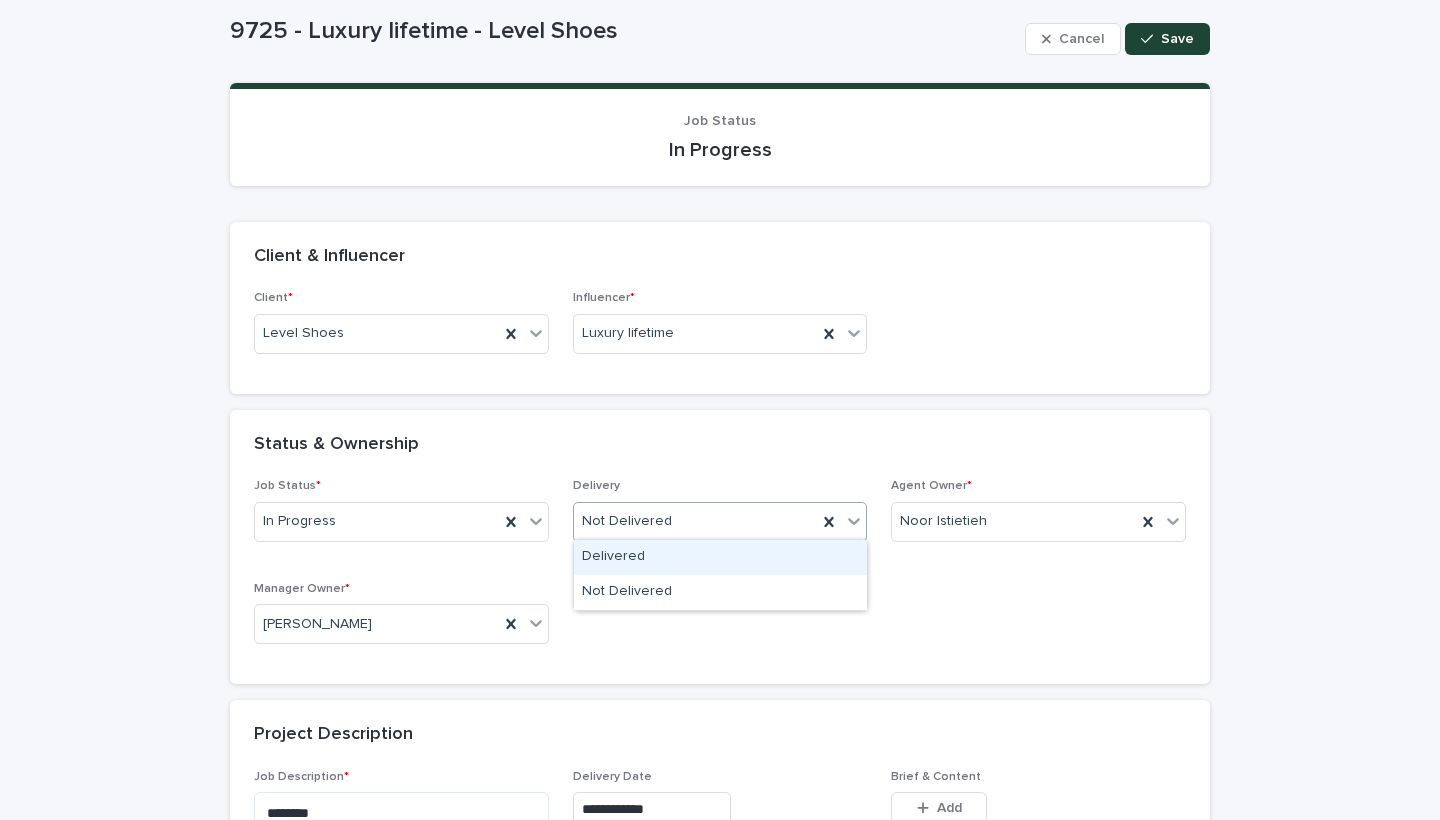 click on "Not Delivered" at bounding box center [696, 521] 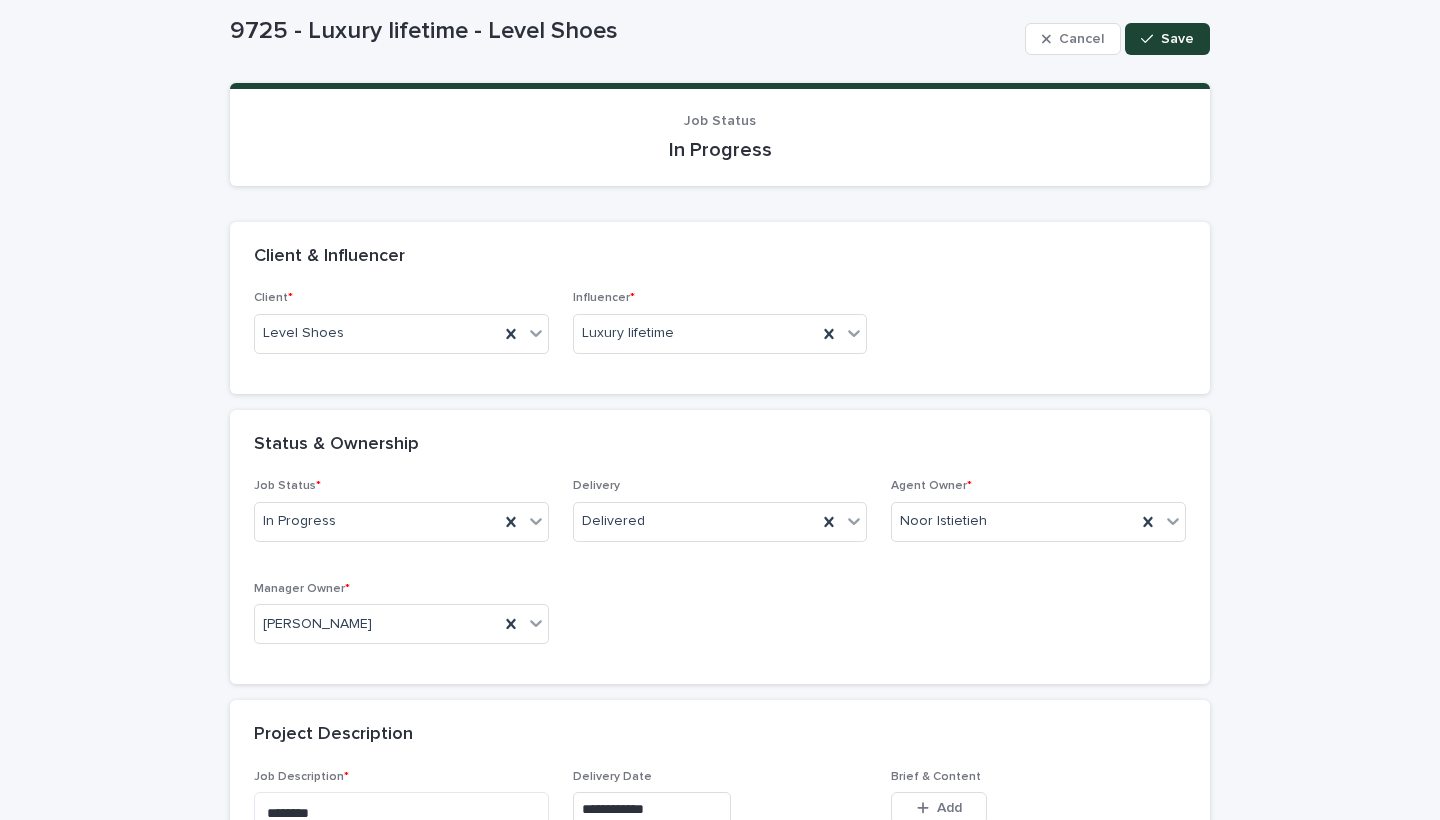 click on "Job Status * In Progress Delivery Delivered Agent Owner * [PERSON_NAME] Manager Owner * [PERSON_NAME]" at bounding box center [720, 569] 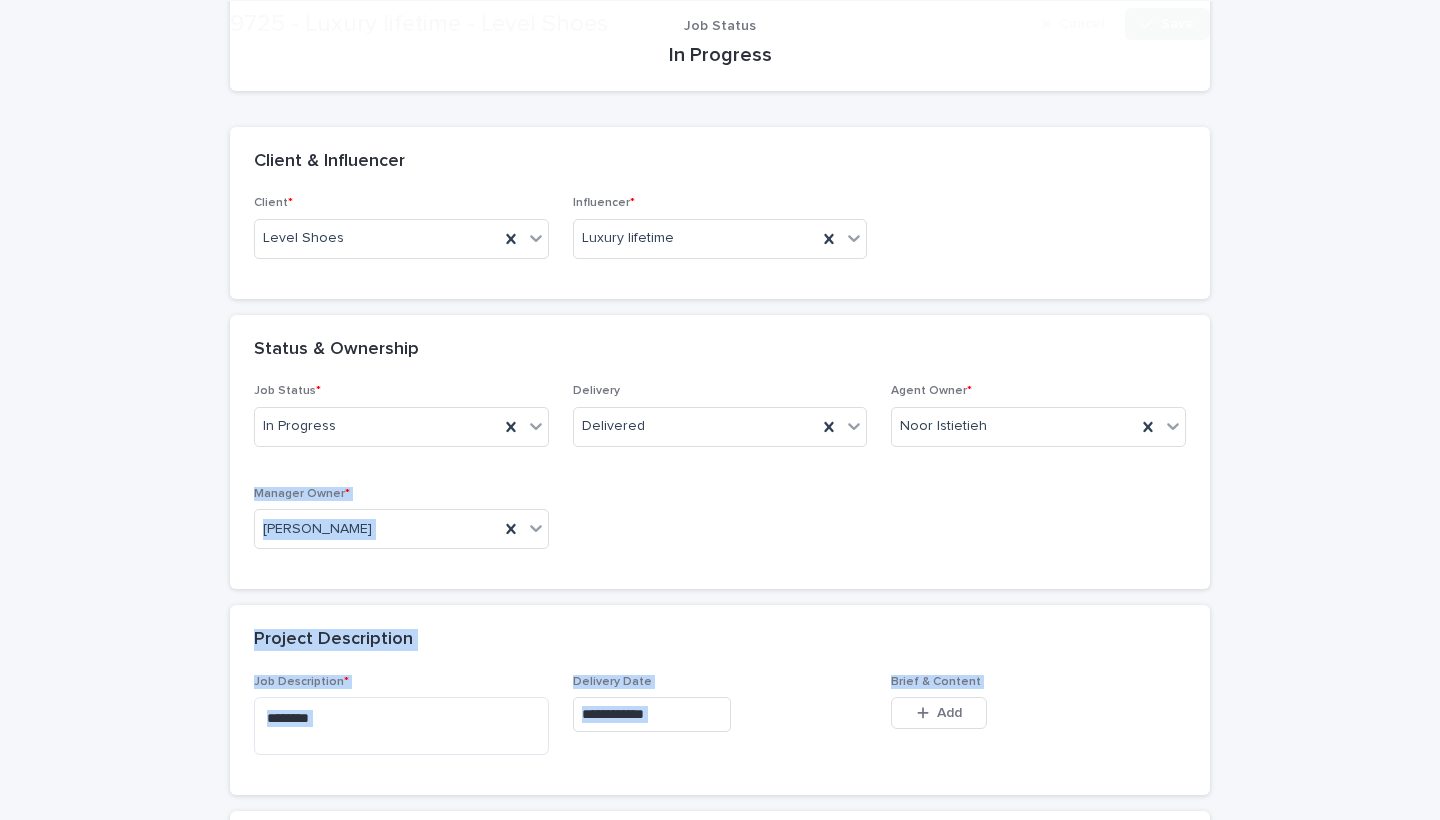 drag, startPoint x: 1341, startPoint y: 613, endPoint x: 1355, endPoint y: 819, distance: 206.47517 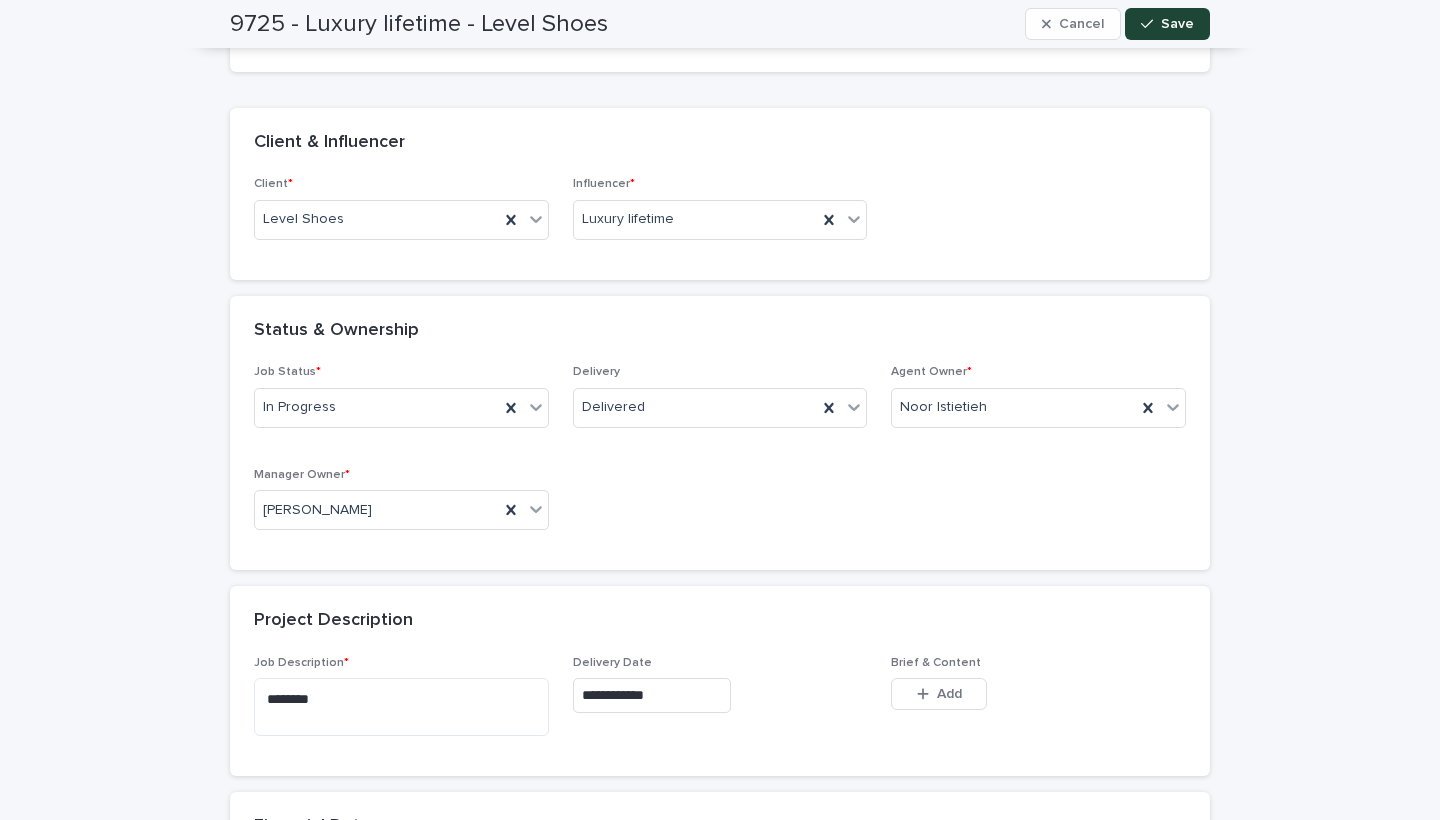 click on "**********" at bounding box center [720, 825] 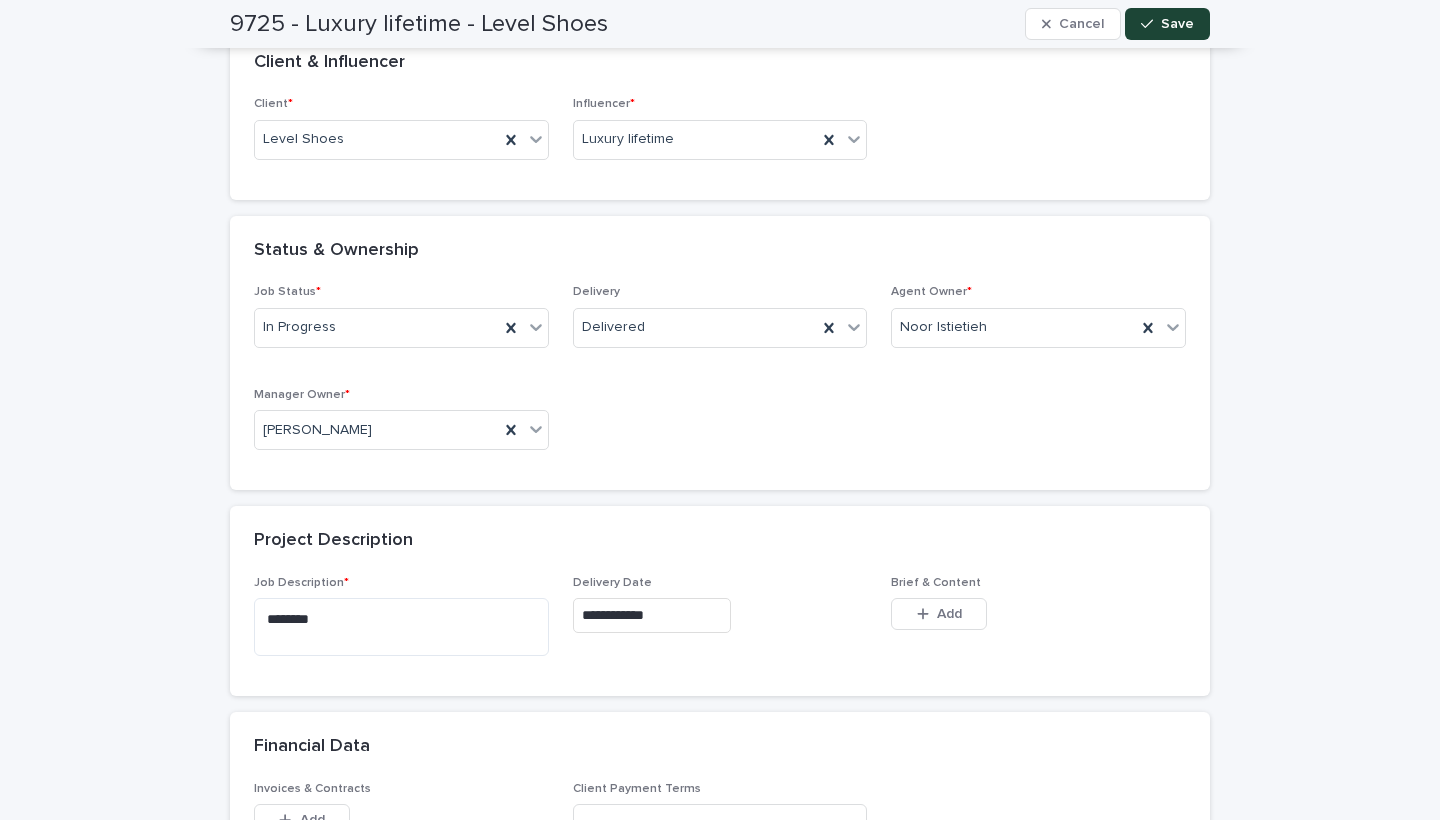 scroll, scrollTop: 341, scrollLeft: 0, axis: vertical 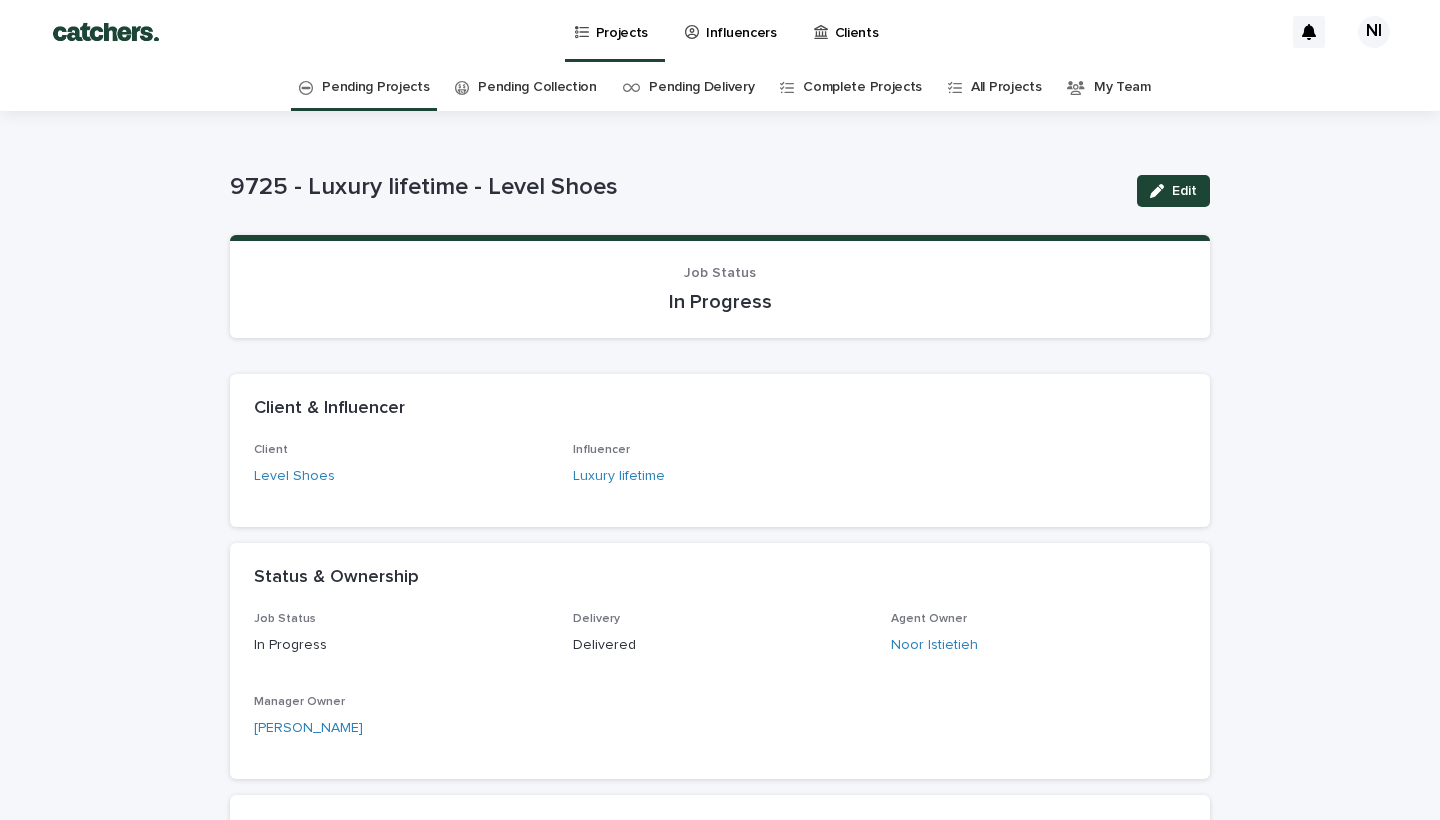 click on "Projects" at bounding box center [622, 21] 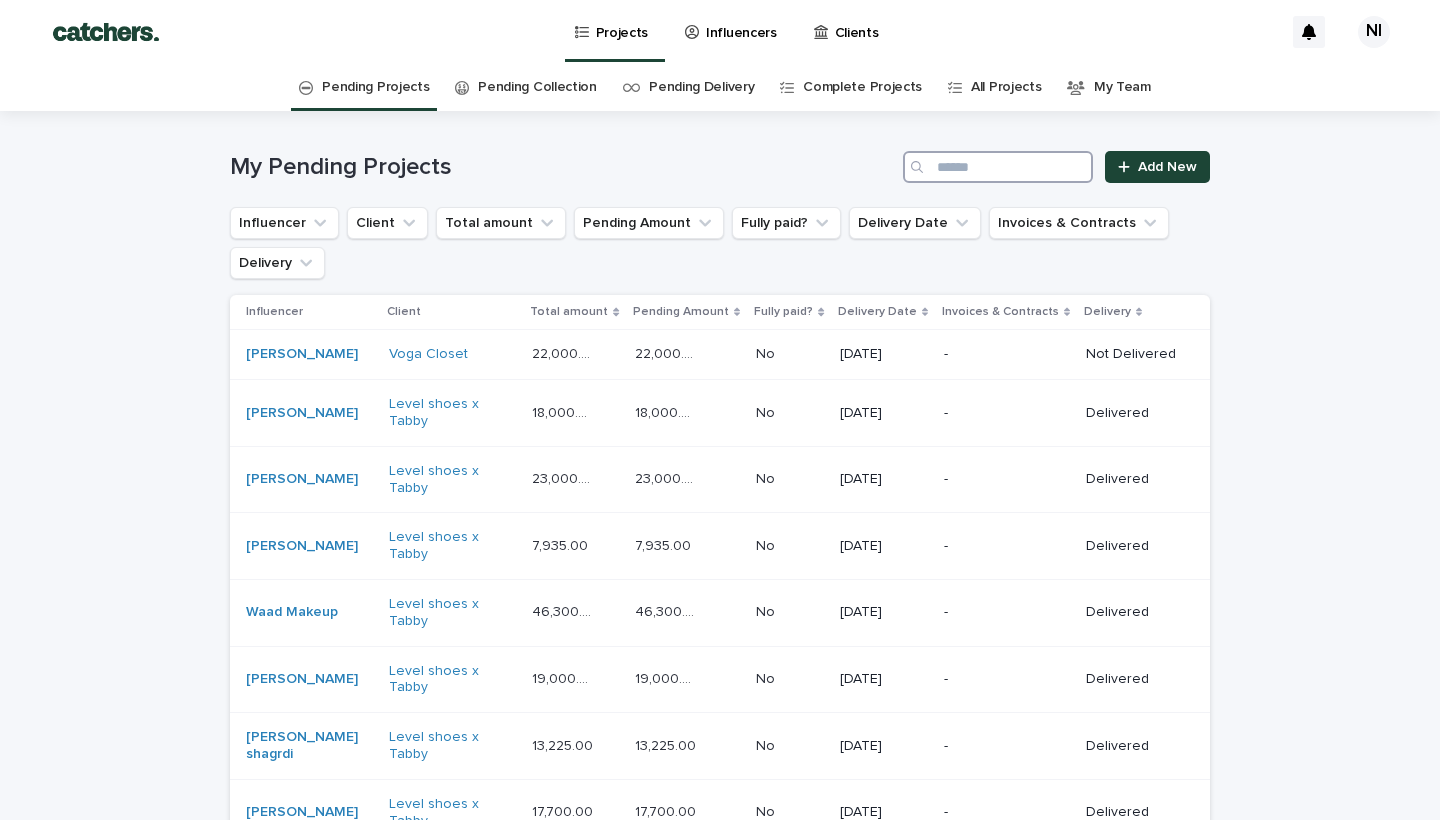 click at bounding box center [998, 167] 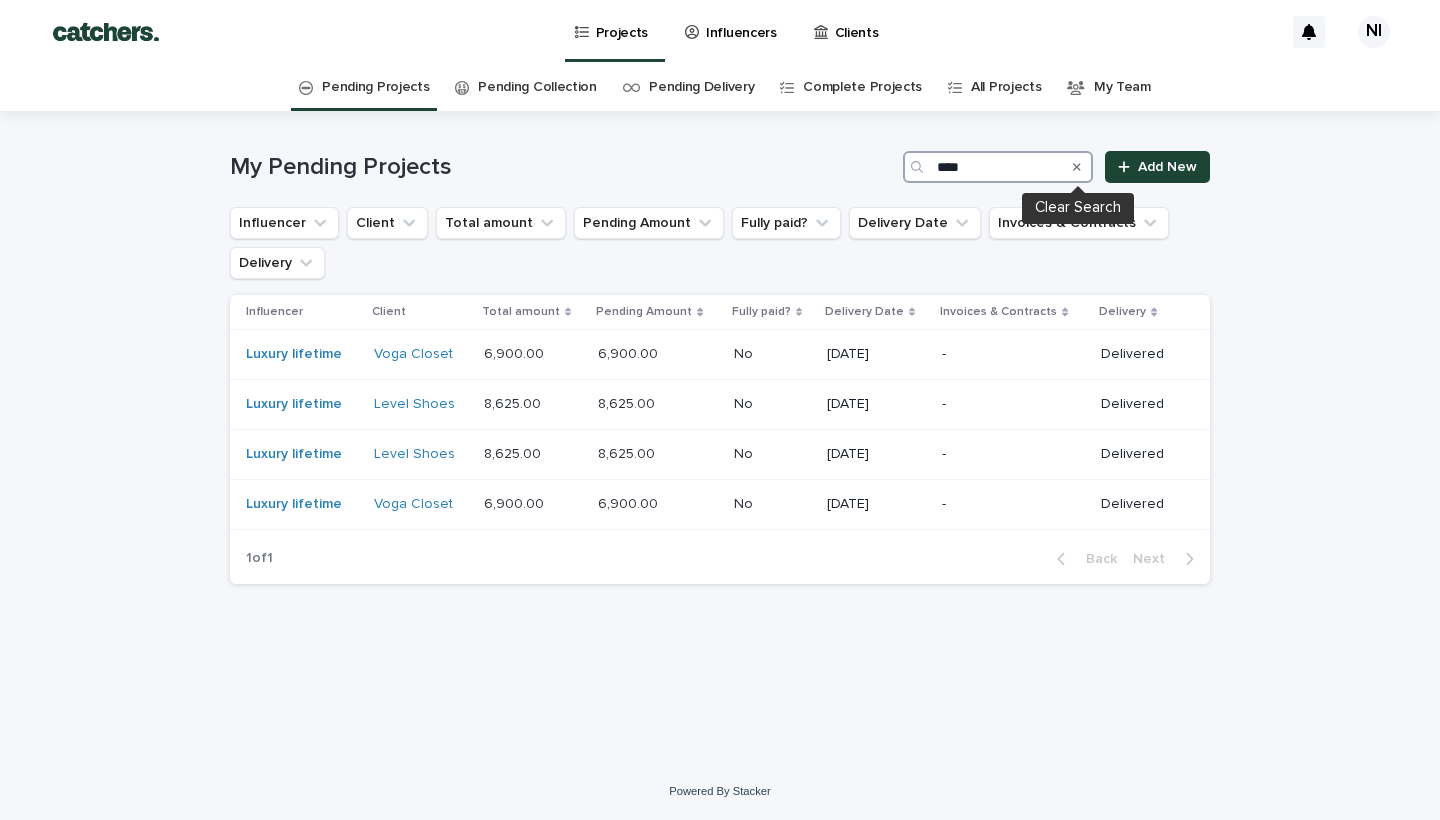 type on "****" 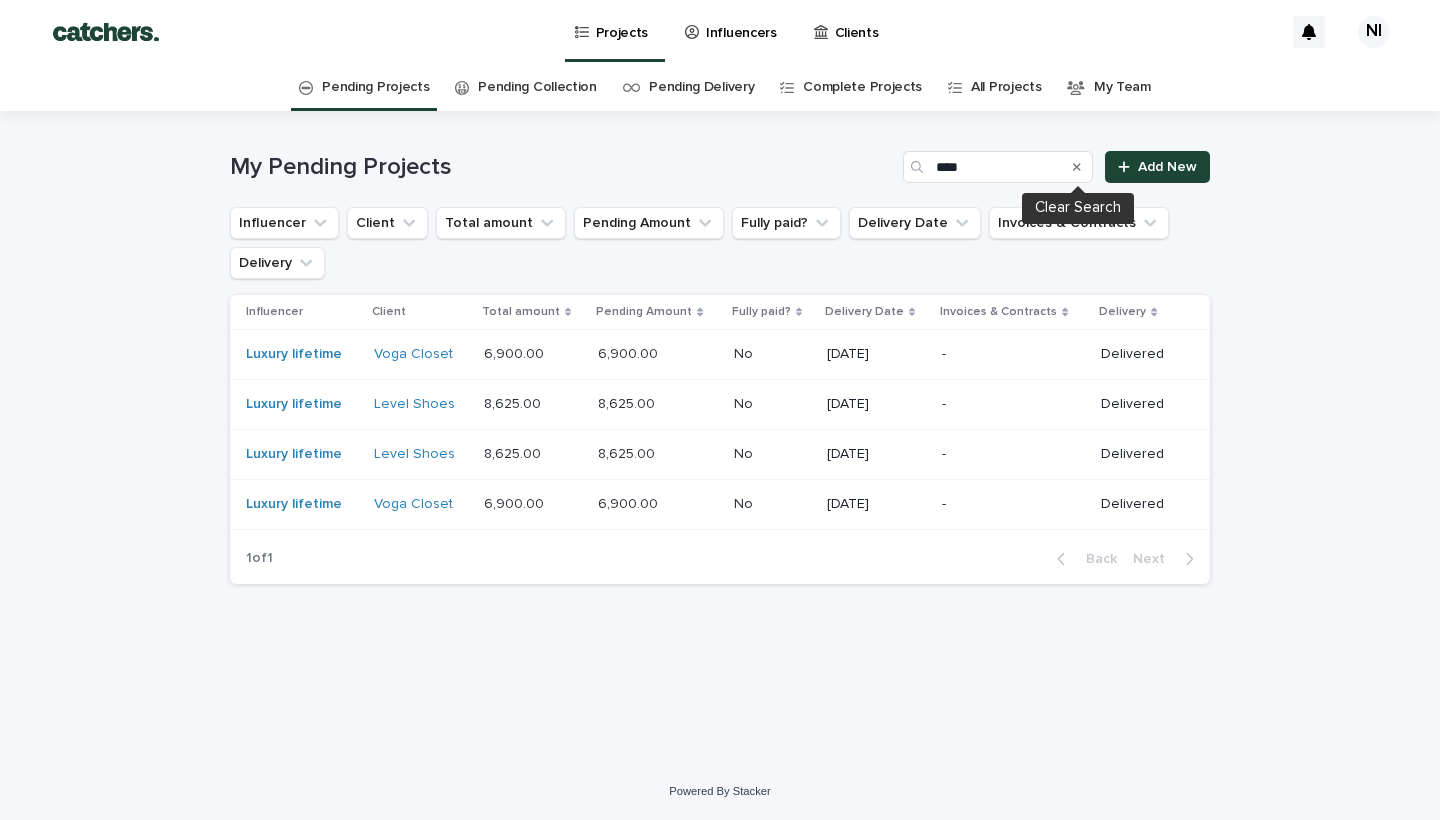 click 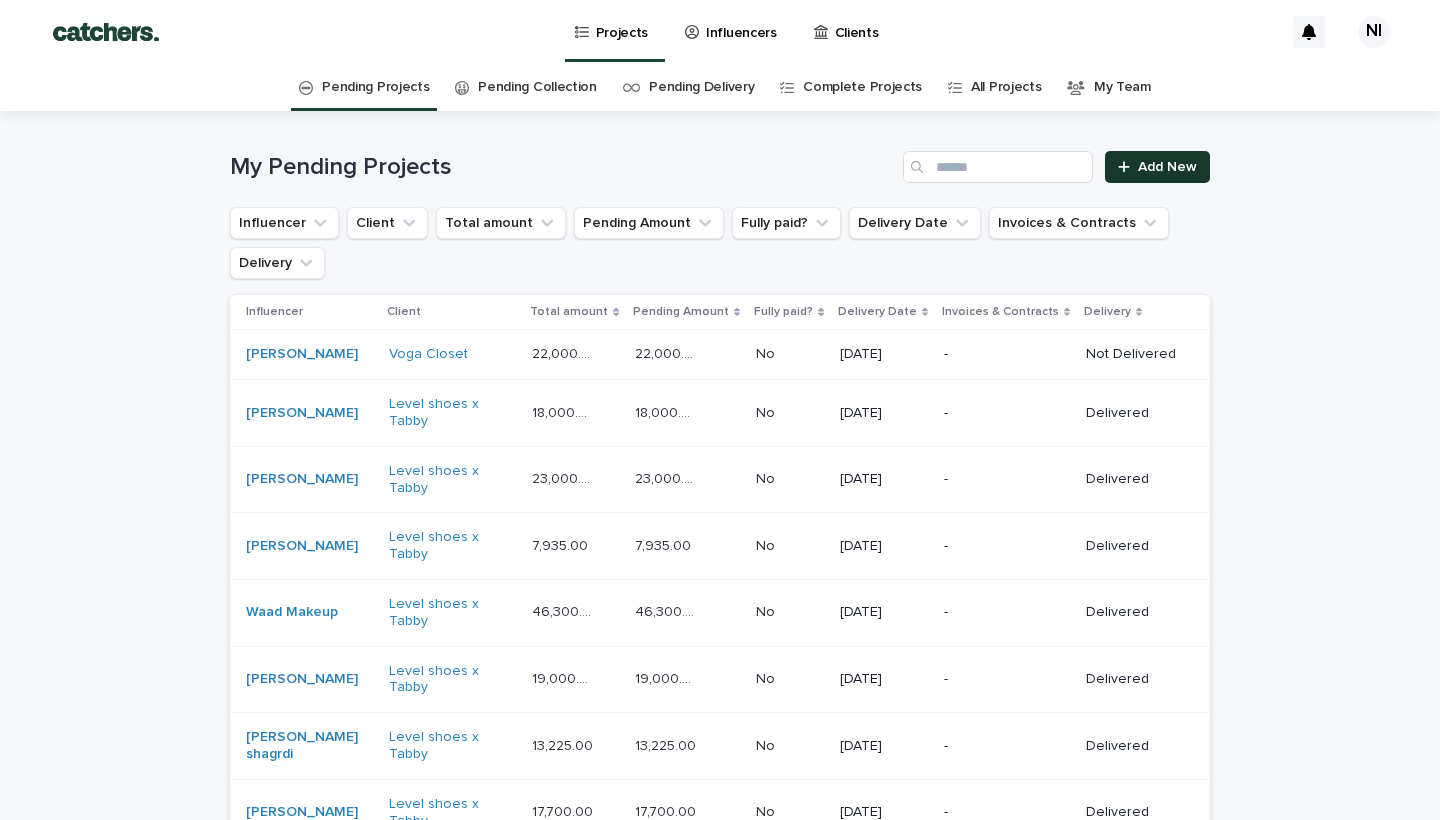 click on "Add New" at bounding box center (1167, 167) 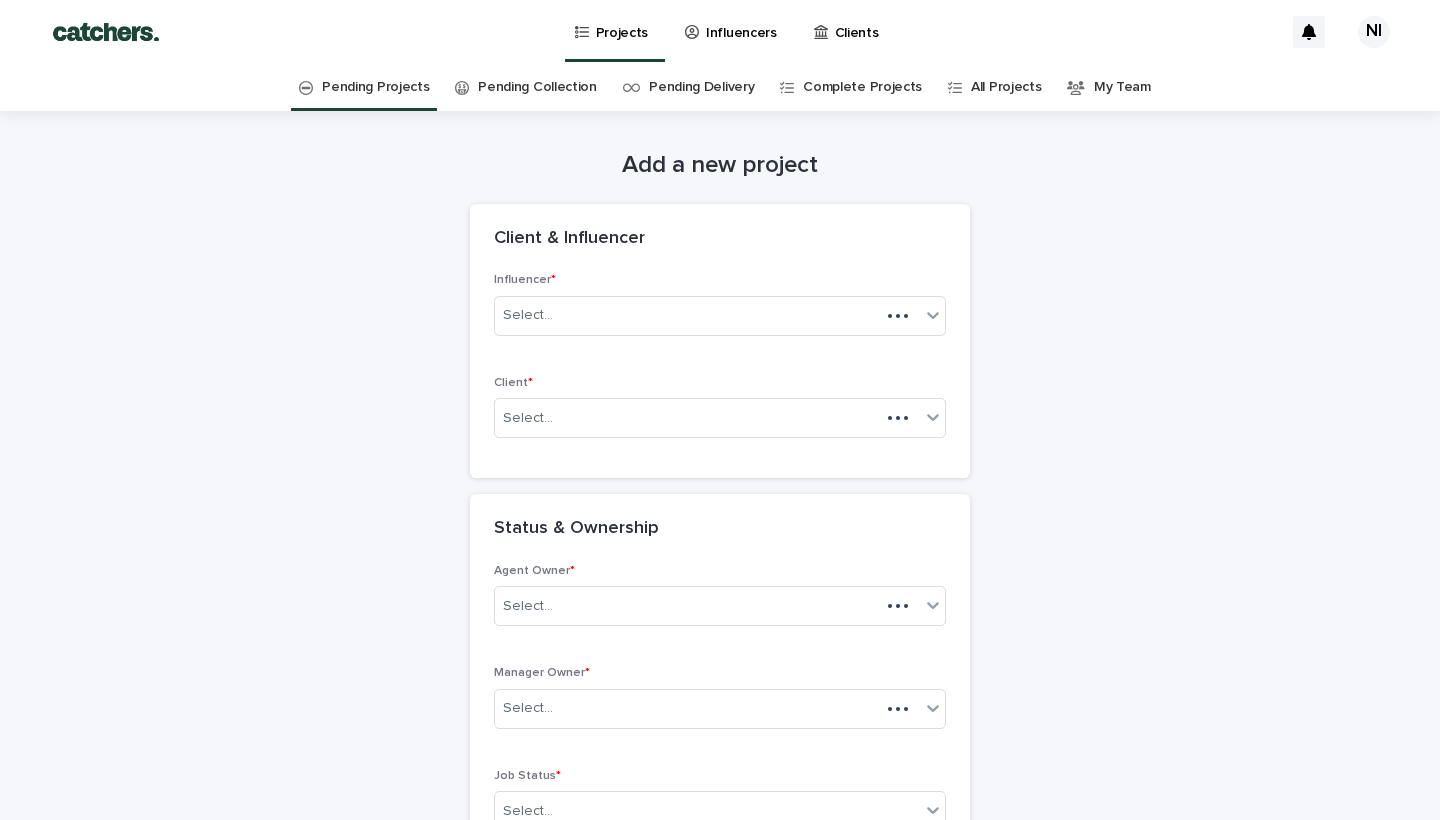 scroll, scrollTop: 64, scrollLeft: 0, axis: vertical 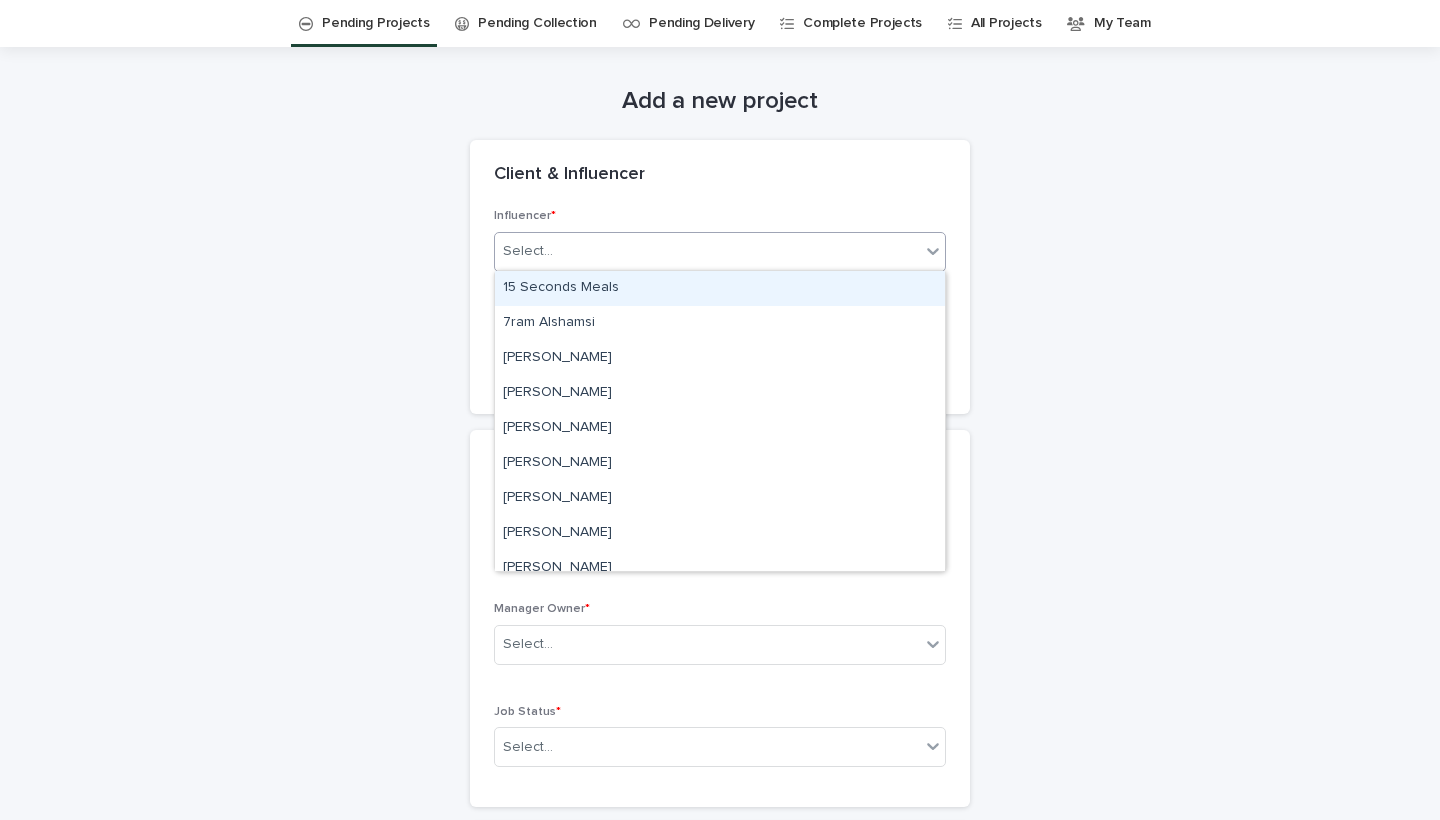 click on "Select..." at bounding box center [707, 251] 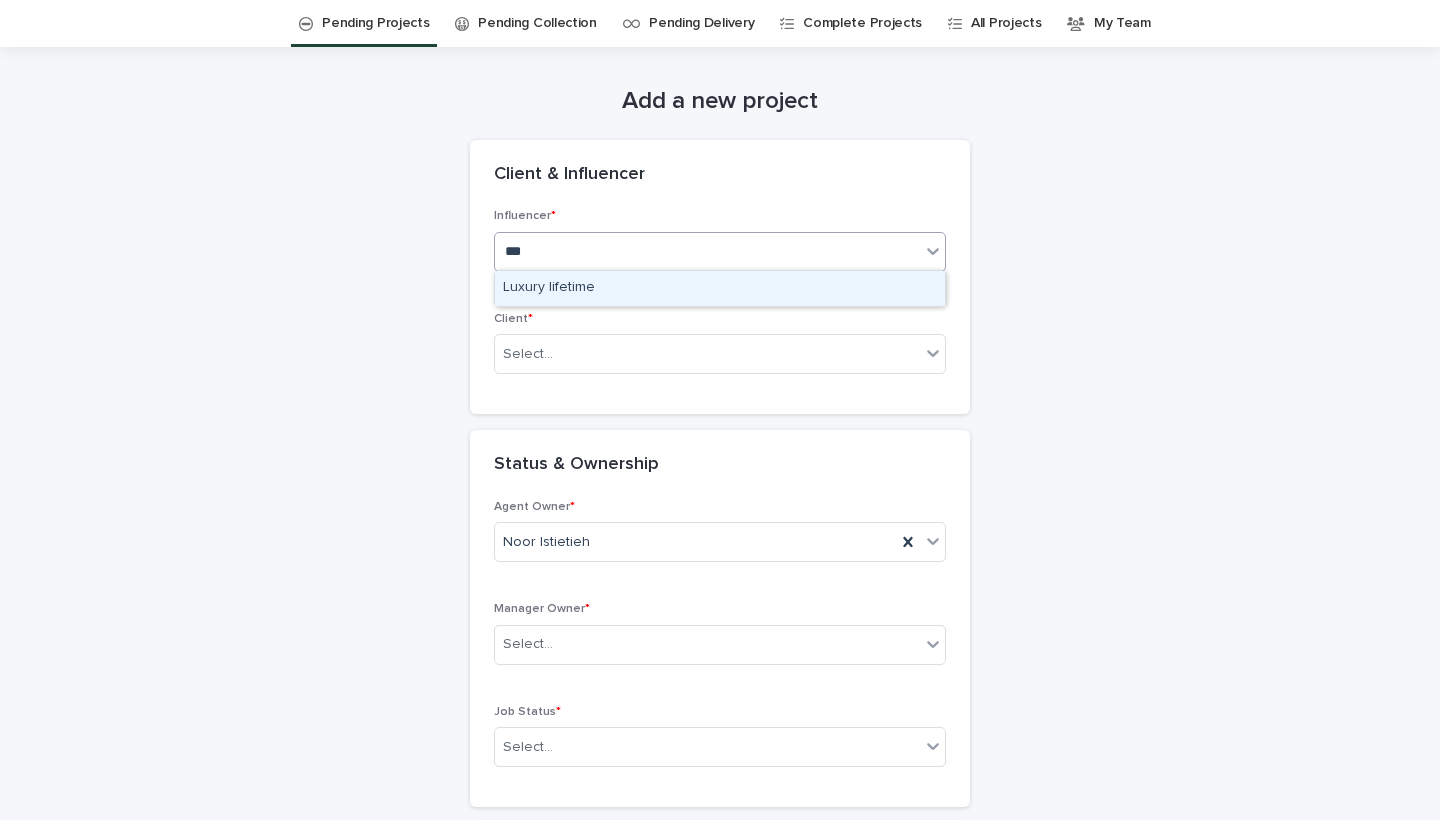 type on "****" 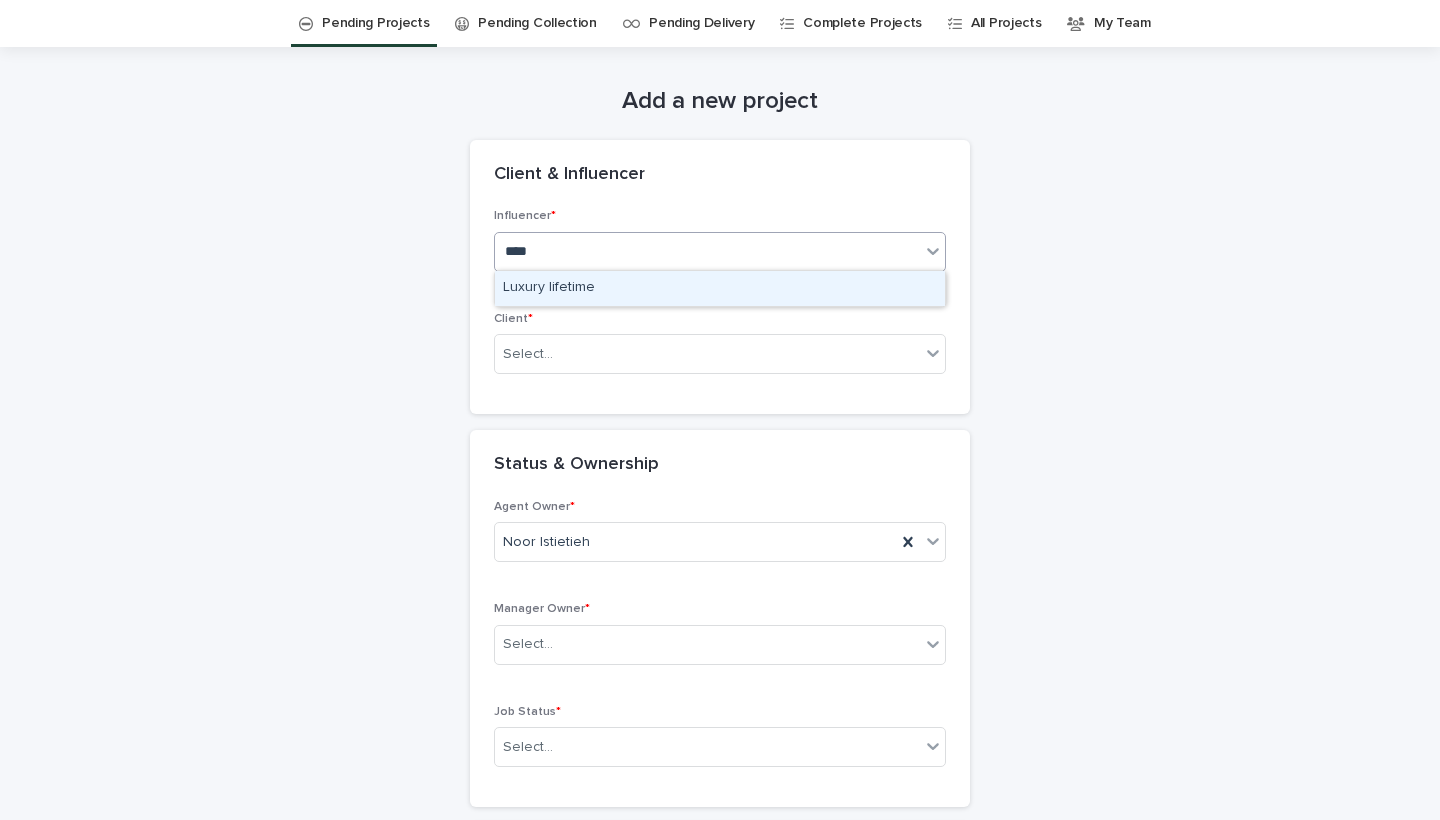 click on "Luxury lifetime" at bounding box center (720, 288) 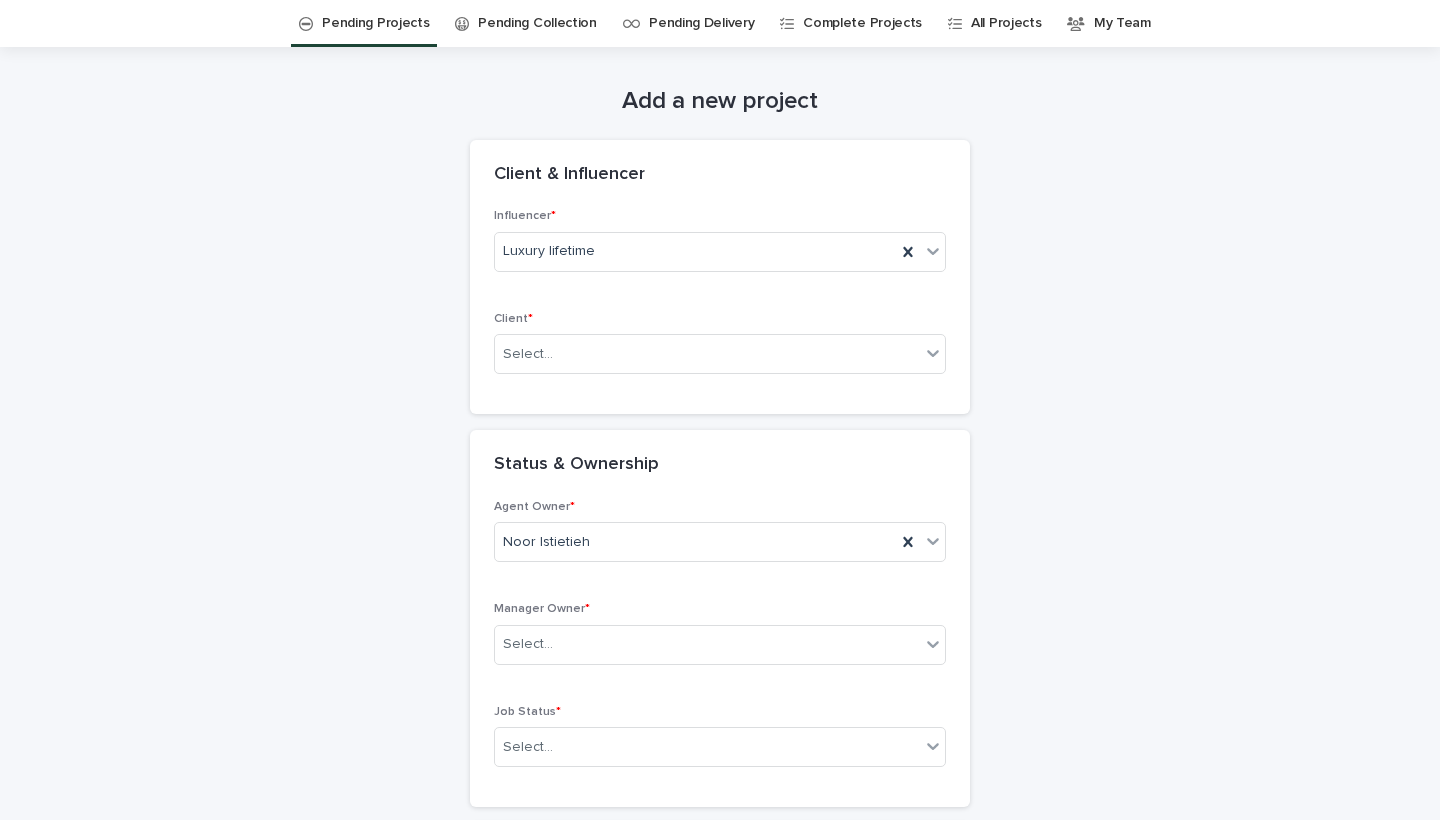 click on "Influencer * Luxury lifetime Client  * Select..." at bounding box center (720, 299) 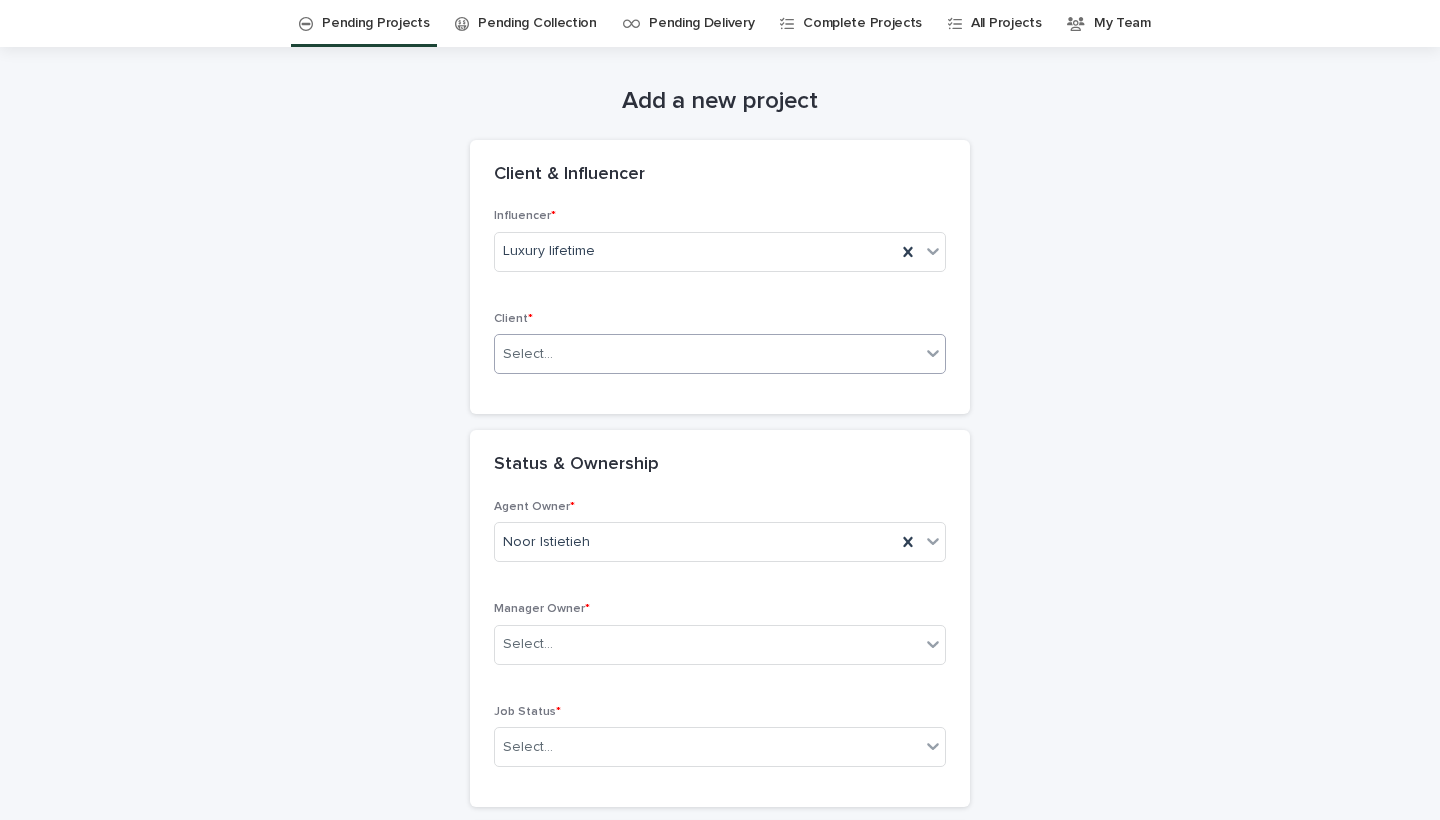 click on "Select..." at bounding box center [707, 354] 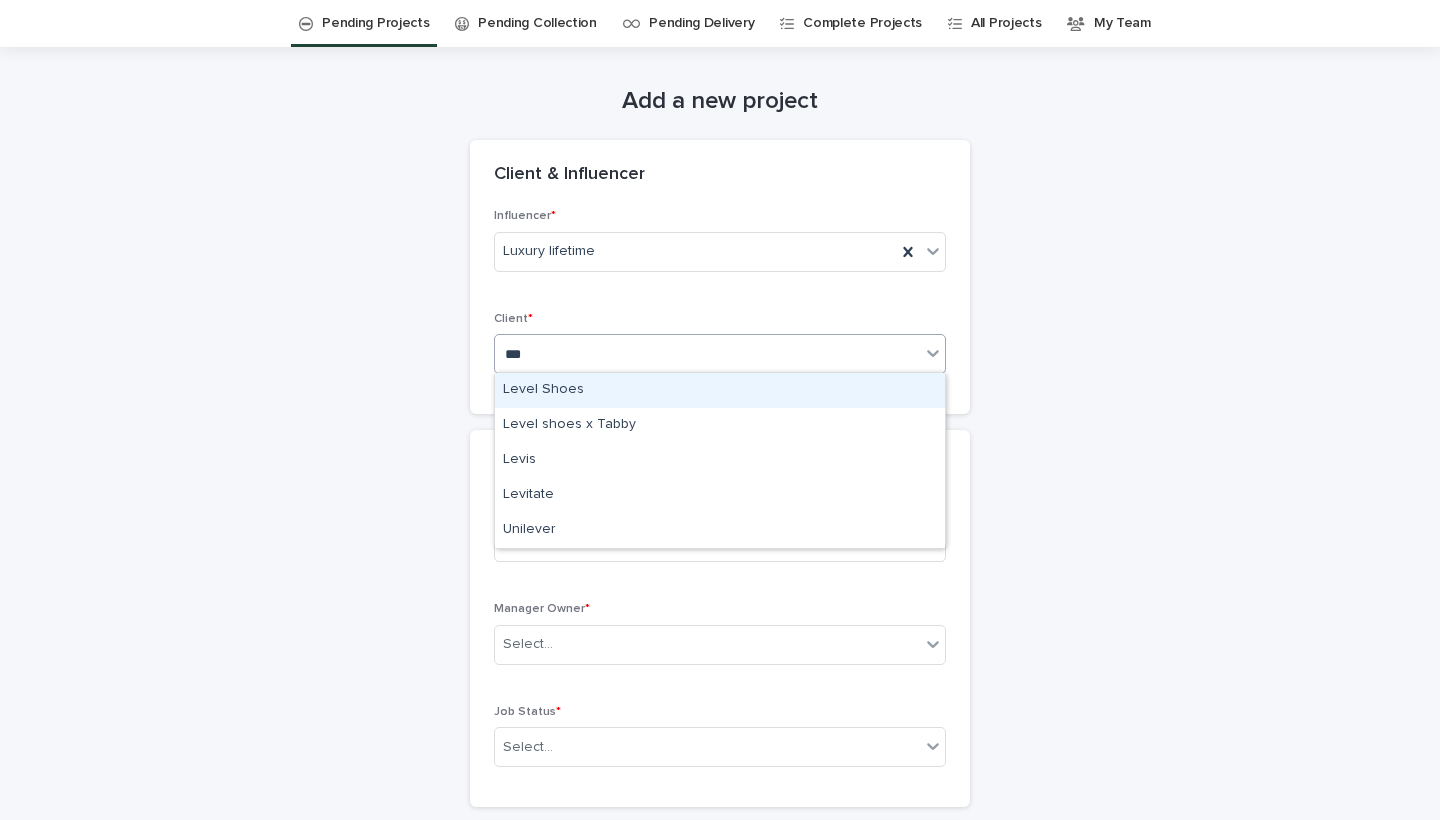 type on "****" 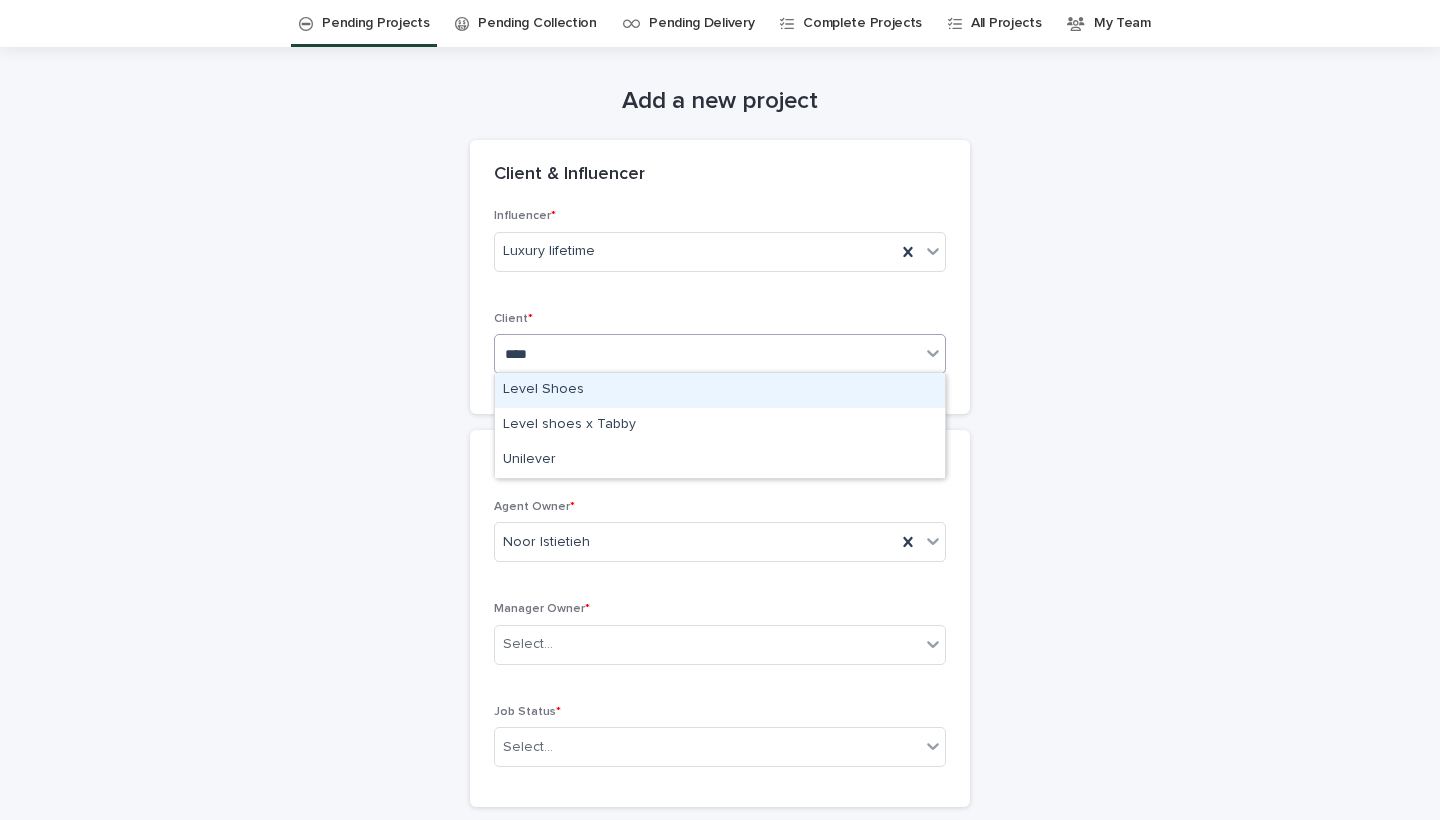 click on "Level Shoes" at bounding box center (720, 390) 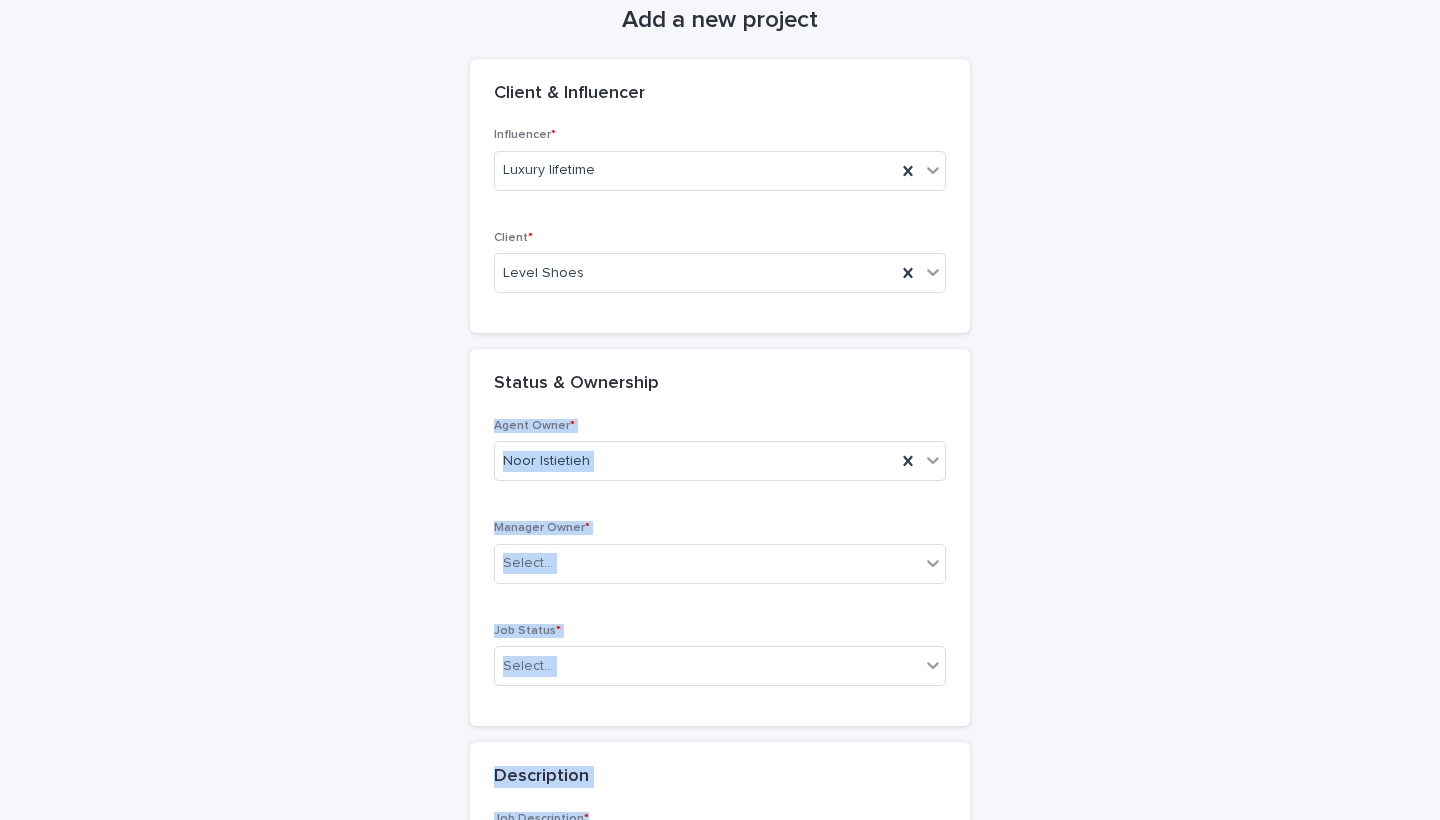 scroll, scrollTop: 201, scrollLeft: 0, axis: vertical 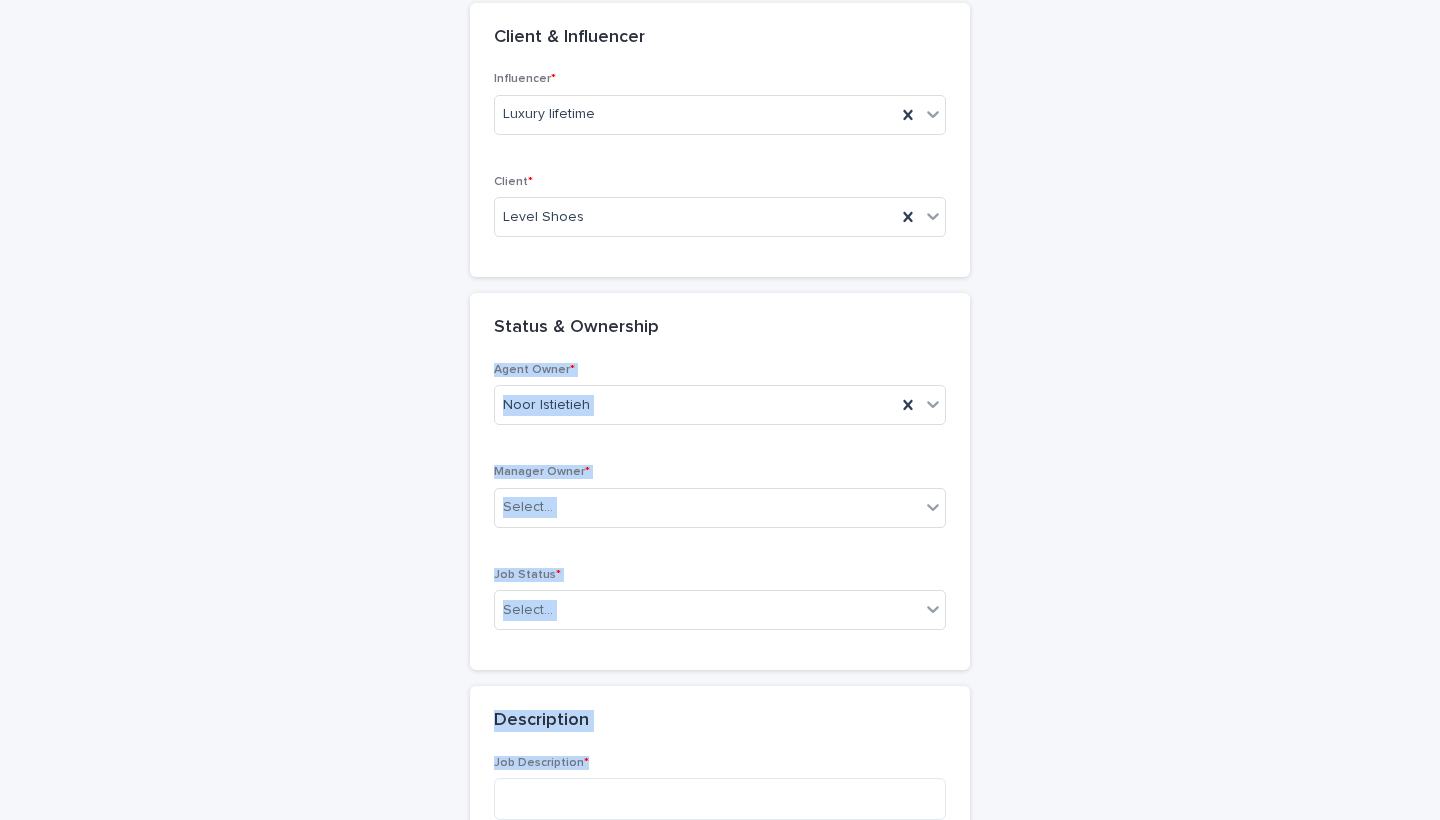 drag, startPoint x: 1109, startPoint y: 467, endPoint x: 1082, endPoint y: 818, distance: 352.03693 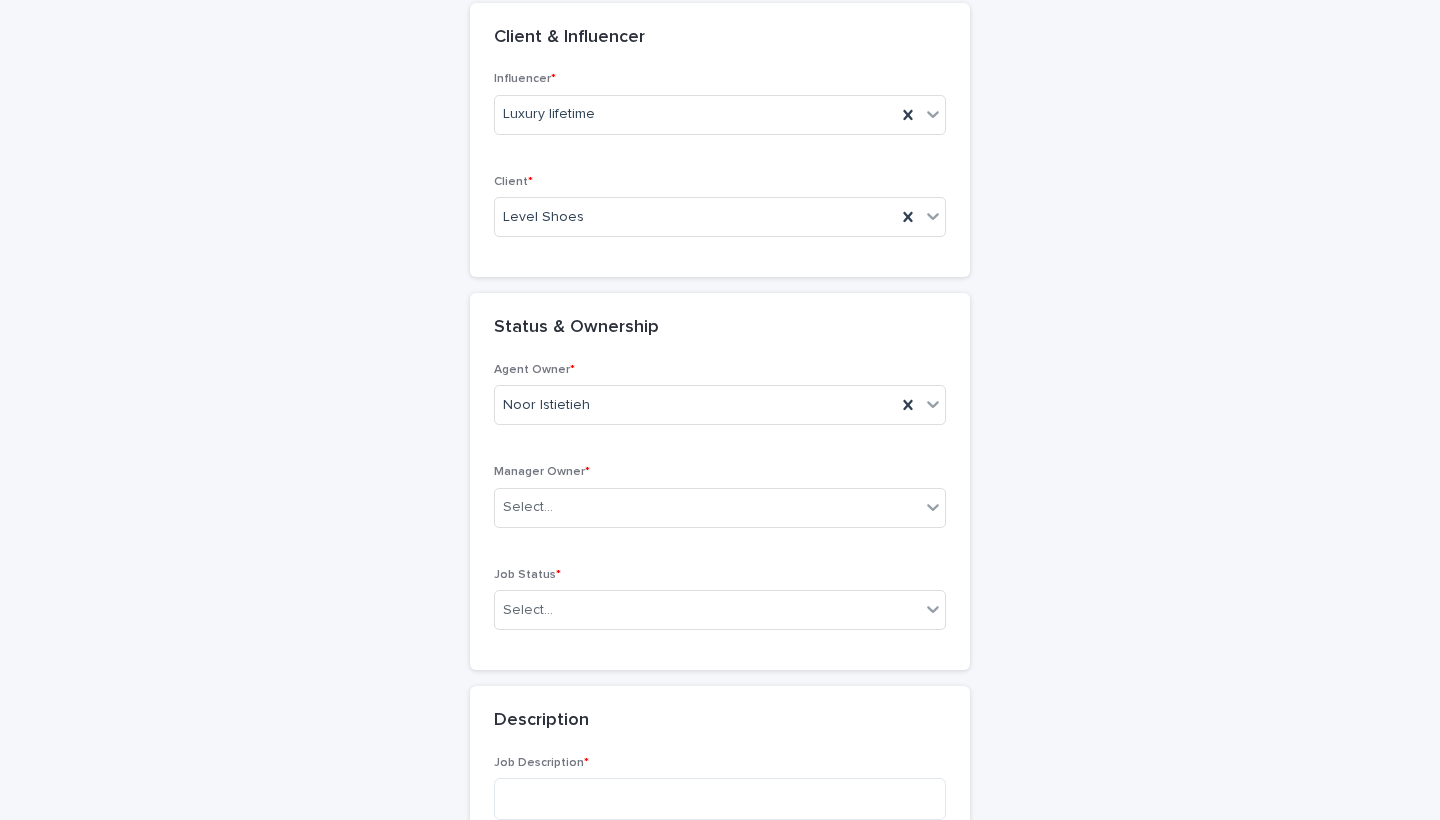 click on "Add a new project Loading... Saving… Loading... Saving… Client & Influencer Influencer * Luxury lifetime Client  * Level Shoes Status & Ownership Agent Owner * Noor [PERSON_NAME] Manager Owner * Select... Job Status * Select... Description Job Description * Delivery Date Delivery * Select... Brief & Content This file cannot be opened Download File Add Client Financial Info Invoices & Contracts This file cannot be opened Download File Add Client Payment Terms Total amount * Payment we received  * Client VAT% * Select... Influencer Financial Info                                         •••                                                                     Total Amount to Influencer * Payment made to influencer  * Influencer VAT% * Select... Contact Name of Contact * Contact Info * Comments Comments Loading... Saving… Sorry, there was an error saving your record. Please try again. Please fill out the required fields above. Save" at bounding box center [720, 1330] 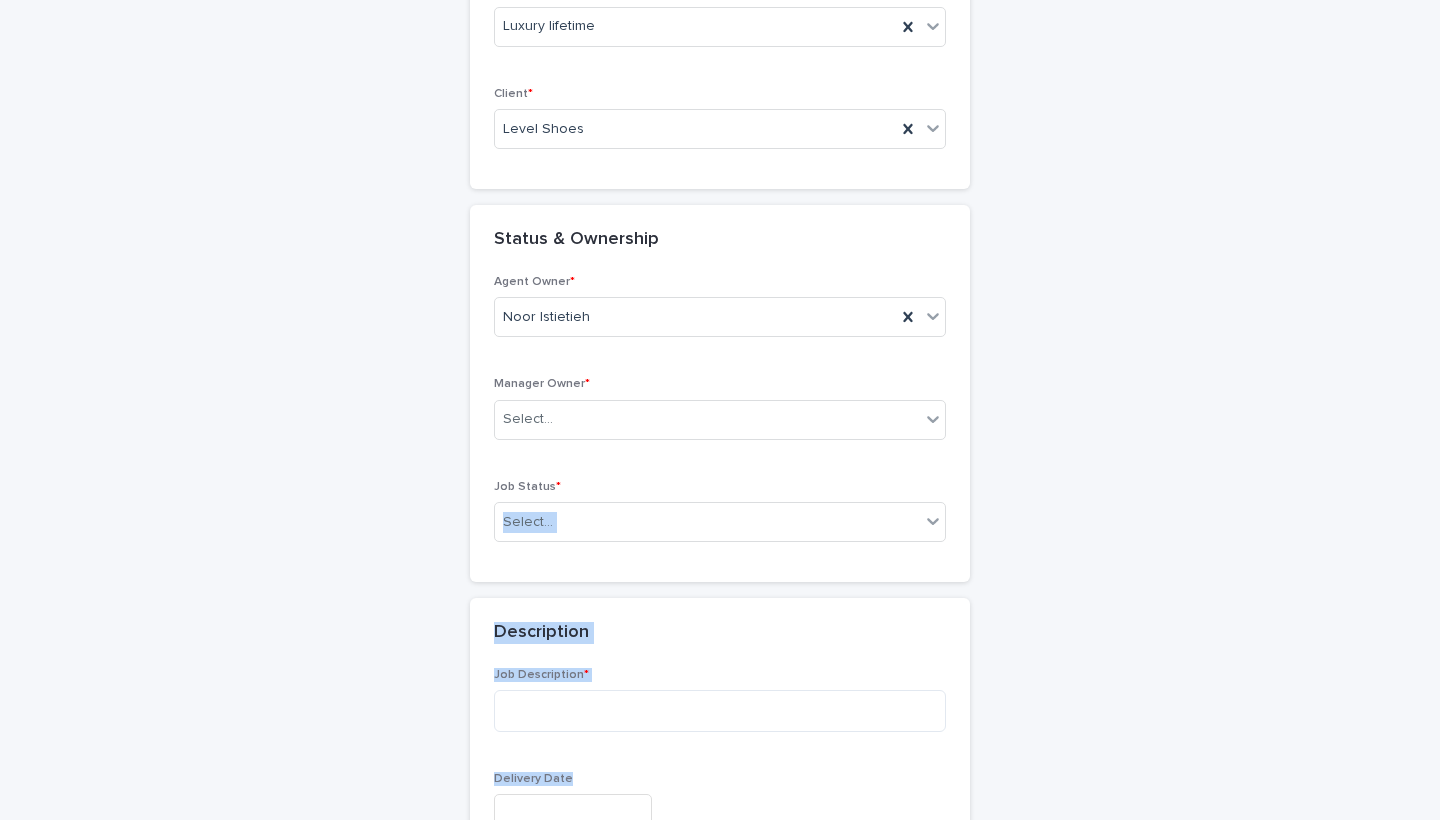 drag, startPoint x: 1100, startPoint y: 582, endPoint x: 1131, endPoint y: 819, distance: 239.01883 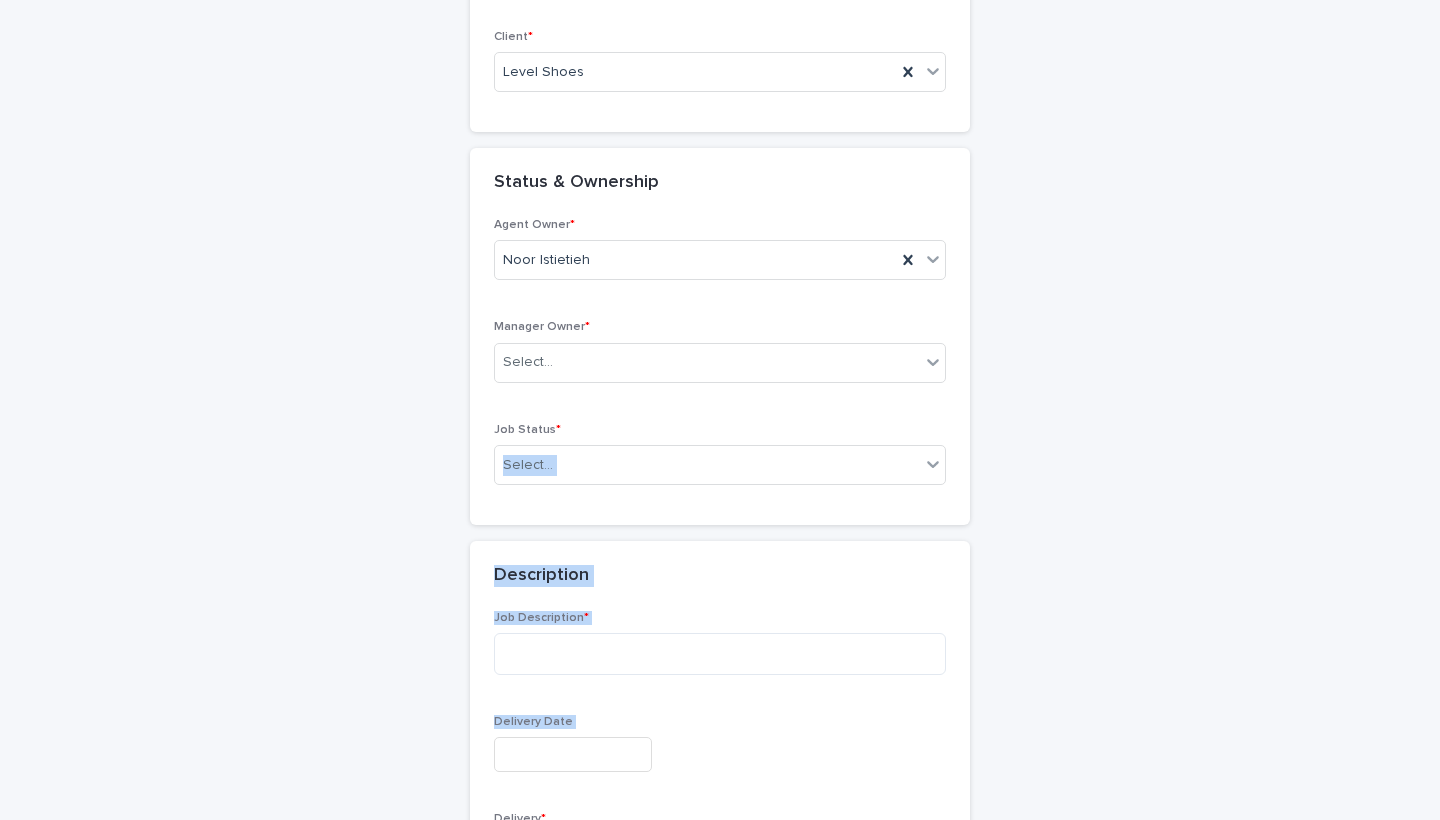 click on "Add a new project Loading... Saving… Loading... Saving… Client & Influencer Influencer * Luxury lifetime Client  * Level Shoes Status & Ownership Agent Owner * Noor [PERSON_NAME] Manager Owner * Select... Job Status * Select... Description Job Description * Delivery Date Delivery * Select... Brief & Content This file cannot be opened Download File Add Client Financial Info Invoices & Contracts This file cannot be opened Download File Add Client Payment Terms Total amount * Payment we received  * Client VAT% * Select... Influencer Financial Info                                         •••                                                                     Total Amount to Influencer * Payment made to influencer  * Influencer VAT% * Select... Contact Name of Contact * Contact Info * Comments Comments Loading... Saving… Sorry, there was an error saving your record. Please try again. Please fill out the required fields above. Save" at bounding box center [720, 1185] 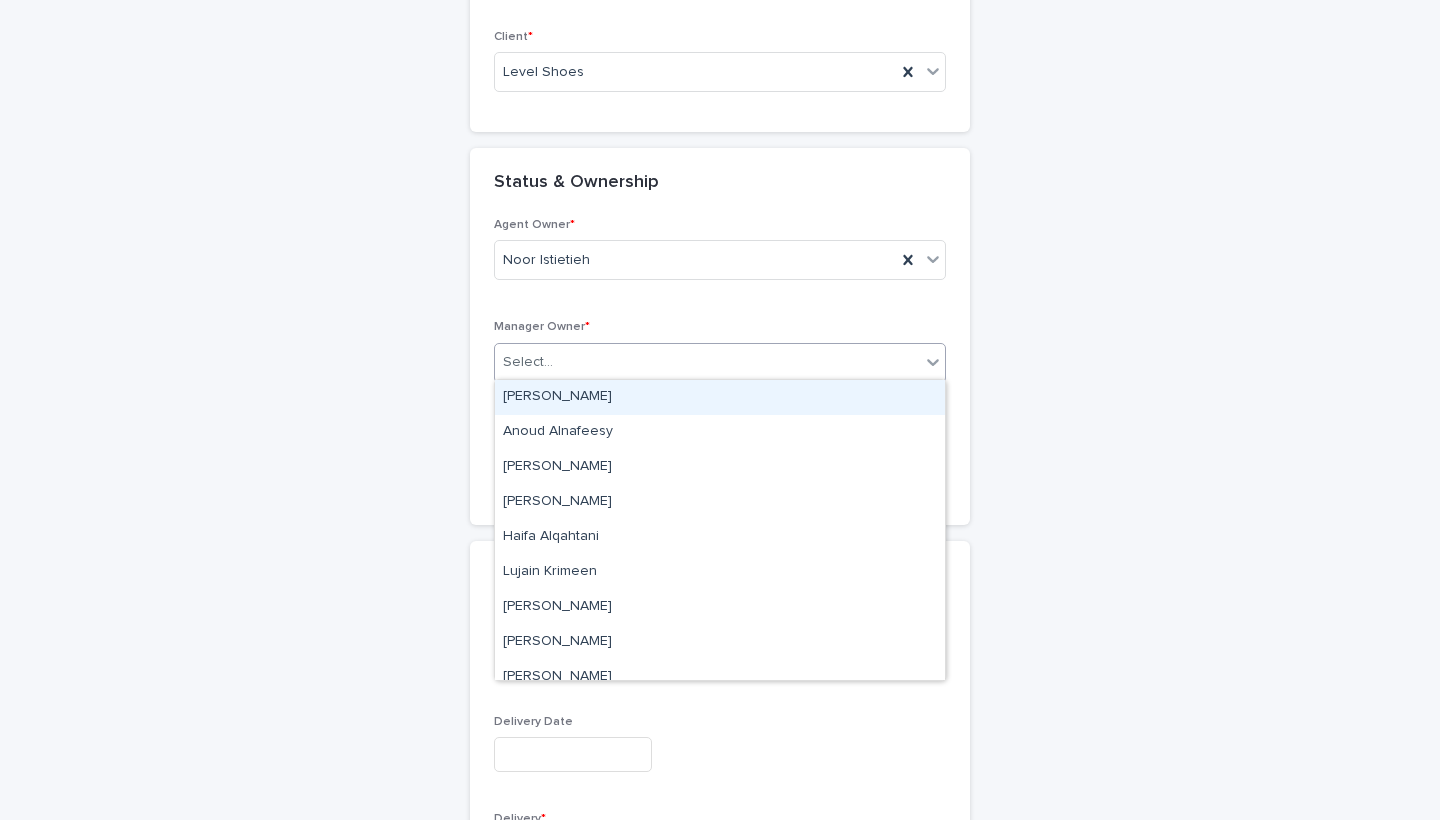 click on "Select..." at bounding box center [707, 362] 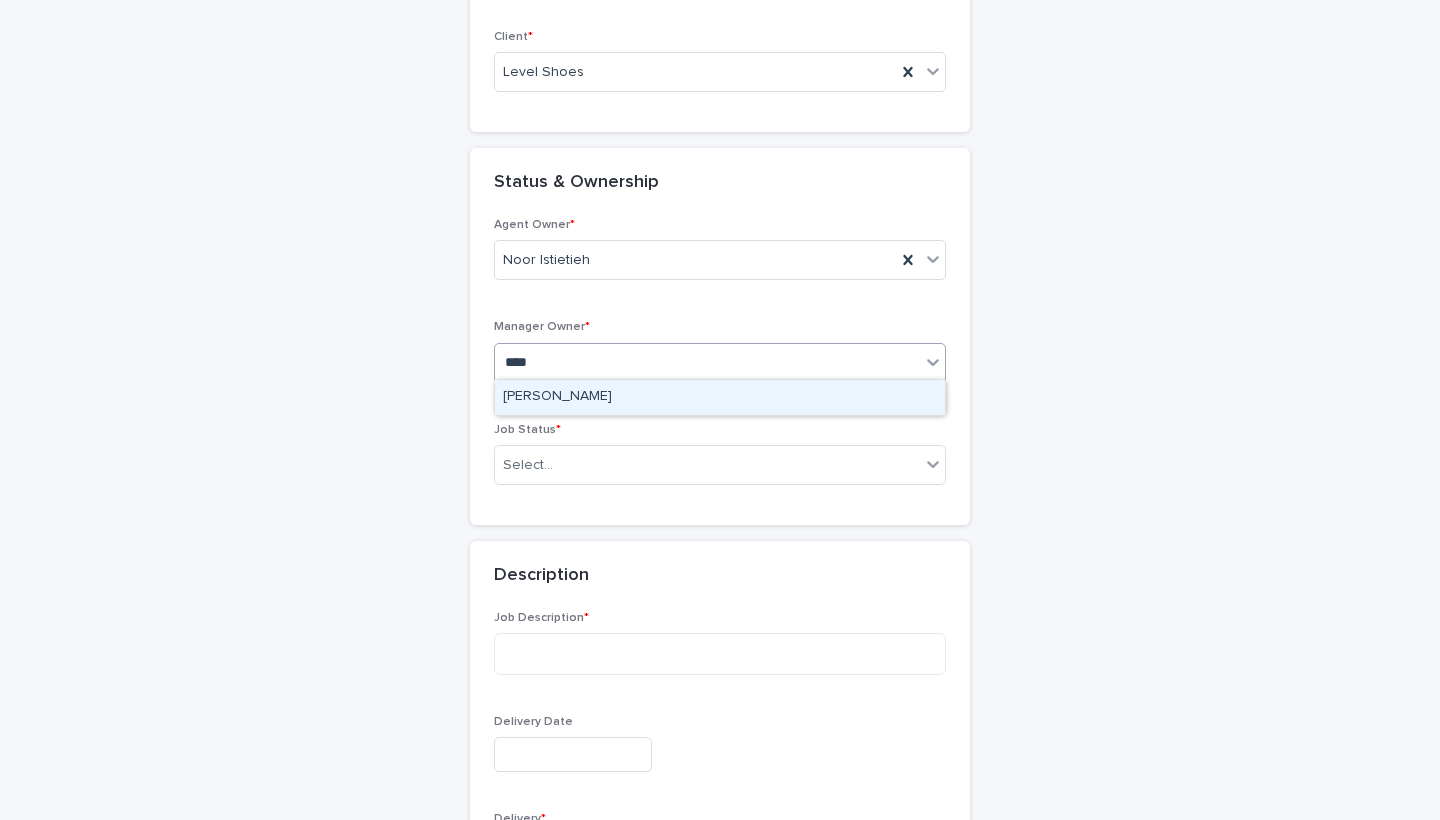 type on "****" 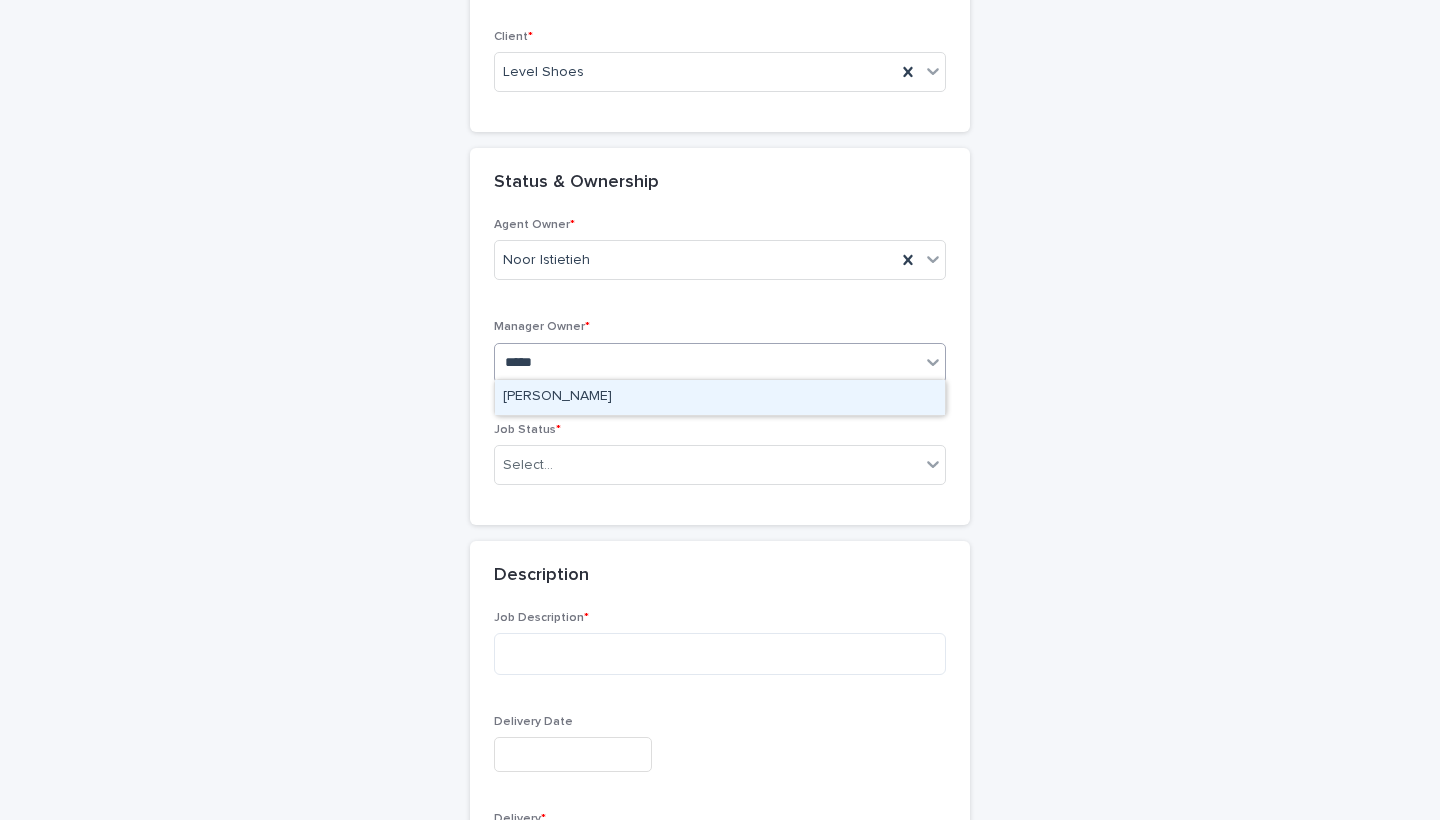 click on "[PERSON_NAME]" at bounding box center (720, 397) 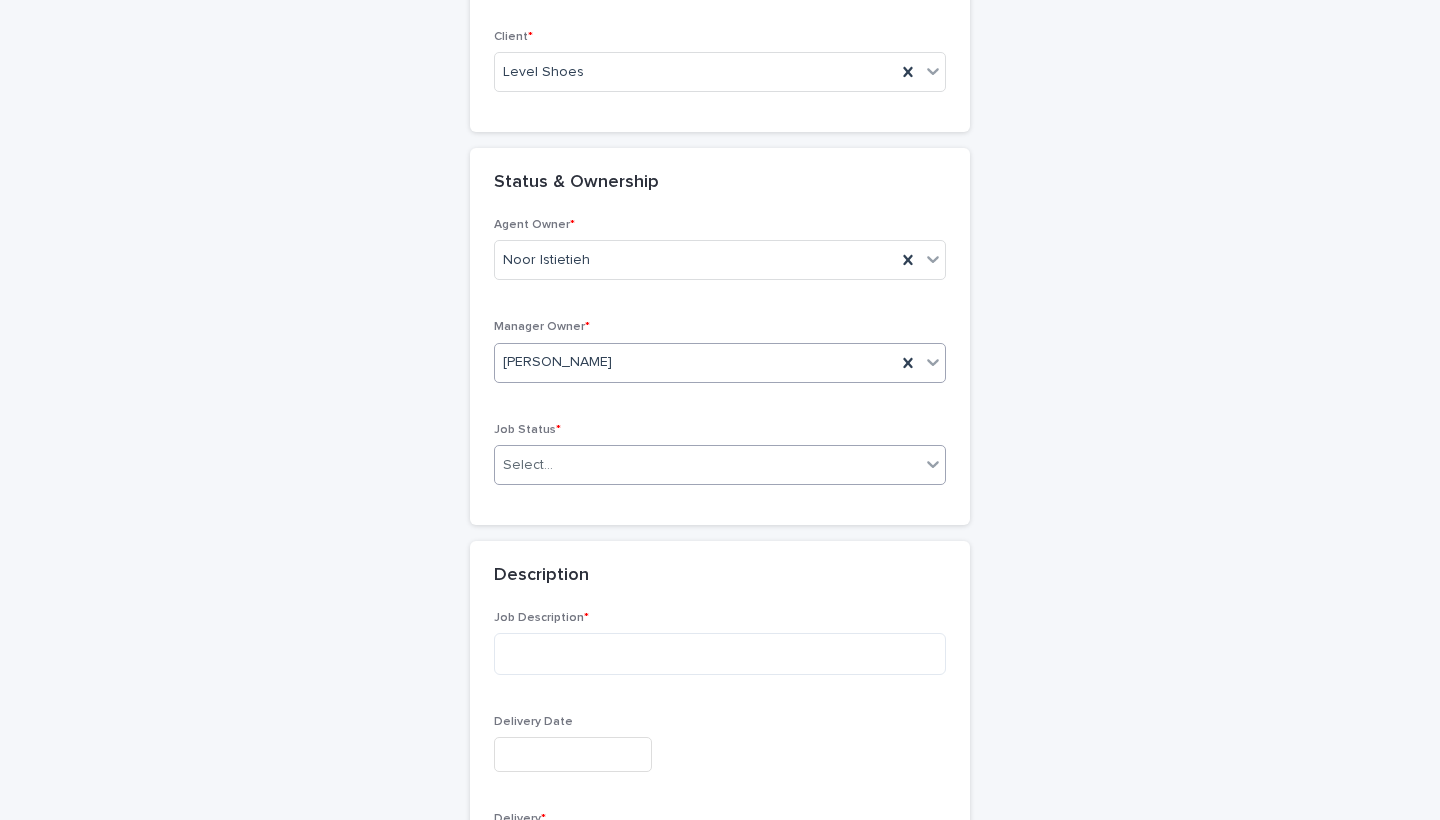 click on "Select..." at bounding box center [707, 465] 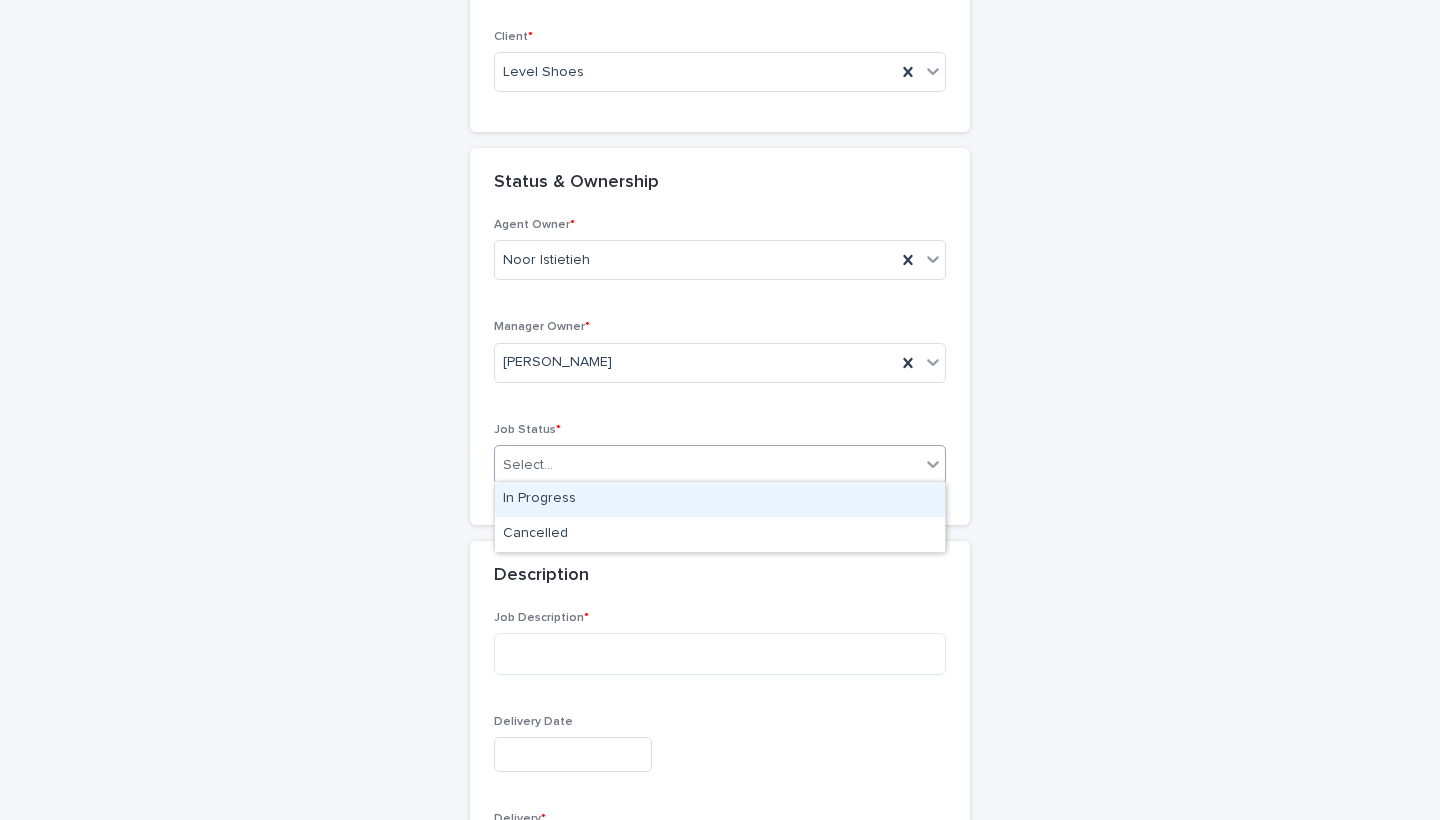 click on "In Progress" at bounding box center (720, 499) 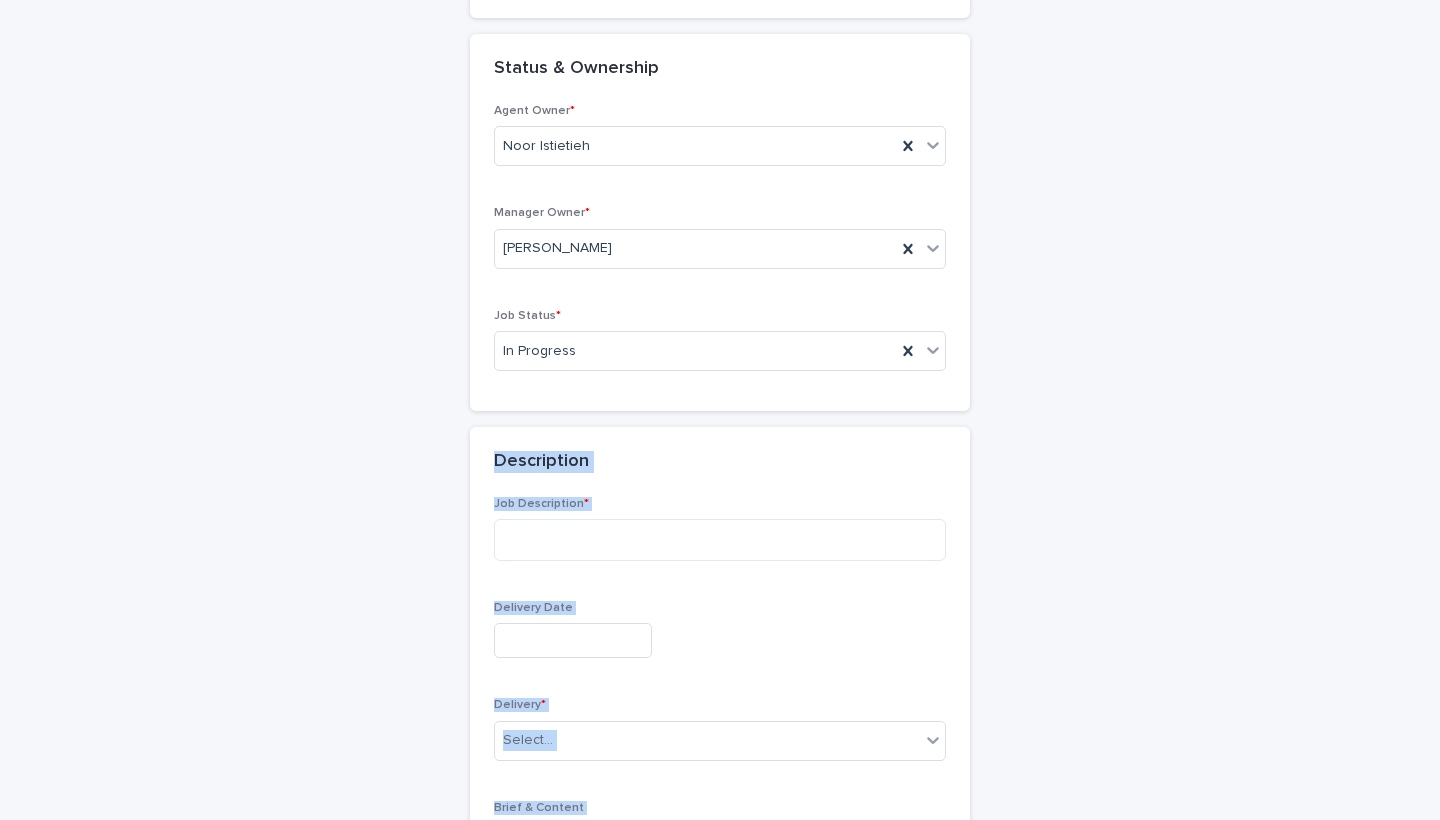 drag, startPoint x: 954, startPoint y: 555, endPoint x: 956, endPoint y: 819, distance: 264.00757 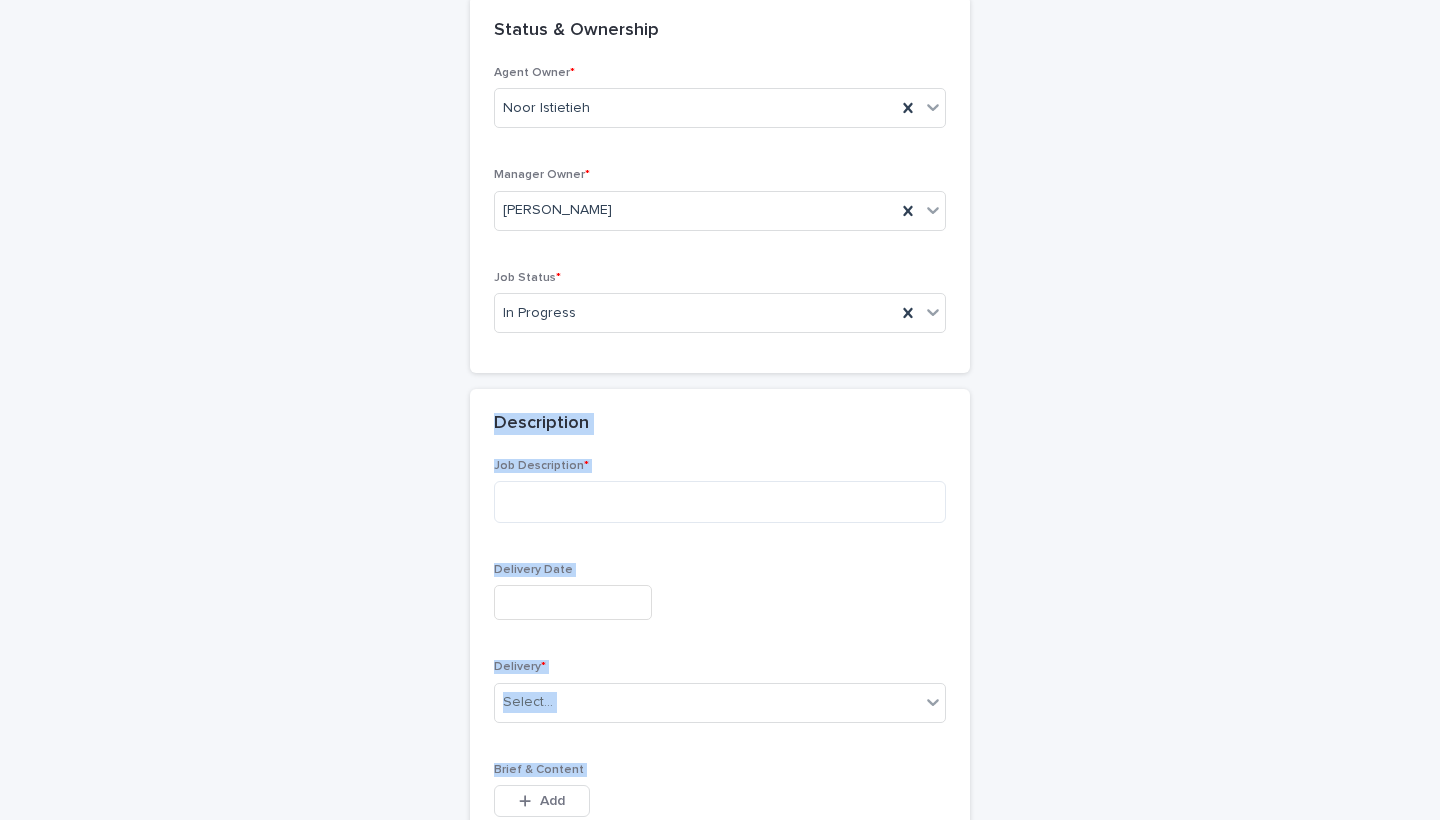click on "Job Description * Delivery Date Delivery * Select... Brief & Content This file cannot be opened Download File Add" at bounding box center [720, 662] 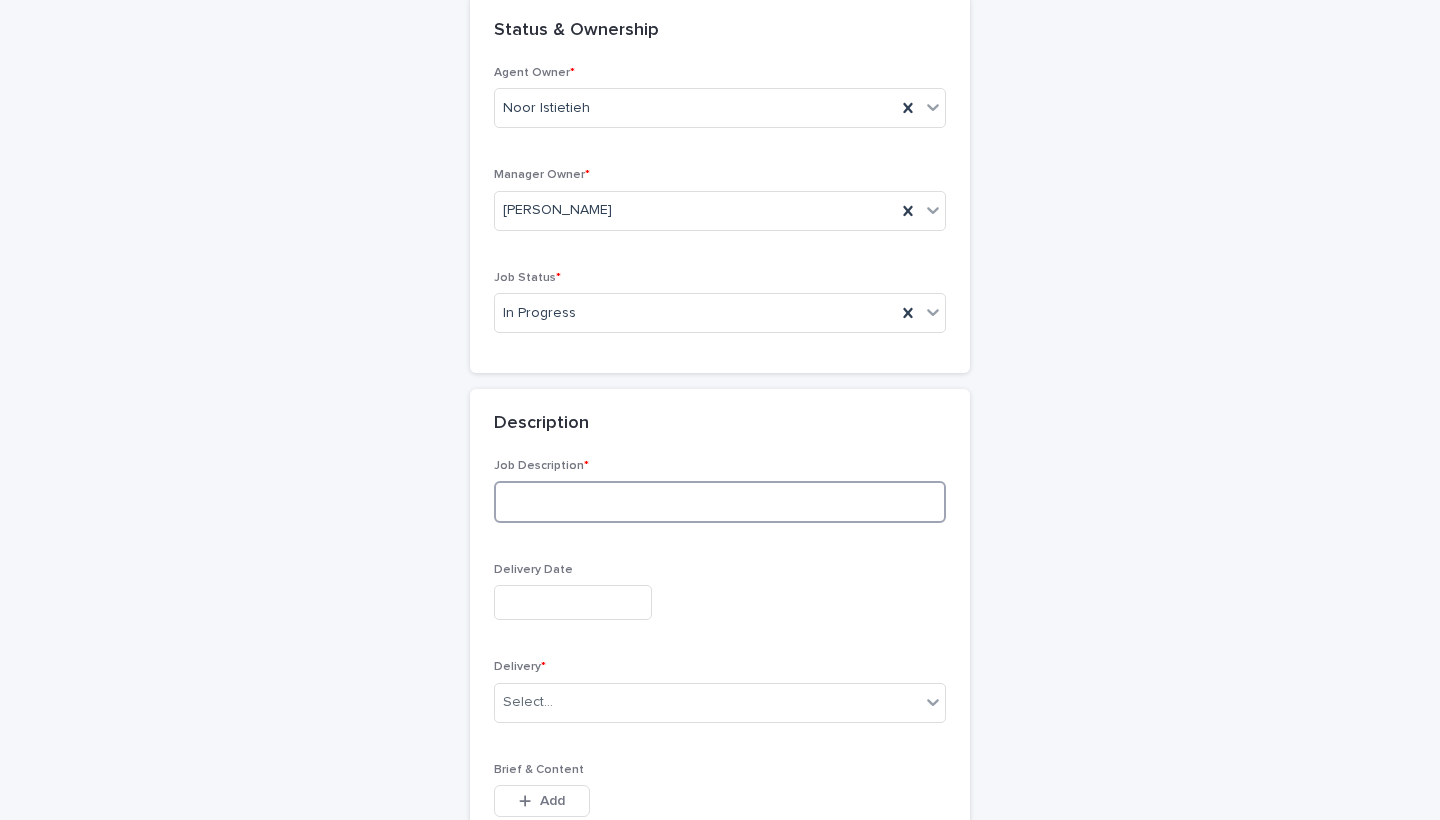 click at bounding box center (720, 502) 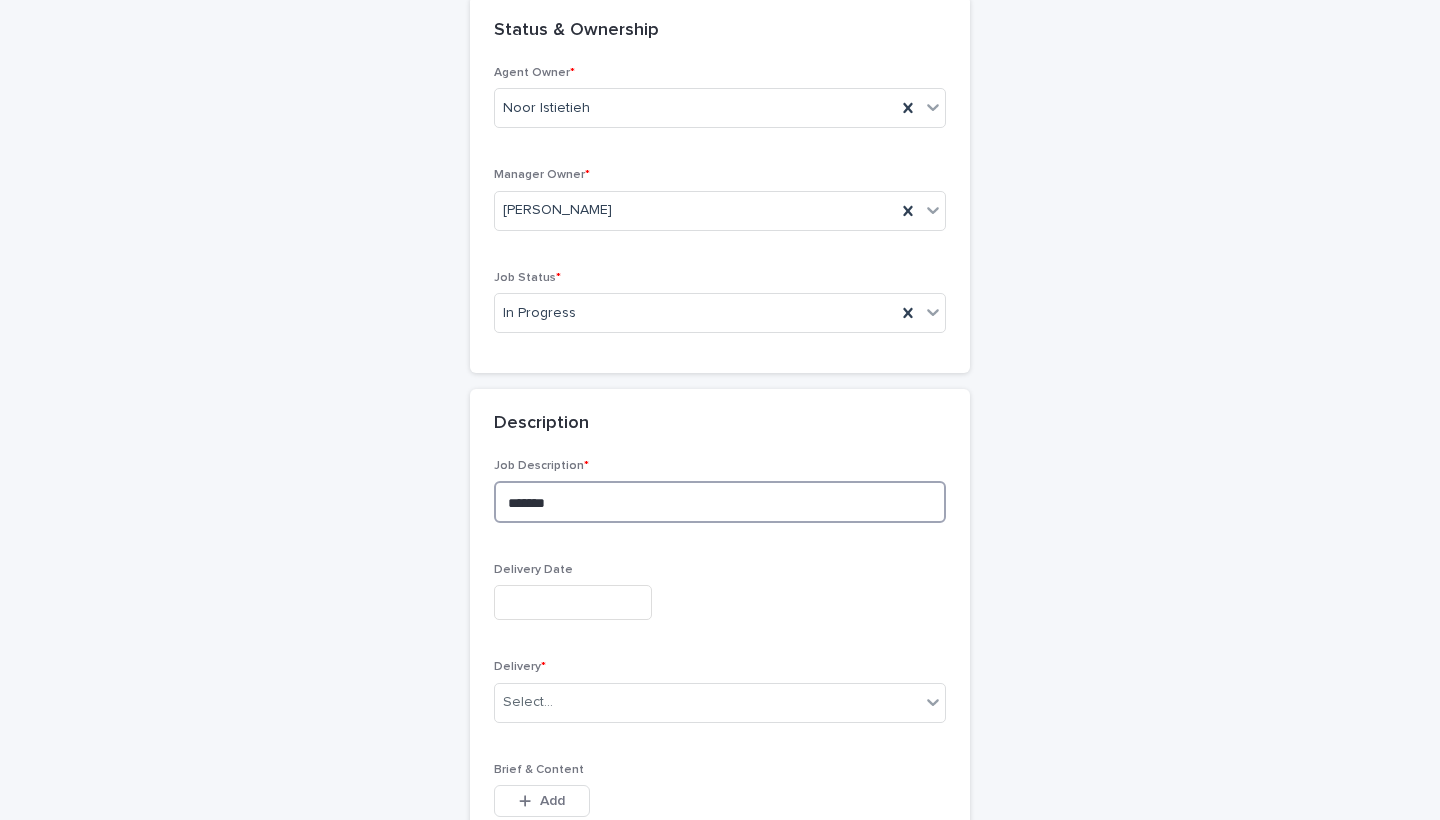 type on "*******" 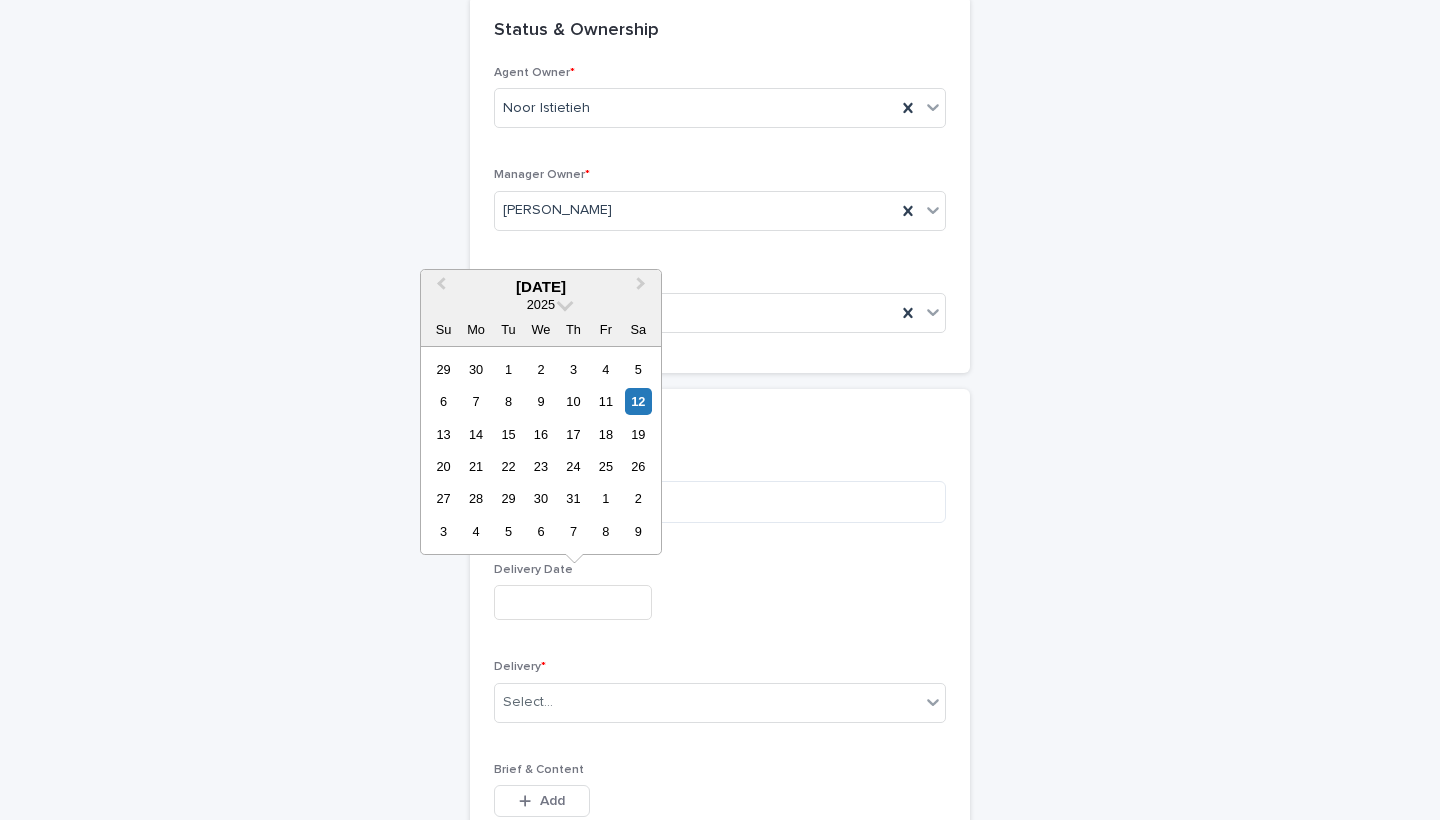click at bounding box center [573, 602] 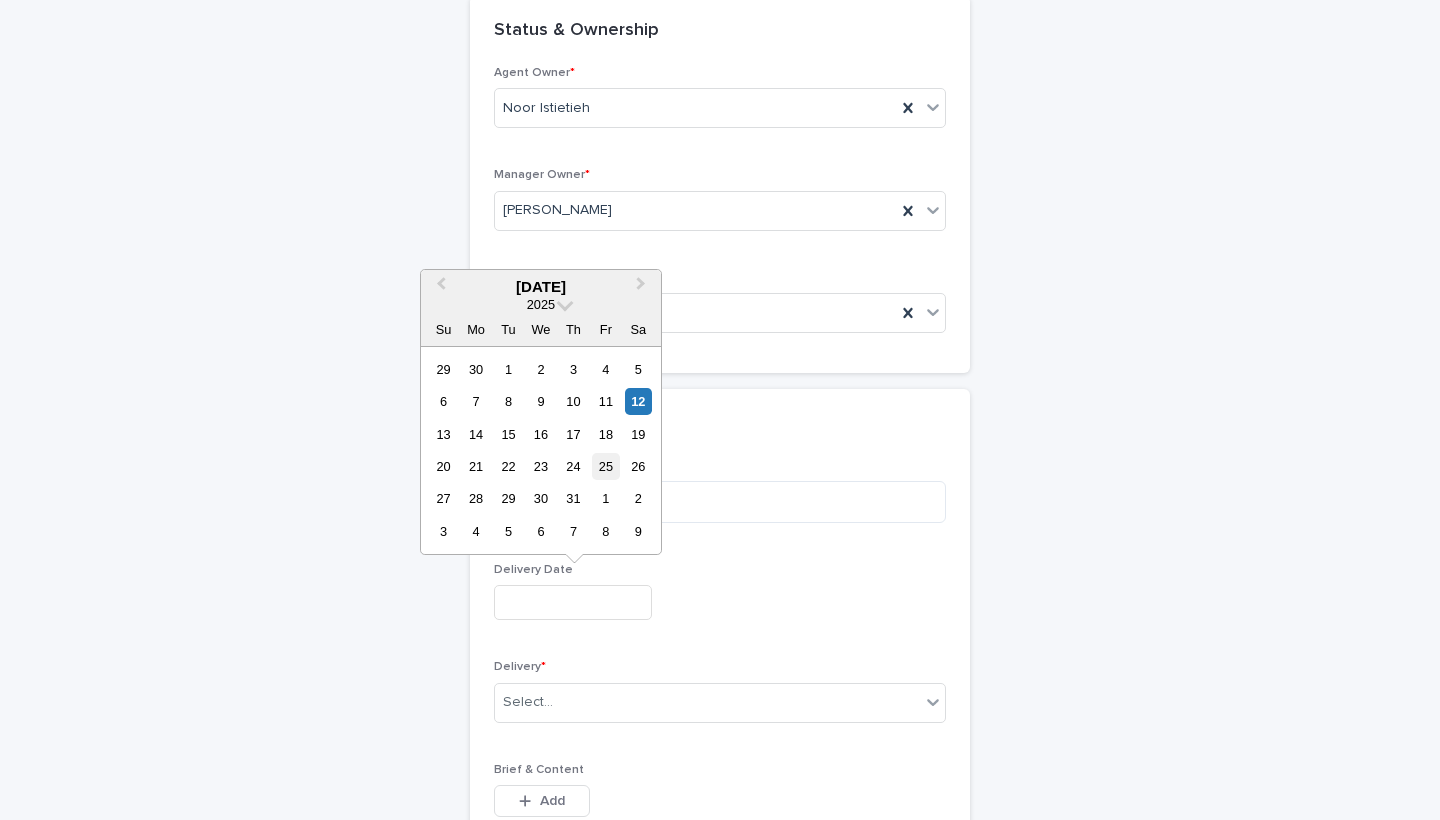 click on "25" at bounding box center [605, 466] 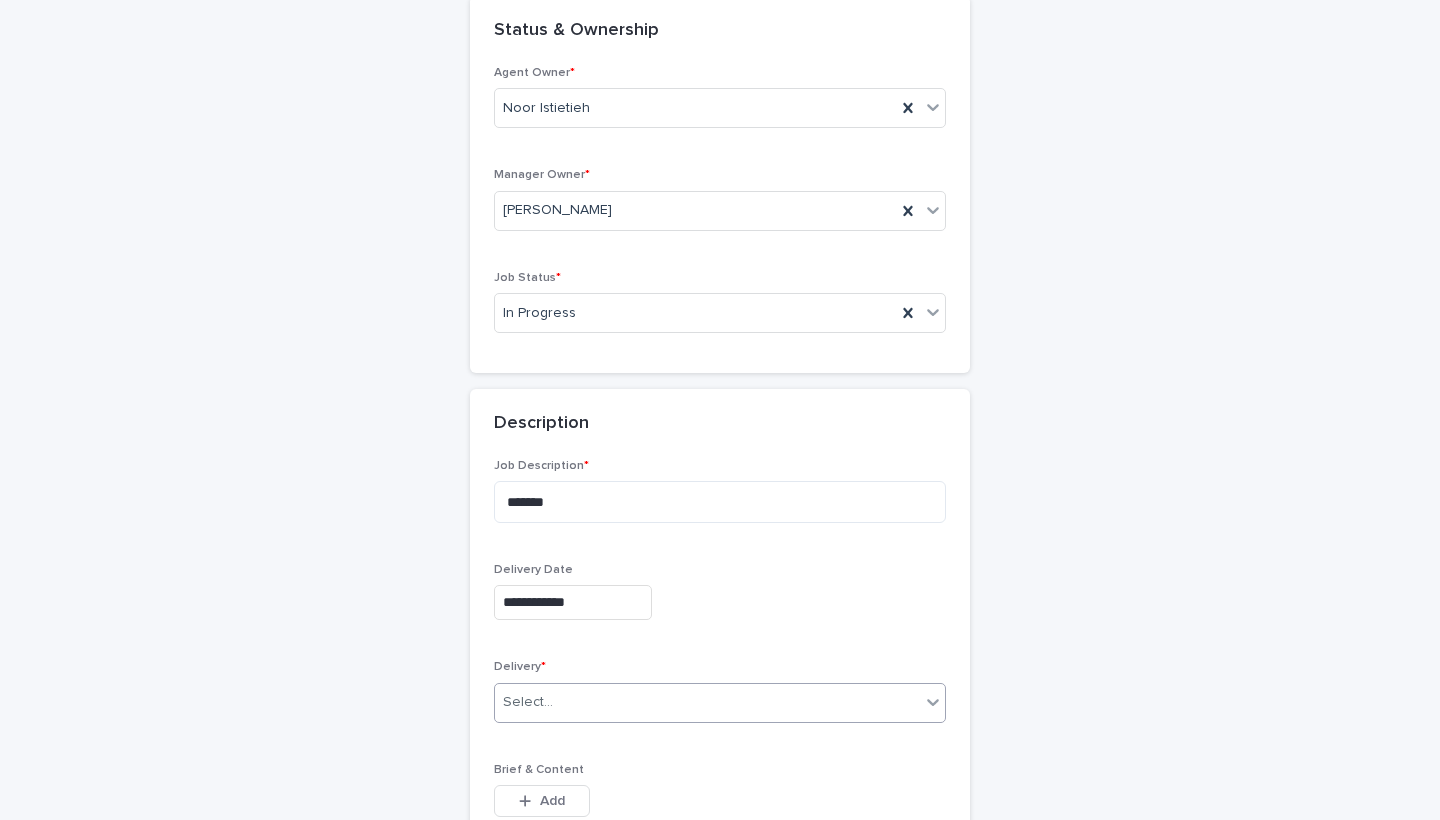 click on "Select..." at bounding box center [707, 702] 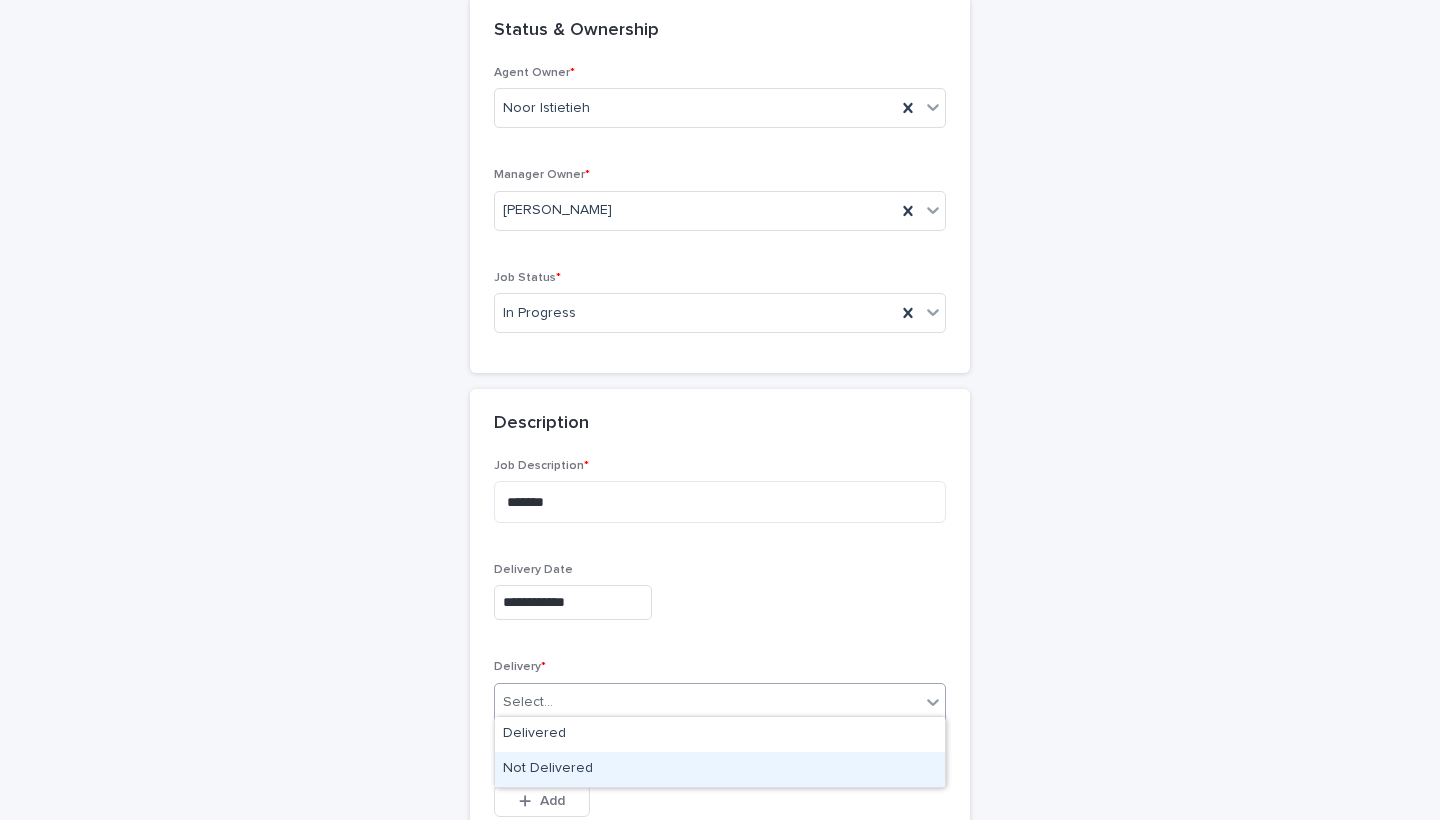 click on "Not Delivered" at bounding box center (720, 769) 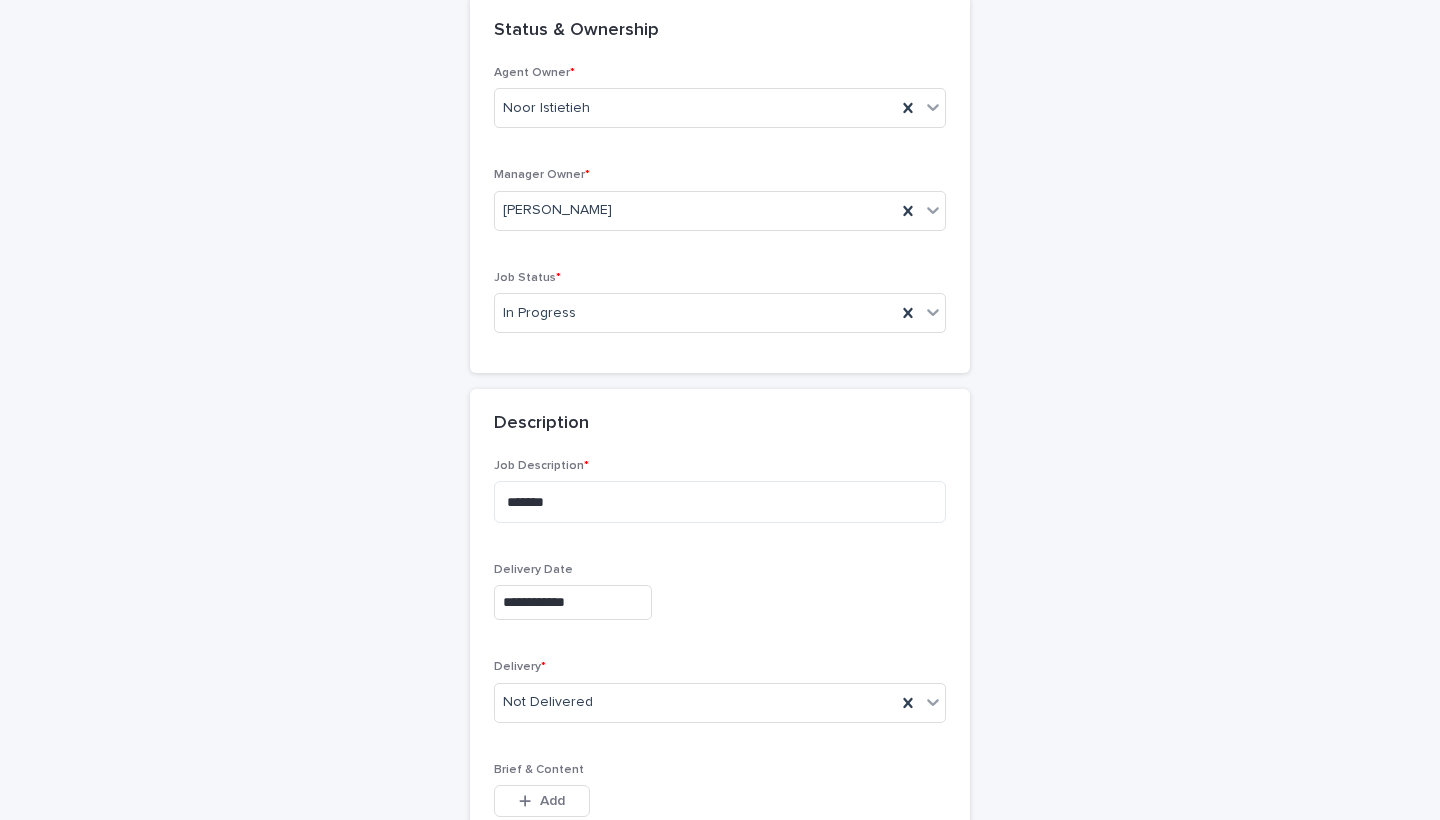 click on "**********" at bounding box center (720, 1033) 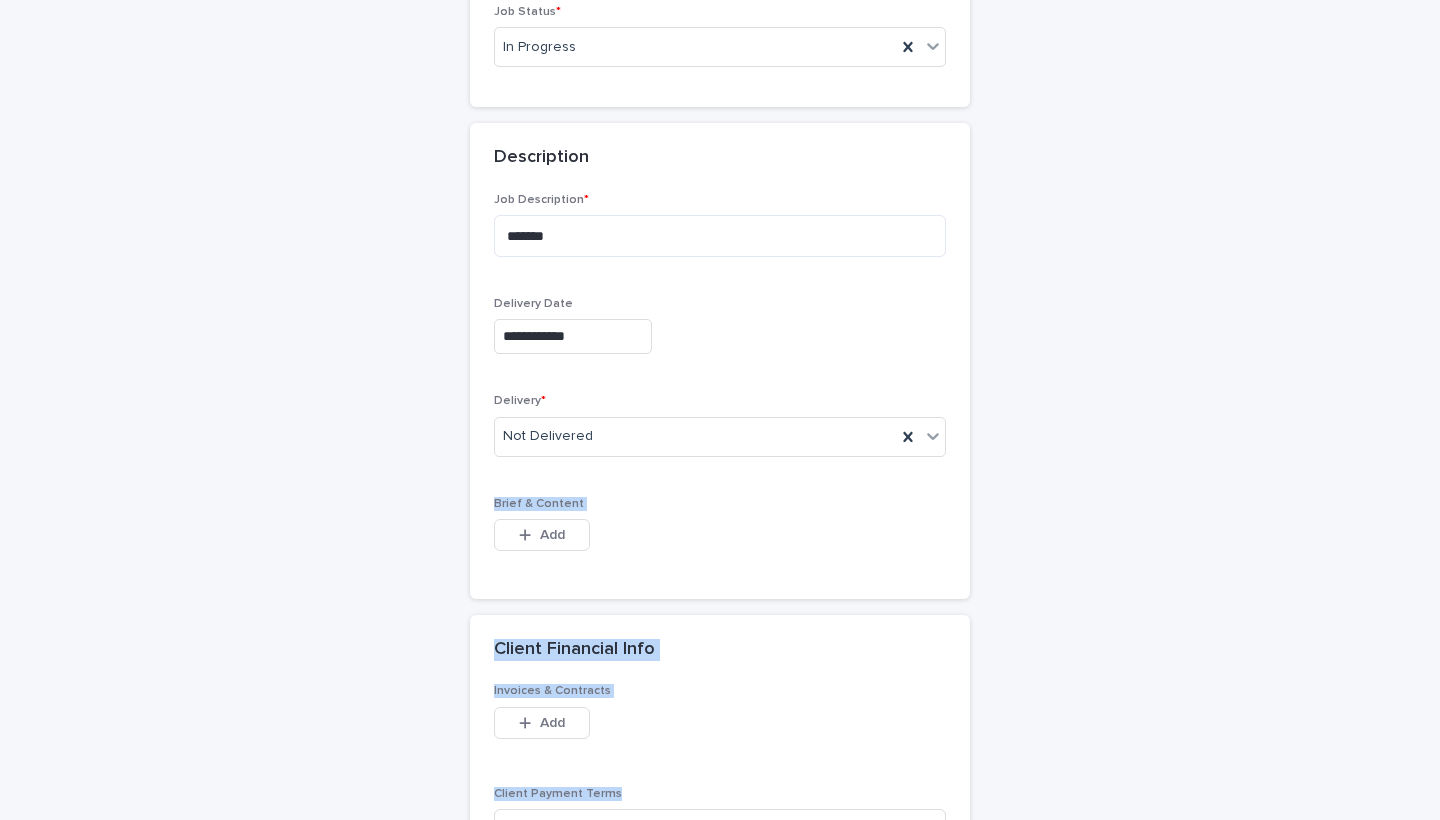 drag, startPoint x: 1050, startPoint y: 686, endPoint x: 1063, endPoint y: 818, distance: 132.63861 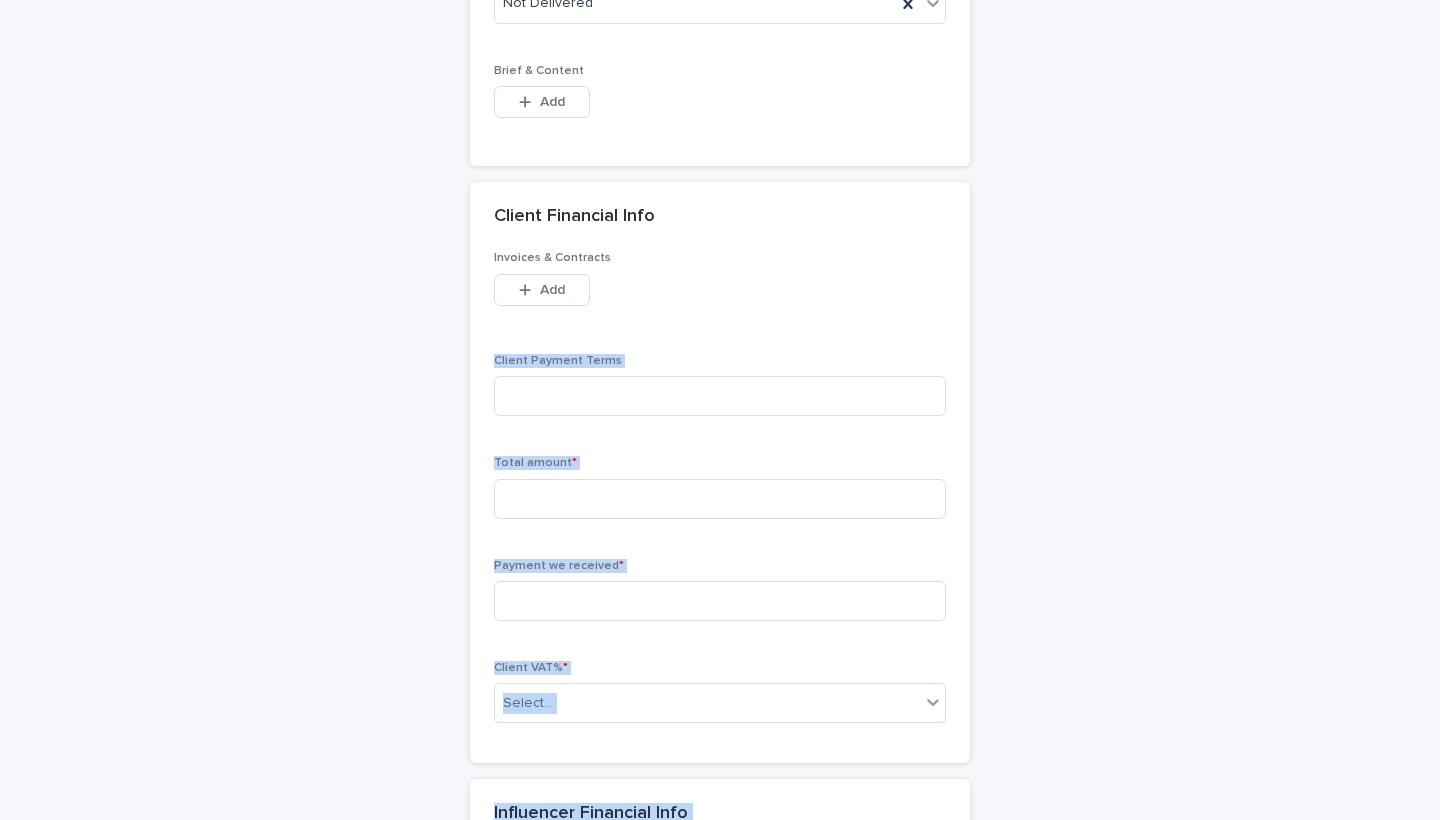drag, startPoint x: 1096, startPoint y: 715, endPoint x: 1086, endPoint y: 818, distance: 103.4843 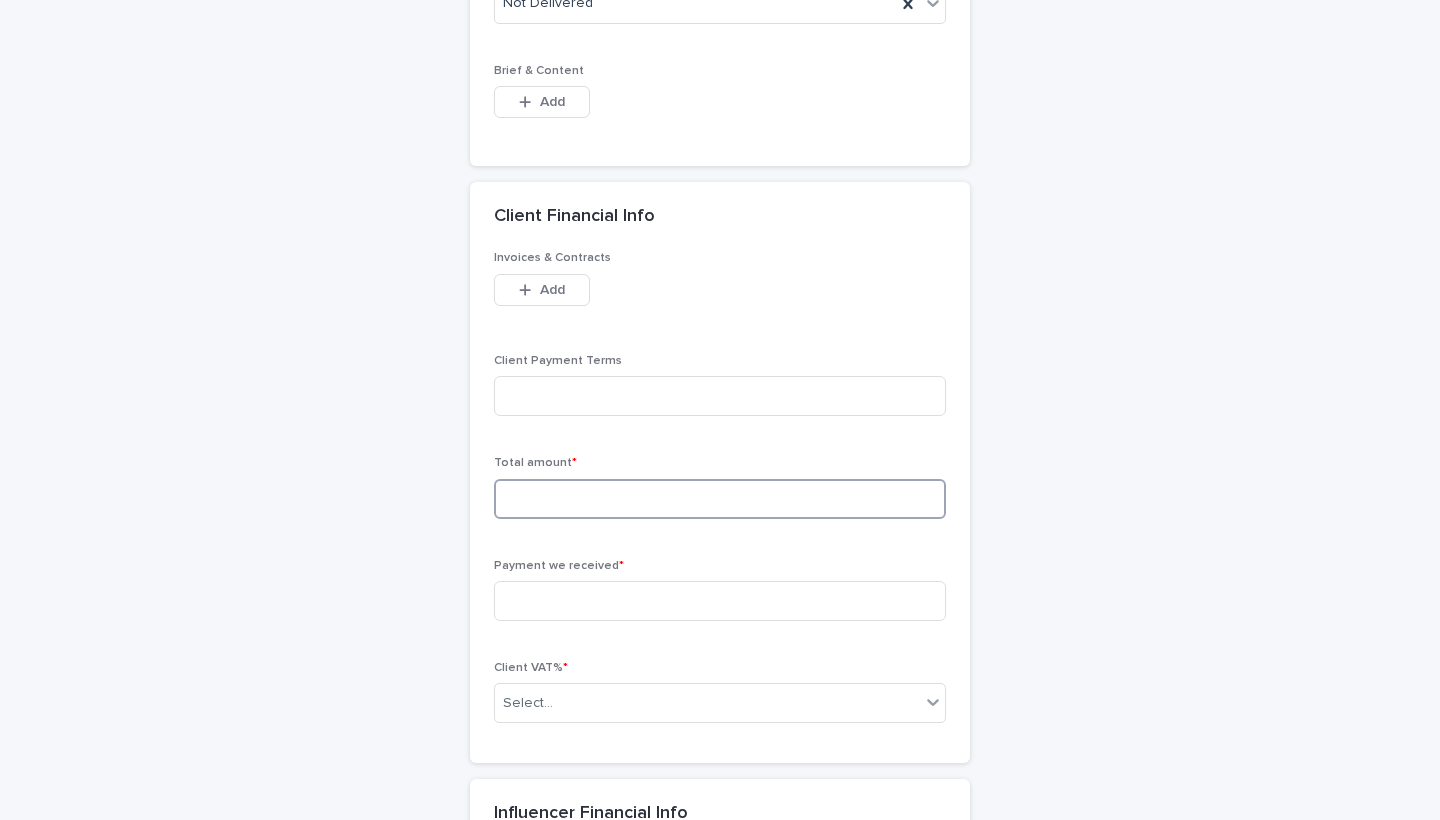 click at bounding box center (720, 499) 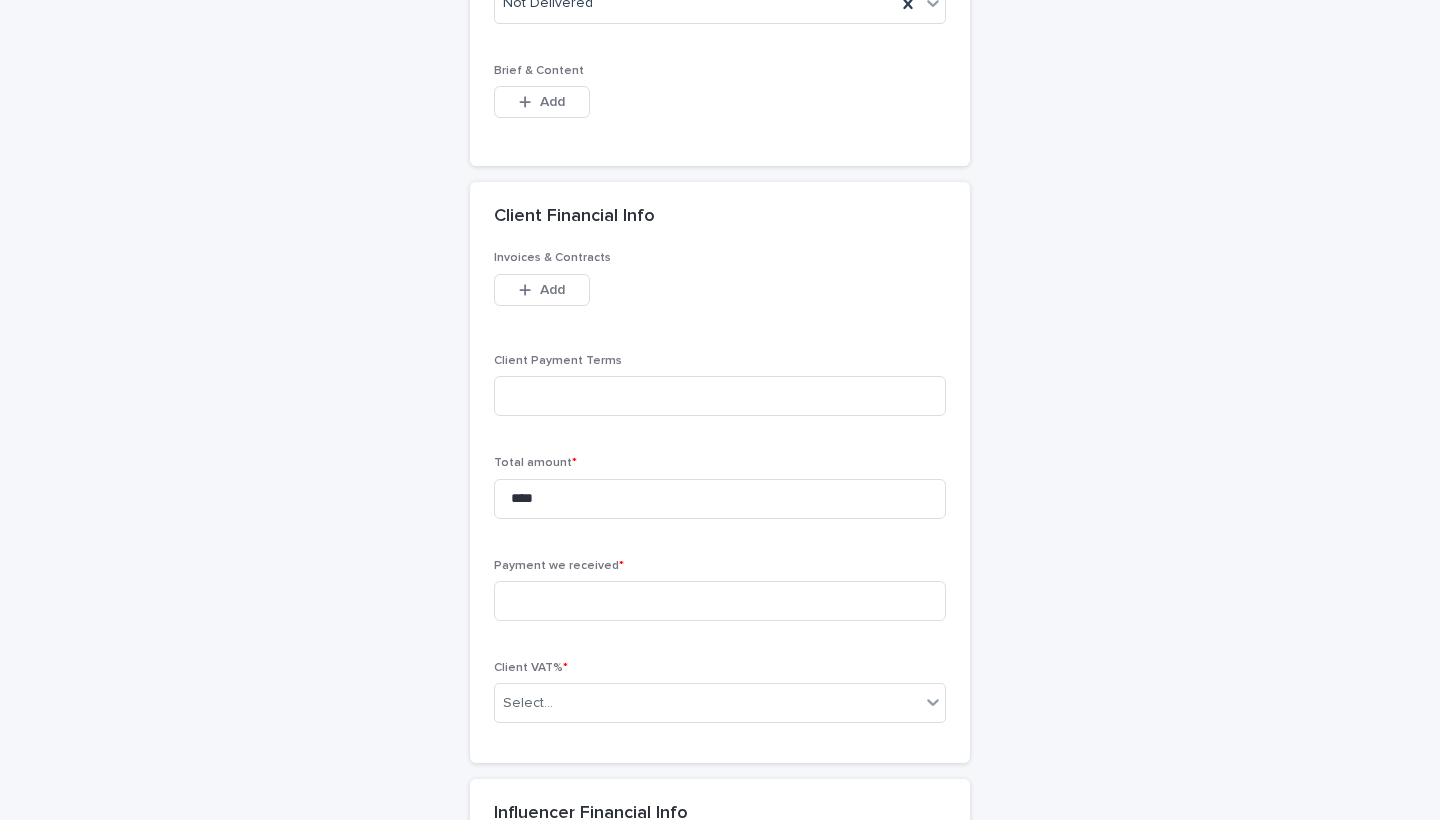 click on "Payment we received  *" at bounding box center [720, 598] 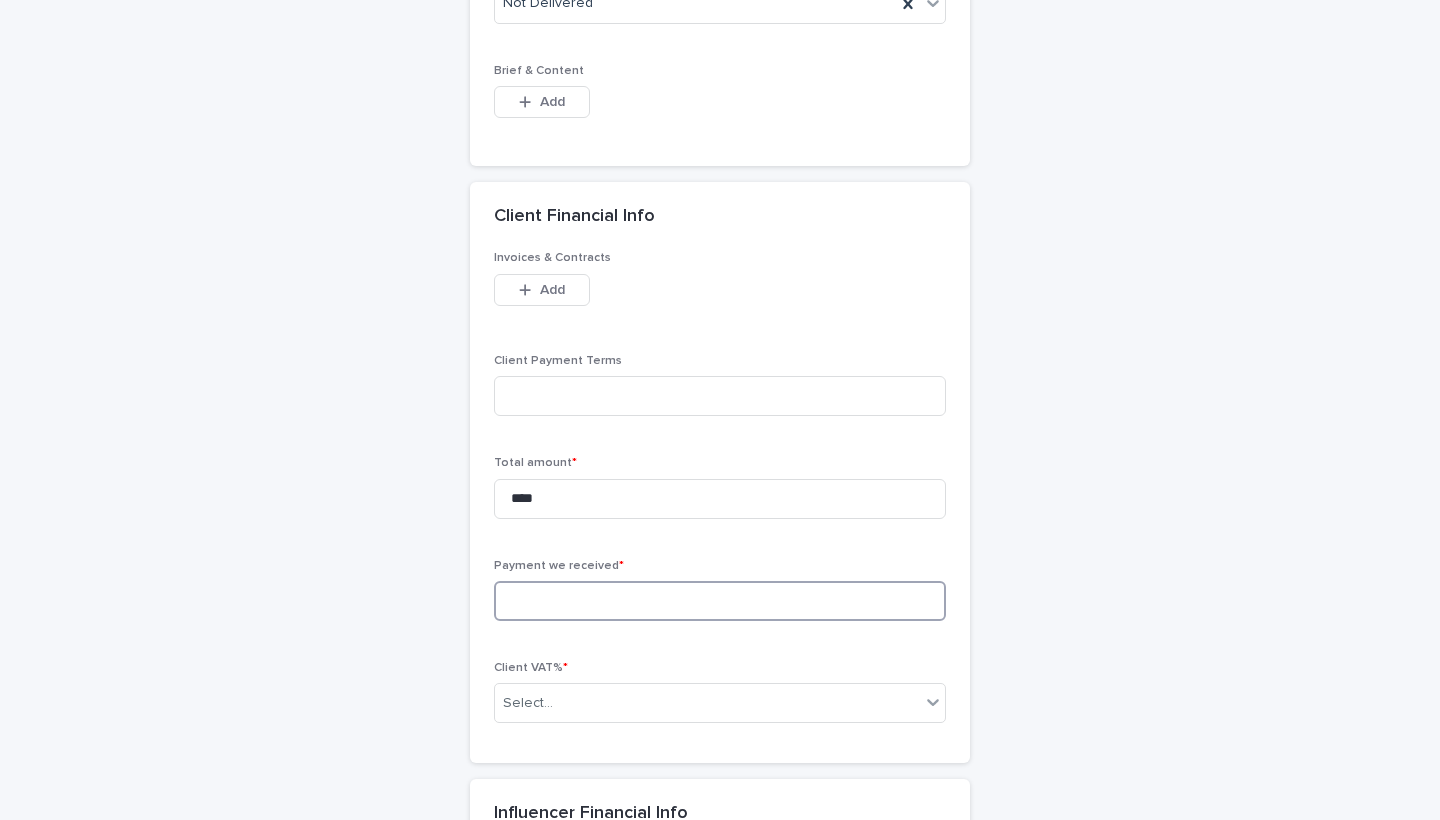 click at bounding box center [720, 601] 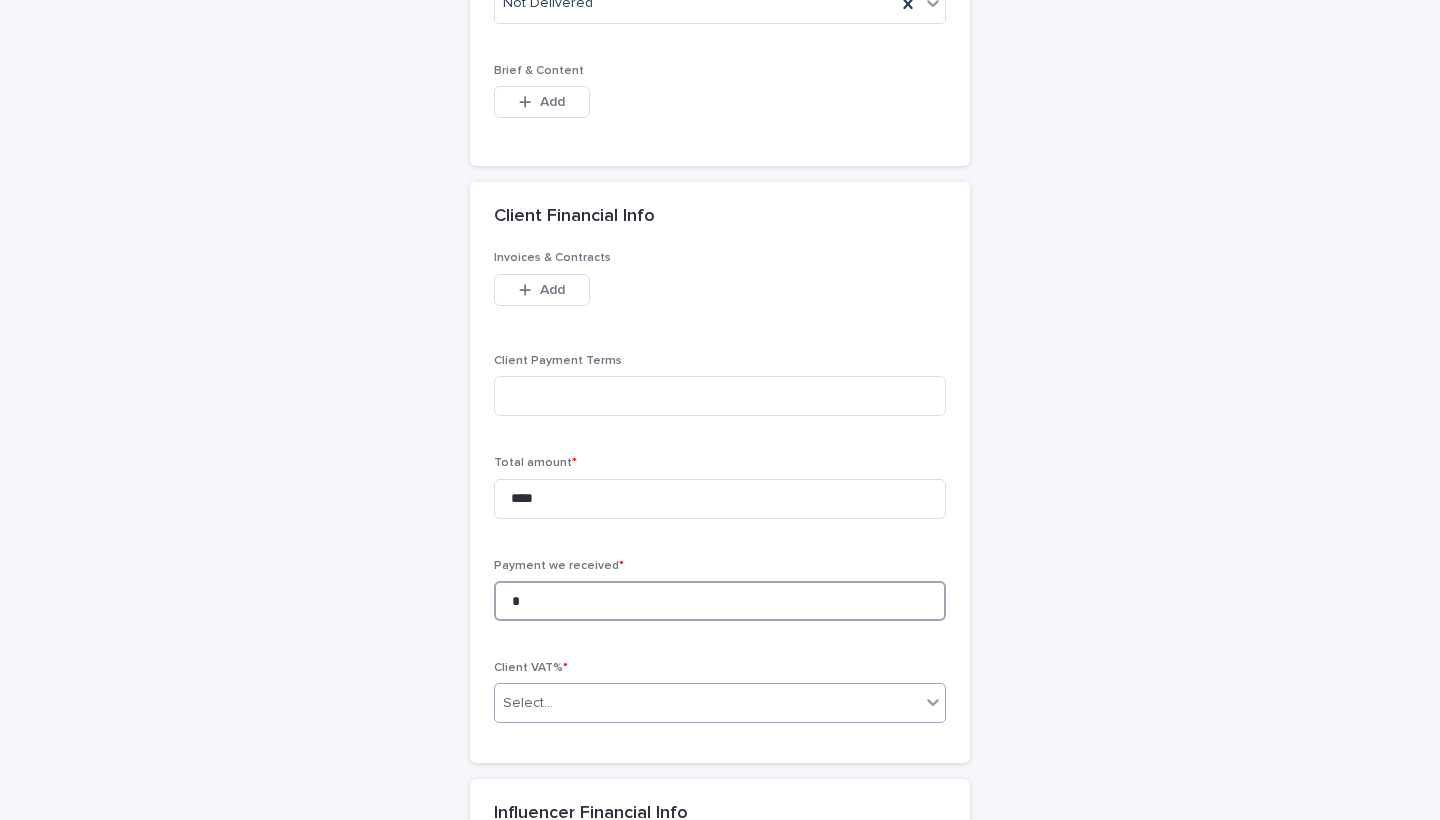 type on "*" 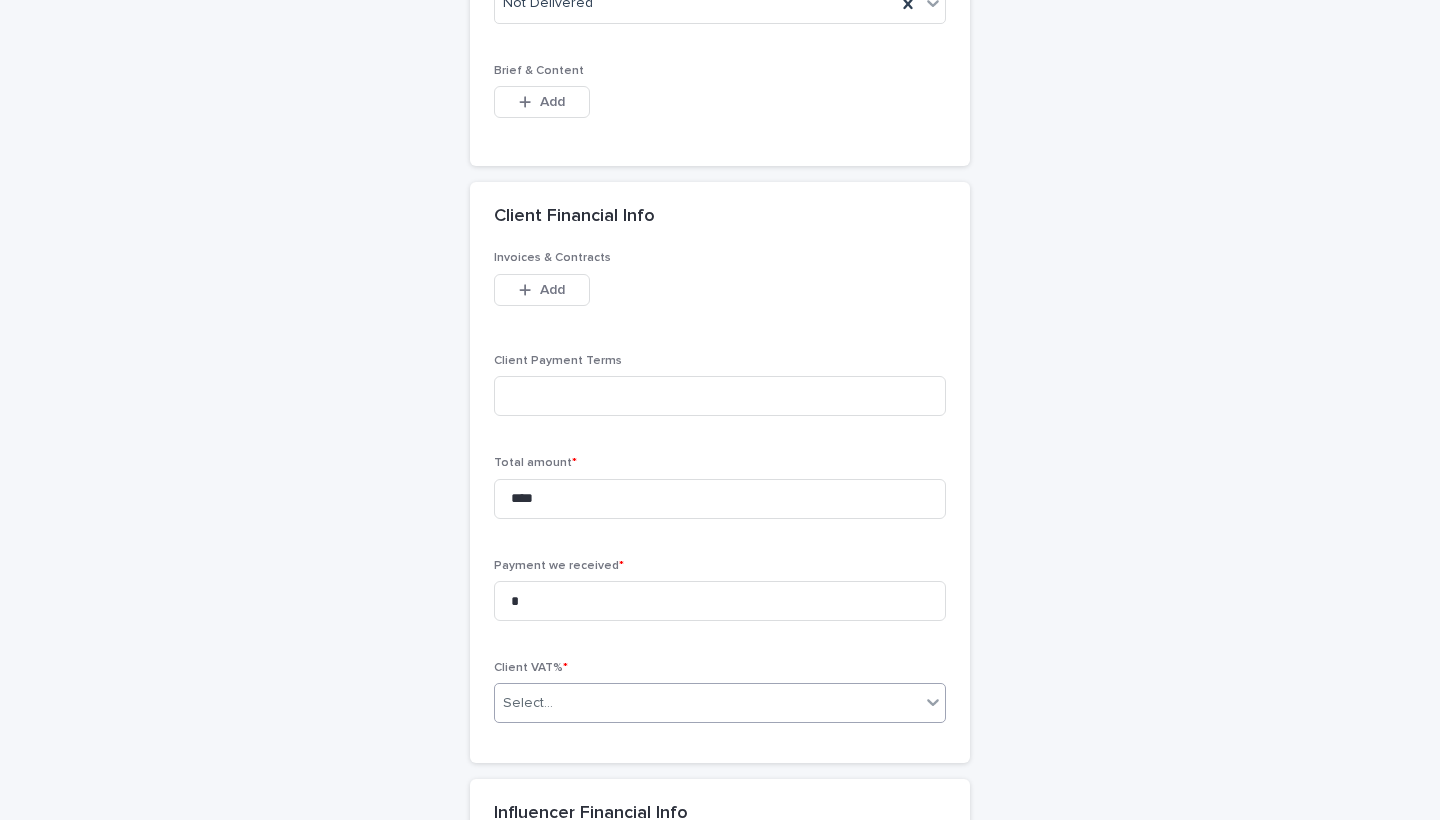 click on "Select..." at bounding box center (707, 703) 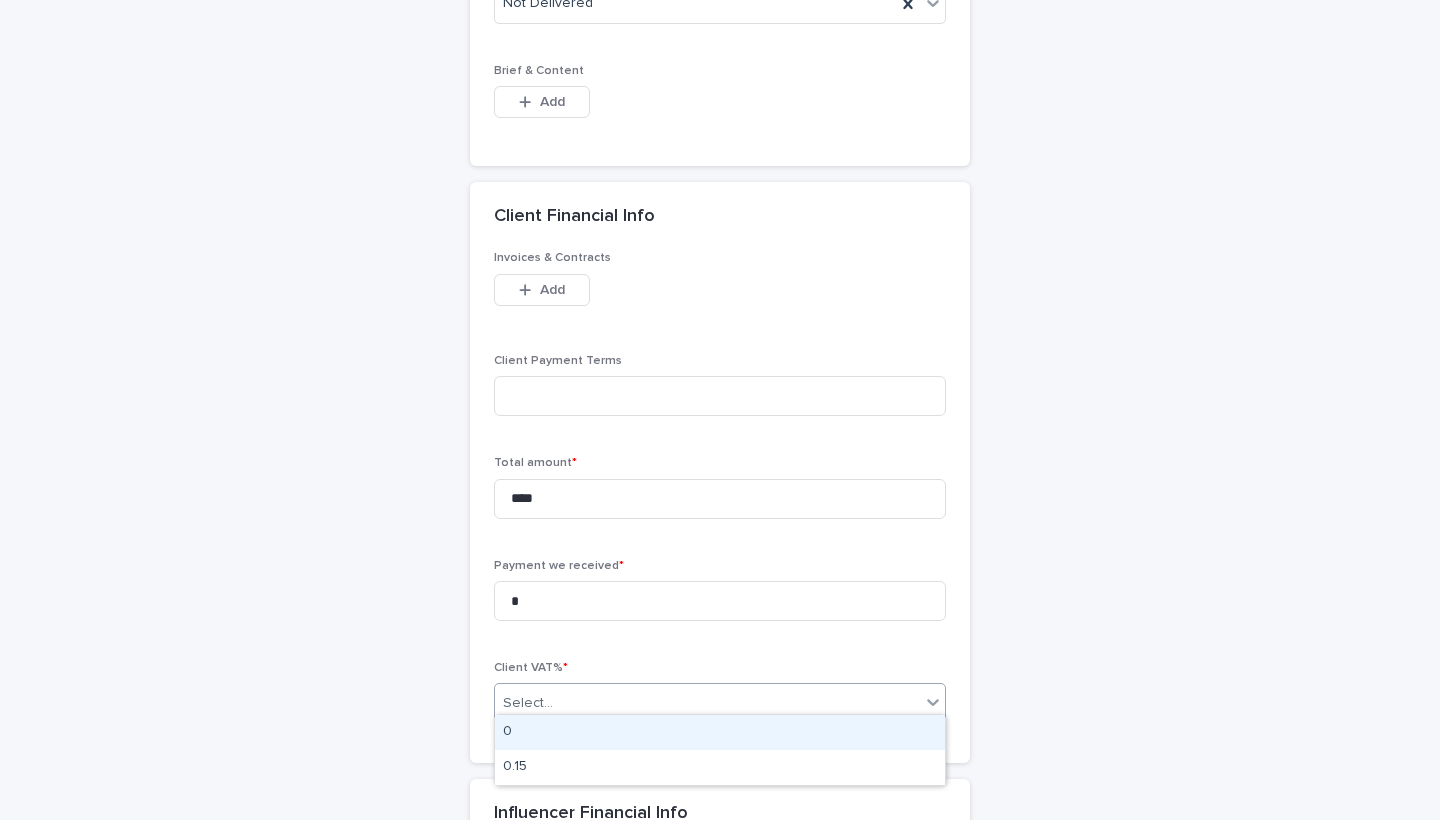 click on "0" at bounding box center [720, 732] 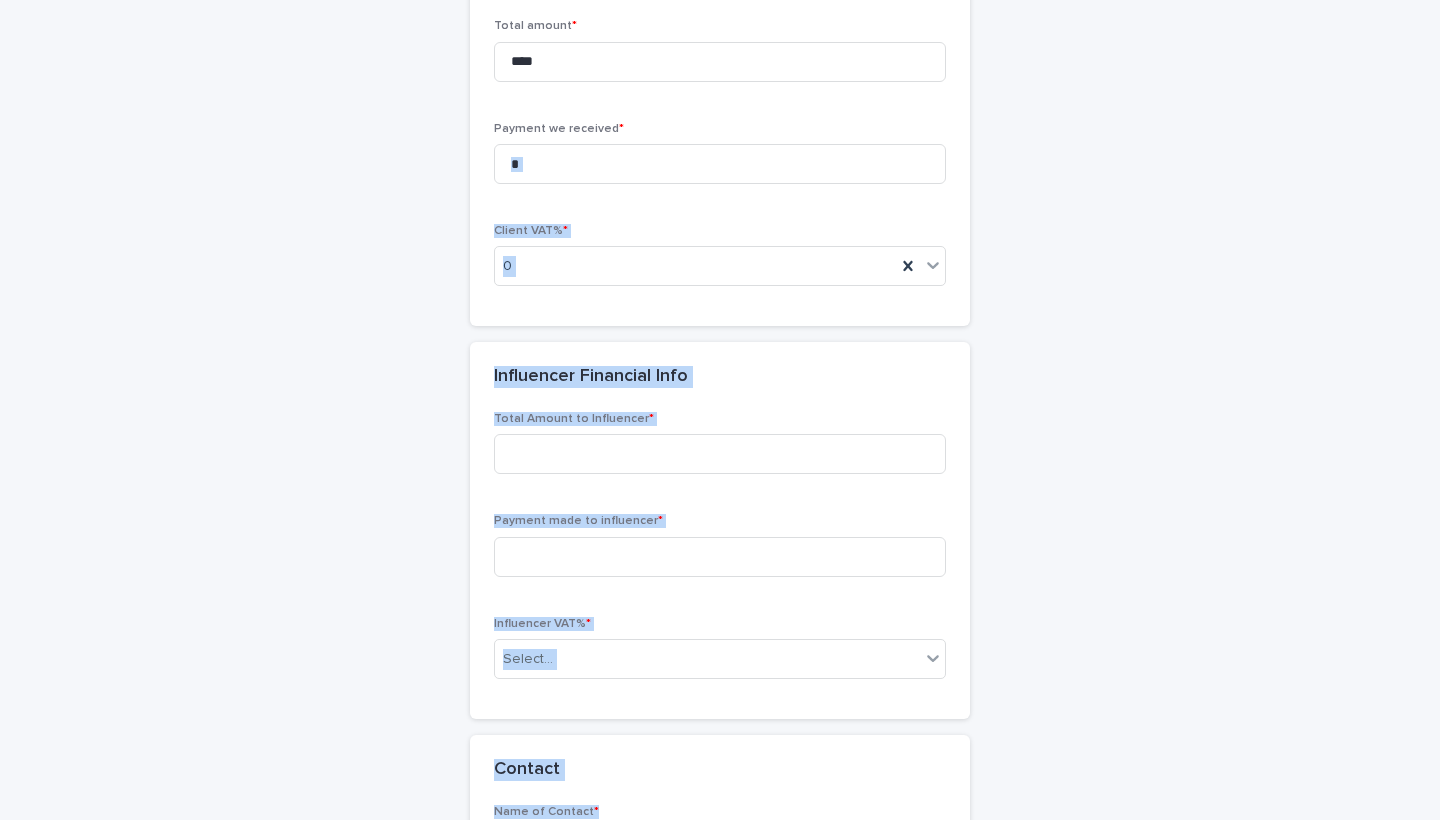 drag, startPoint x: 1026, startPoint y: 636, endPoint x: 1041, endPoint y: 818, distance: 182.61708 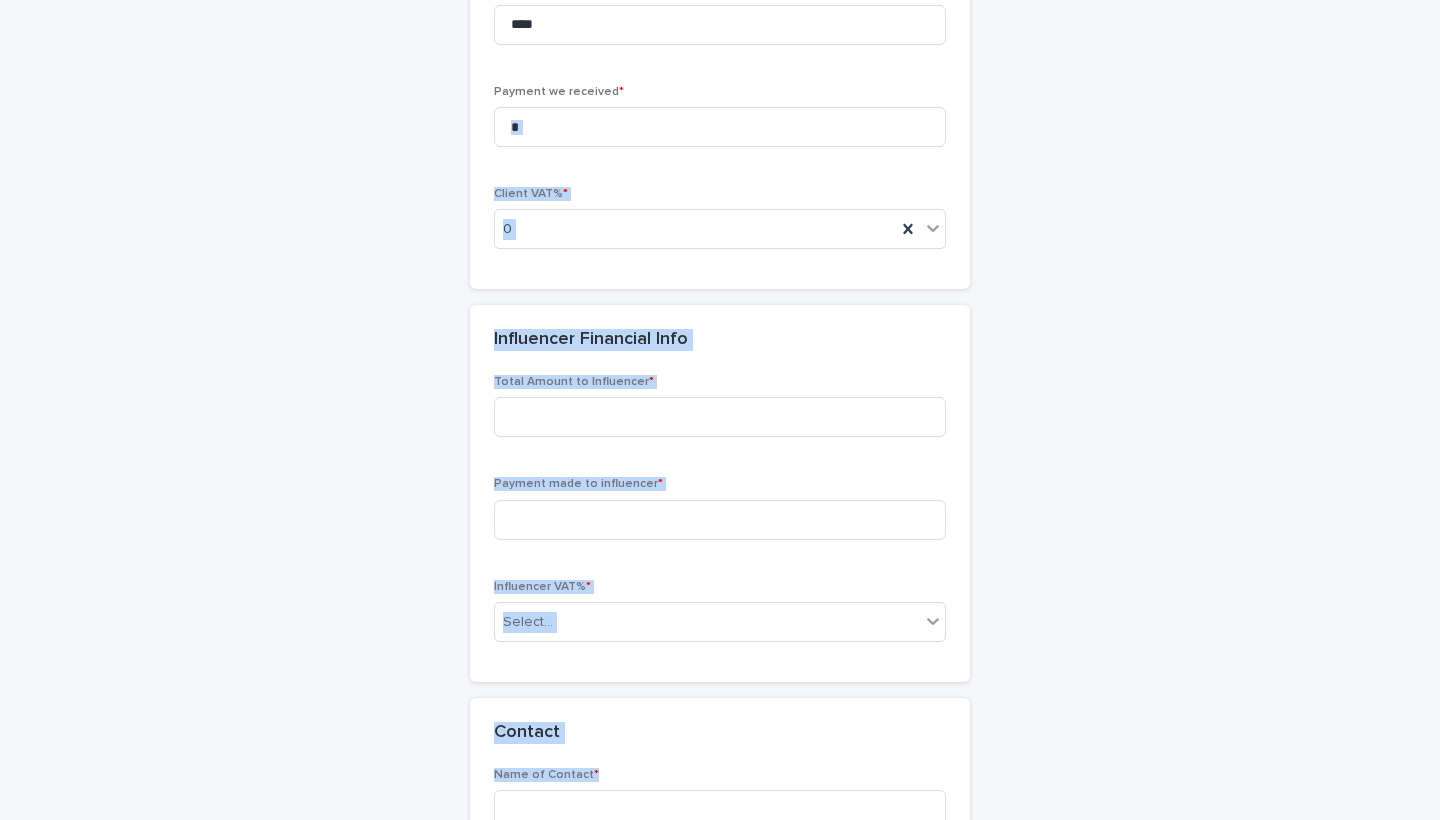 click on "**********" at bounding box center (720, -140) 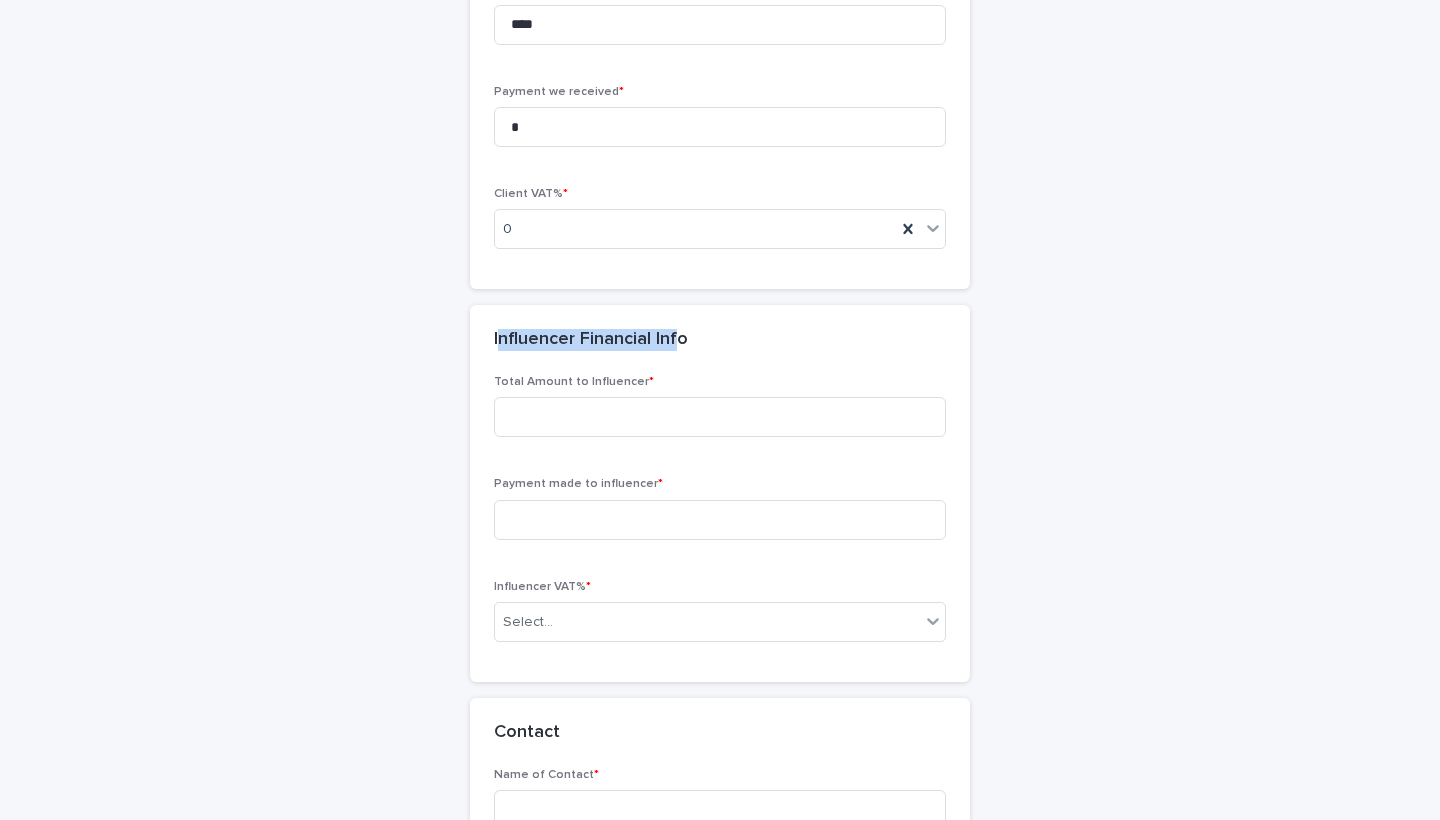 drag, startPoint x: 497, startPoint y: 326, endPoint x: 674, endPoint y: 338, distance: 177.40631 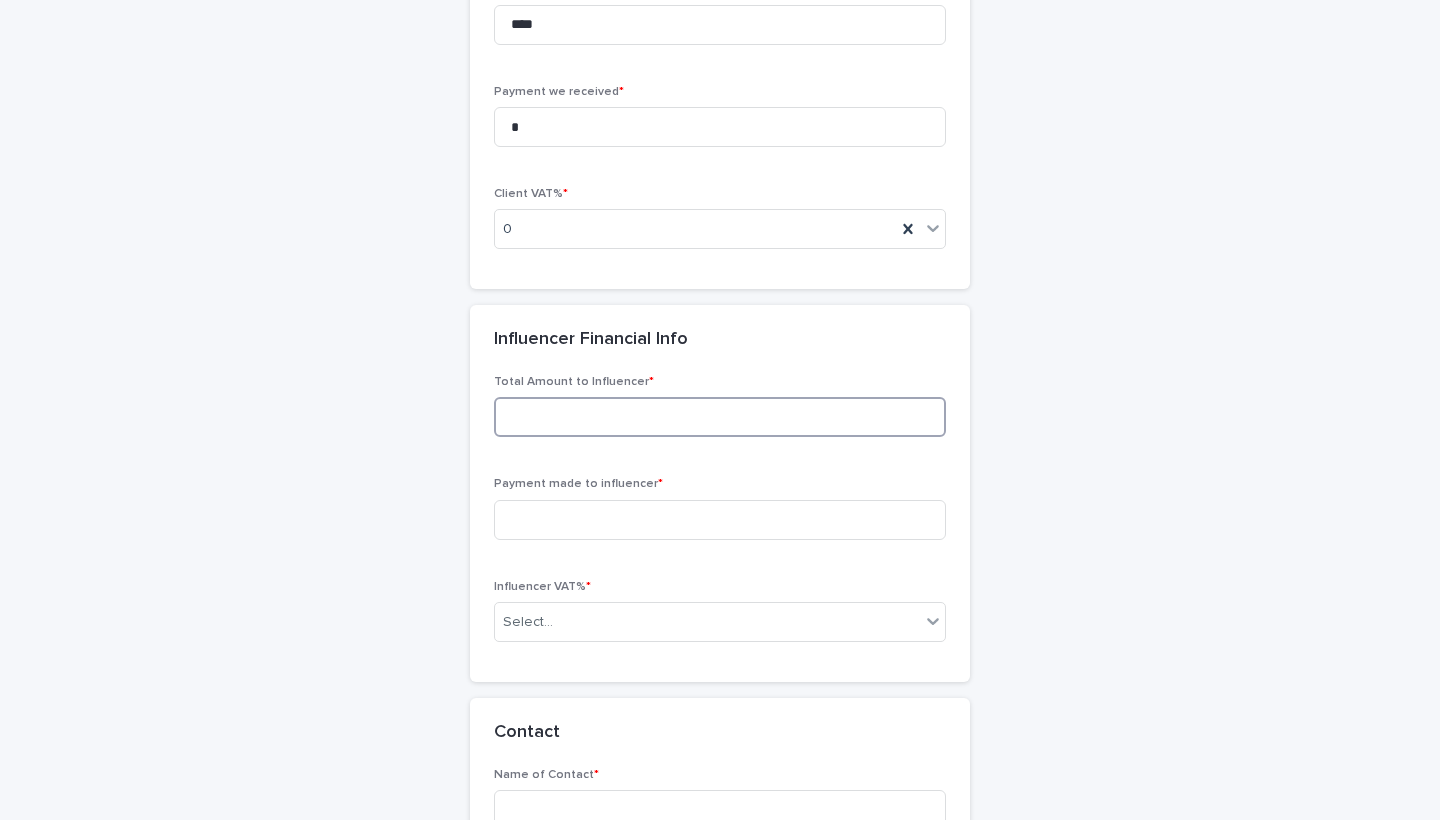 click at bounding box center (720, 417) 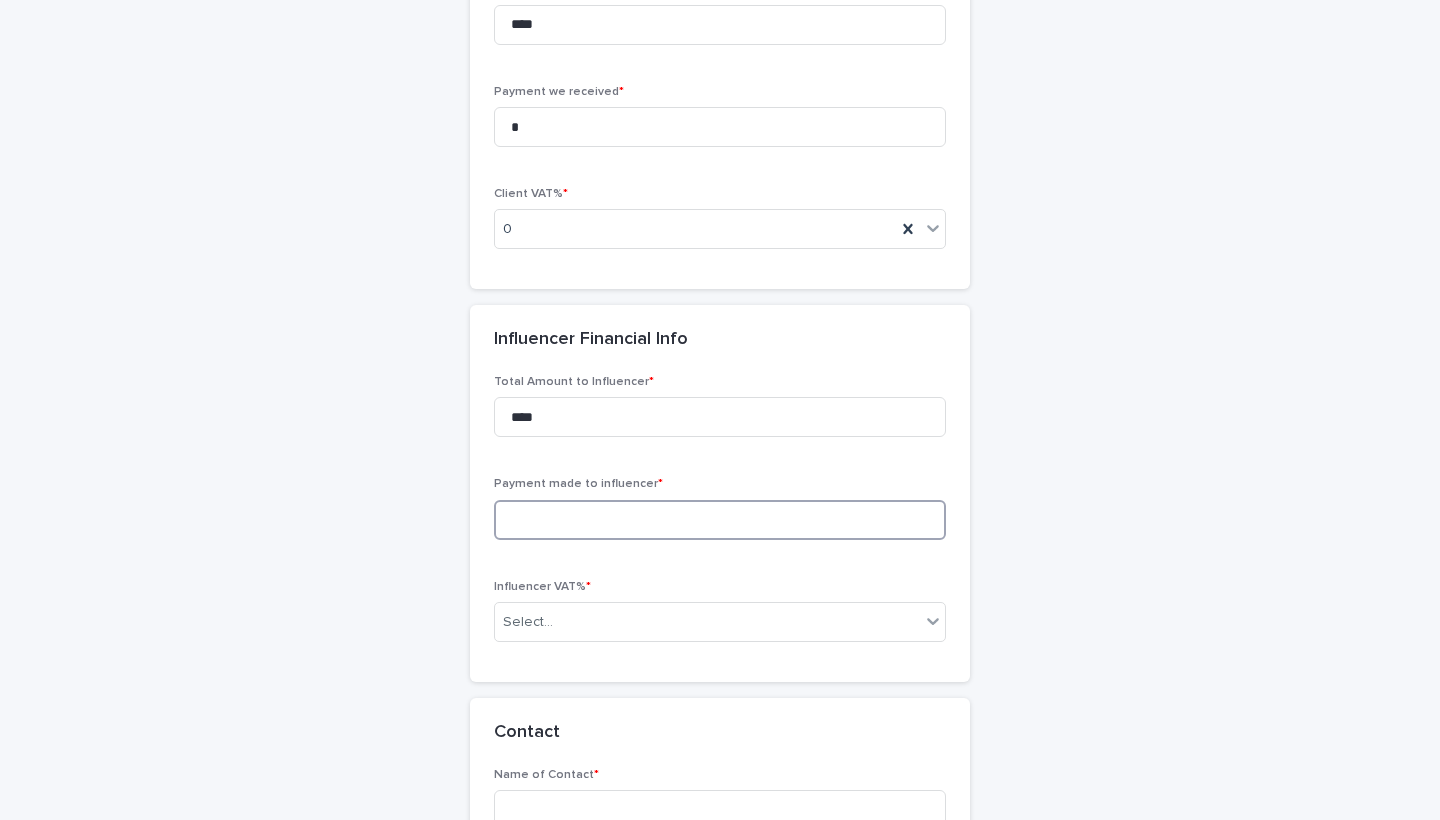 click at bounding box center [720, 520] 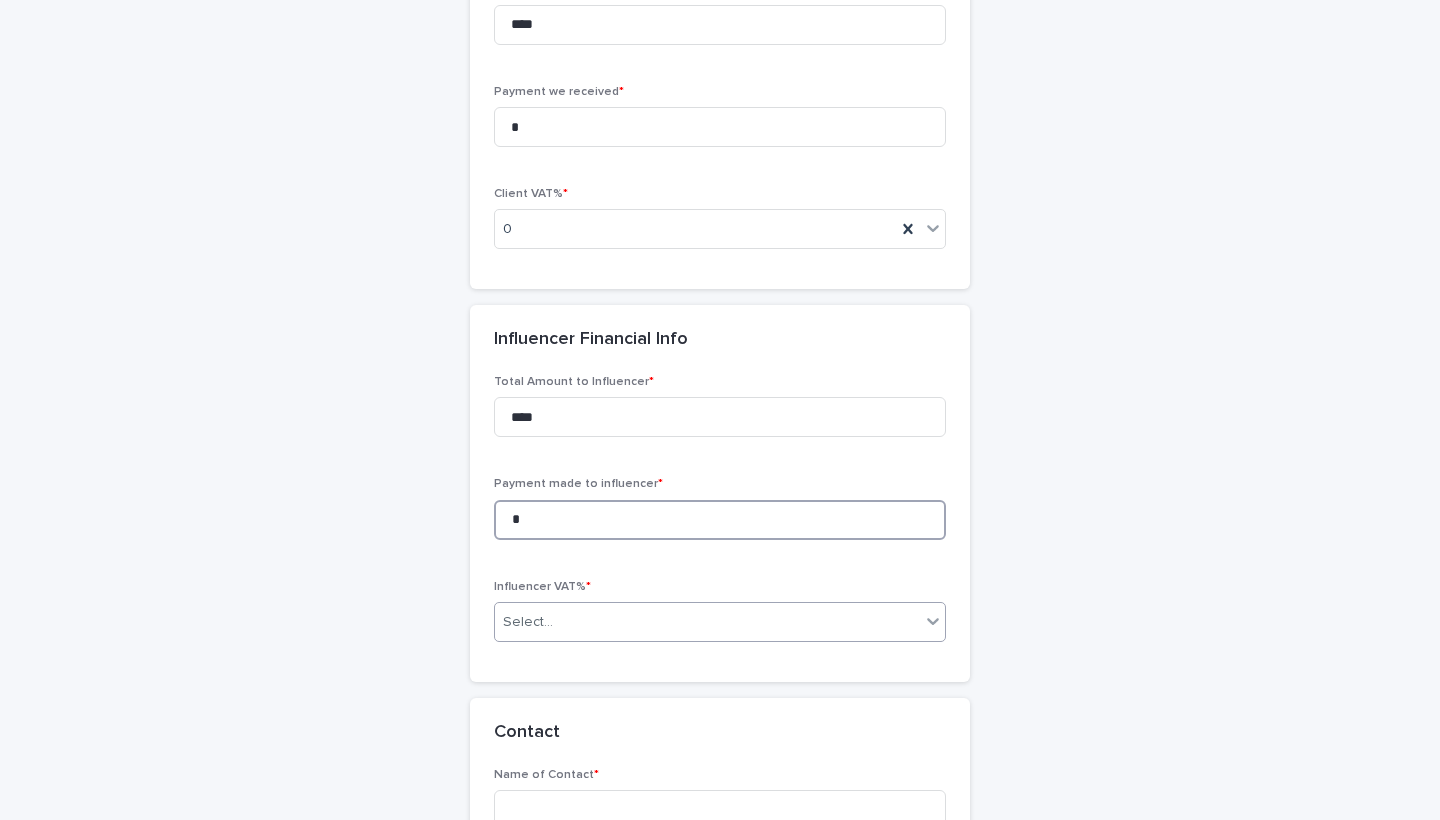 type on "*" 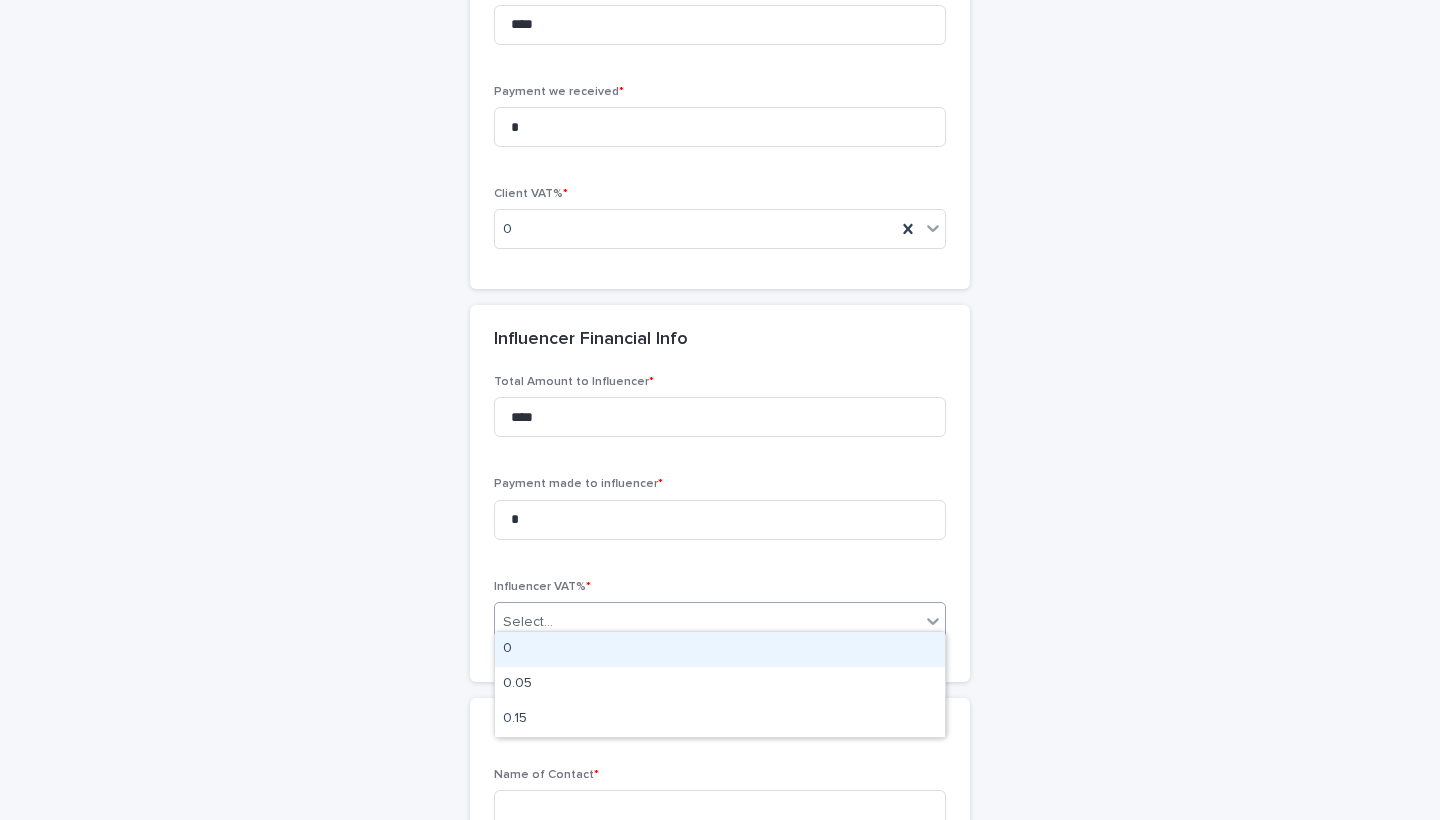 click on "Select..." at bounding box center (707, 622) 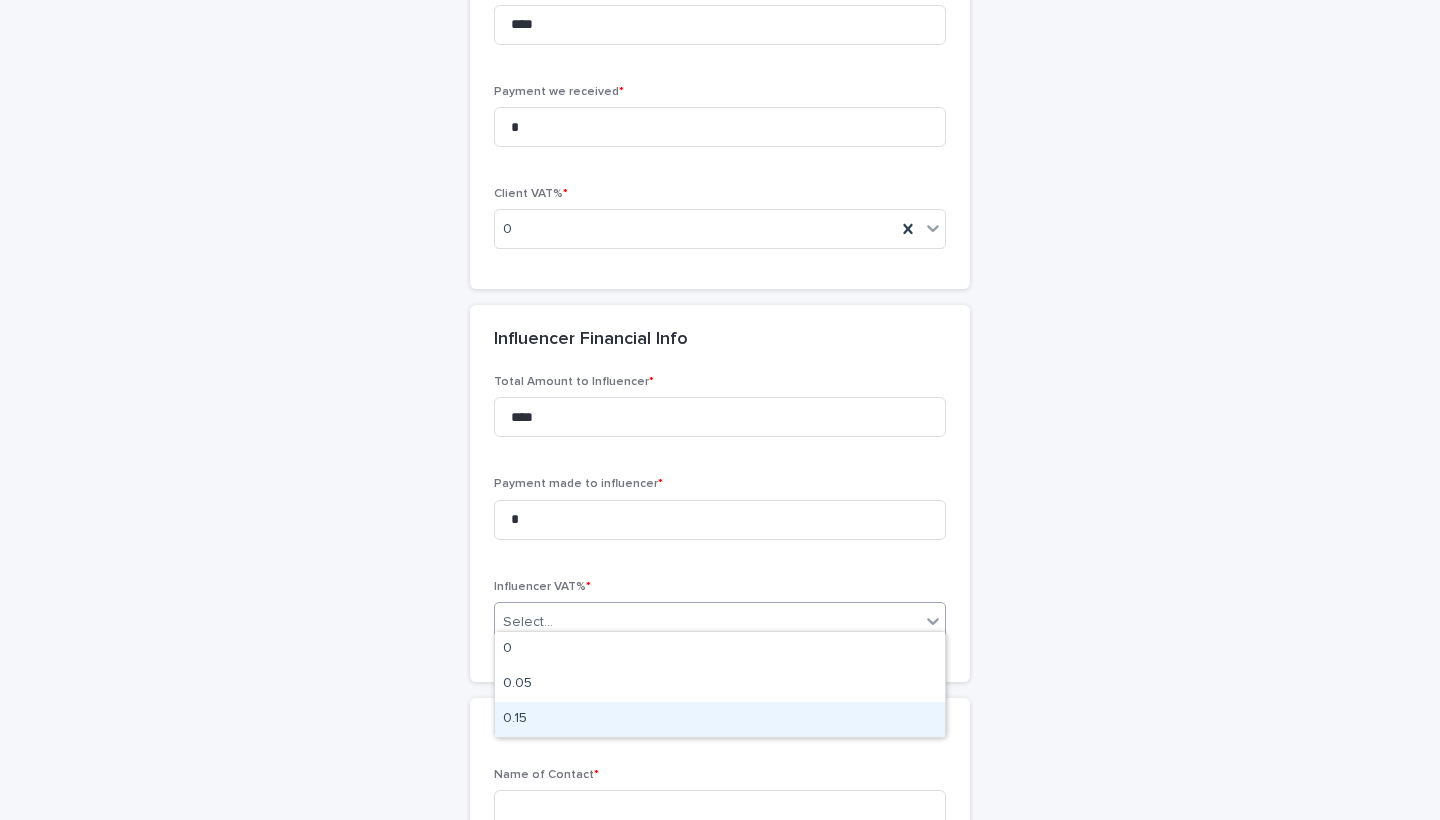 click on "0.15" at bounding box center [720, 719] 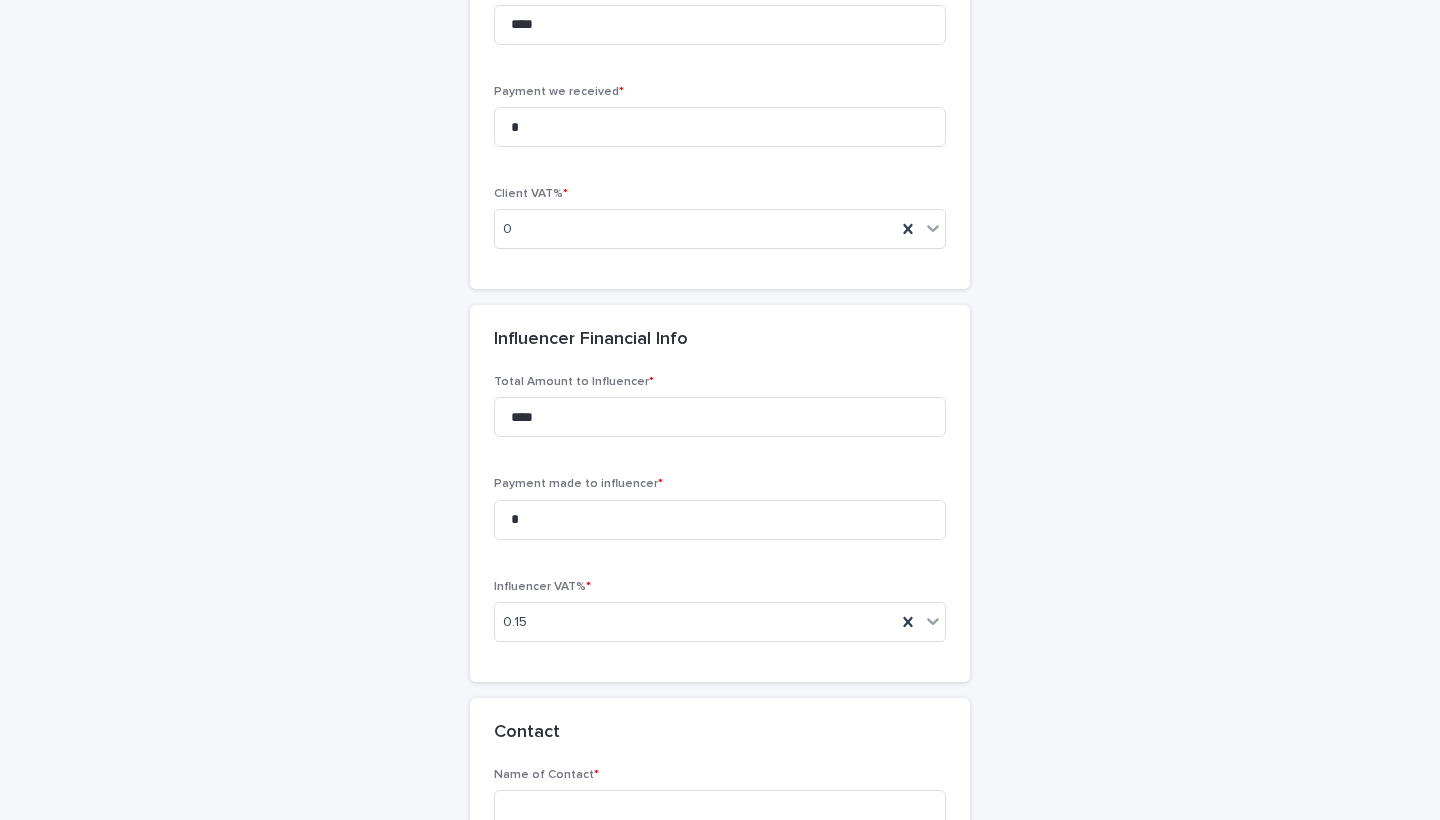 click on "**********" at bounding box center [720, -140] 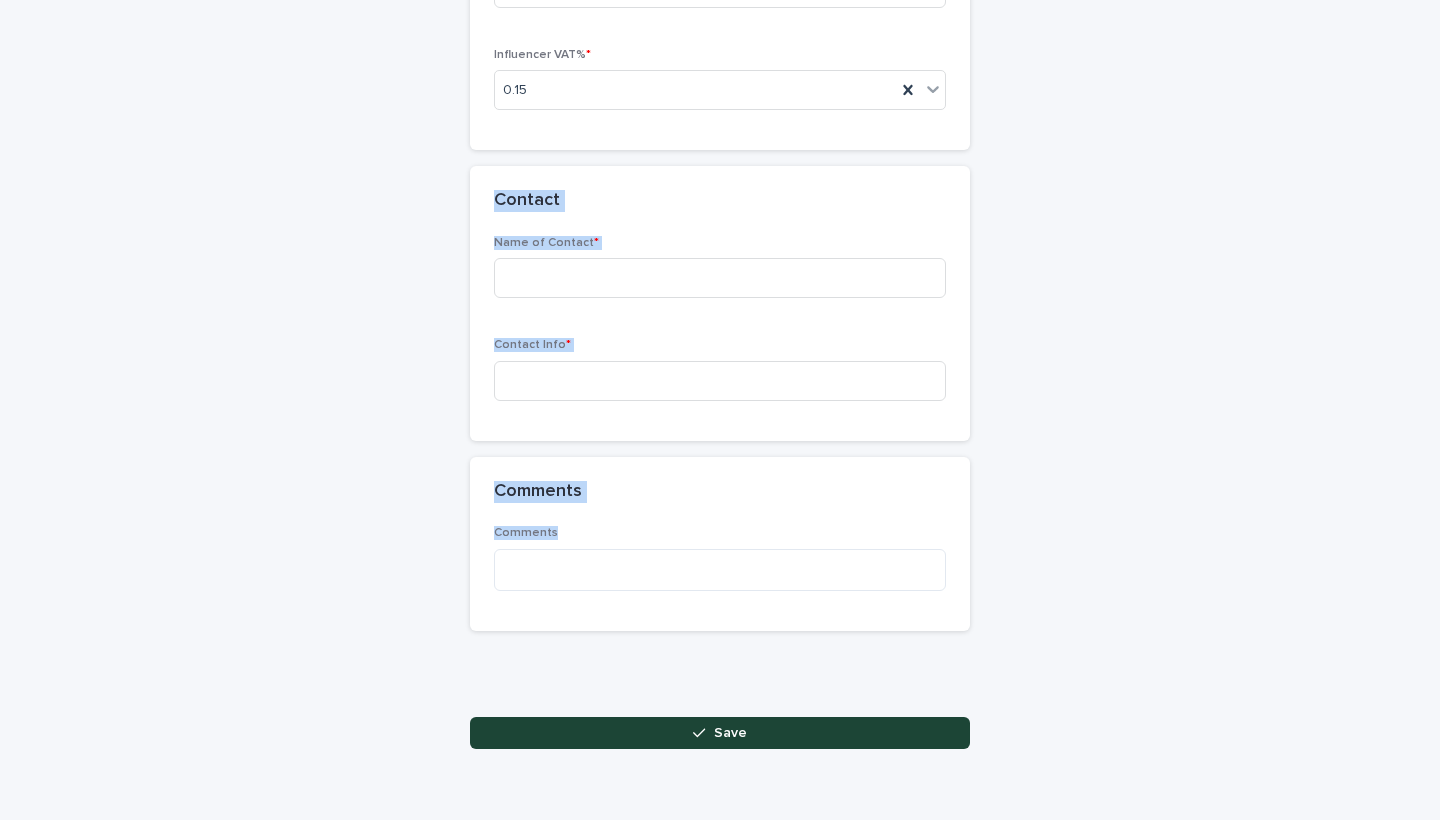 drag, startPoint x: 1098, startPoint y: 686, endPoint x: 1092, endPoint y: 819, distance: 133.13527 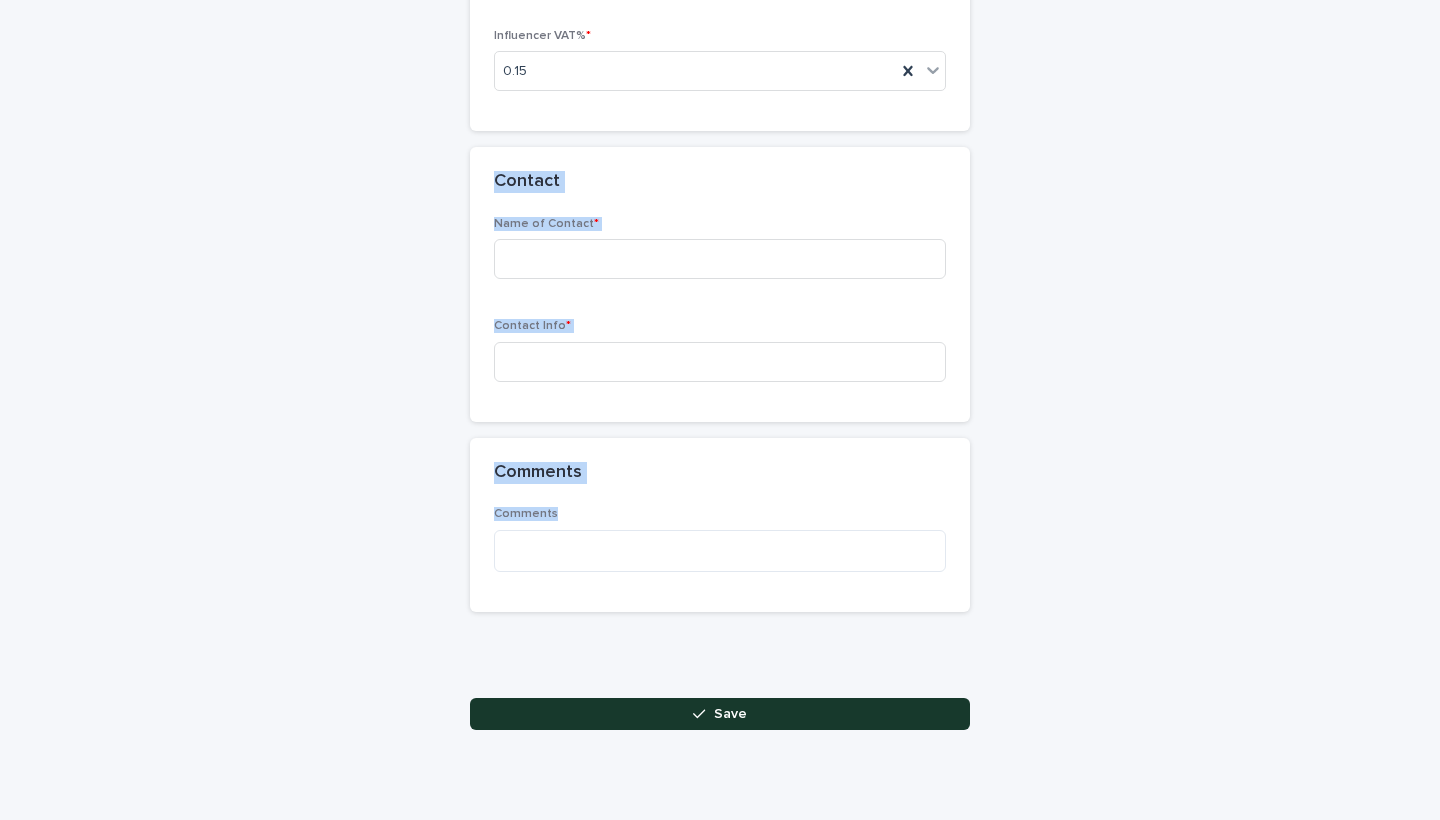 click on "Save" at bounding box center (720, 714) 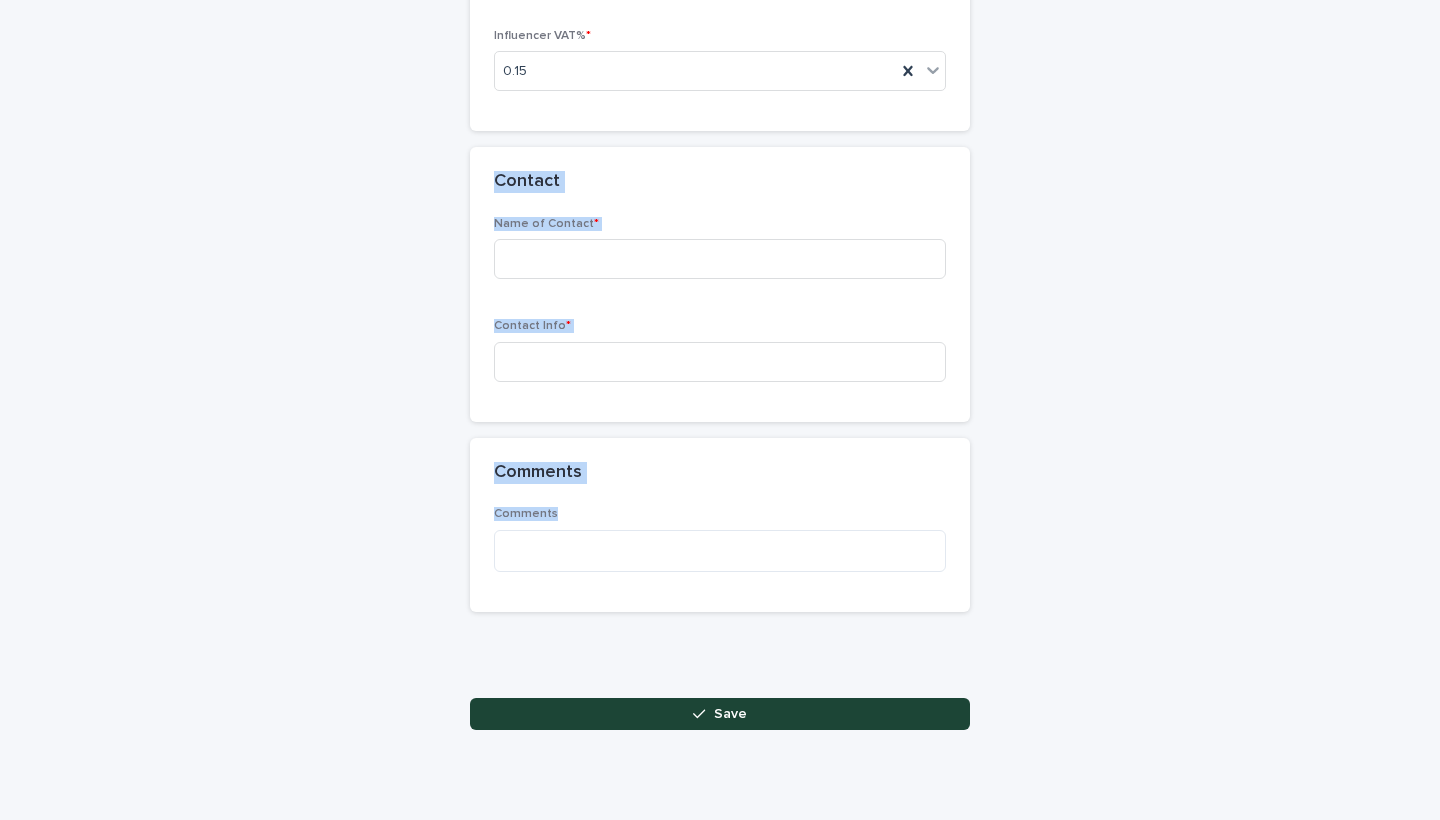 scroll, scrollTop: 2346, scrollLeft: 0, axis: vertical 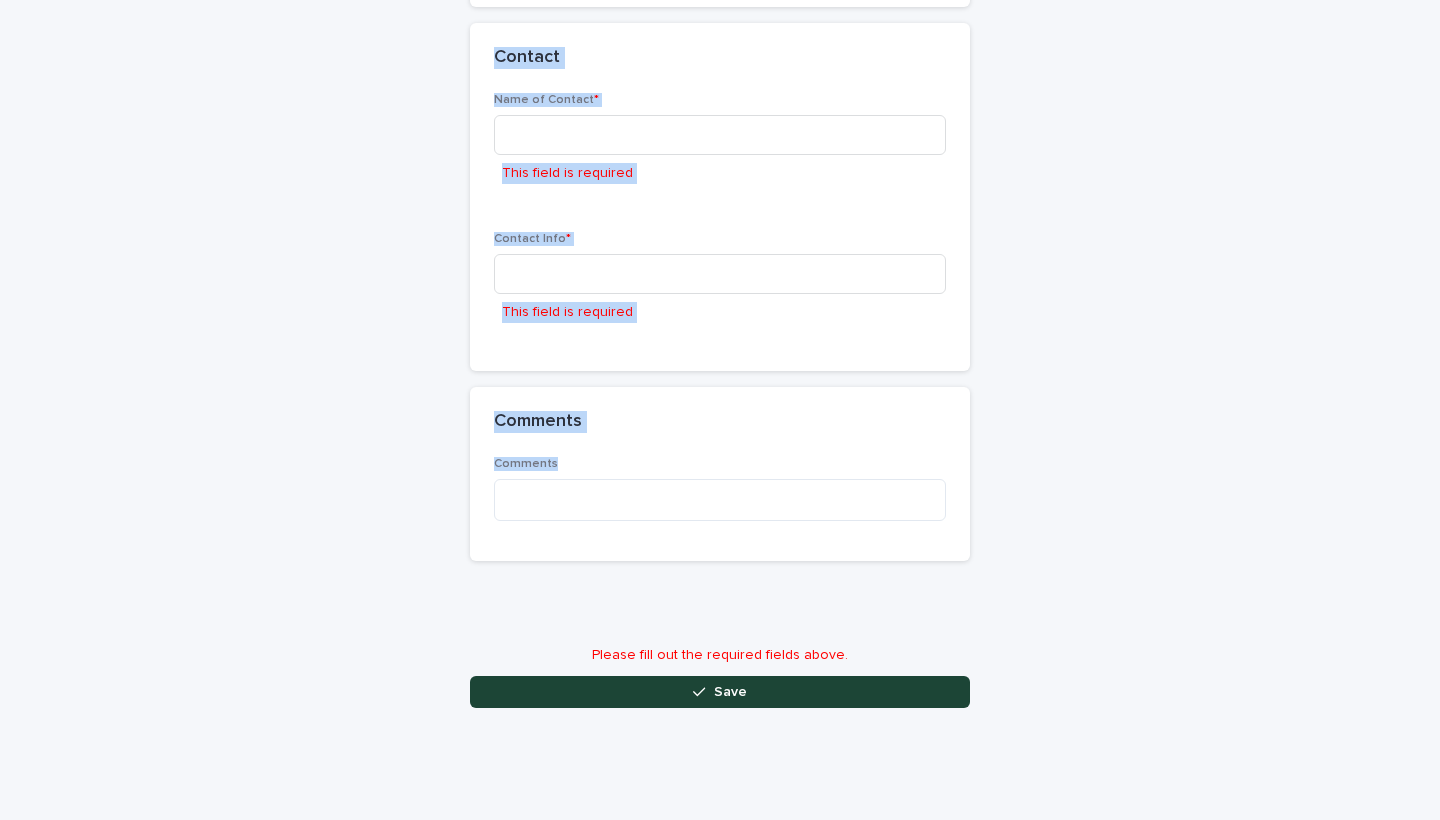 click on "**********" at bounding box center (720, -764) 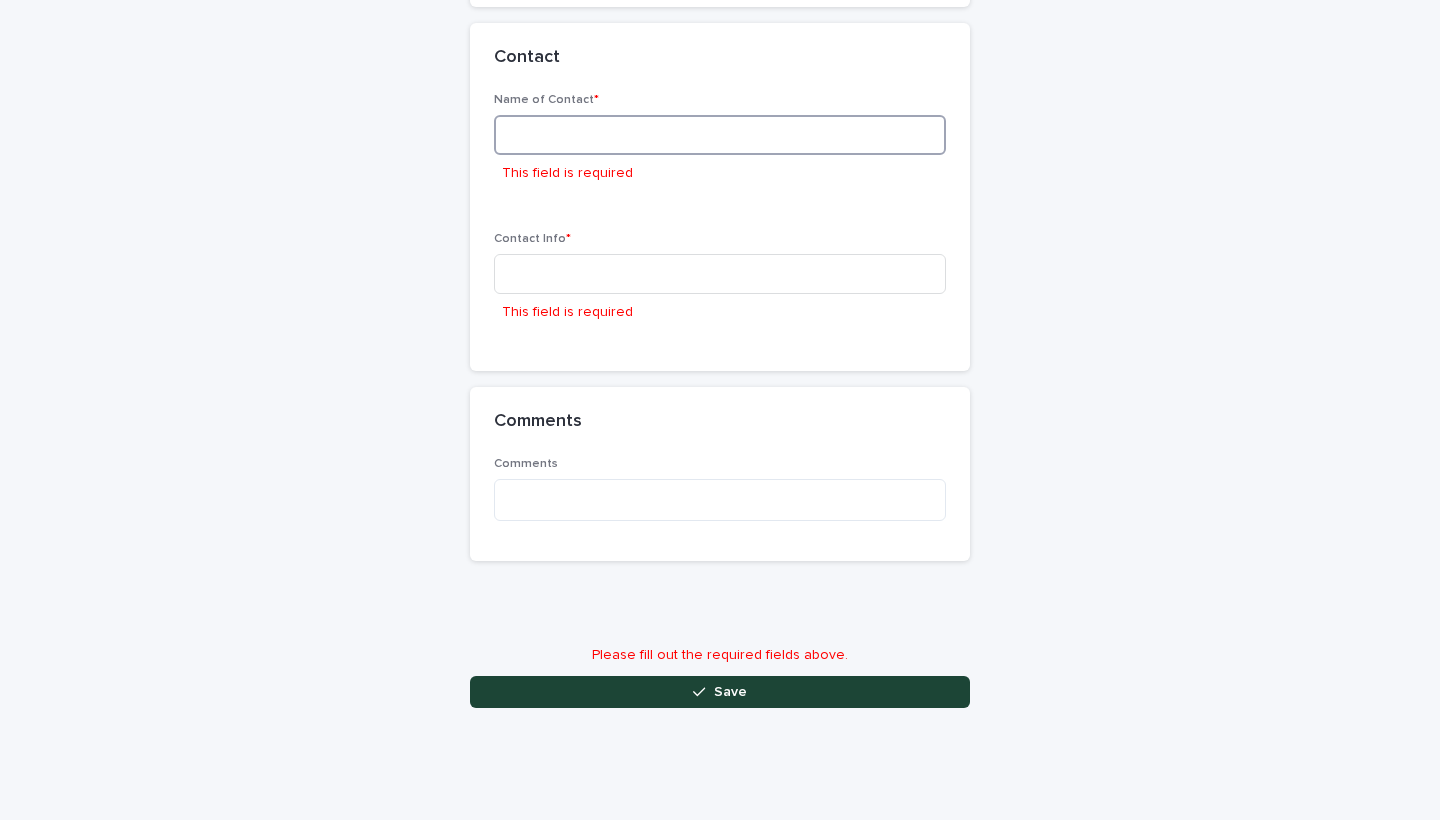 click at bounding box center [720, 135] 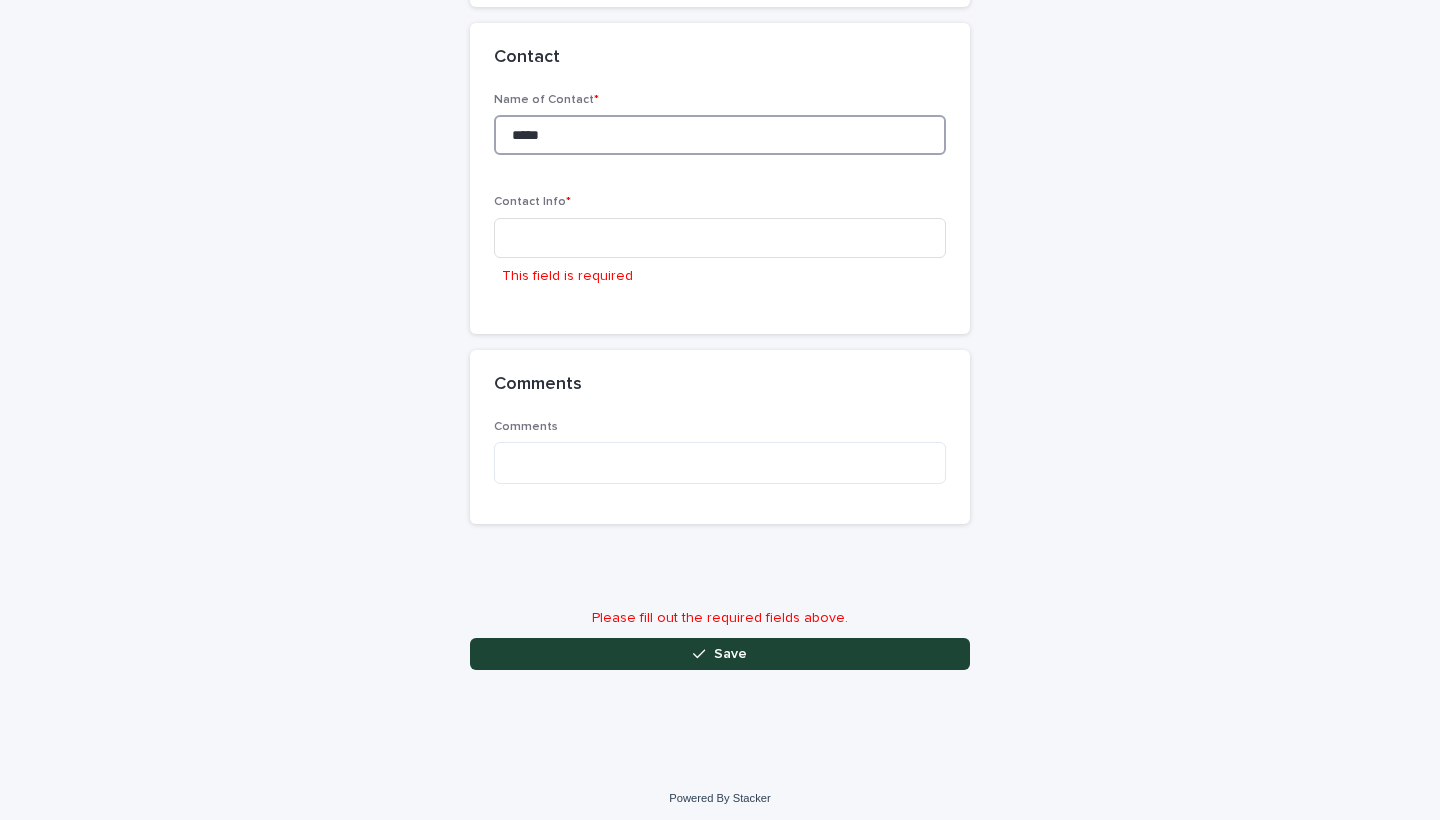 scroll, scrollTop: 2310, scrollLeft: 0, axis: vertical 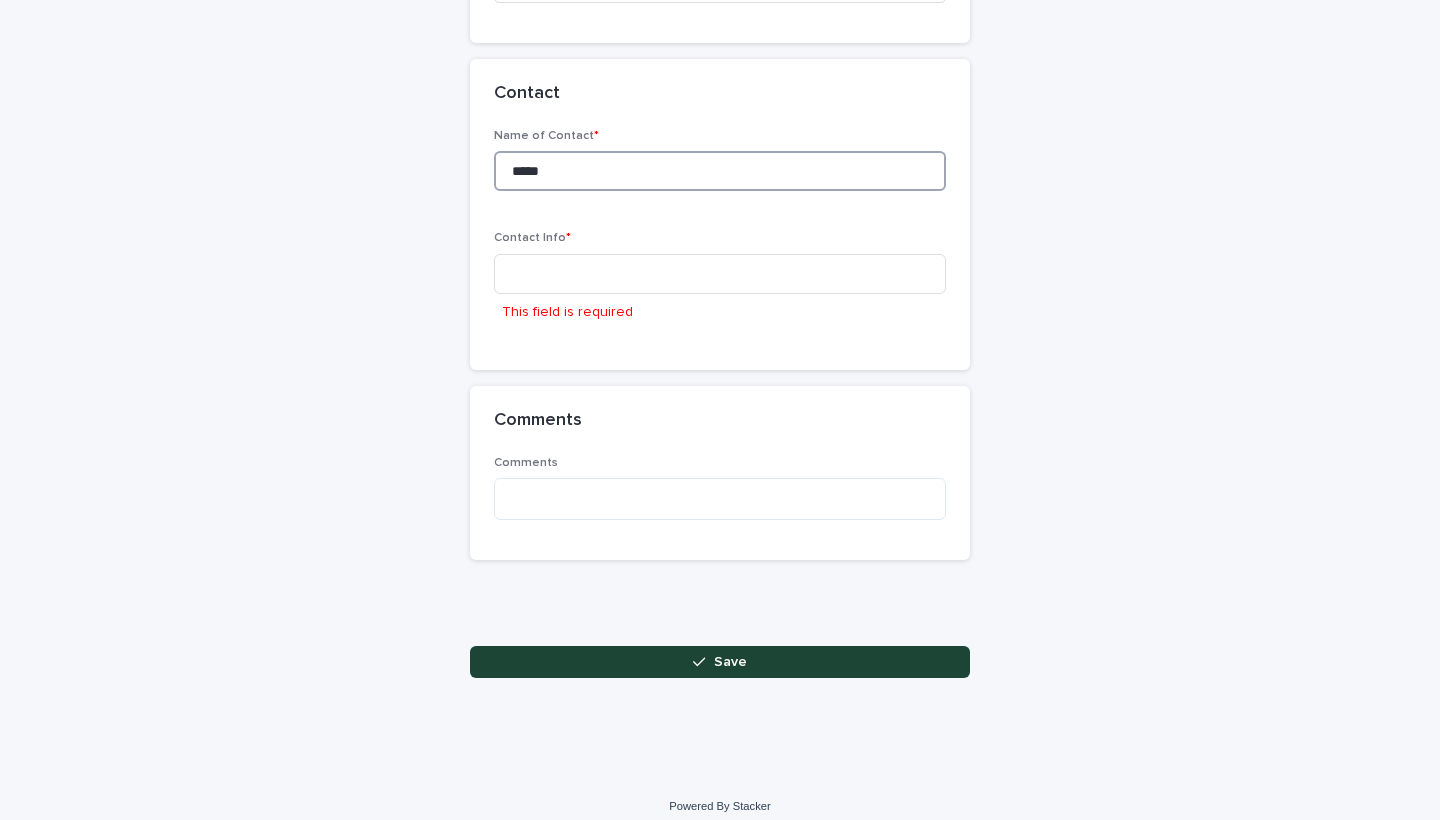 type on "*****" 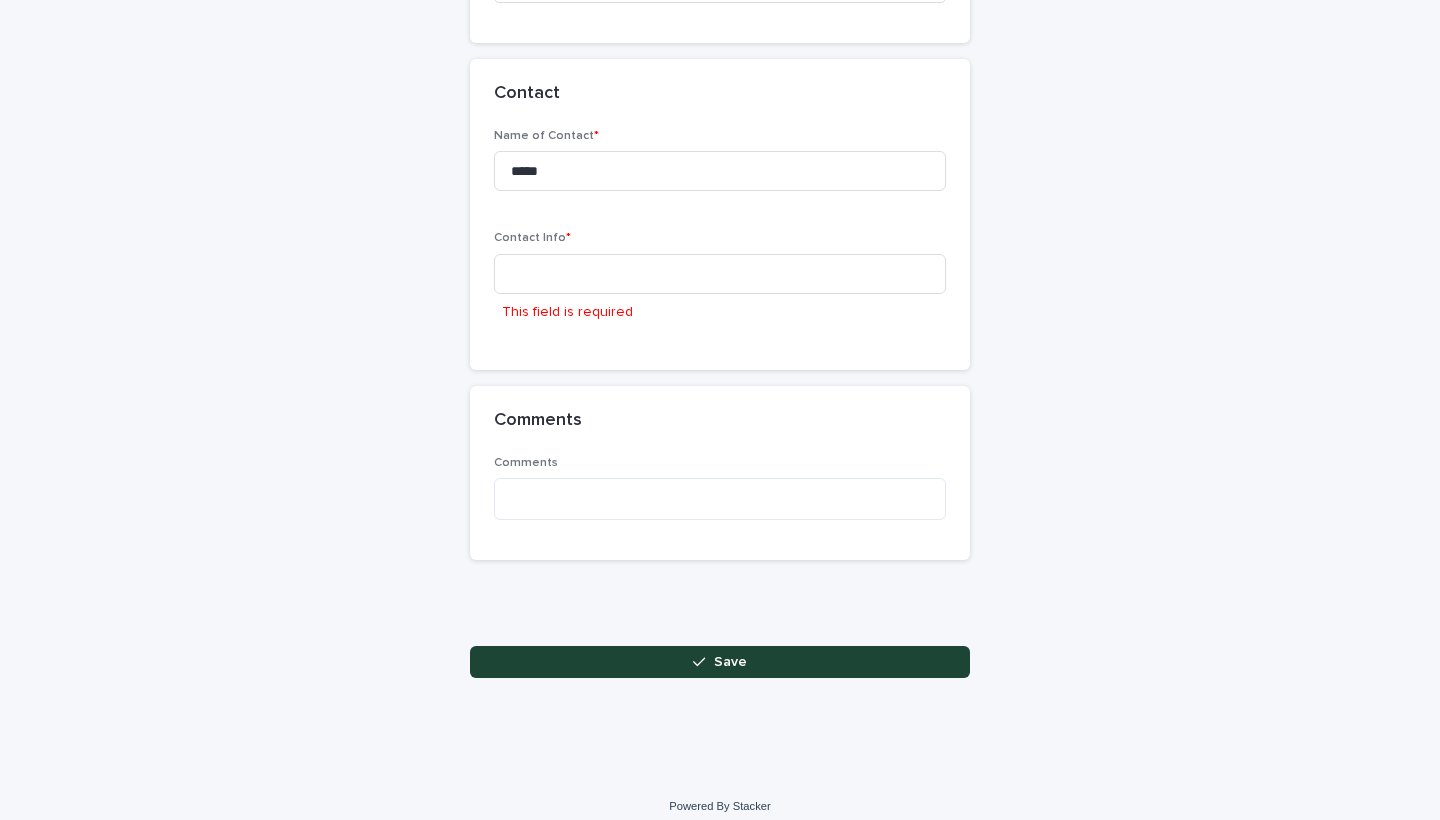 click on "This field is required" at bounding box center [720, 292] 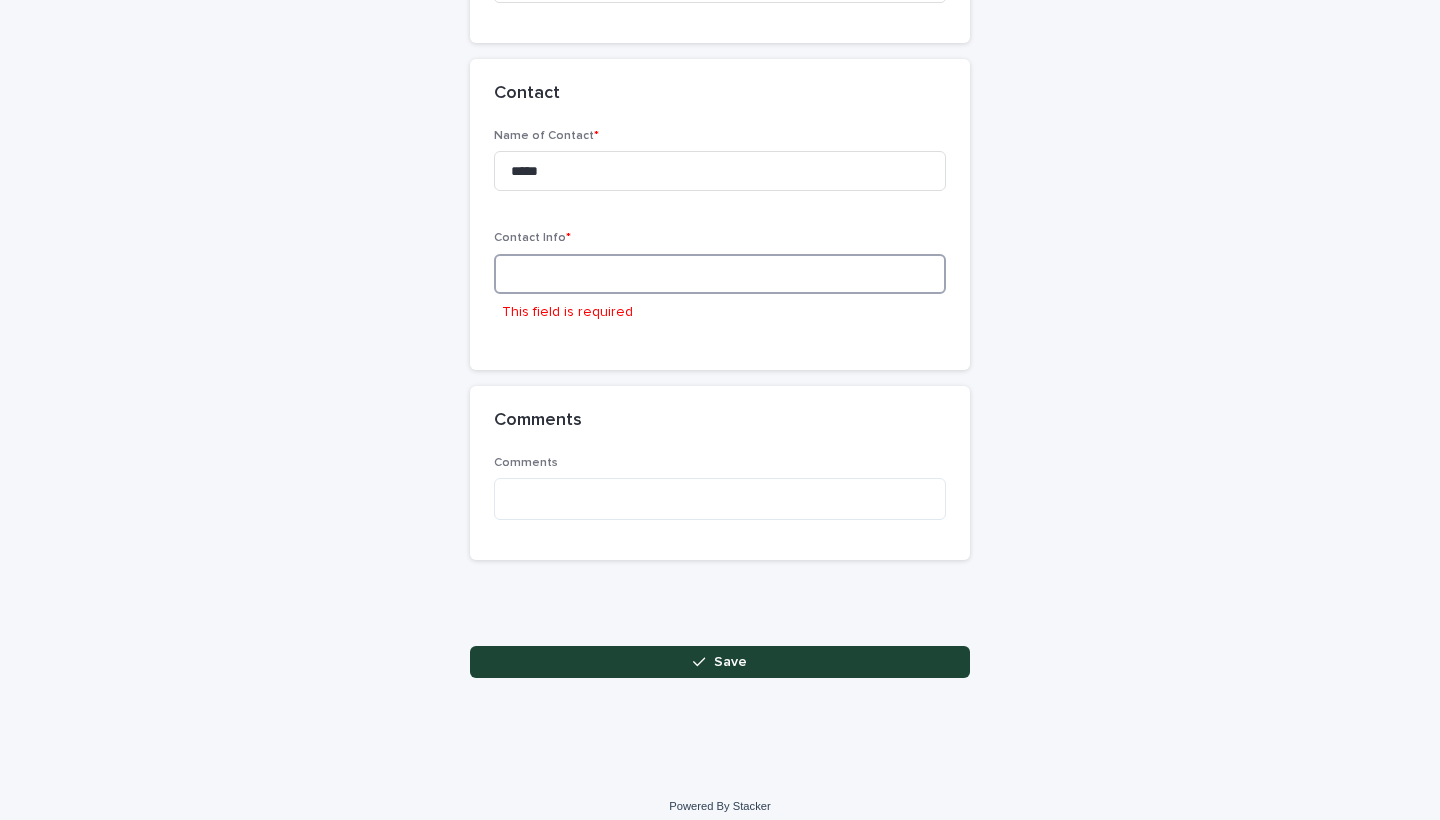 click at bounding box center (720, 274) 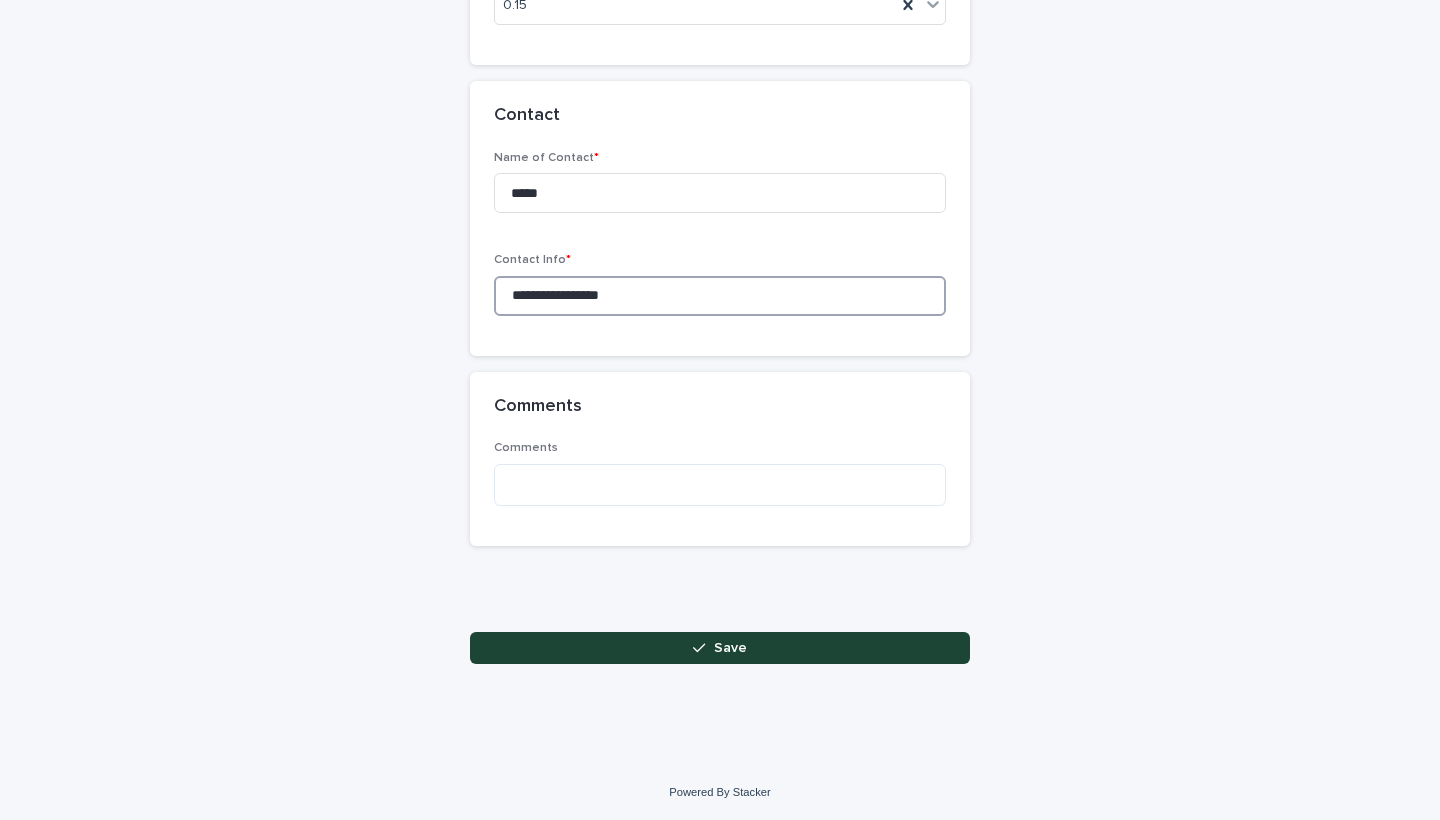 scroll, scrollTop: 2274, scrollLeft: 0, axis: vertical 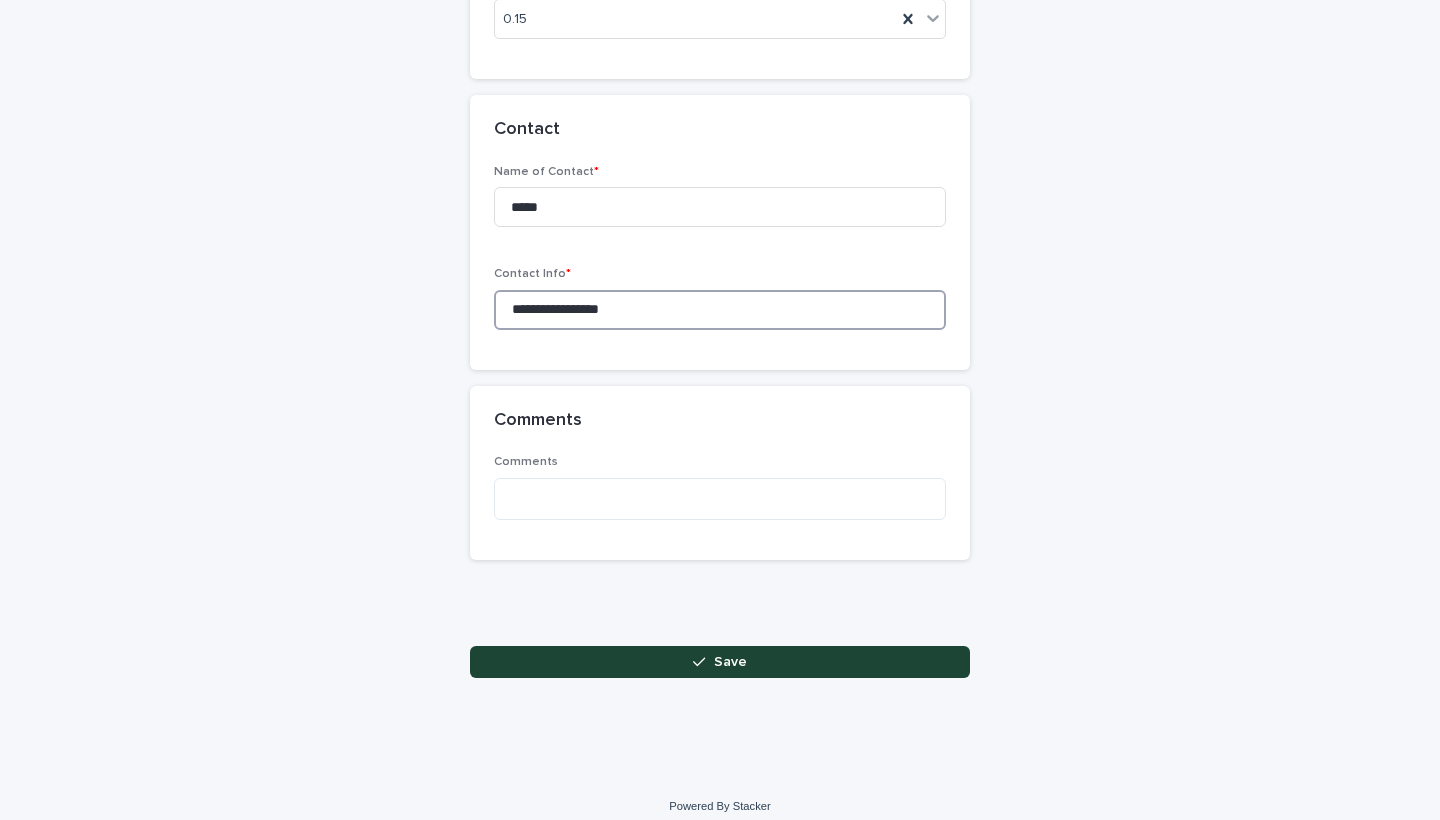 type on "**********" 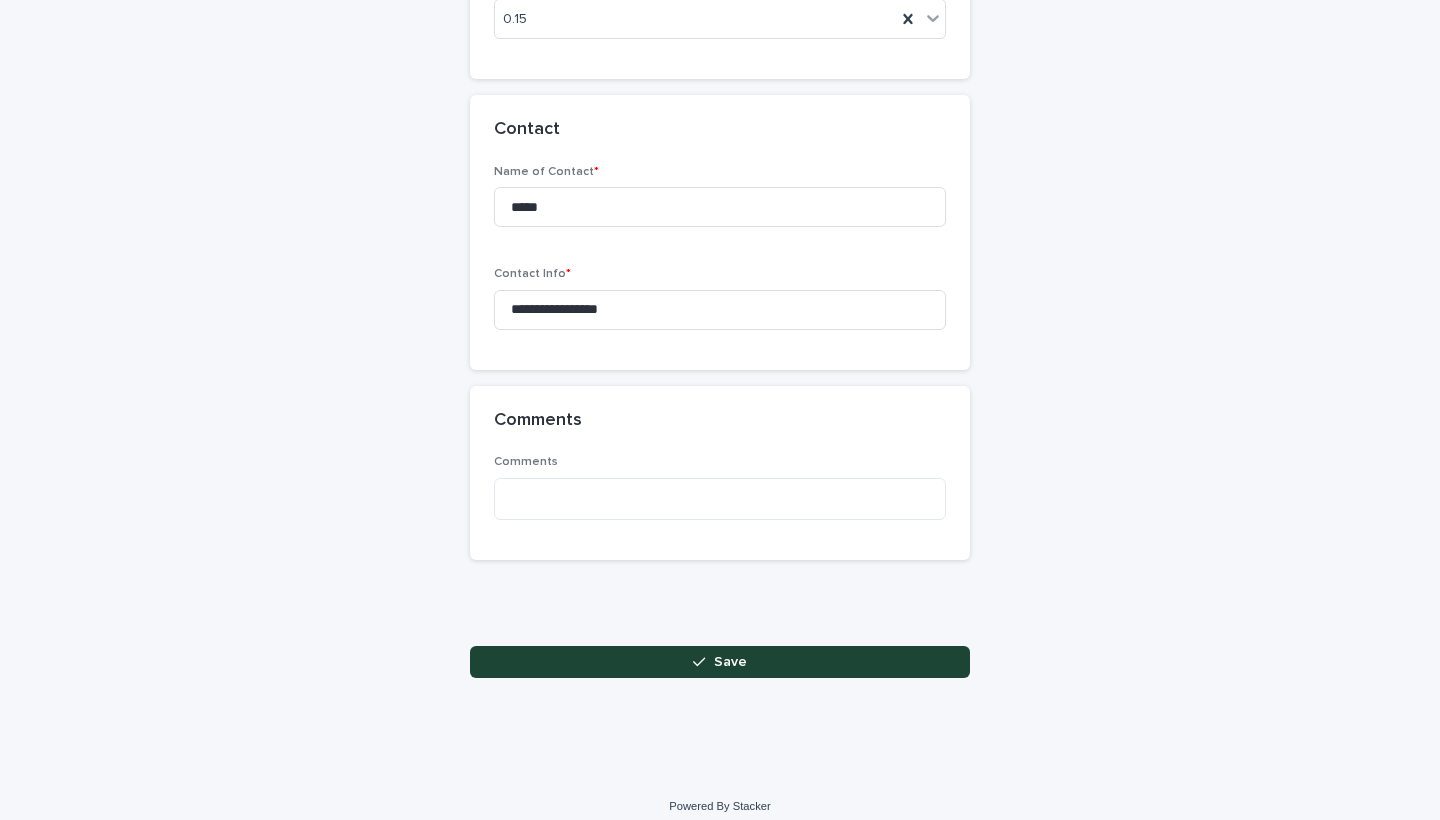 click on "**********" at bounding box center [720, -755] 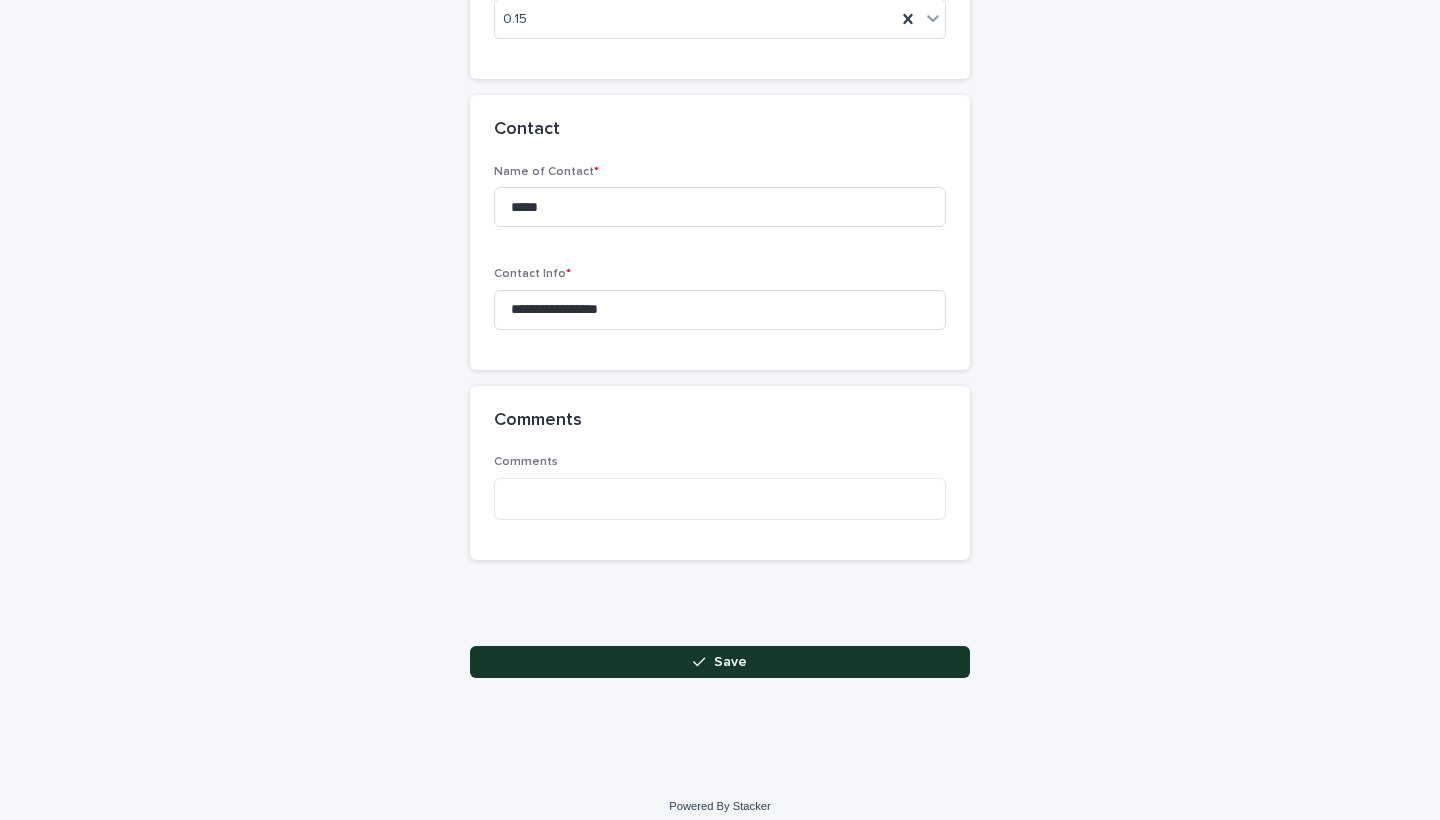 click 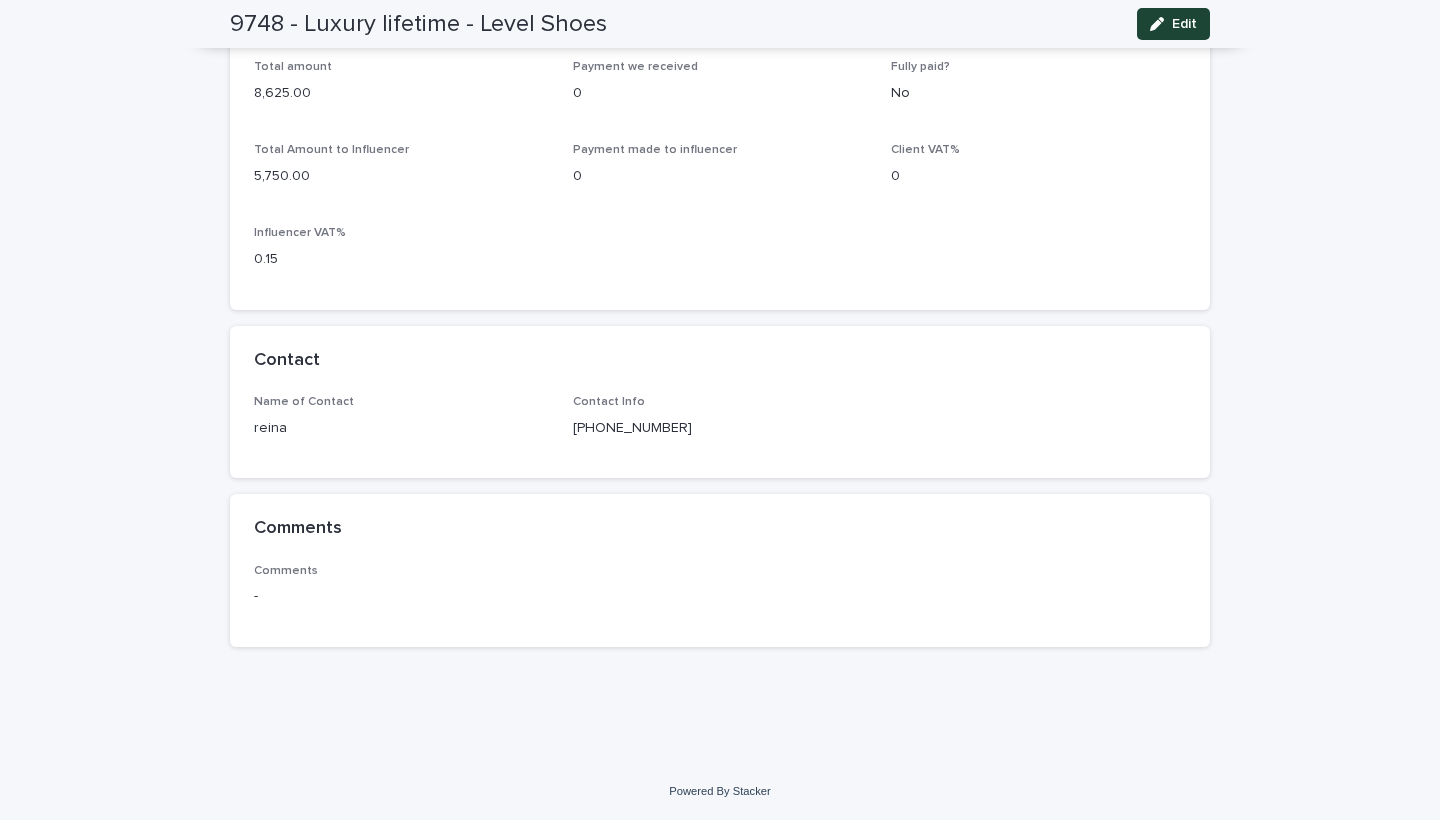 scroll, scrollTop: 1079, scrollLeft: 0, axis: vertical 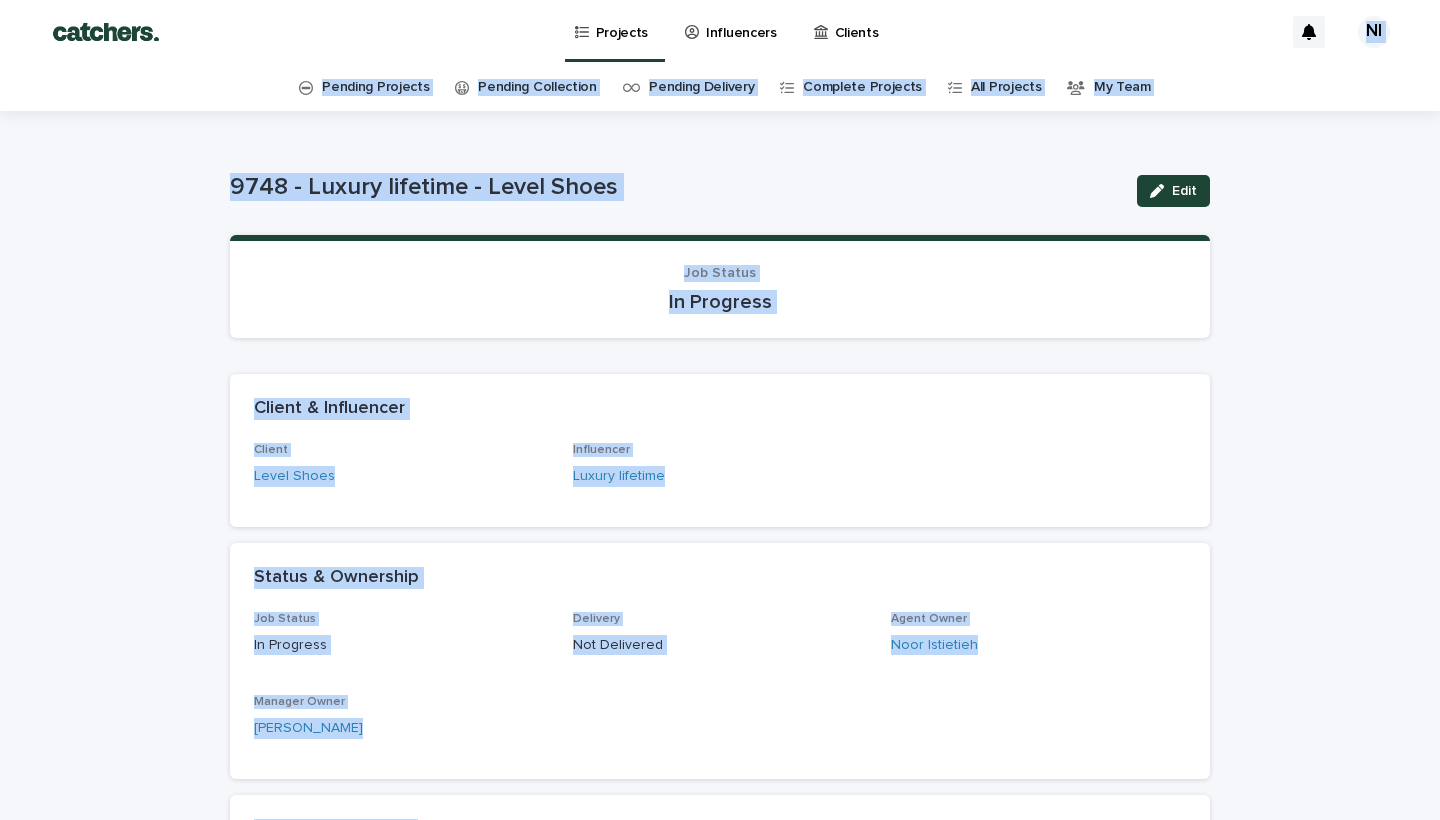 drag, startPoint x: 1295, startPoint y: 205, endPoint x: 1341, endPoint y: -79, distance: 287.70123 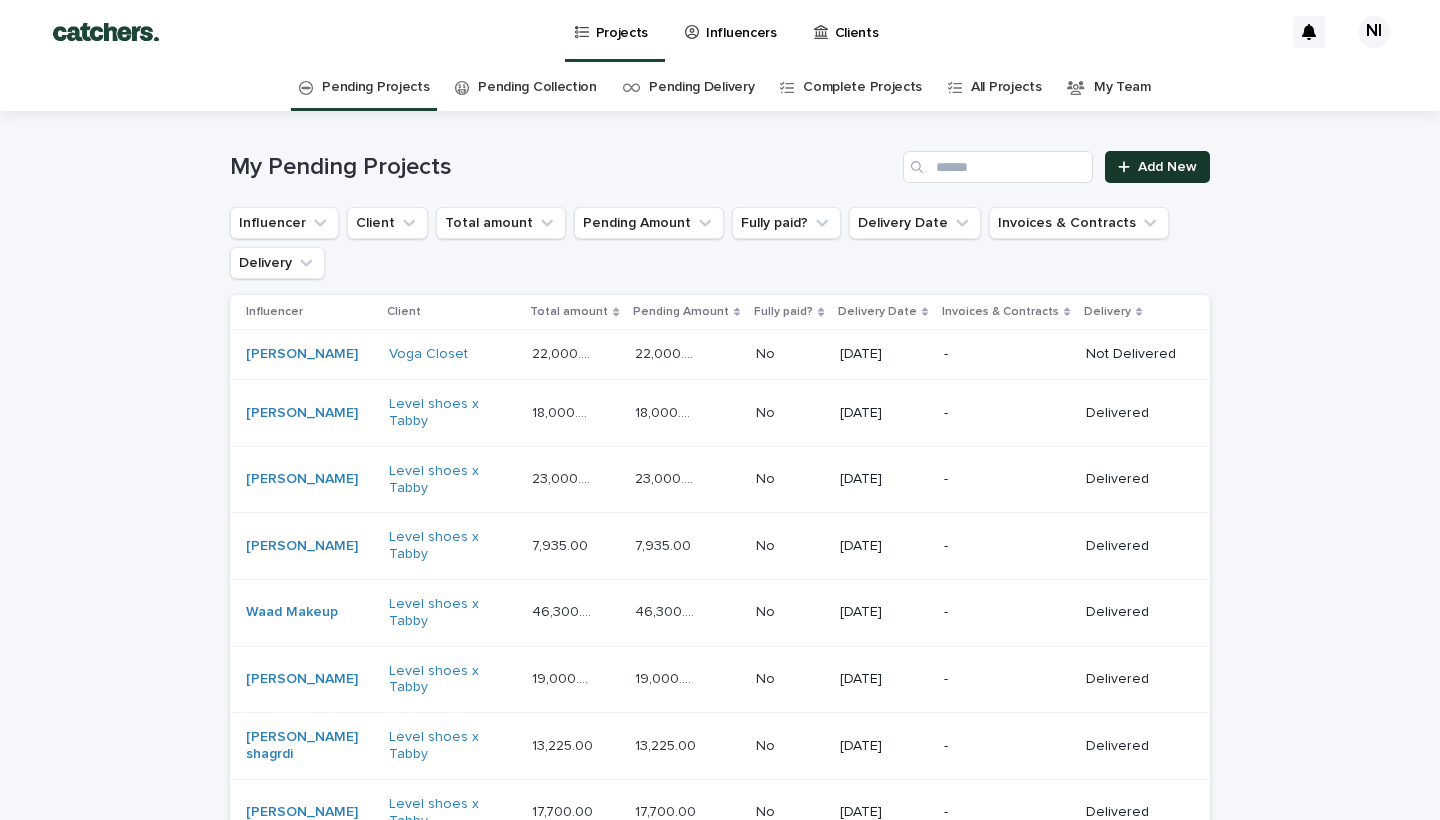 click on "Add New" at bounding box center (1167, 167) 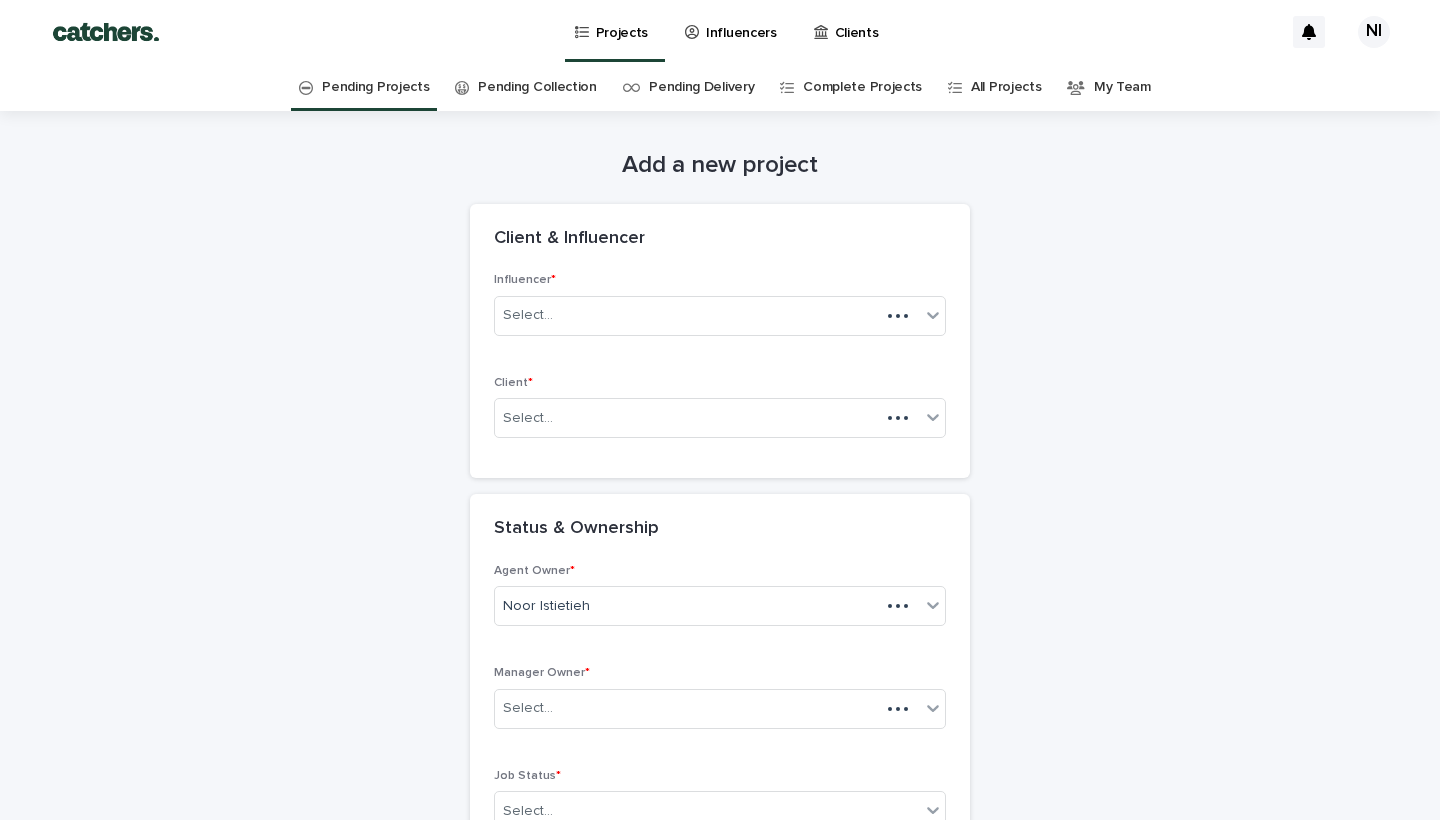 scroll, scrollTop: 64, scrollLeft: 0, axis: vertical 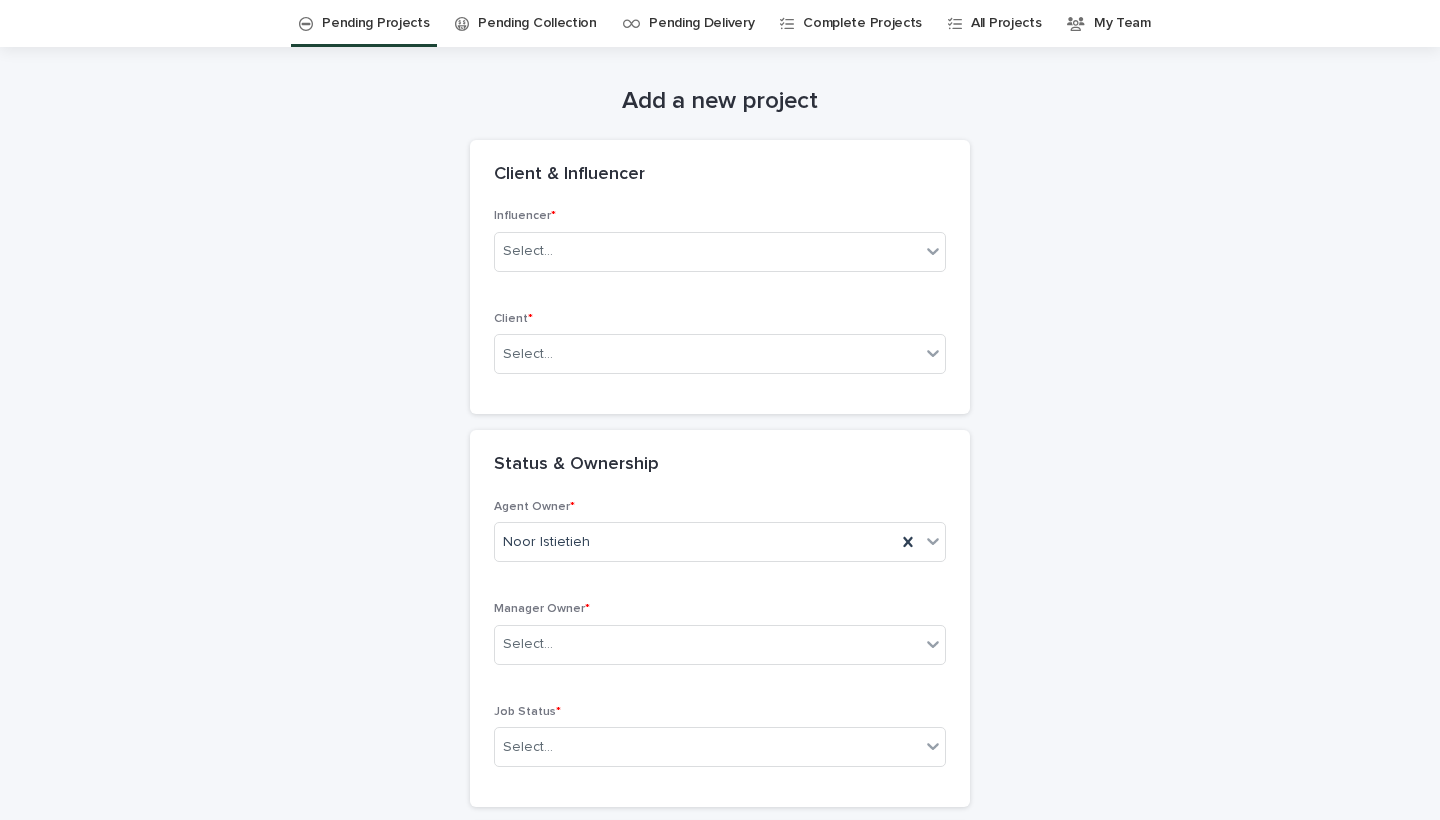 click on "Add a new project Loading... Saving… Loading... Saving… Client & Influencer Influencer * Select... Client  * Select... Status & Ownership Agent Owner * [PERSON_NAME] Manager Owner * Select... Job Status * Select... Description Job Description * Delivery Date Delivery * Select... Brief & Content This file cannot be opened Download File Add Client Financial Info Invoices & Contracts This file cannot be opened Download File Add Client Payment Terms Total amount * Payment we received  * Client VAT% * Select... Influencer Financial Info                                         •••                                                                     Total Amount to Influencer * Payment made to influencer  * Influencer VAT% * Select... Contact Name of Contact * Contact Info * Comments Comments Loading... Saving… Sorry, there was an error saving your record. Please try again. Please fill out the required fields above. Save" at bounding box center (720, 1467) 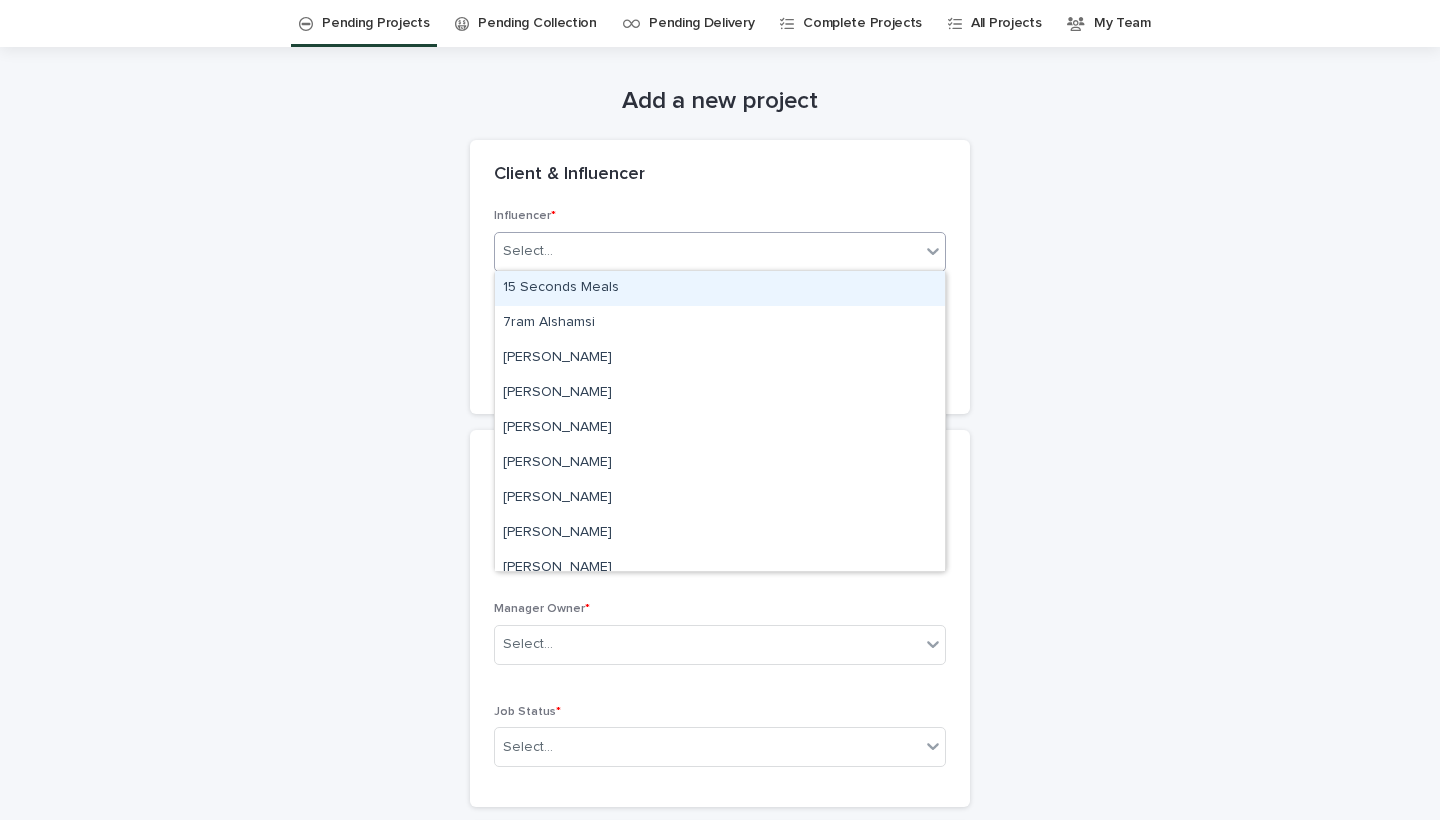 click on "Select..." at bounding box center [707, 251] 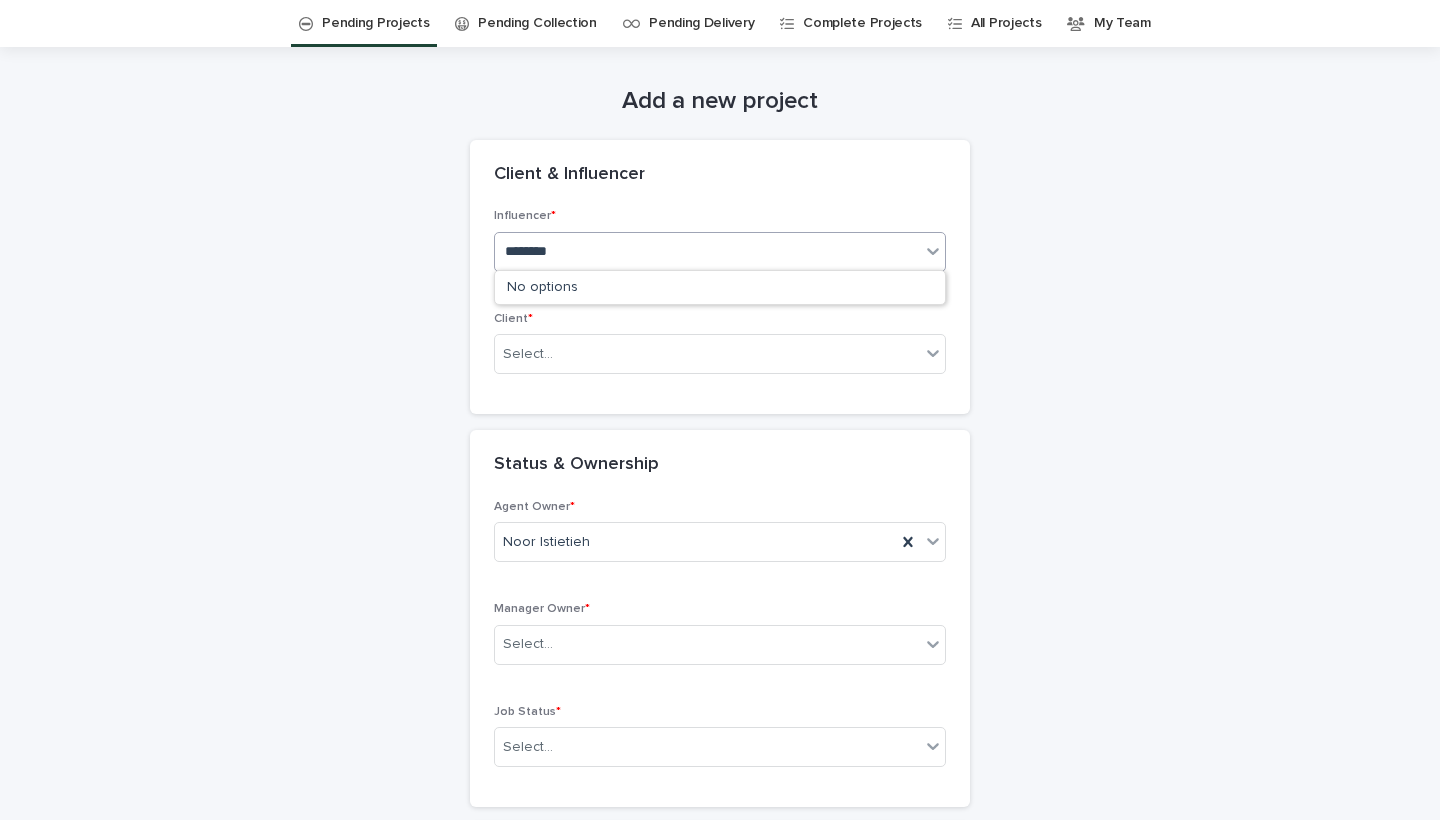 type on "*******" 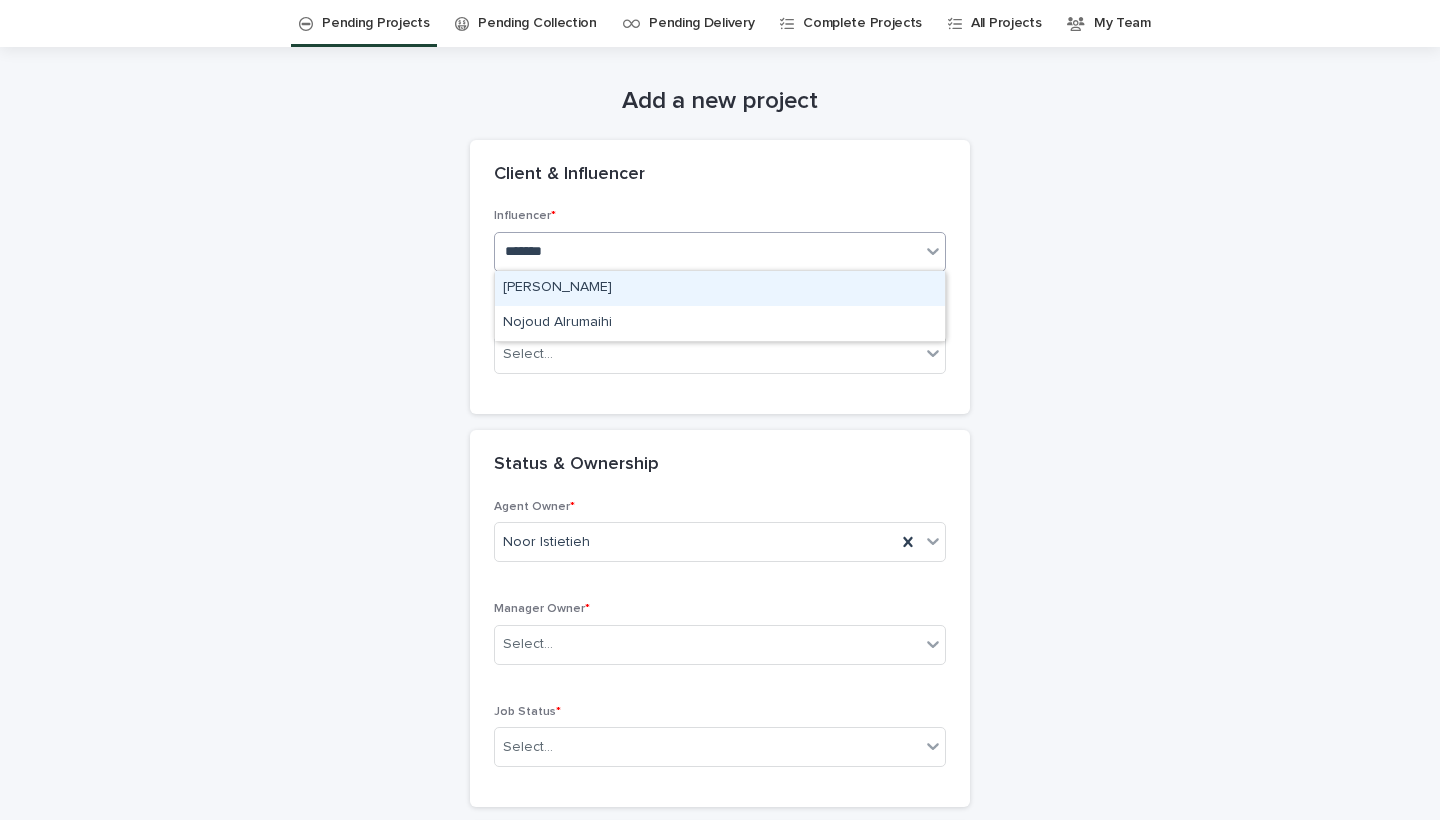 click on "[PERSON_NAME]" at bounding box center [720, 288] 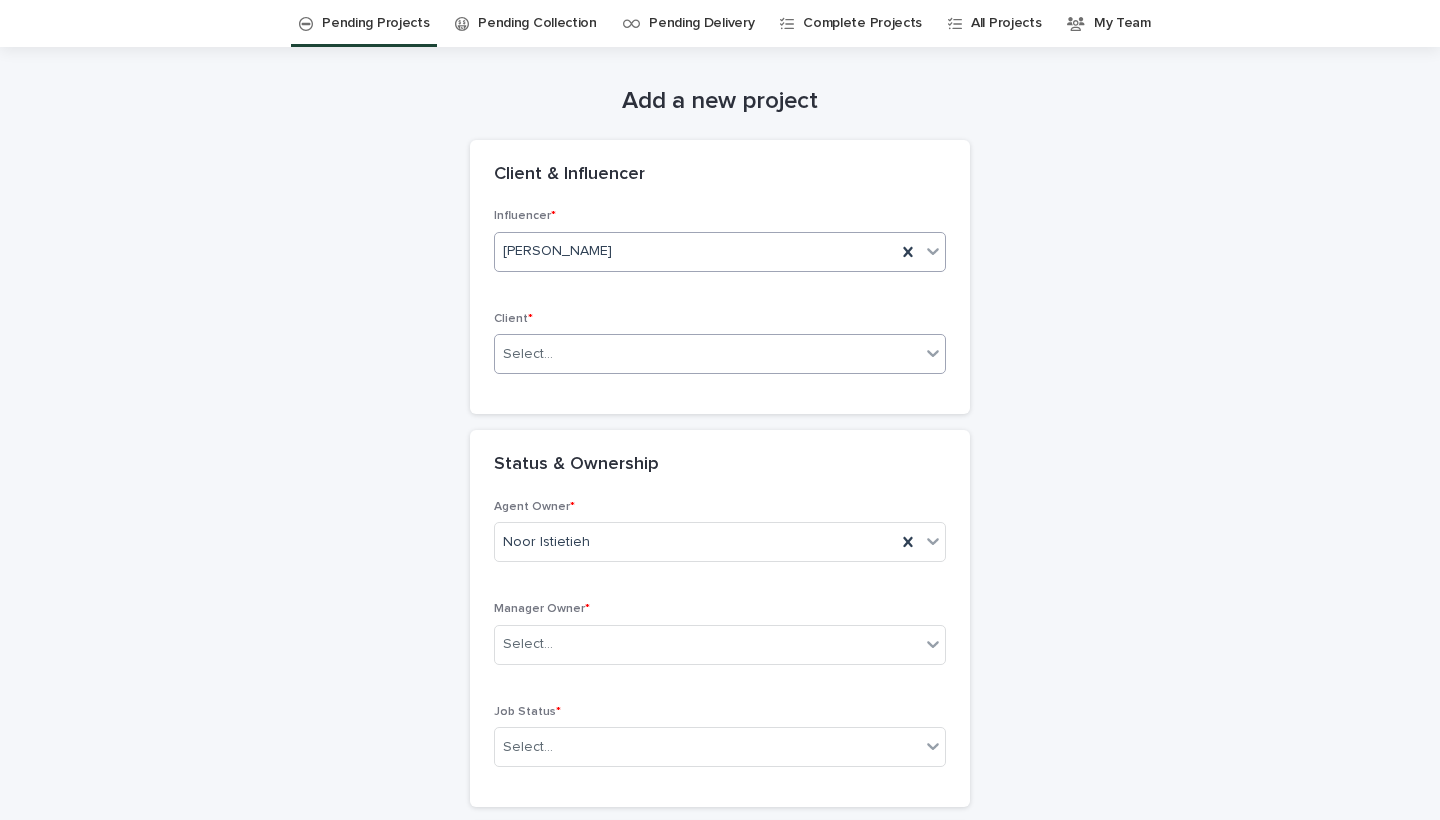 click on "Select..." at bounding box center [707, 354] 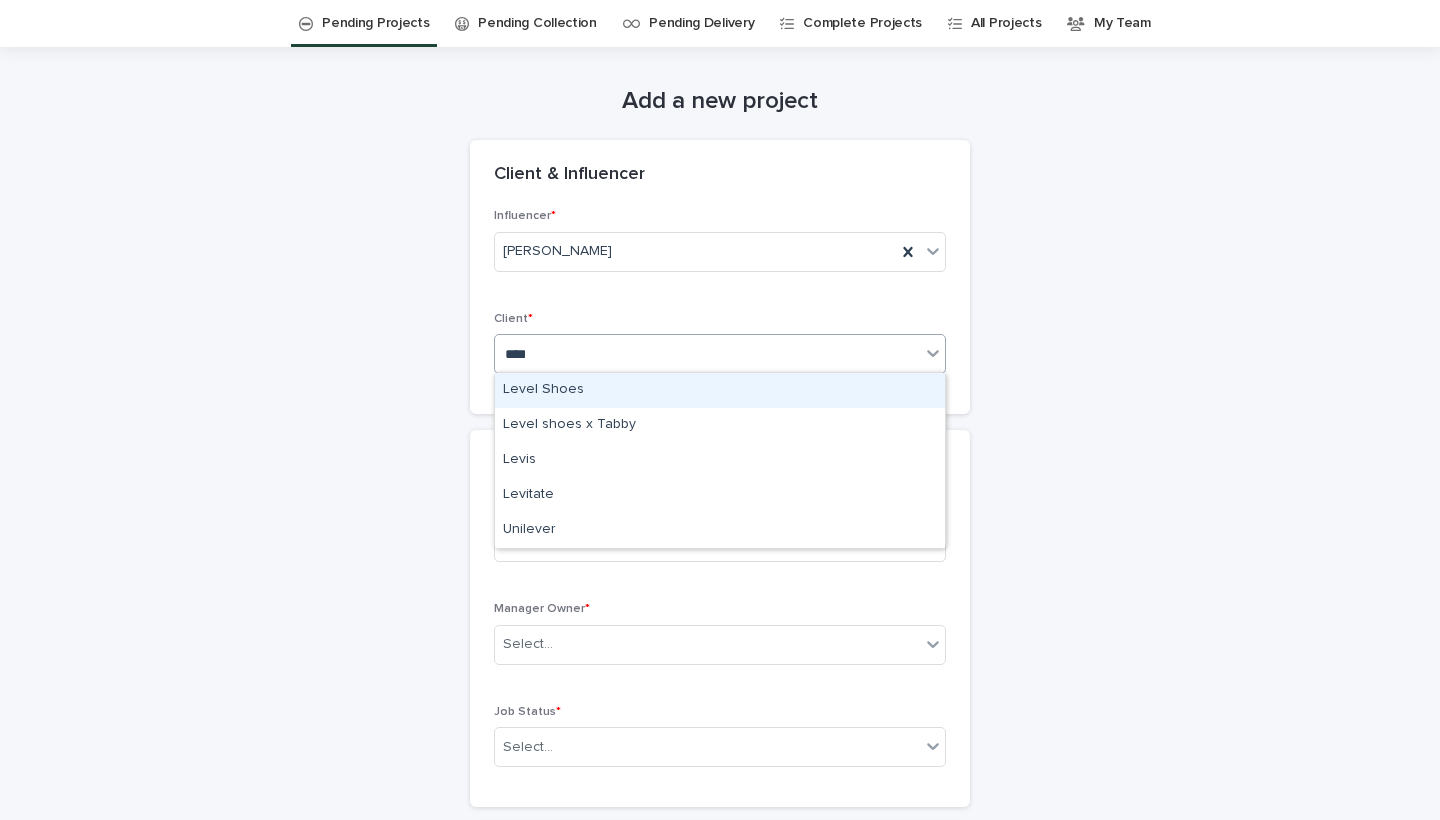 type on "*****" 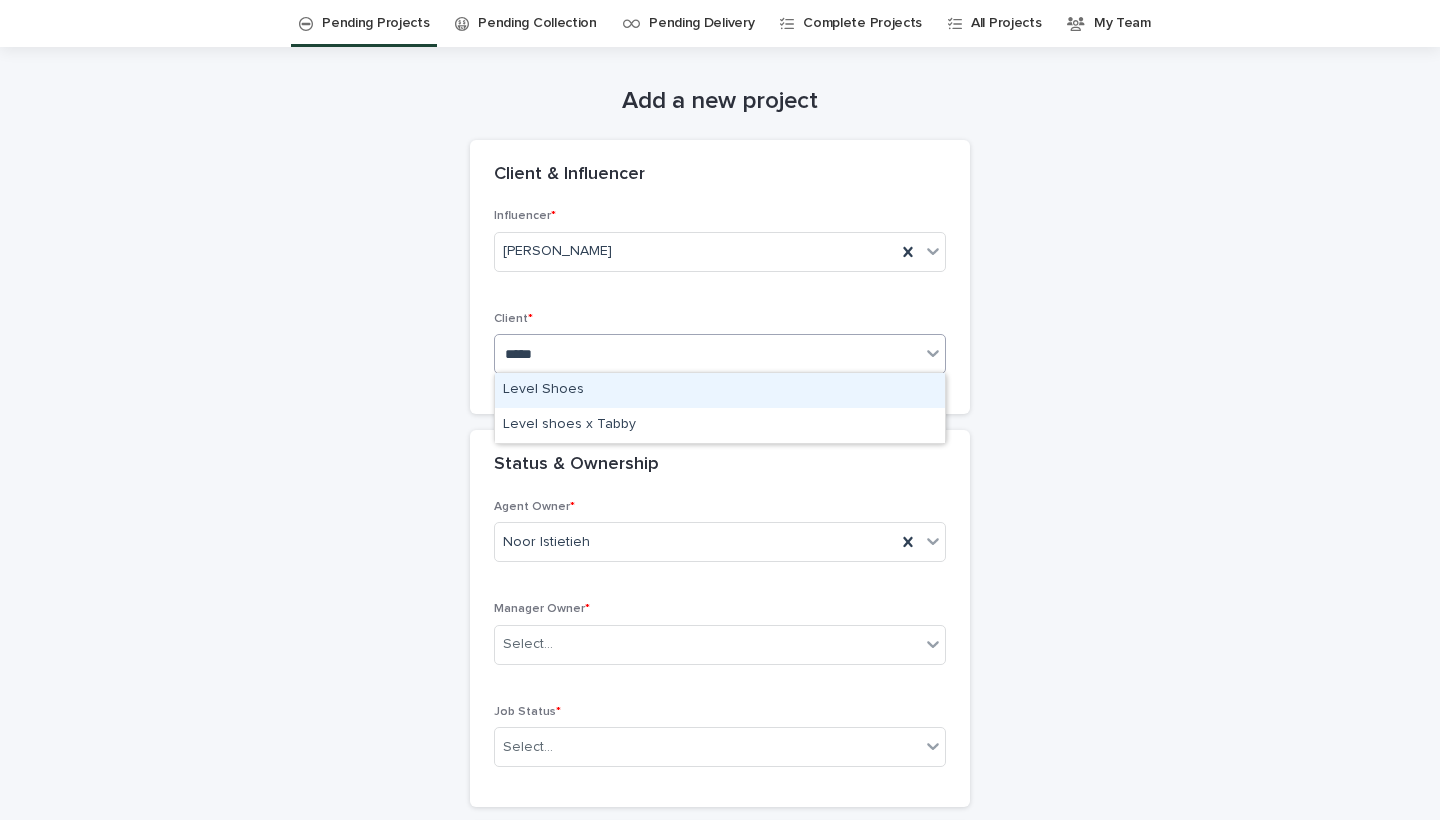 click on "Level Shoes" at bounding box center [720, 390] 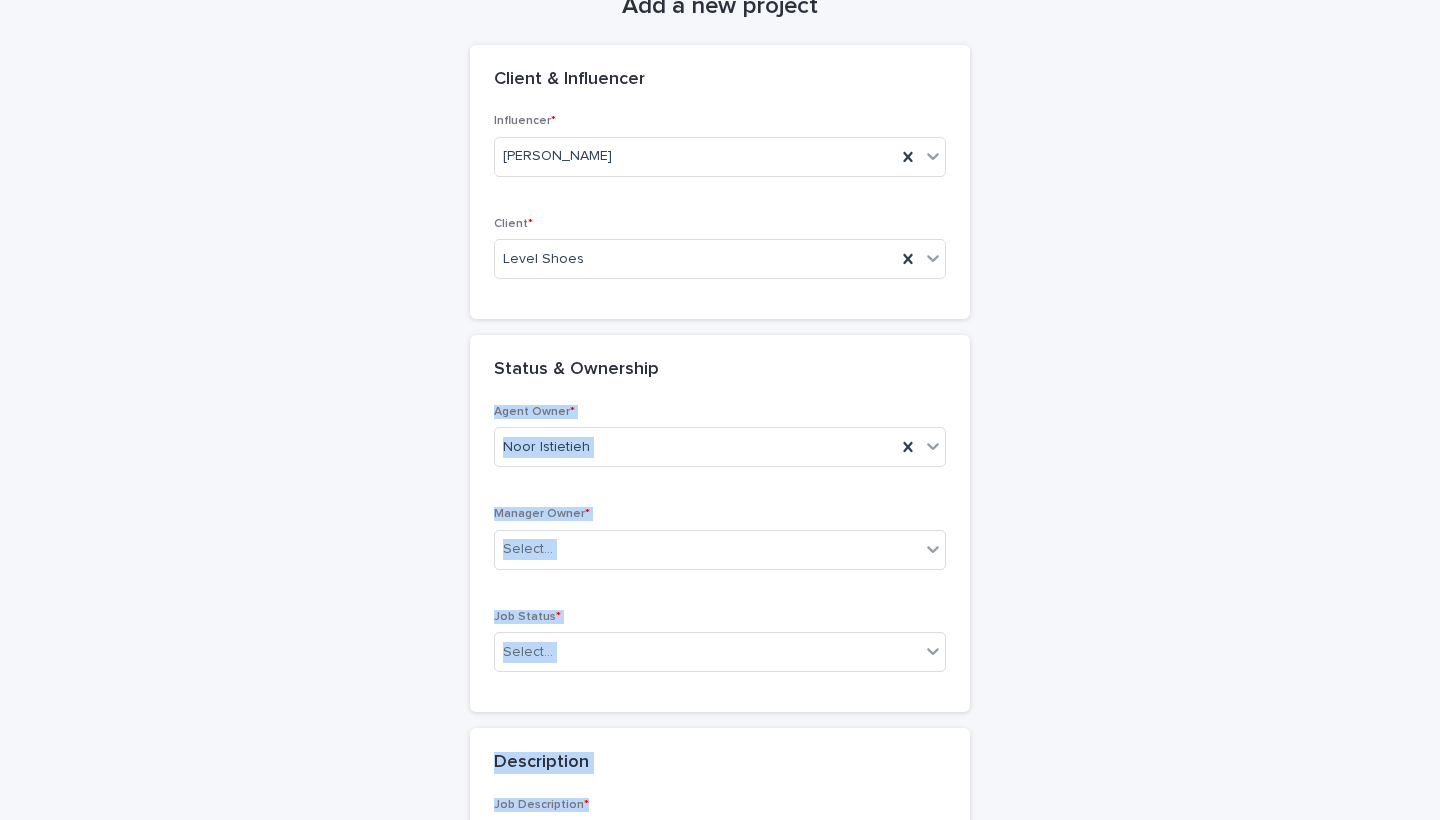 scroll, scrollTop: 197, scrollLeft: 0, axis: vertical 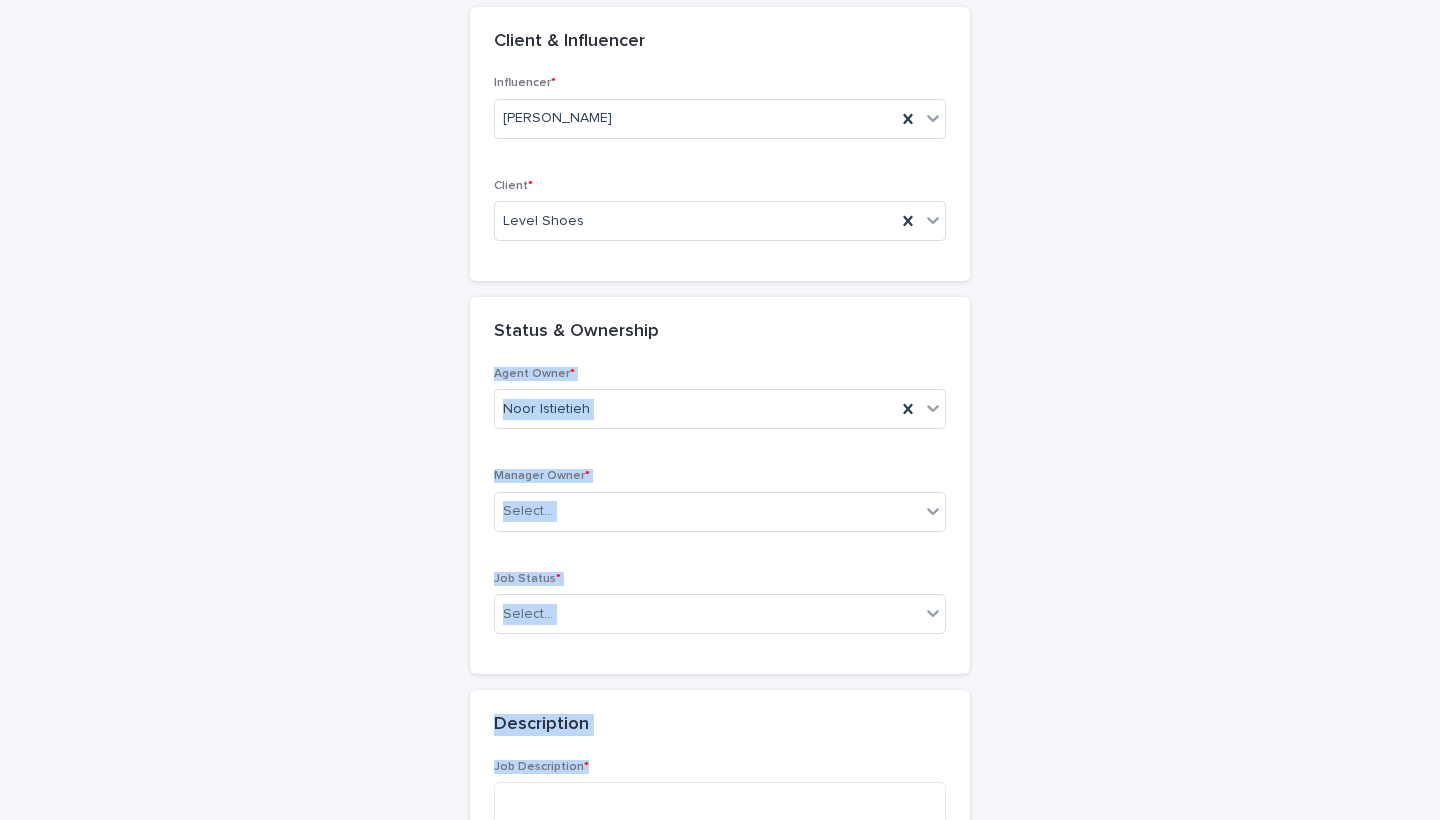 drag, startPoint x: 1107, startPoint y: 481, endPoint x: 1111, endPoint y: 819, distance: 338.02368 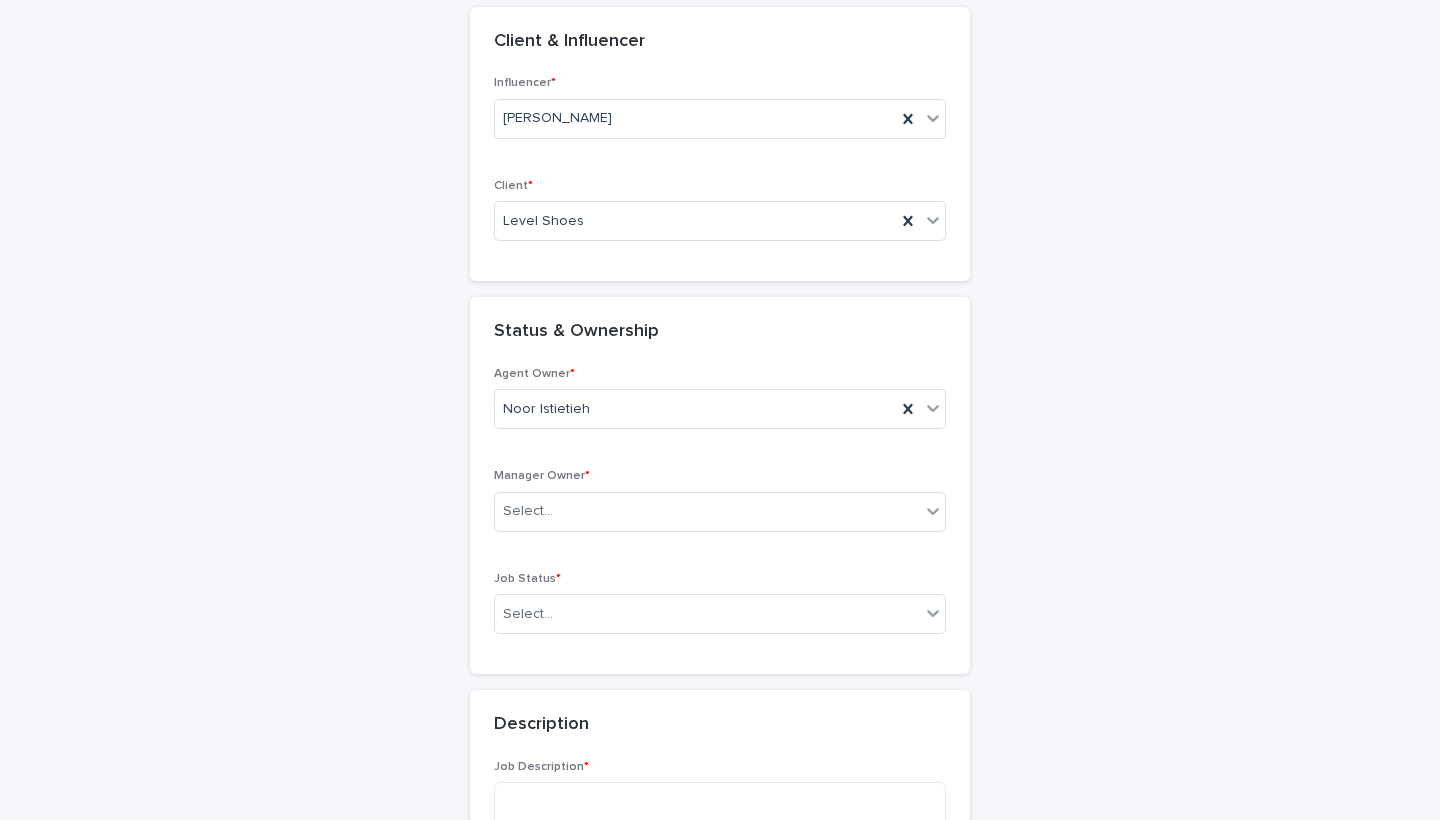 click on "Add a new project Loading... Saving… Loading... Saving… Client & Influencer Influencer * [PERSON_NAME] Client  * Level Shoes Status & Ownership Agent Owner * Noor Istietieh Manager Owner * Select... Job Status * Select... Description Job Description * Delivery Date Delivery * Select... Brief & Content This file cannot be opened Download File Add Client Financial Info Invoices & Contracts This file cannot be opened Download File Add Client Payment Terms Total amount * Payment we received  * Client VAT% * Select... Influencer Financial Info                                         •••                                                                     Total Amount to Influencer * Payment made to influencer  * Influencer VAT% * Select... Contact Name of Contact * Contact Info * Comments Comments Loading... Saving… Sorry, there was an error saving your record. Please try again. Please fill out the required fields above. Save" at bounding box center (720, 1334) 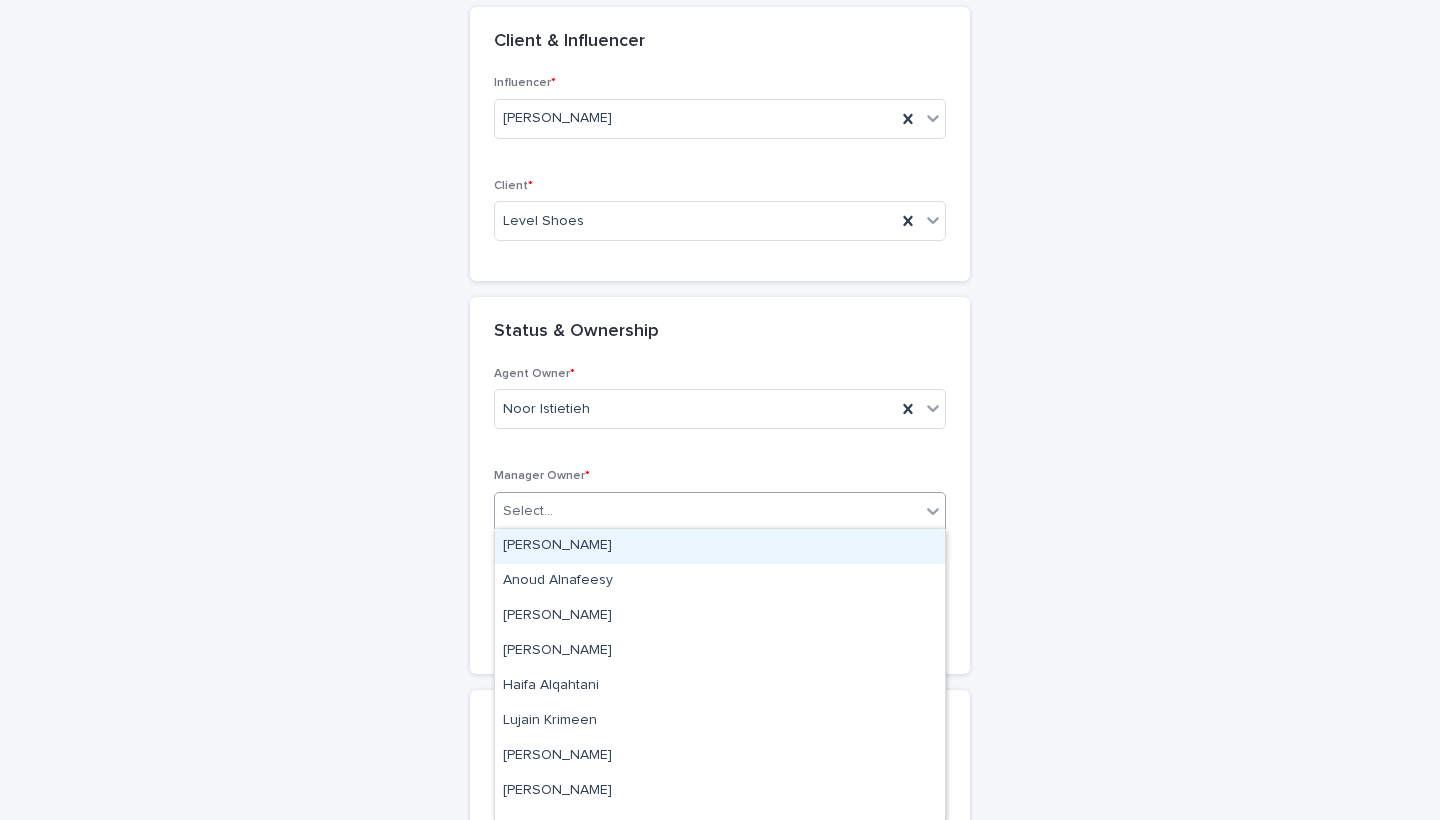 click 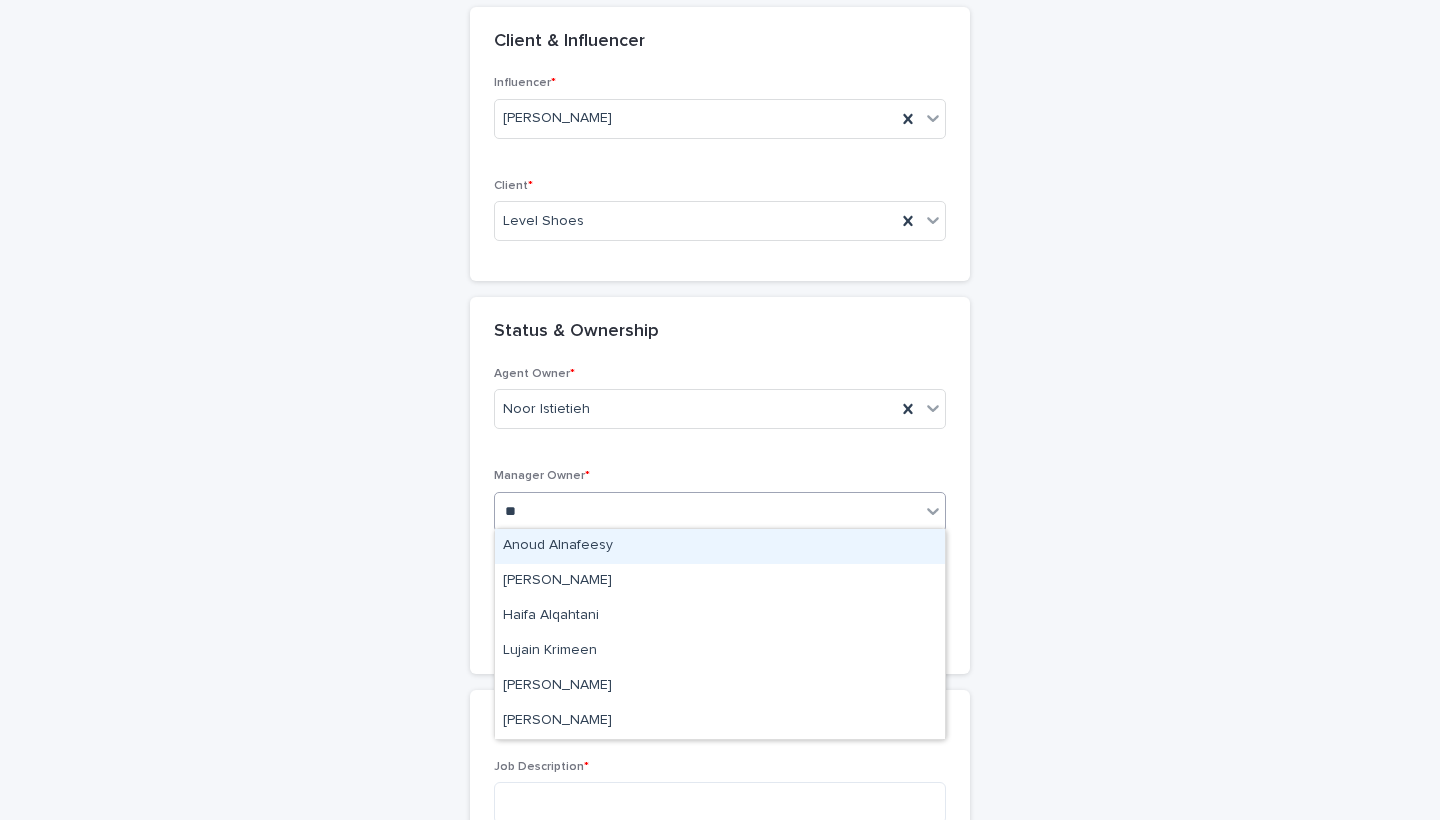 type on "***" 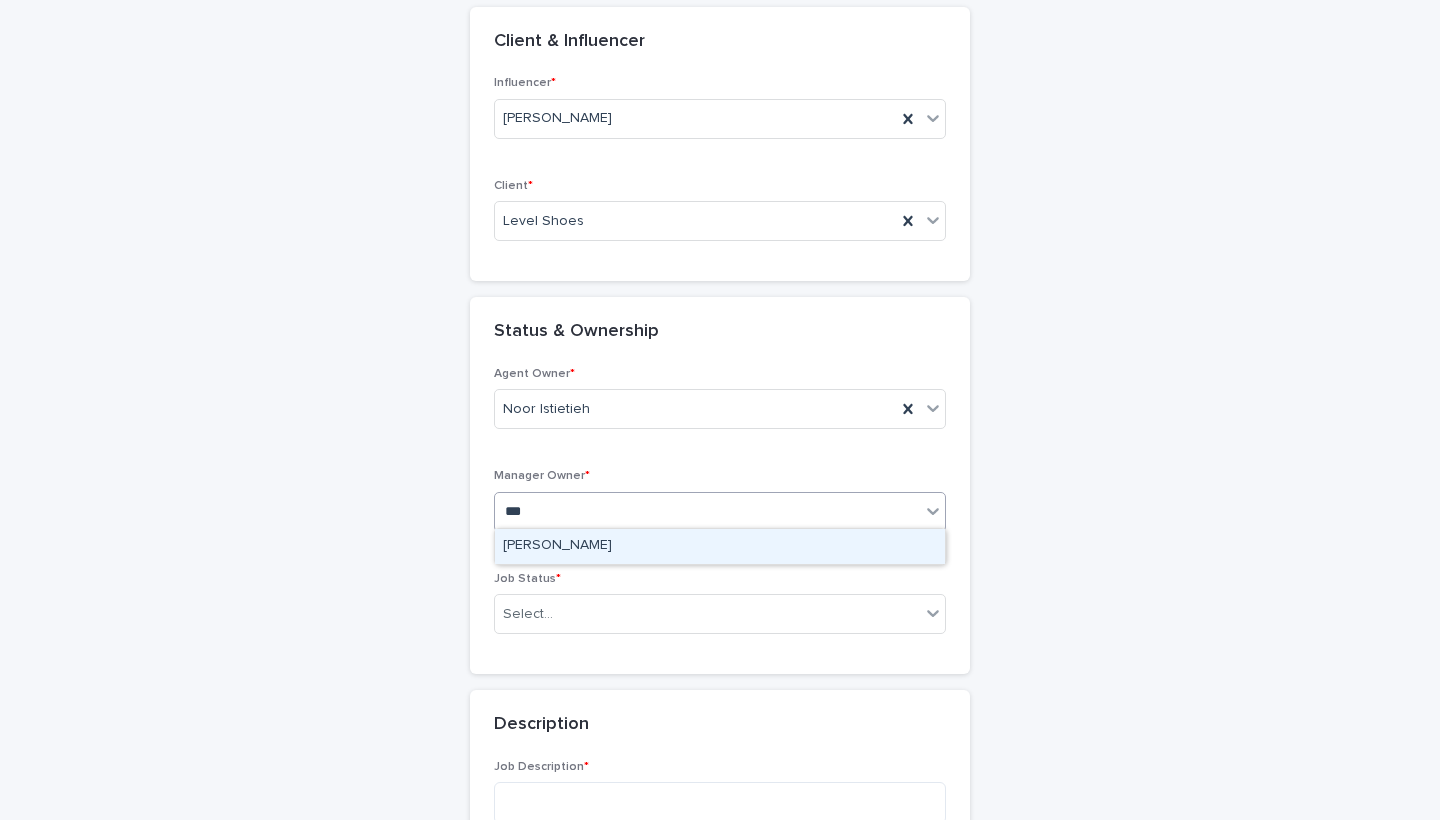 click on "[PERSON_NAME]" at bounding box center [720, 546] 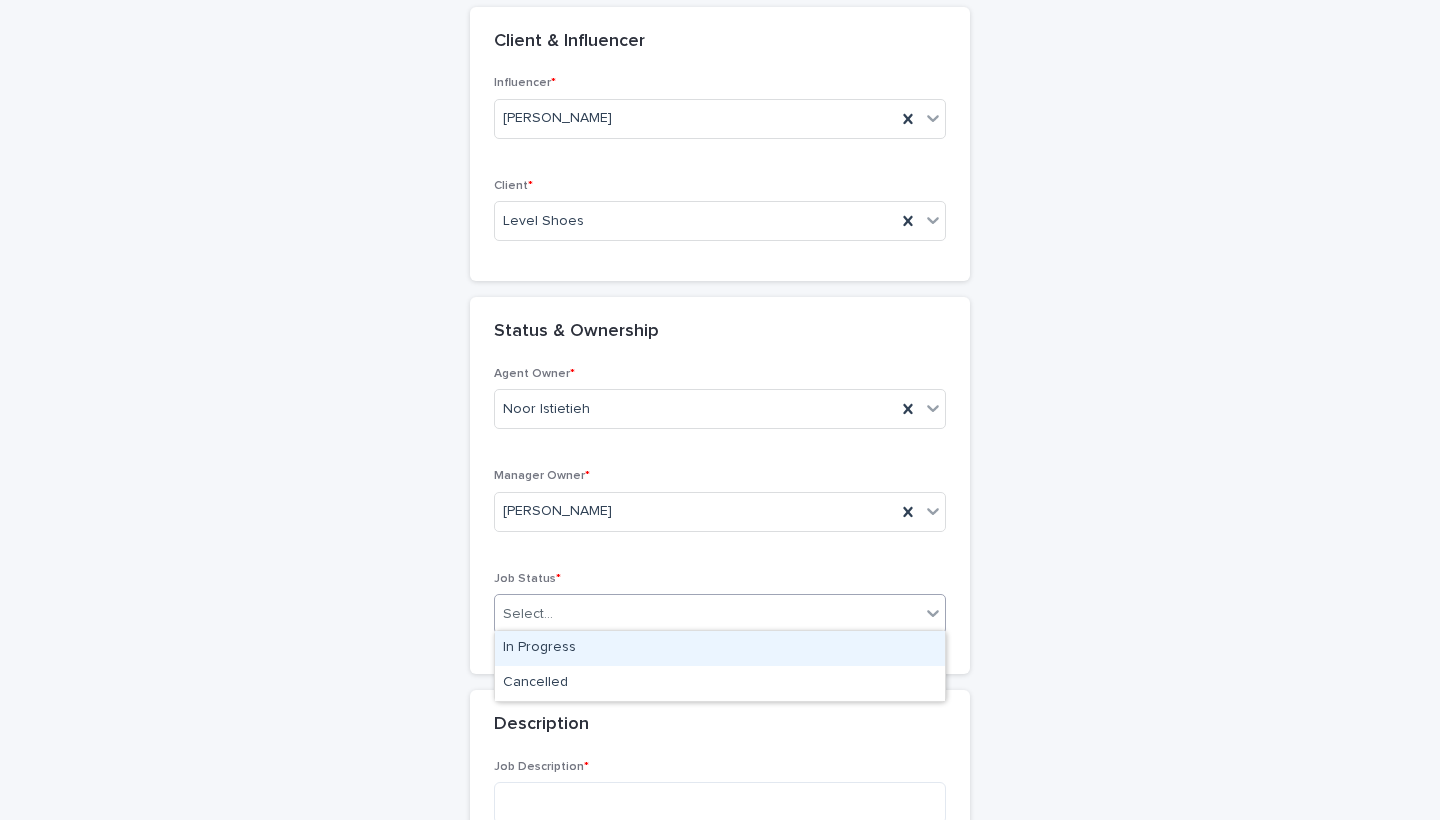 click on "Select..." at bounding box center [720, 614] 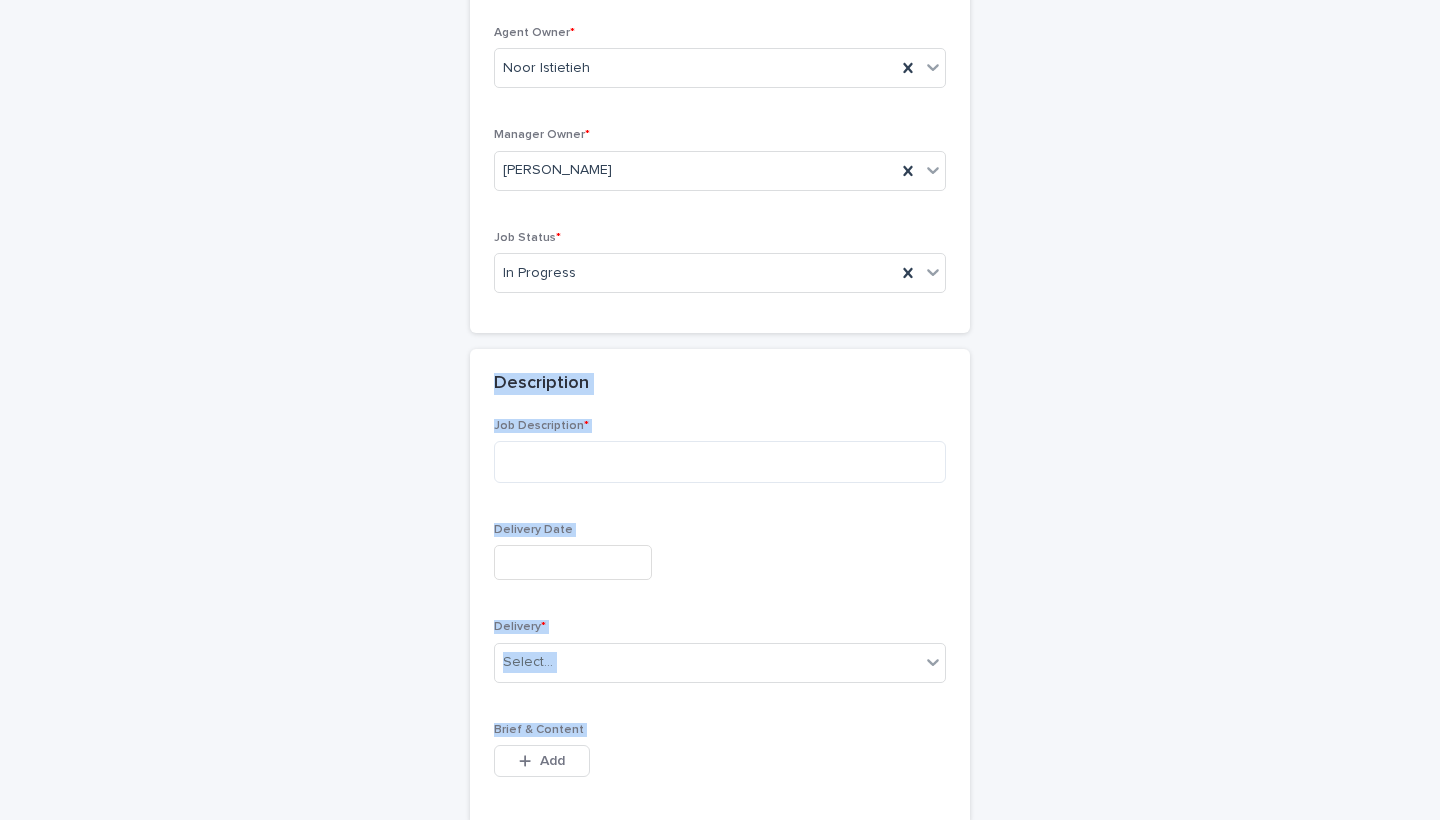 drag, startPoint x: 1084, startPoint y: 684, endPoint x: 1078, endPoint y: 817, distance: 133.13527 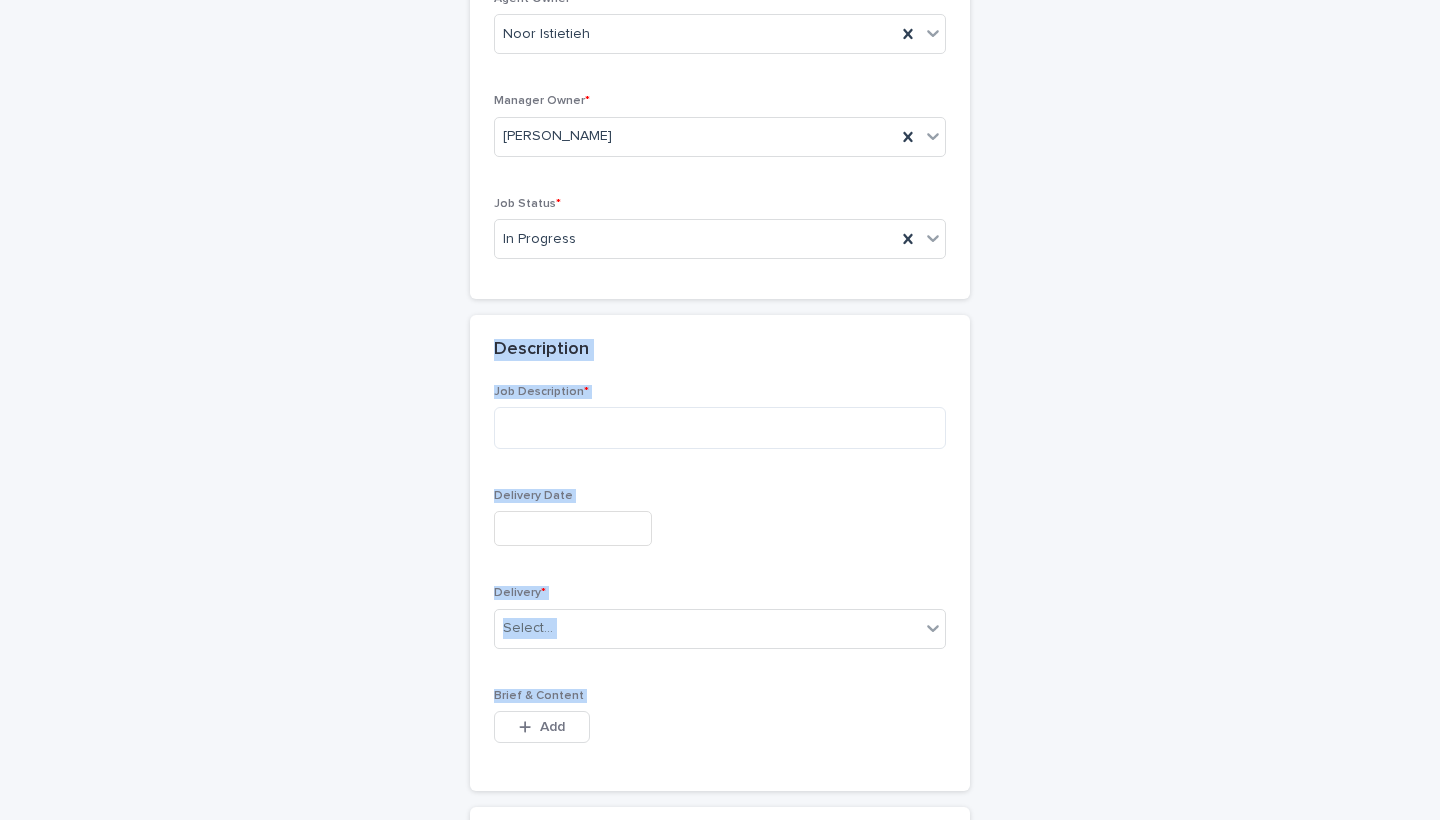 click on "Add a new project Loading... Saving… Loading... Saving… Client & Influencer Influencer * [PERSON_NAME] Client  * Level Shoes Status & Ownership Agent Owner * Noor Istietieh Manager Owner * [PERSON_NAME] Job Status * In Progress Description Job Description * Delivery Date Delivery * Select... Brief & Content This file cannot be opened Download File Add Client Financial Info Invoices & Contracts This file cannot be opened Download File Add Client Payment Terms Total amount * Payment we received  * Client VAT% * Select... Influencer Financial Info                                         •••                                                                     Total Amount to Influencer * Payment made to influencer  * Influencer VAT% * Select... Contact Name of Contact * Contact Info * Comments Comments Loading... Saving… Sorry, there was an error saving your record. Please try again. Please fill out the required fields above. Save" at bounding box center [720, 959] 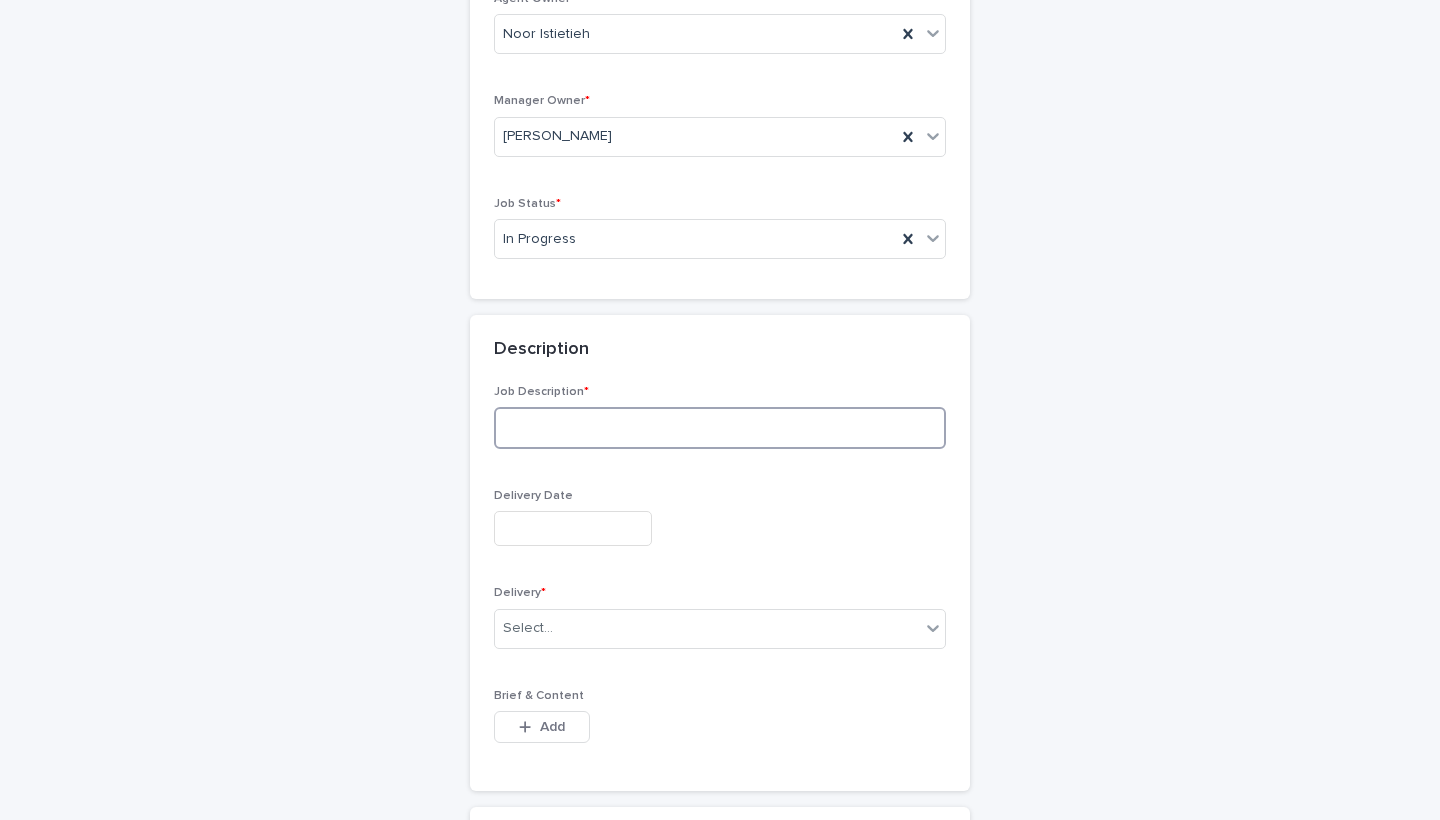 click at bounding box center [720, 428] 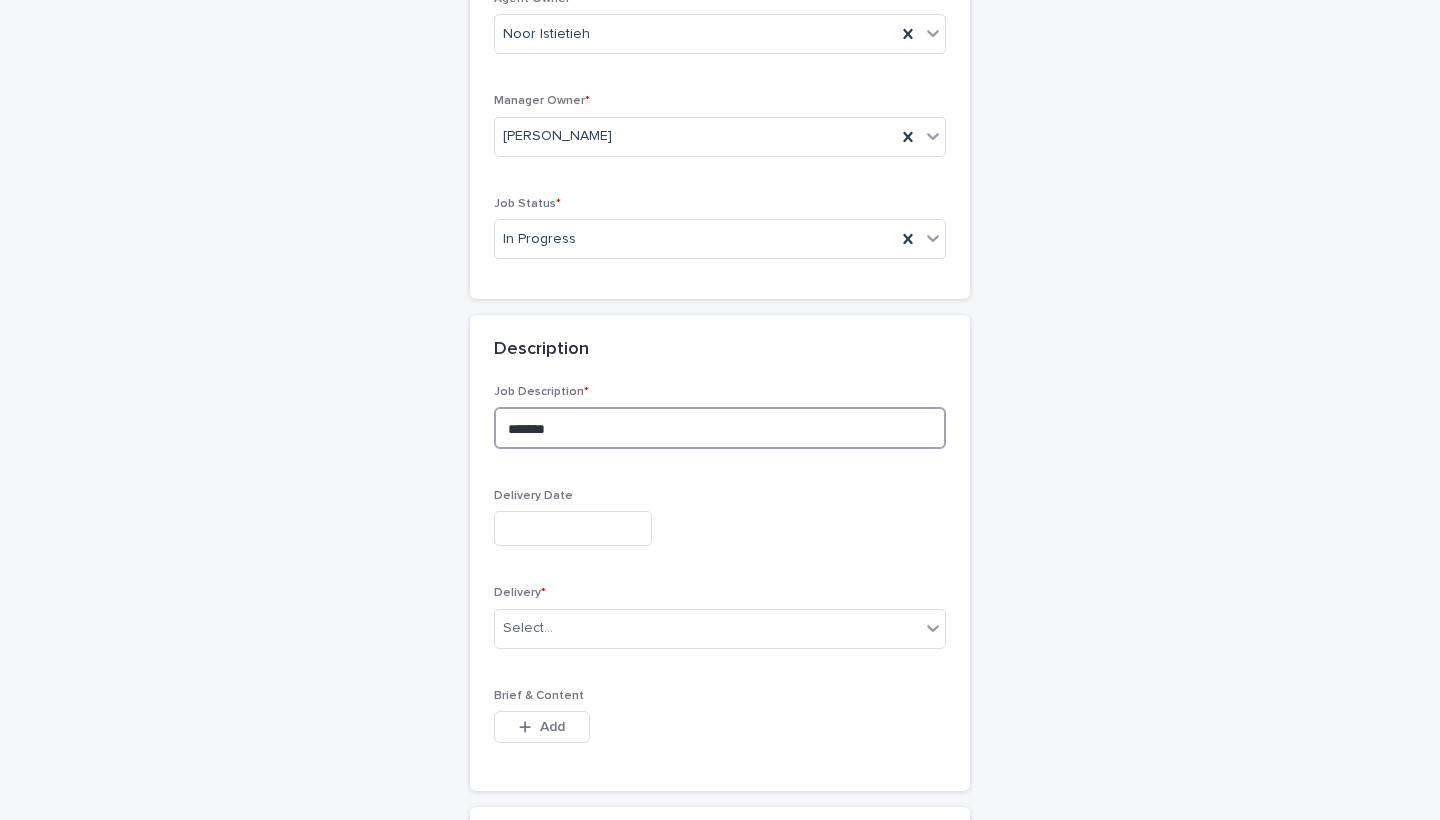 type on "*******" 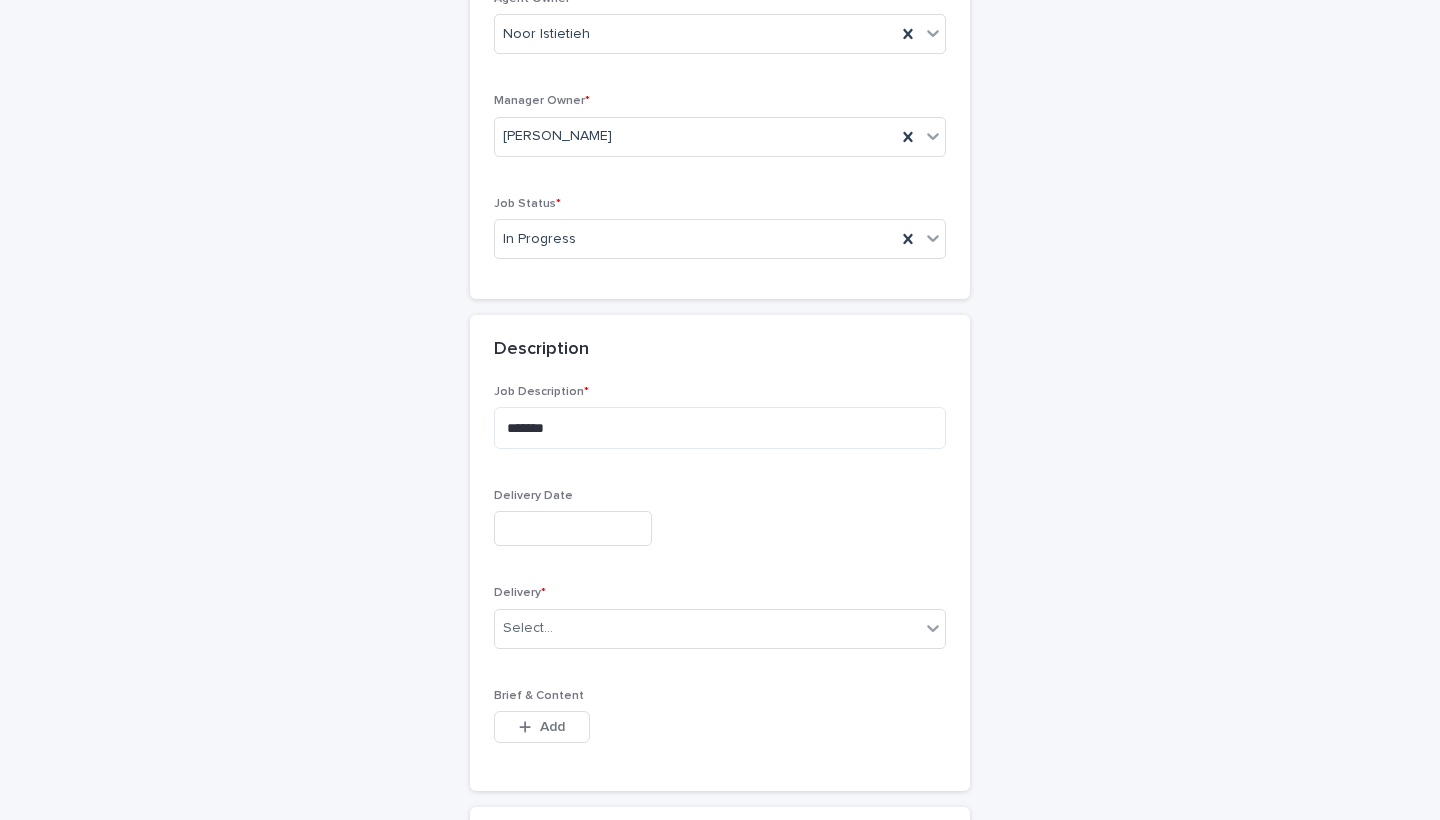 click at bounding box center [573, 528] 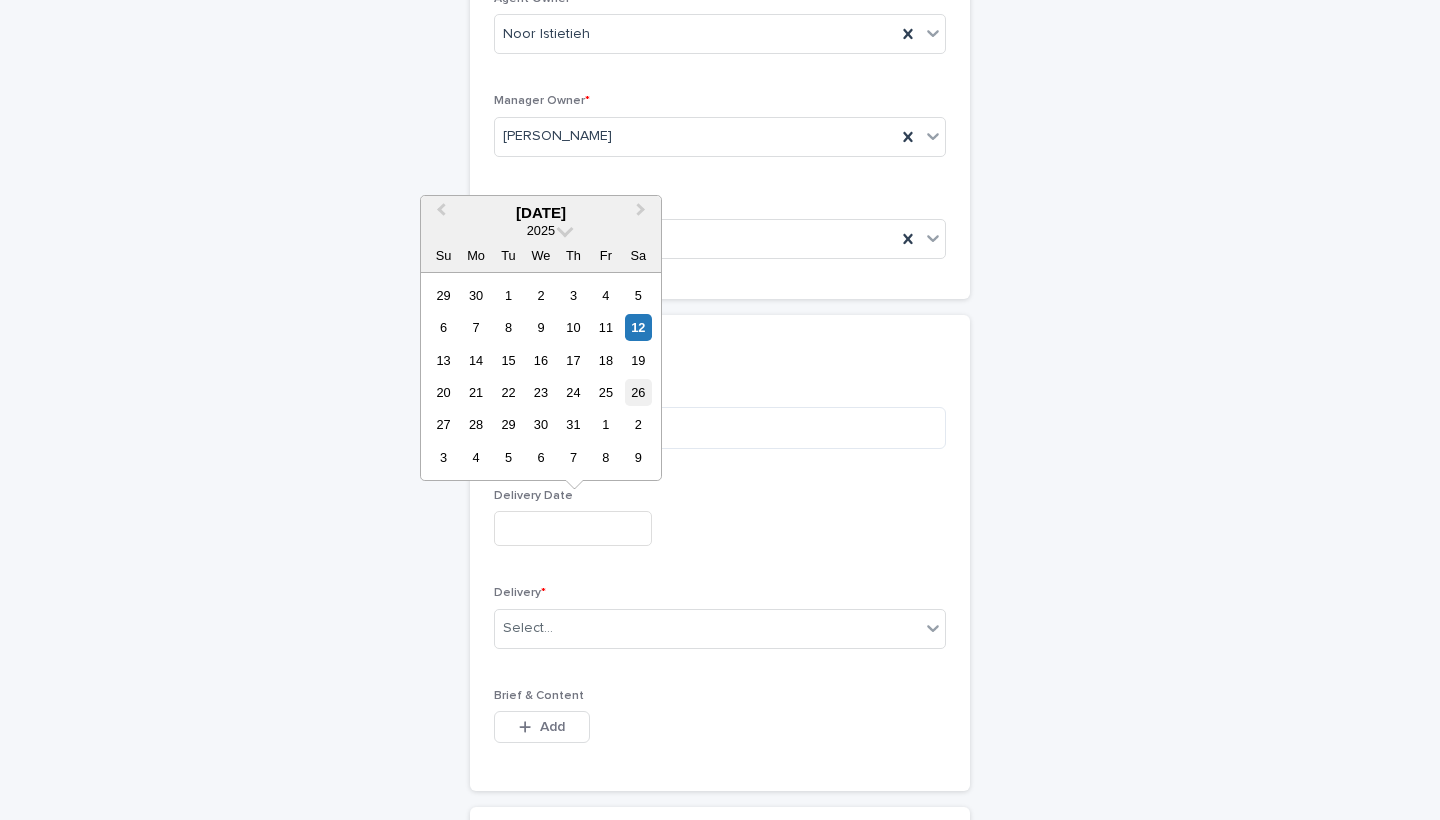 click on "26" at bounding box center (638, 392) 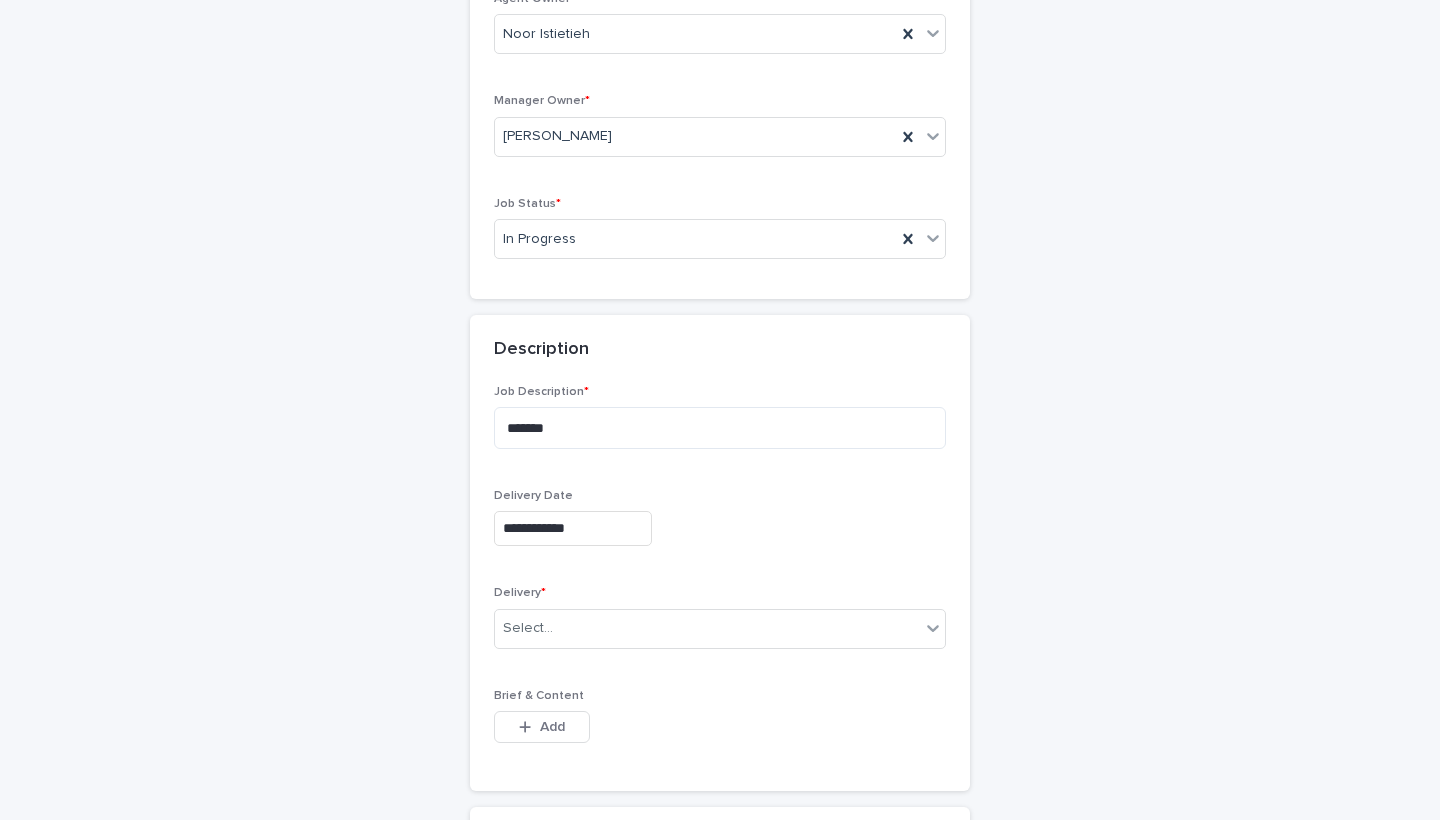 click on "Delivery * Select..." at bounding box center (720, 625) 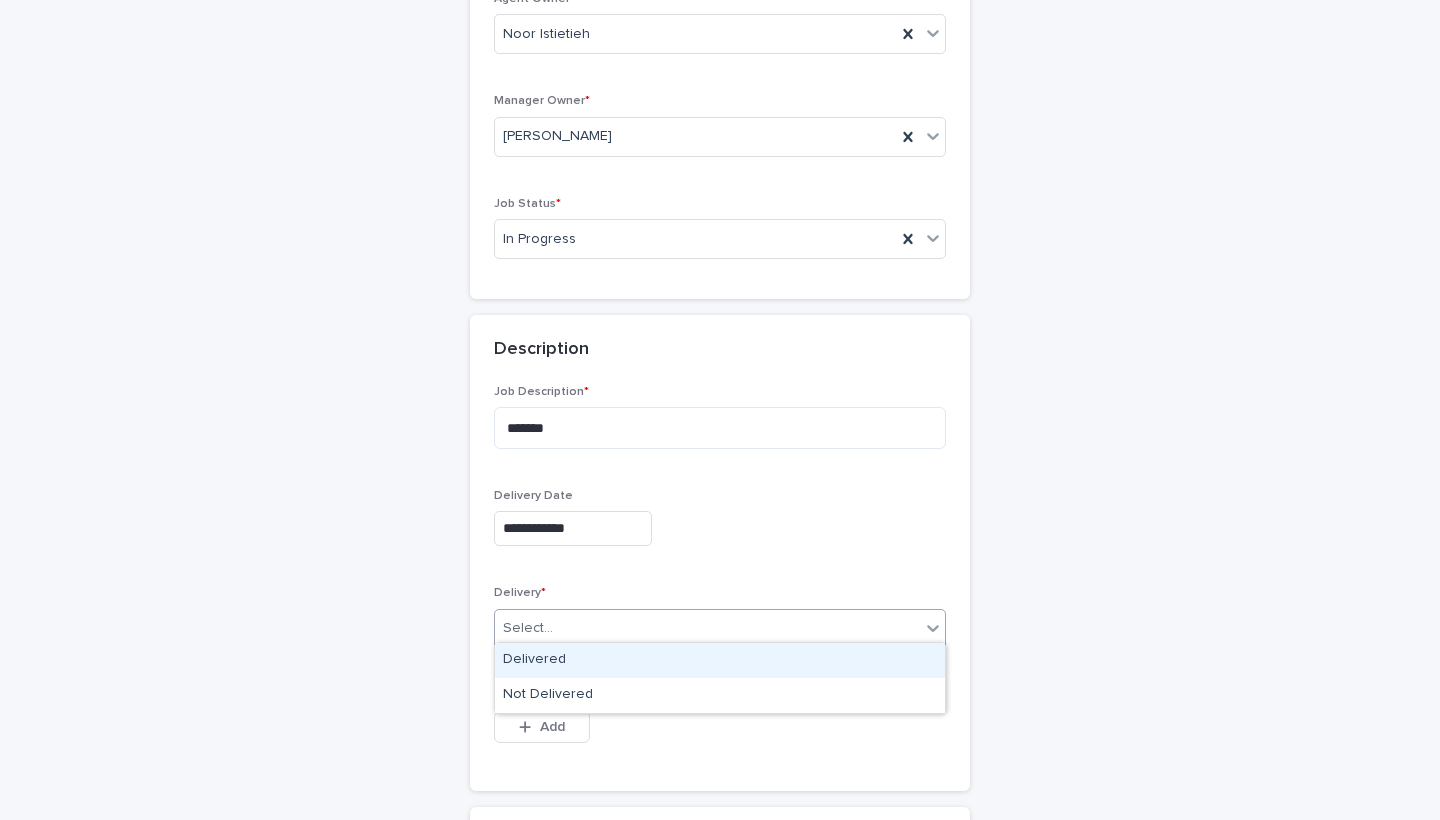 click on "Select..." at bounding box center (707, 628) 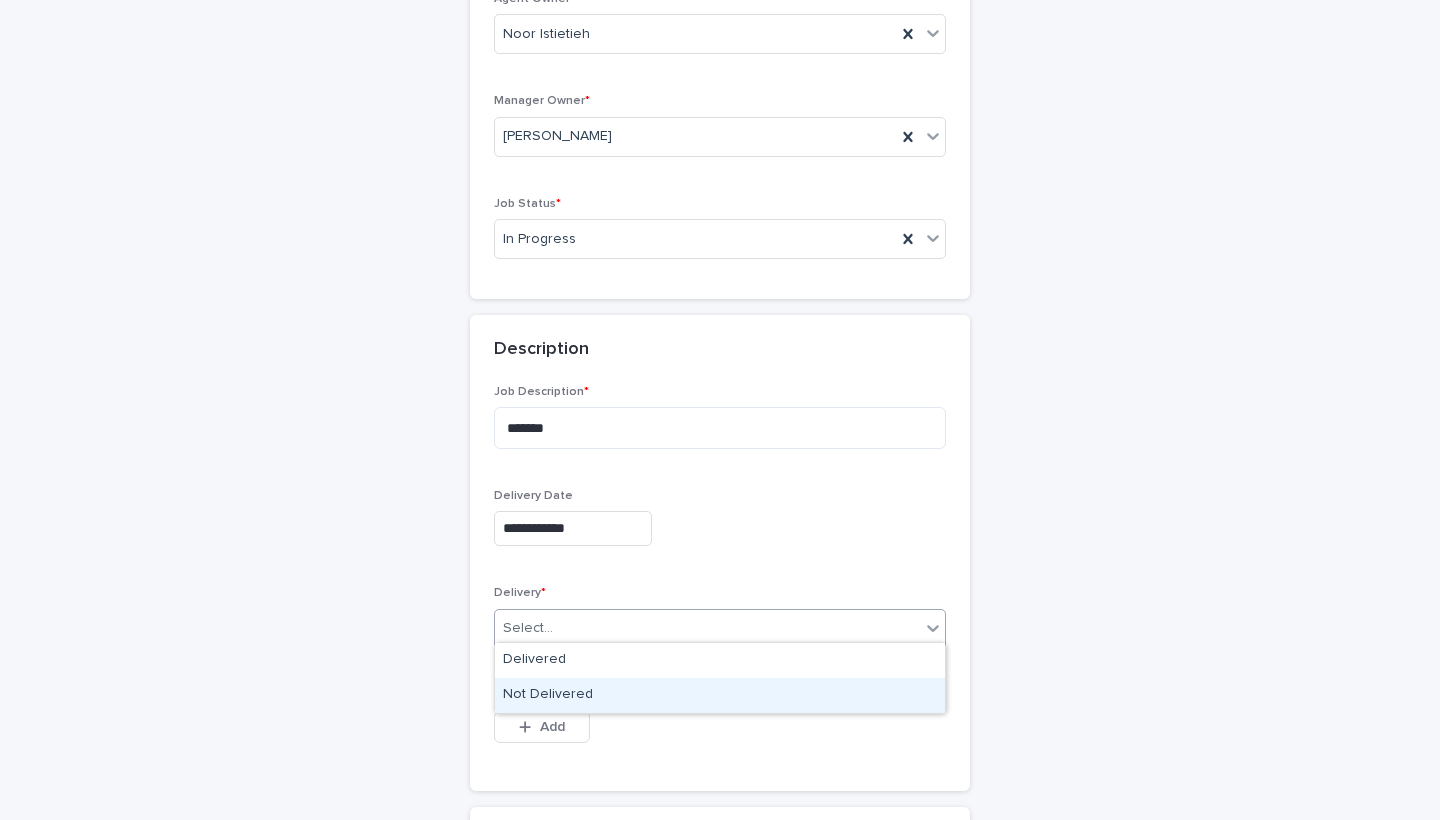 click on "Not Delivered" at bounding box center [720, 695] 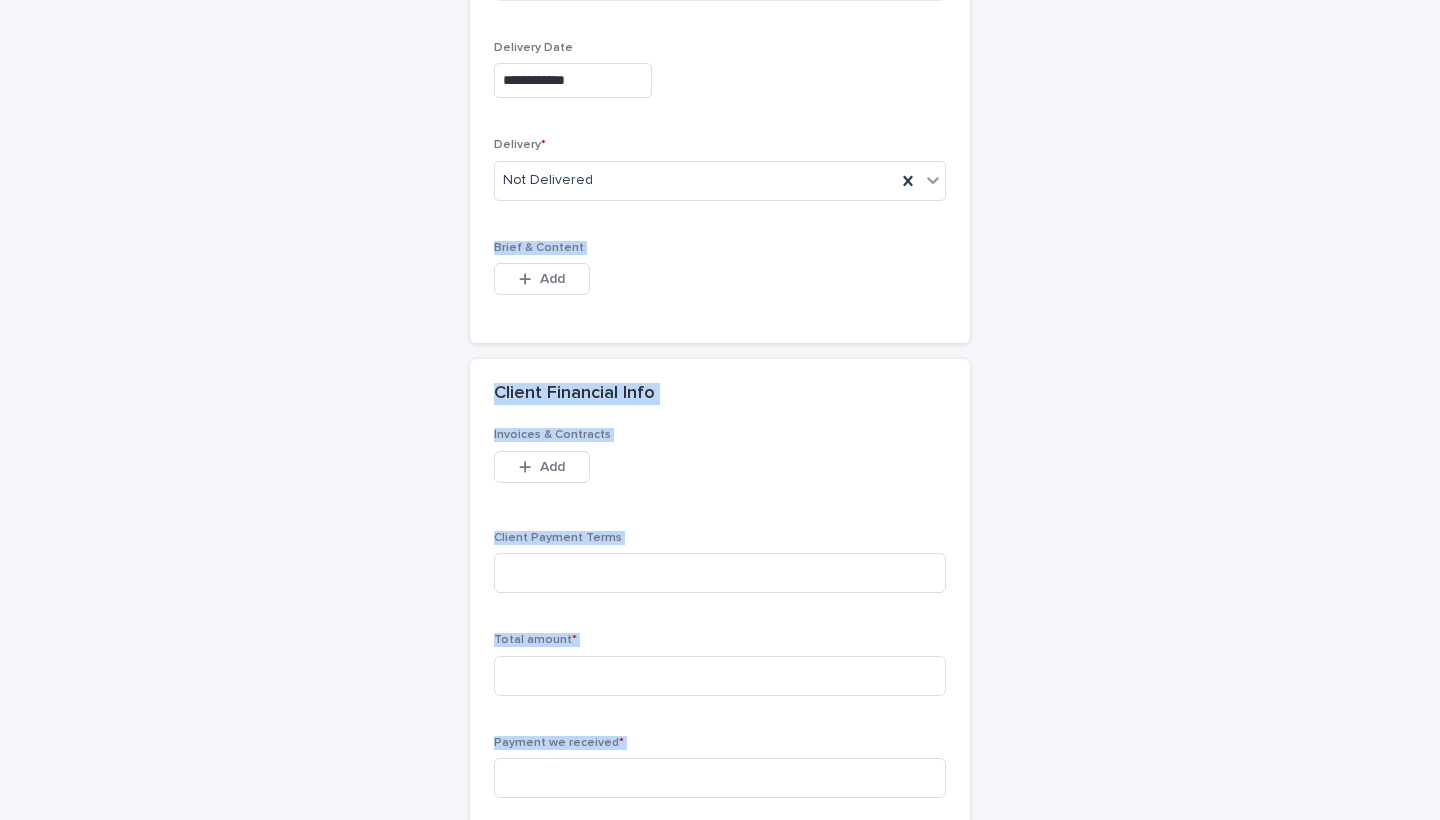 scroll, scrollTop: 1065, scrollLeft: 0, axis: vertical 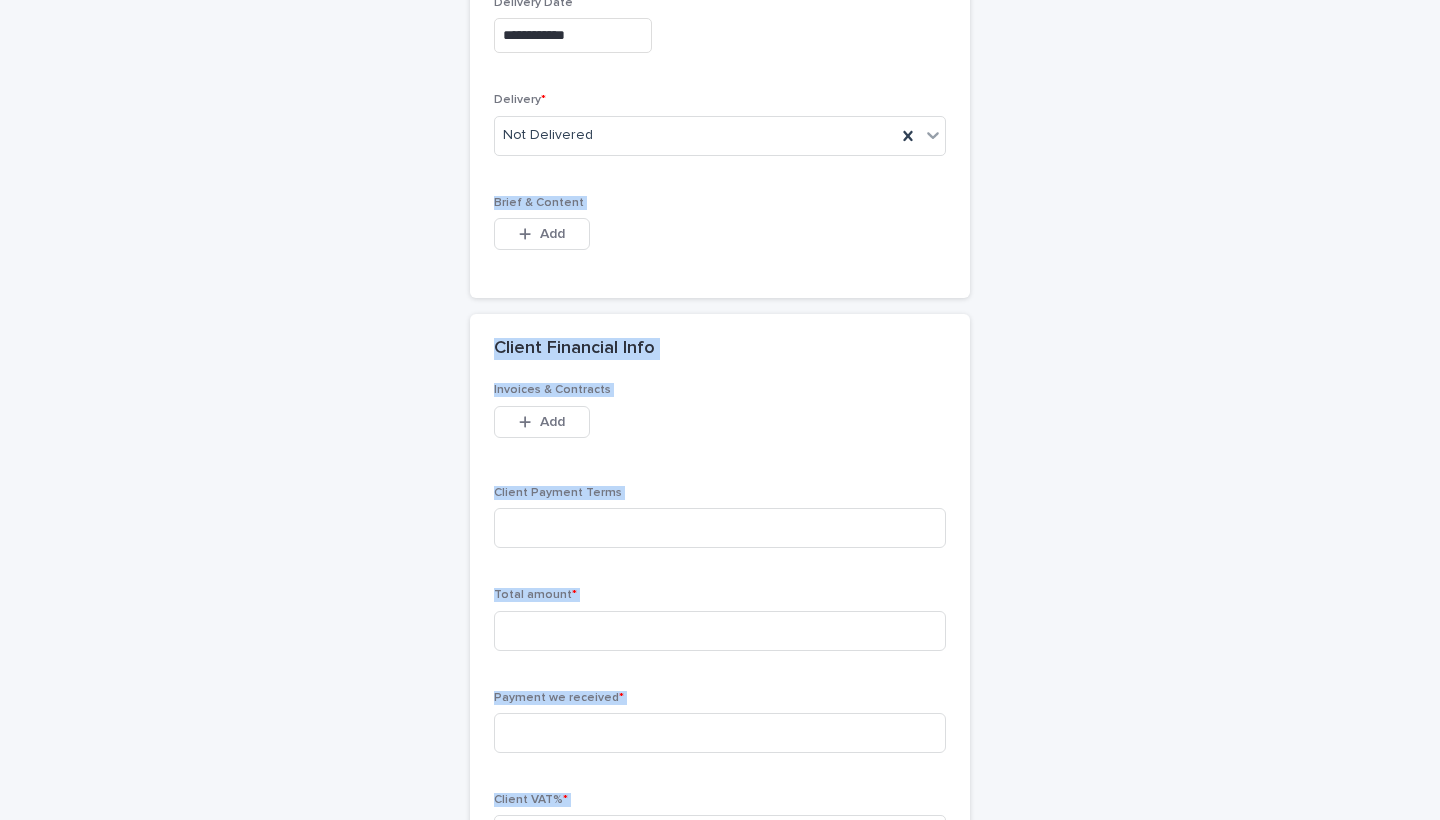 drag, startPoint x: 1021, startPoint y: 664, endPoint x: 1030, endPoint y: 814, distance: 150.26976 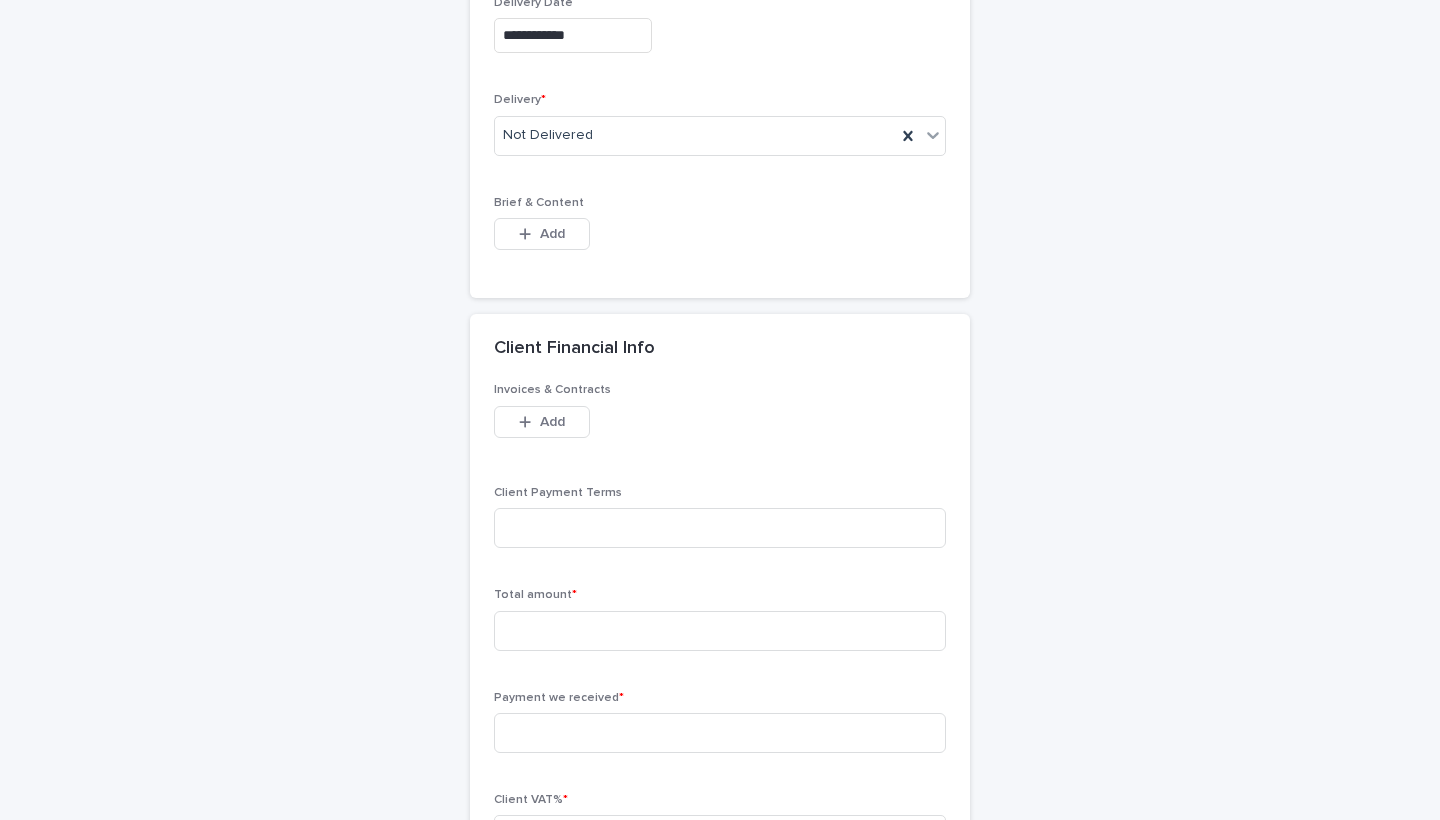click on "**********" at bounding box center [720, 466] 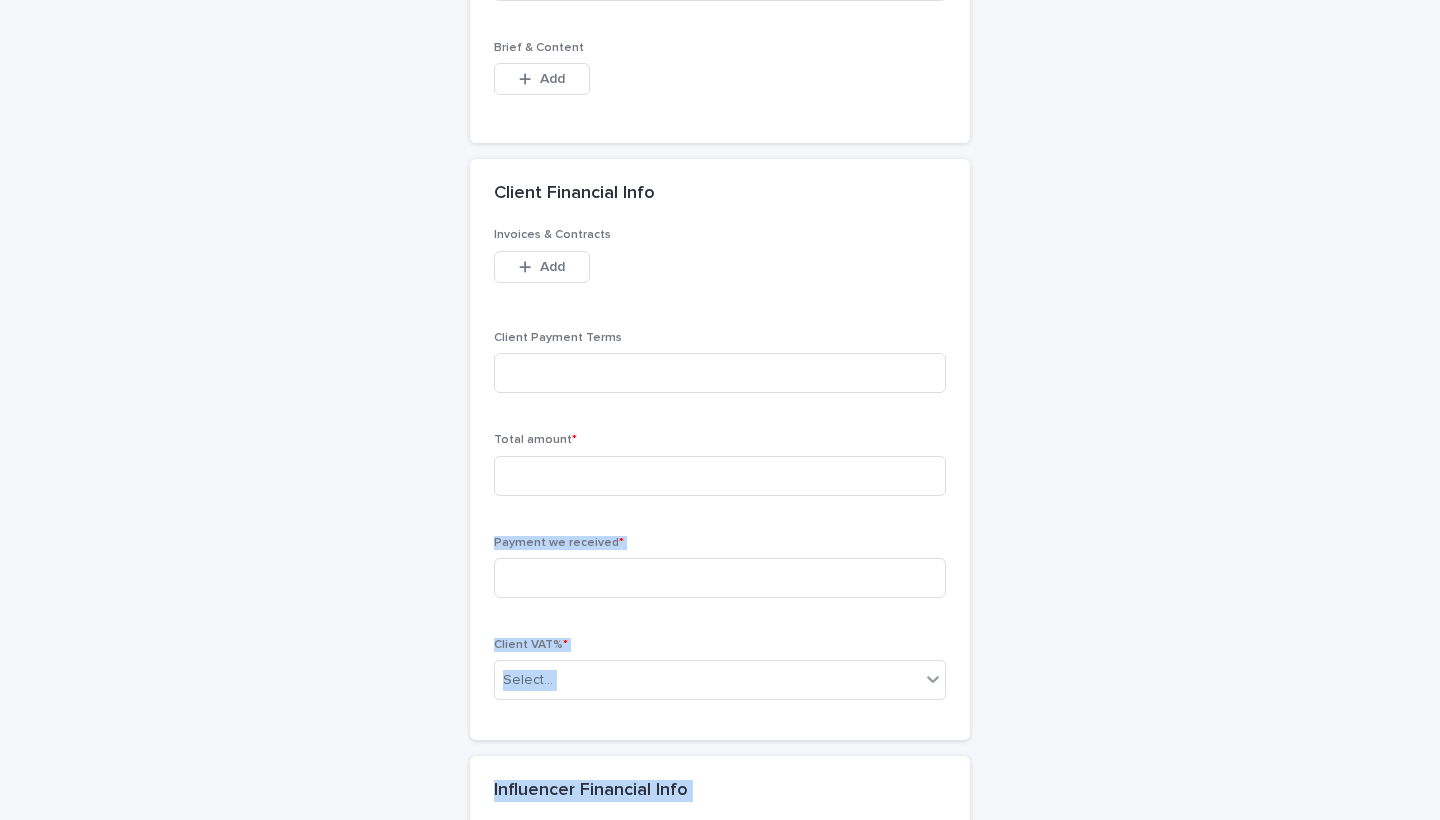 drag, startPoint x: 1007, startPoint y: 600, endPoint x: 1014, endPoint y: 819, distance: 219.11185 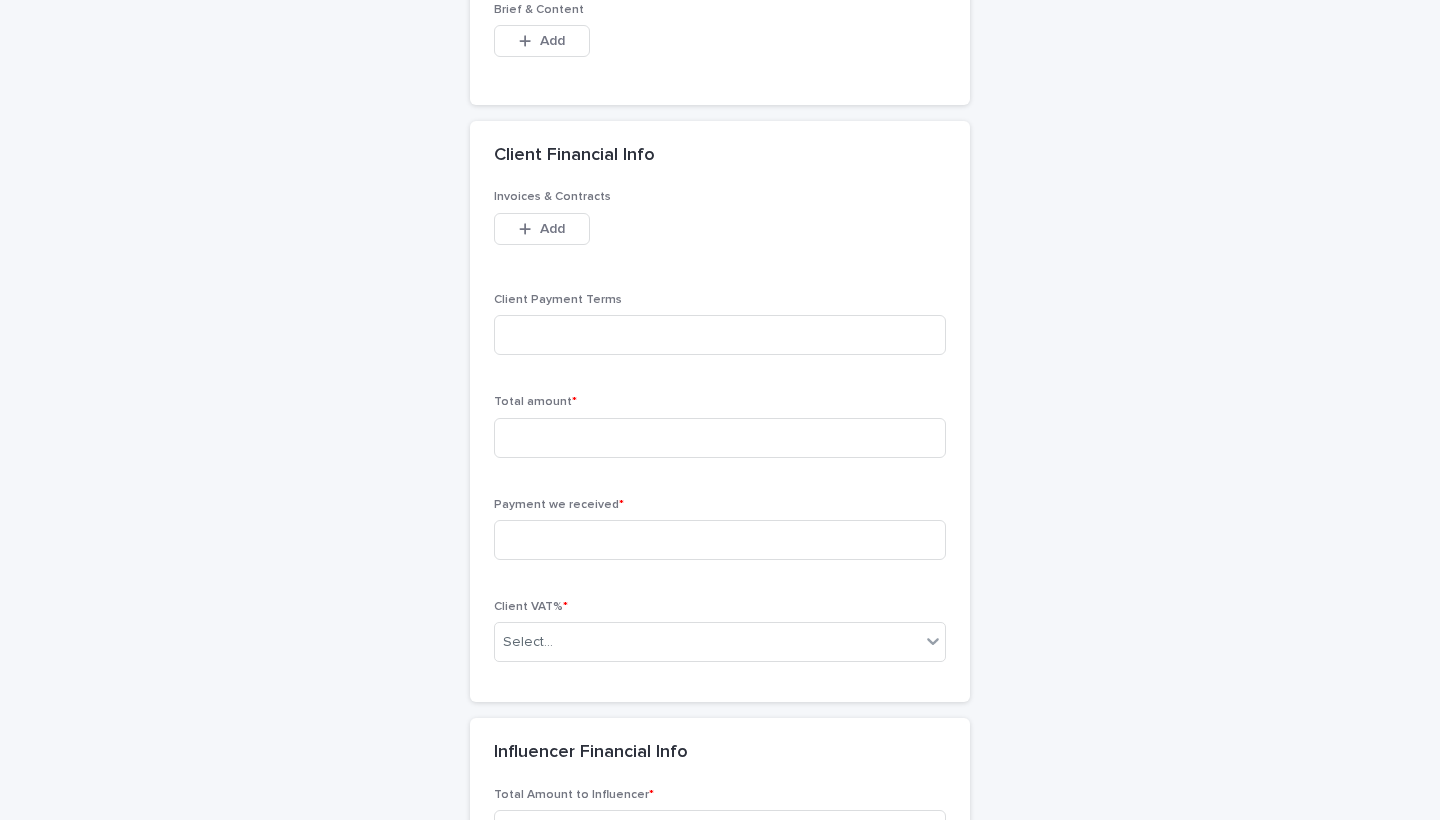 click on "**********" at bounding box center [720, 273] 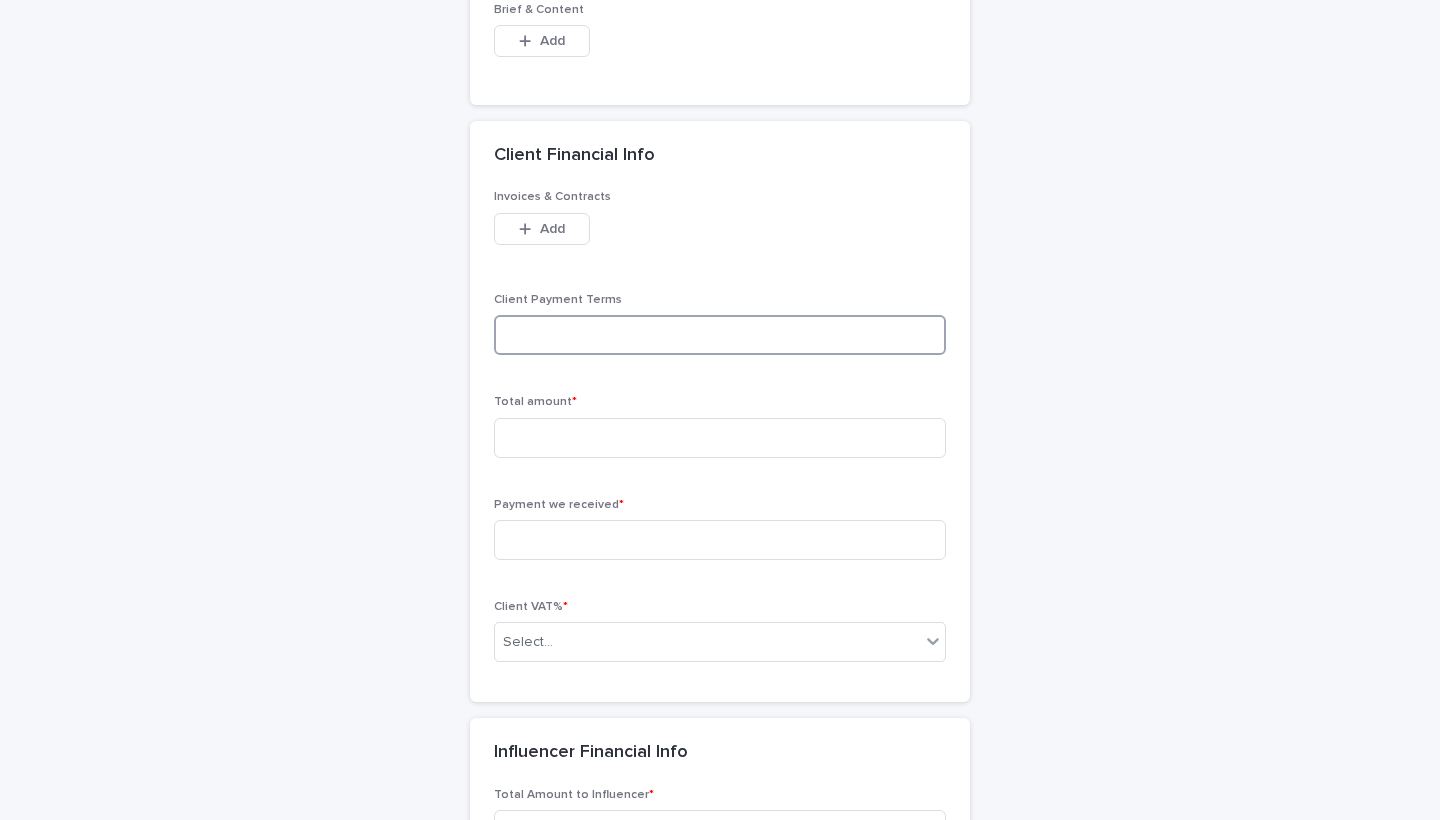 click at bounding box center [720, 335] 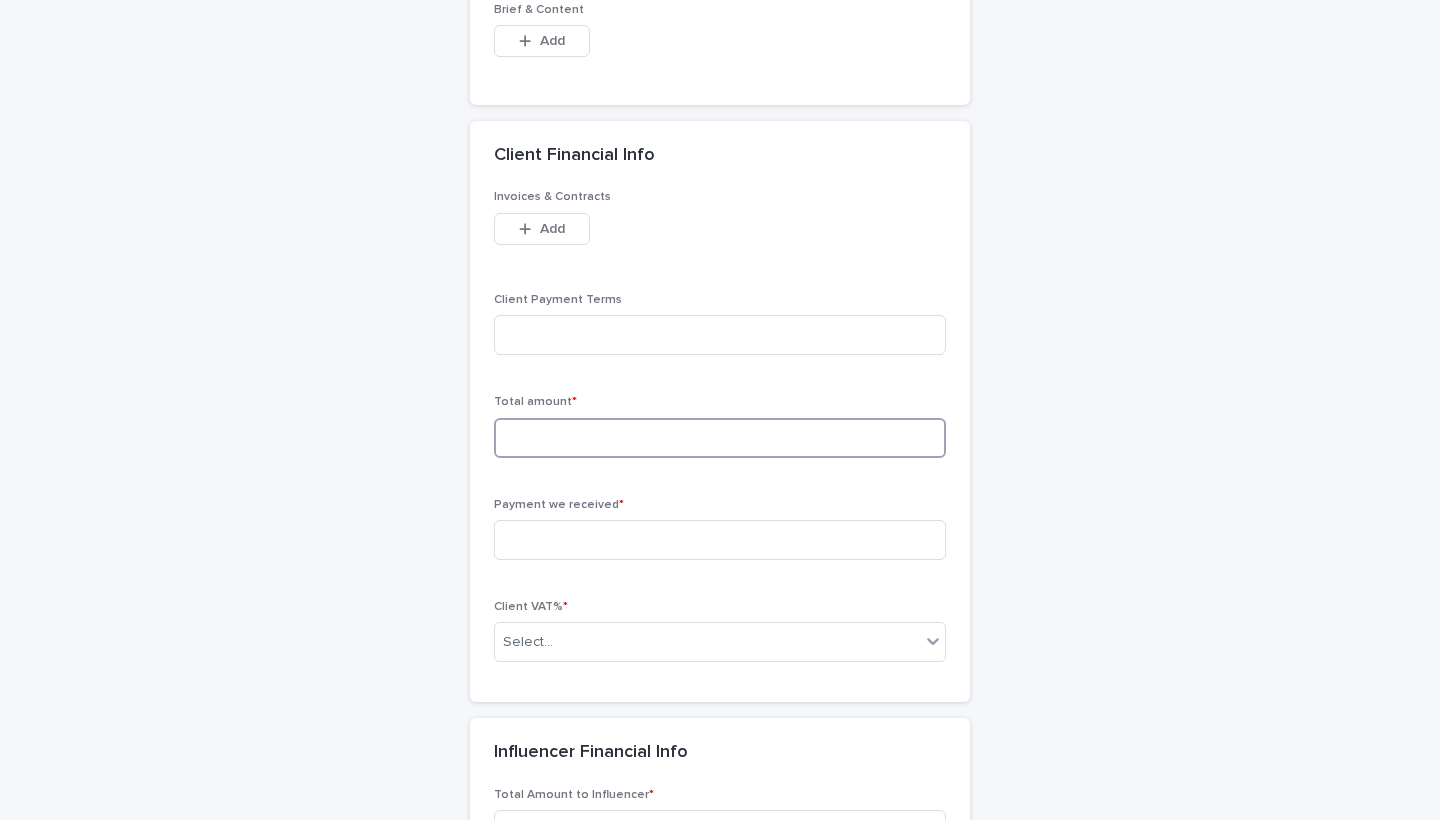 click at bounding box center (720, 438) 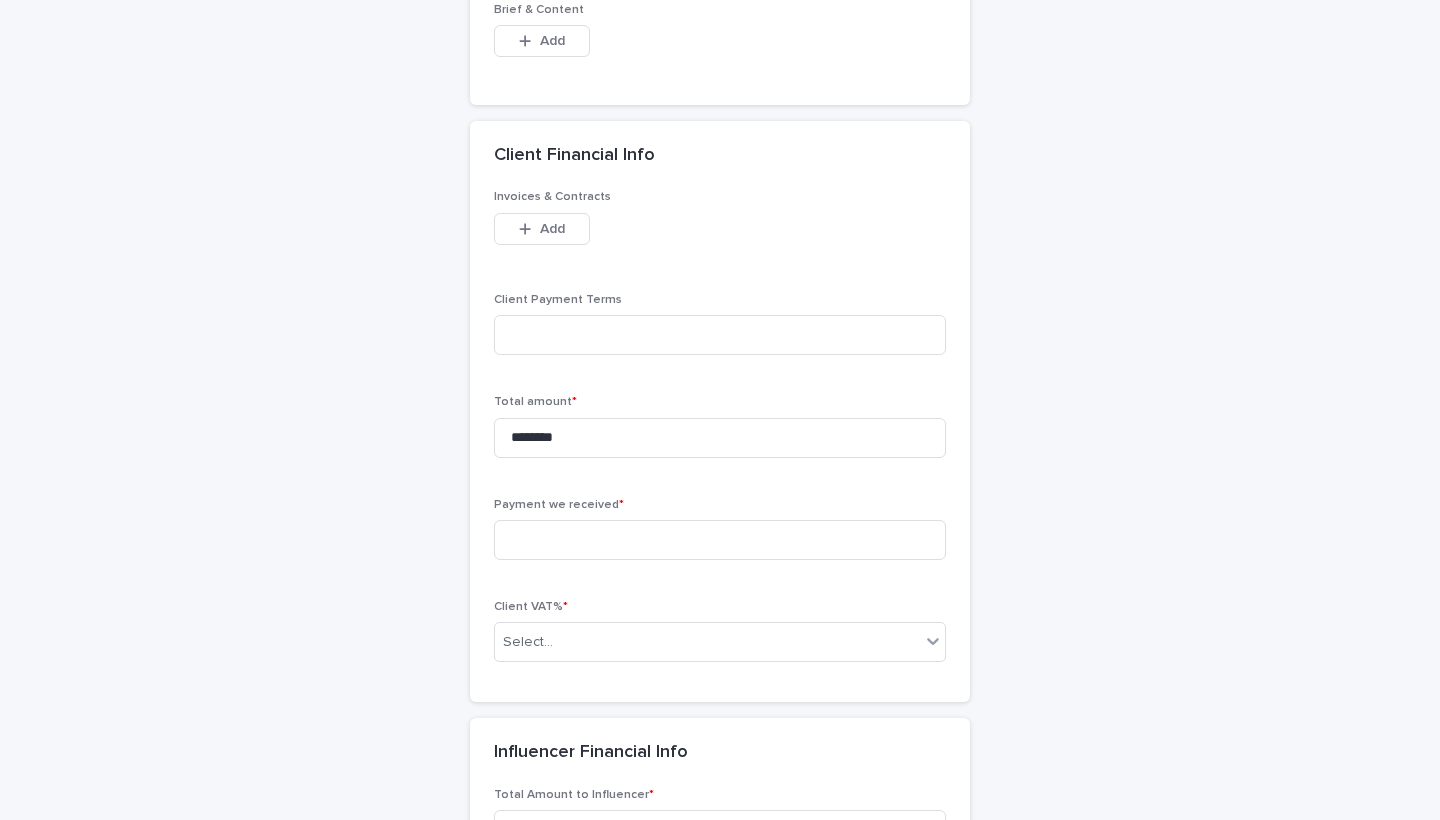 click on "Invoices & Contracts This file cannot be opened Download File Add Client Payment Terms Total amount * ******** Payment we received  * Client VAT% * Select..." at bounding box center (720, 434) 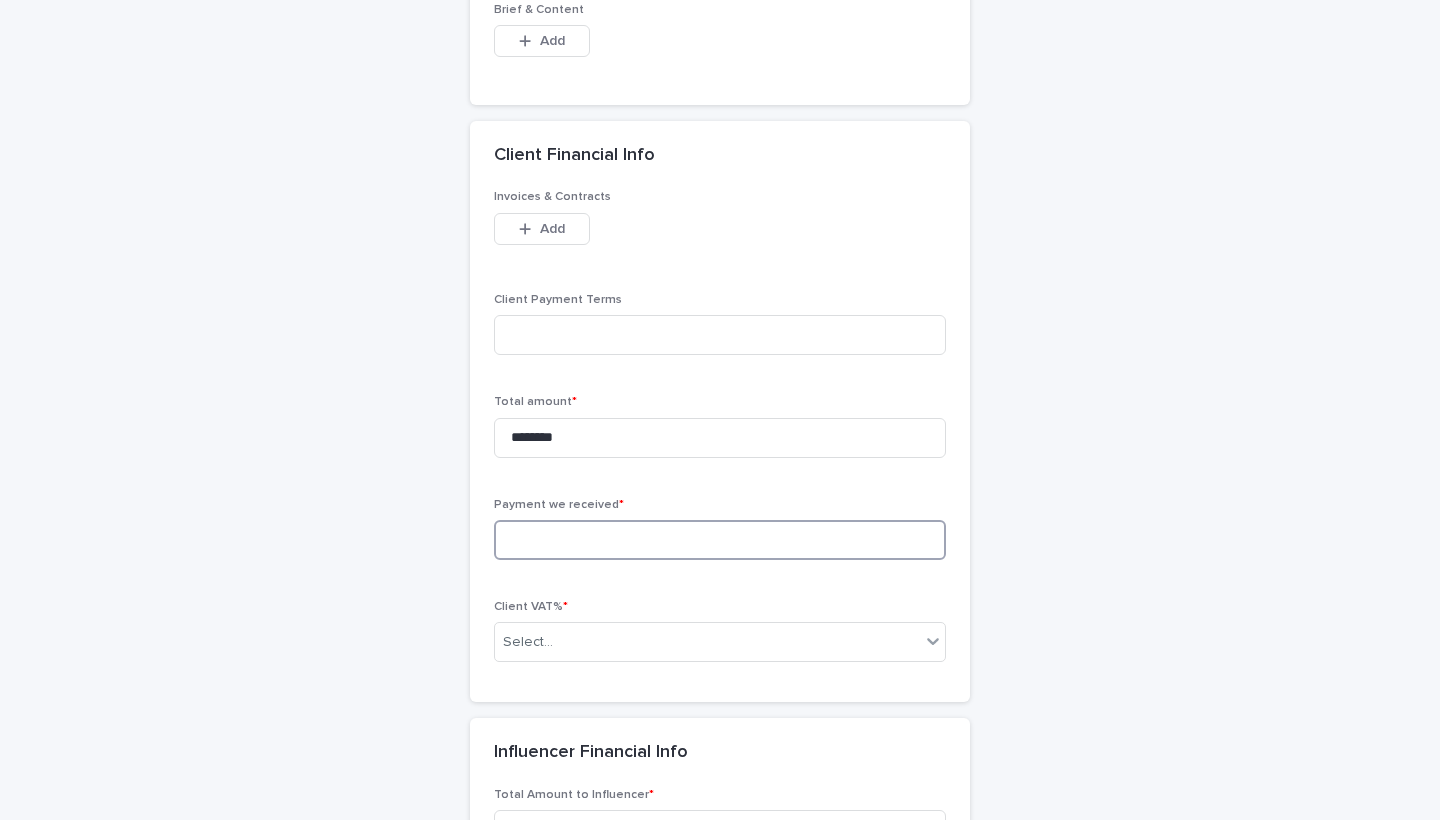 click at bounding box center (720, 540) 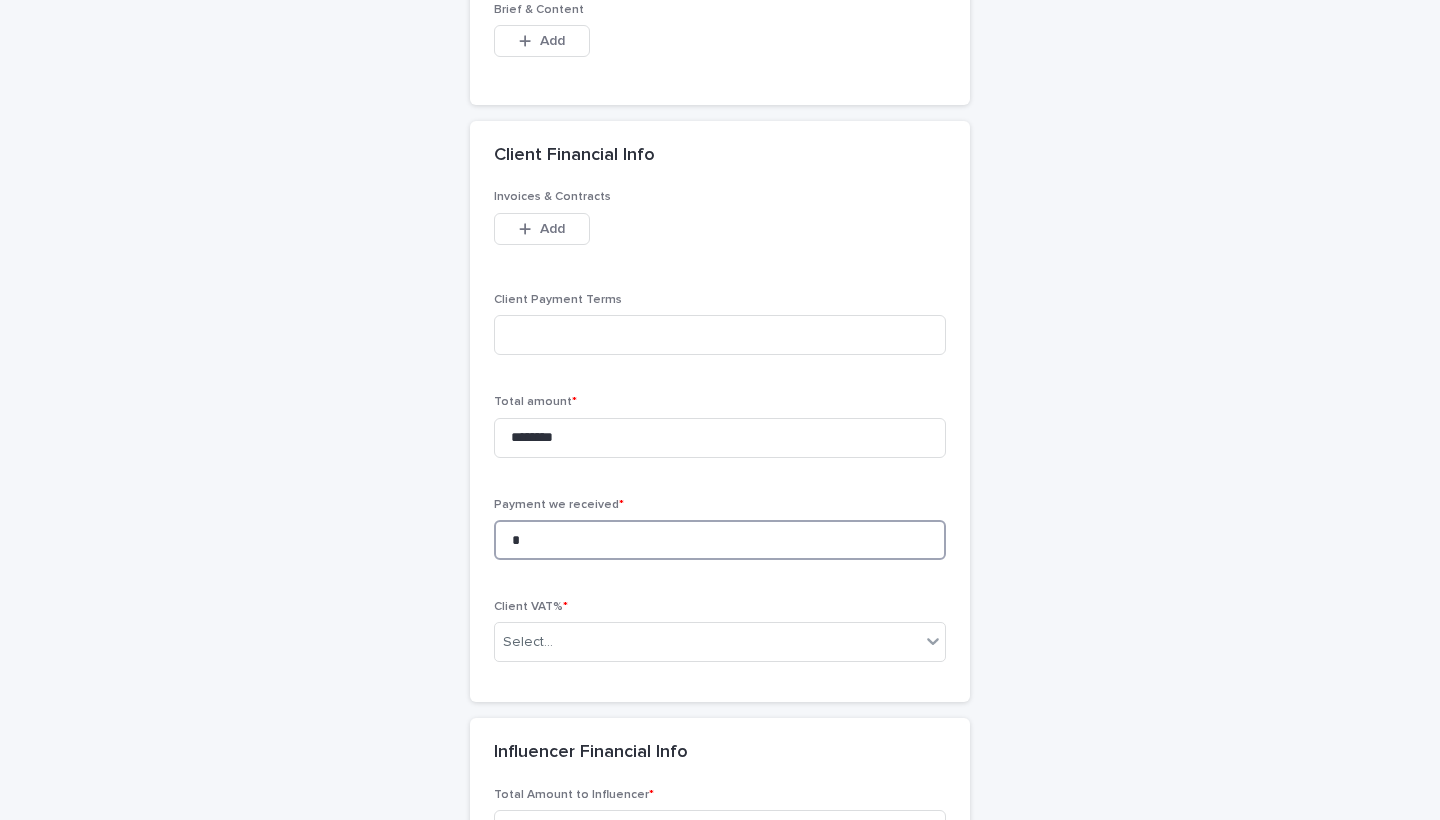 type on "*" 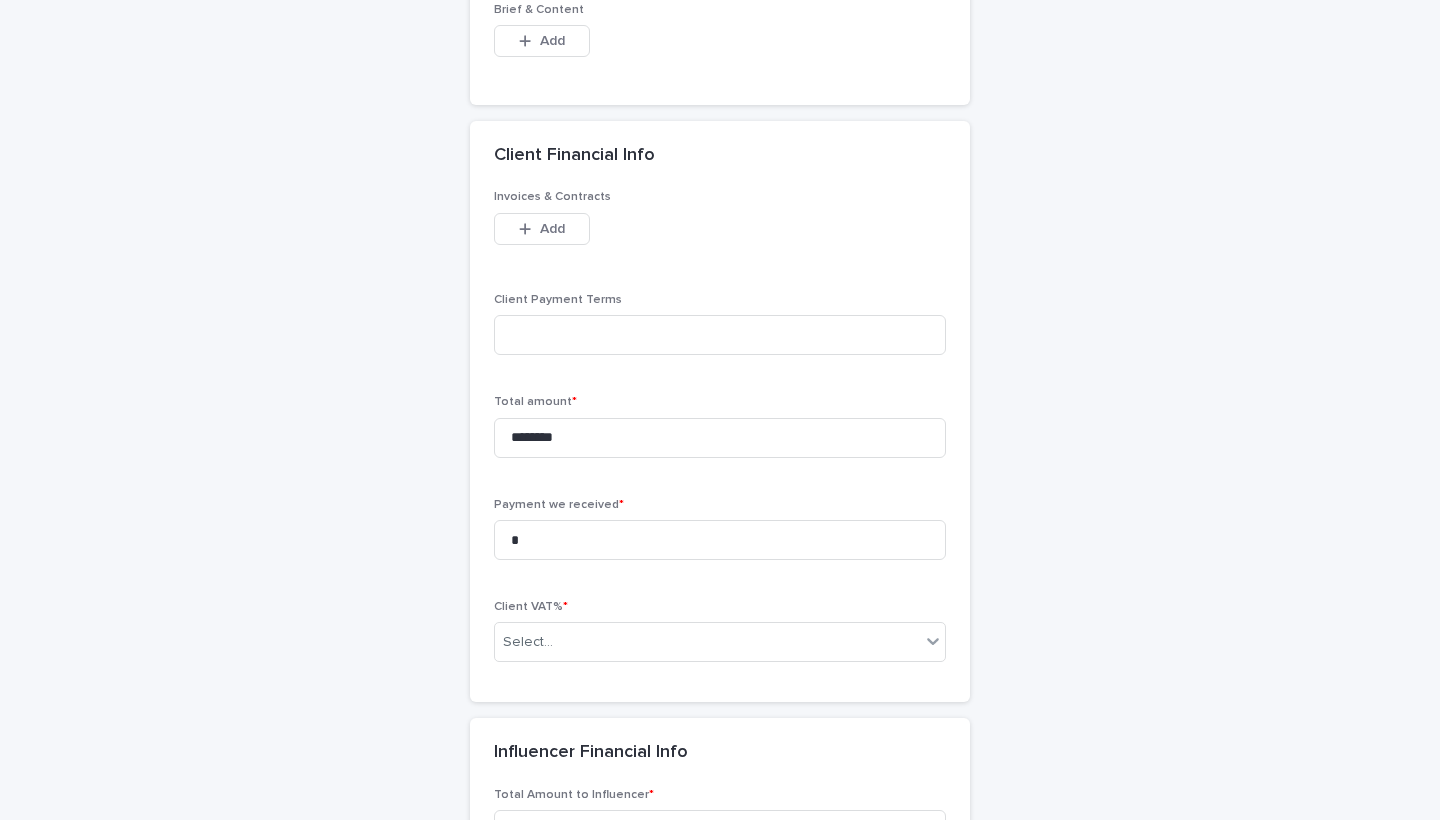 click on "Payment we received  * *" at bounding box center [720, 537] 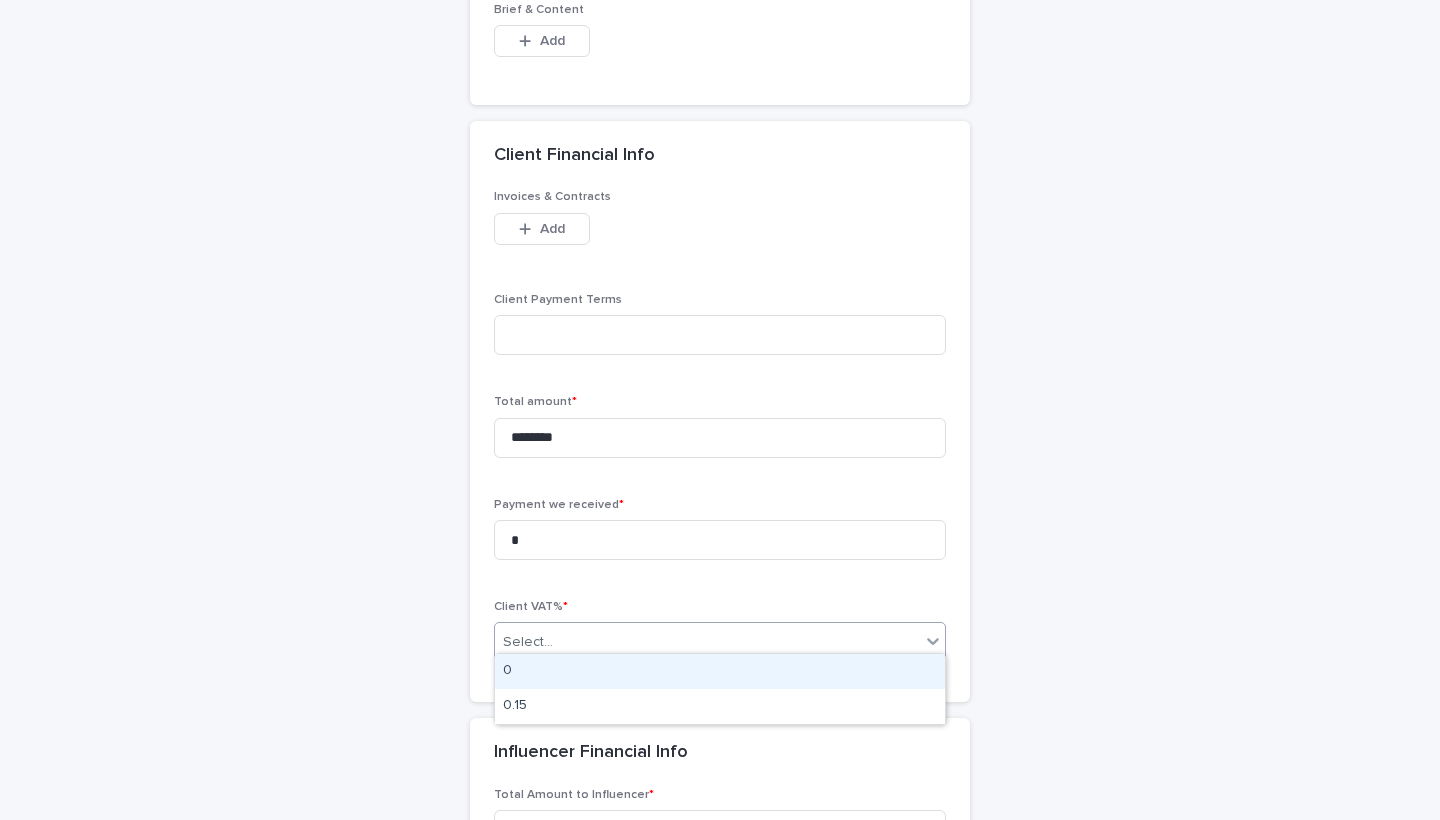 click on "Select..." at bounding box center [528, 642] 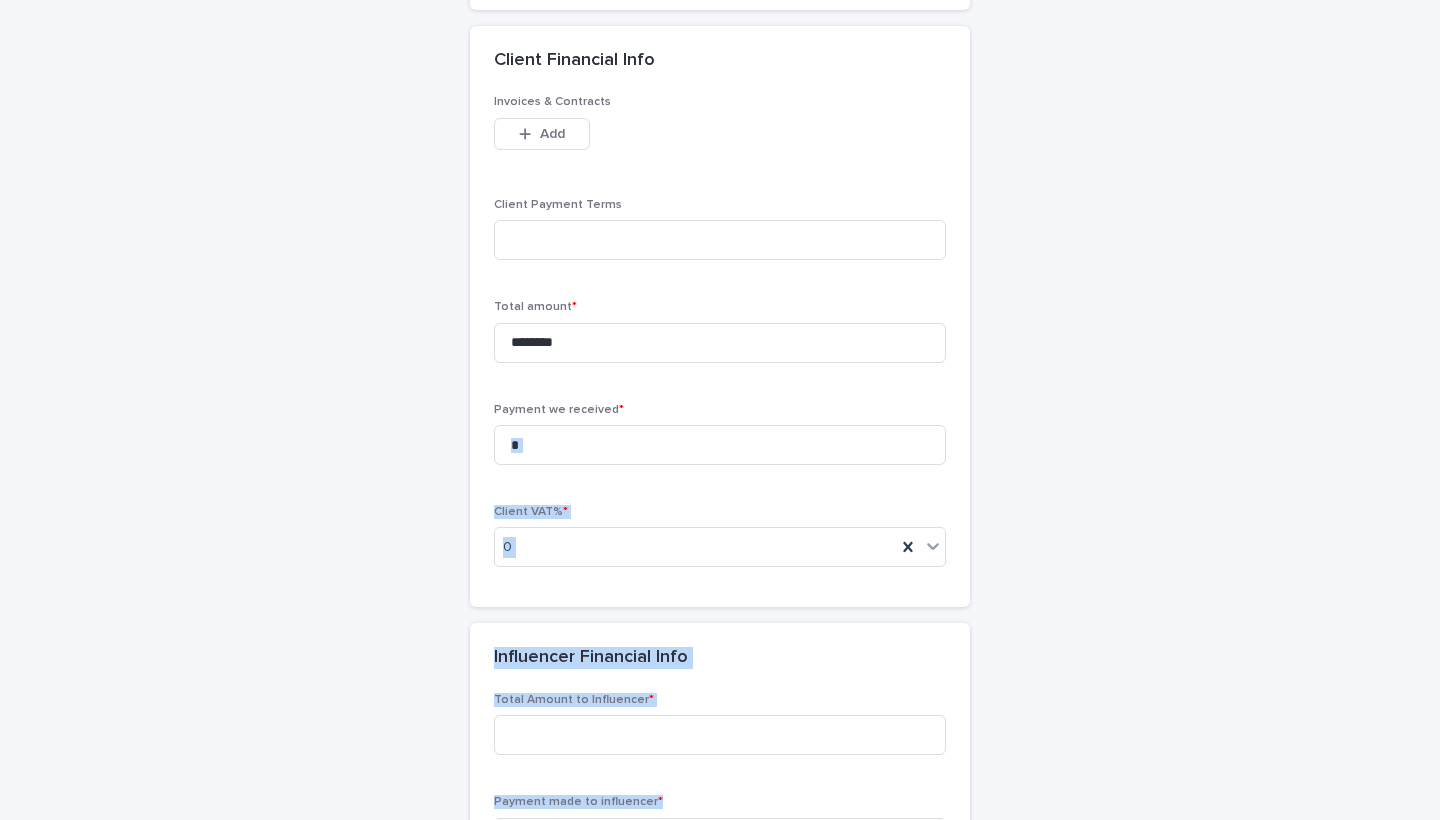scroll, scrollTop: 1410, scrollLeft: 0, axis: vertical 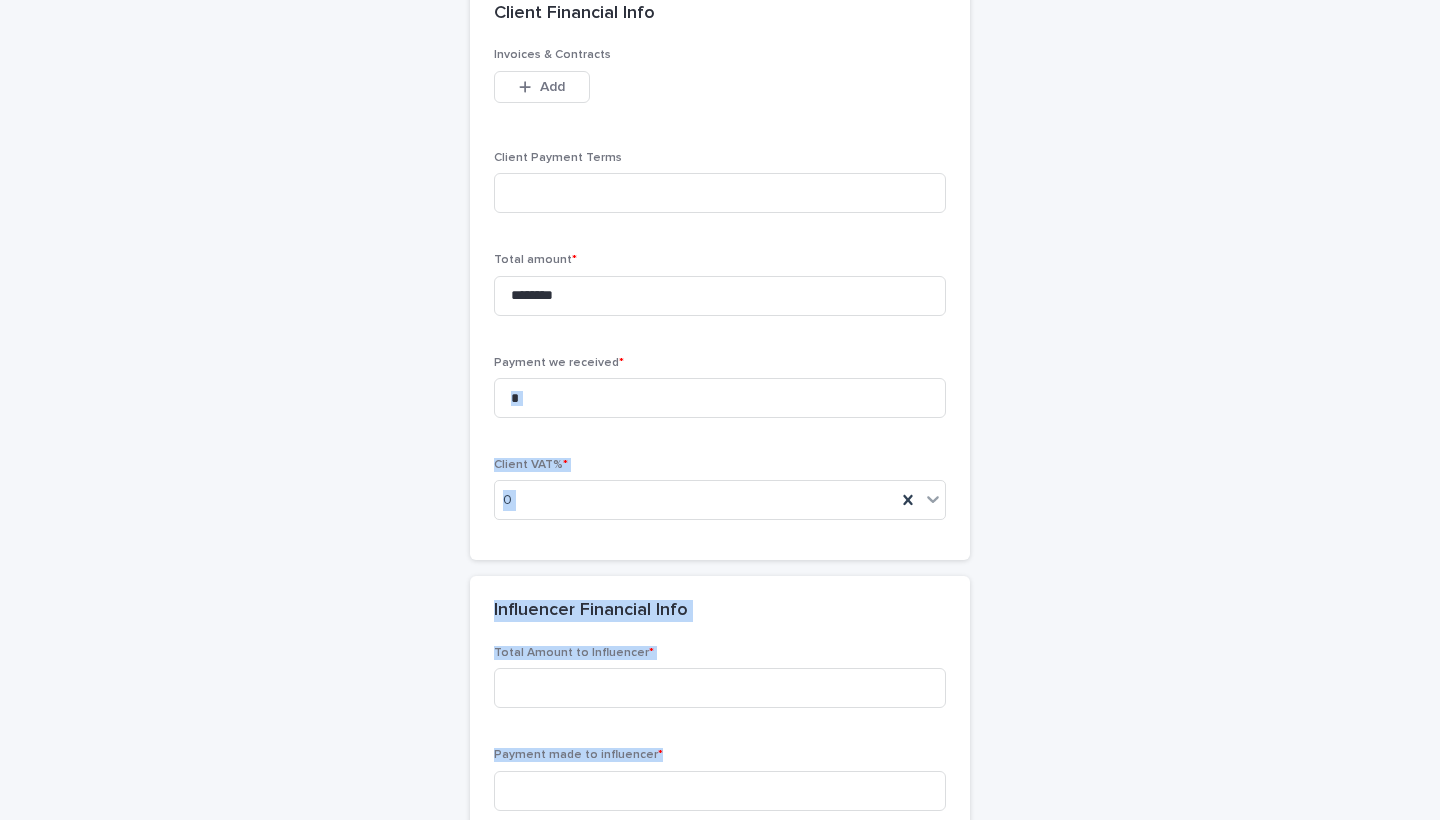 drag, startPoint x: 1149, startPoint y: 576, endPoint x: 1098, endPoint y: 819, distance: 248.29417 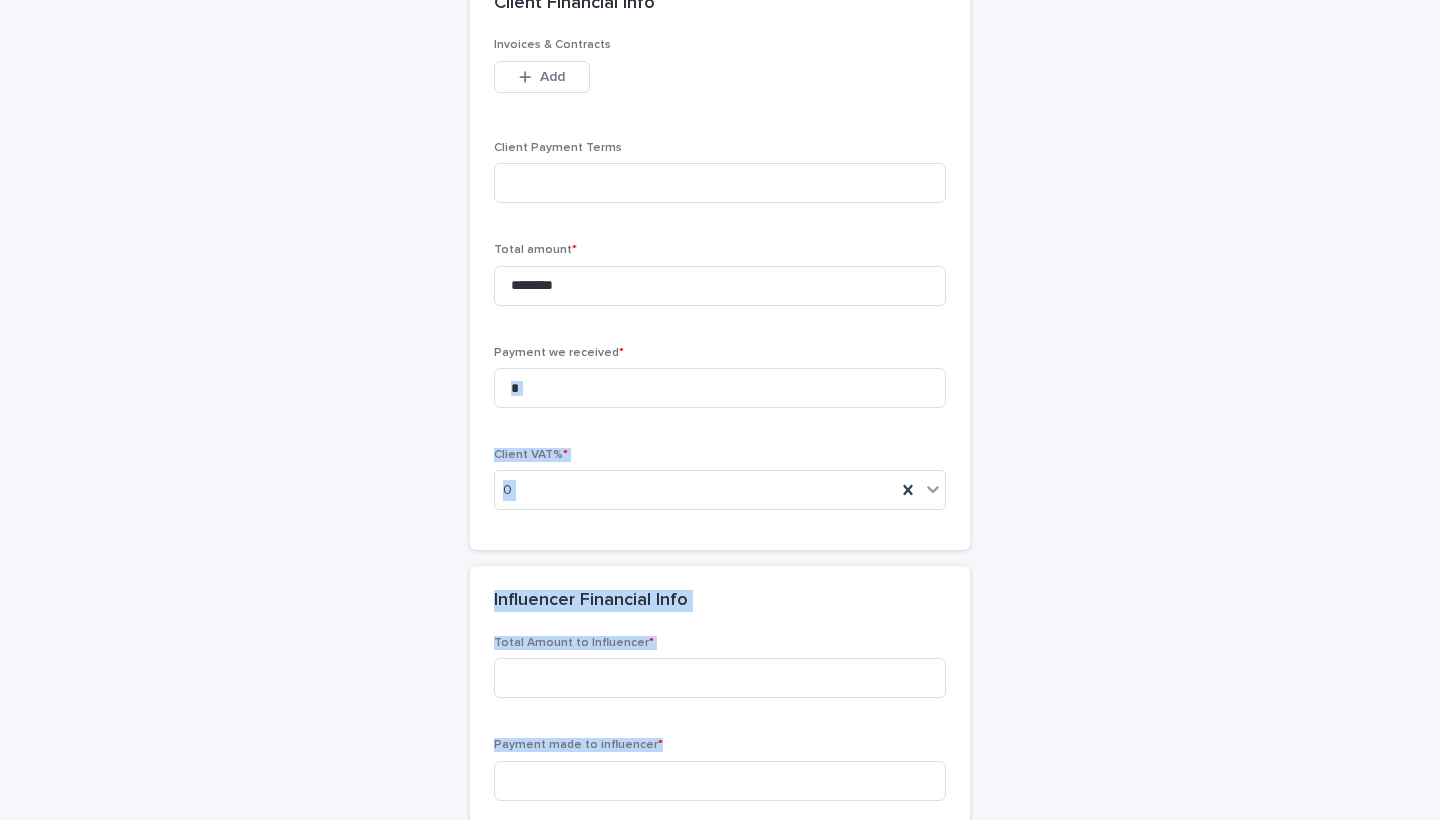 click on "**********" at bounding box center (720, 121) 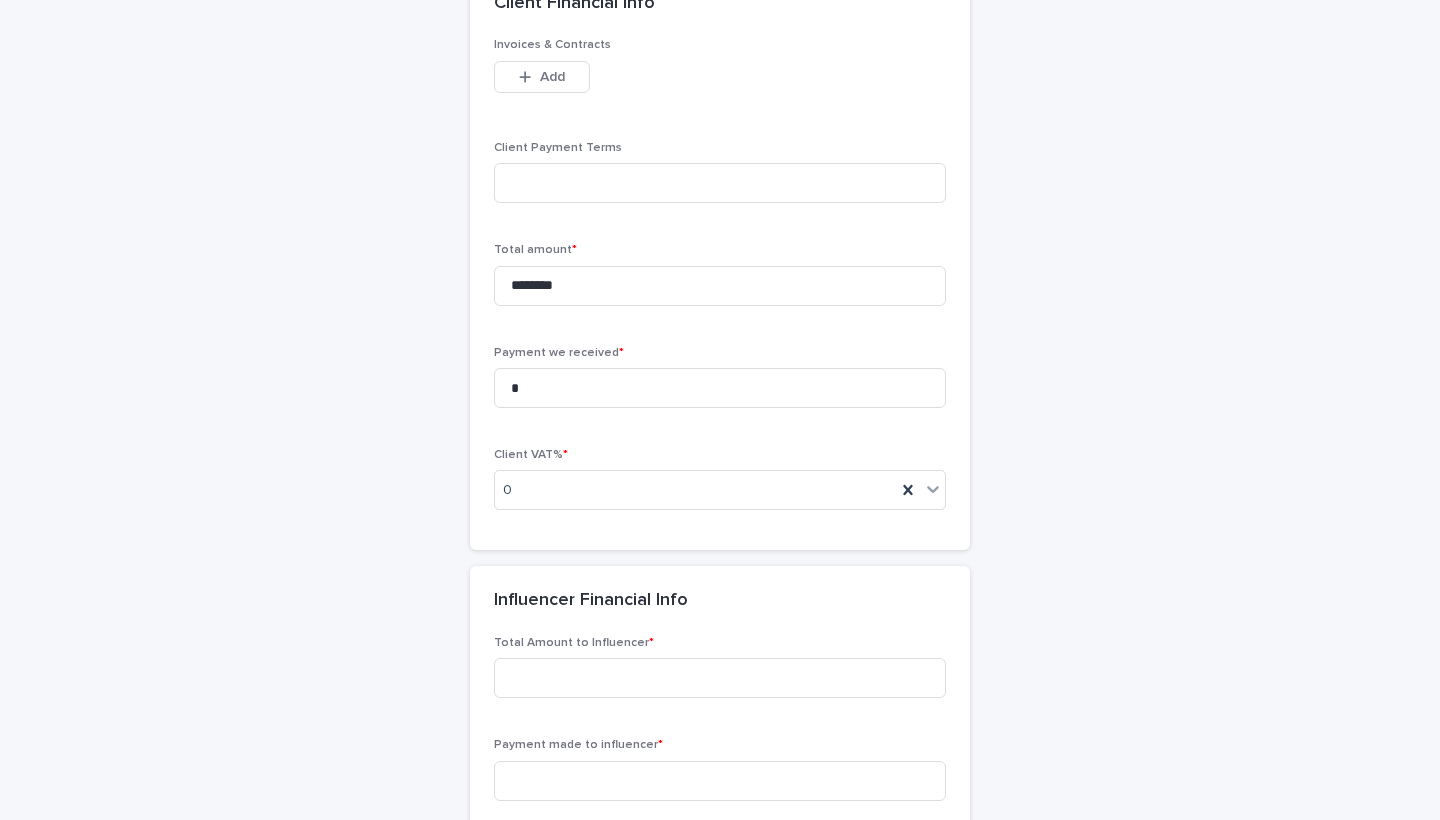 click on "**********" at bounding box center [720, 121] 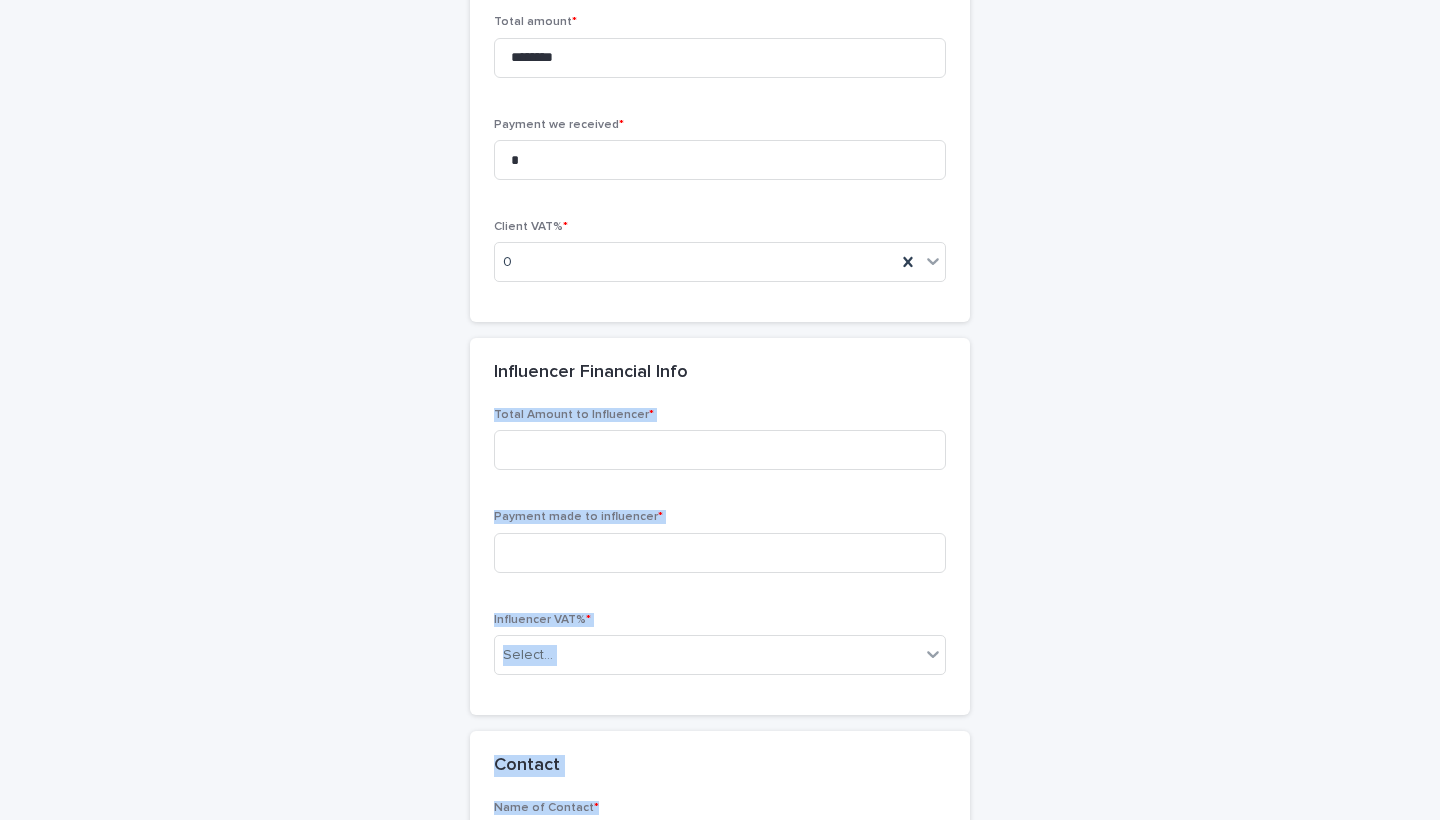 drag, startPoint x: 1084, startPoint y: 580, endPoint x: 1127, endPoint y: 812, distance: 235.95126 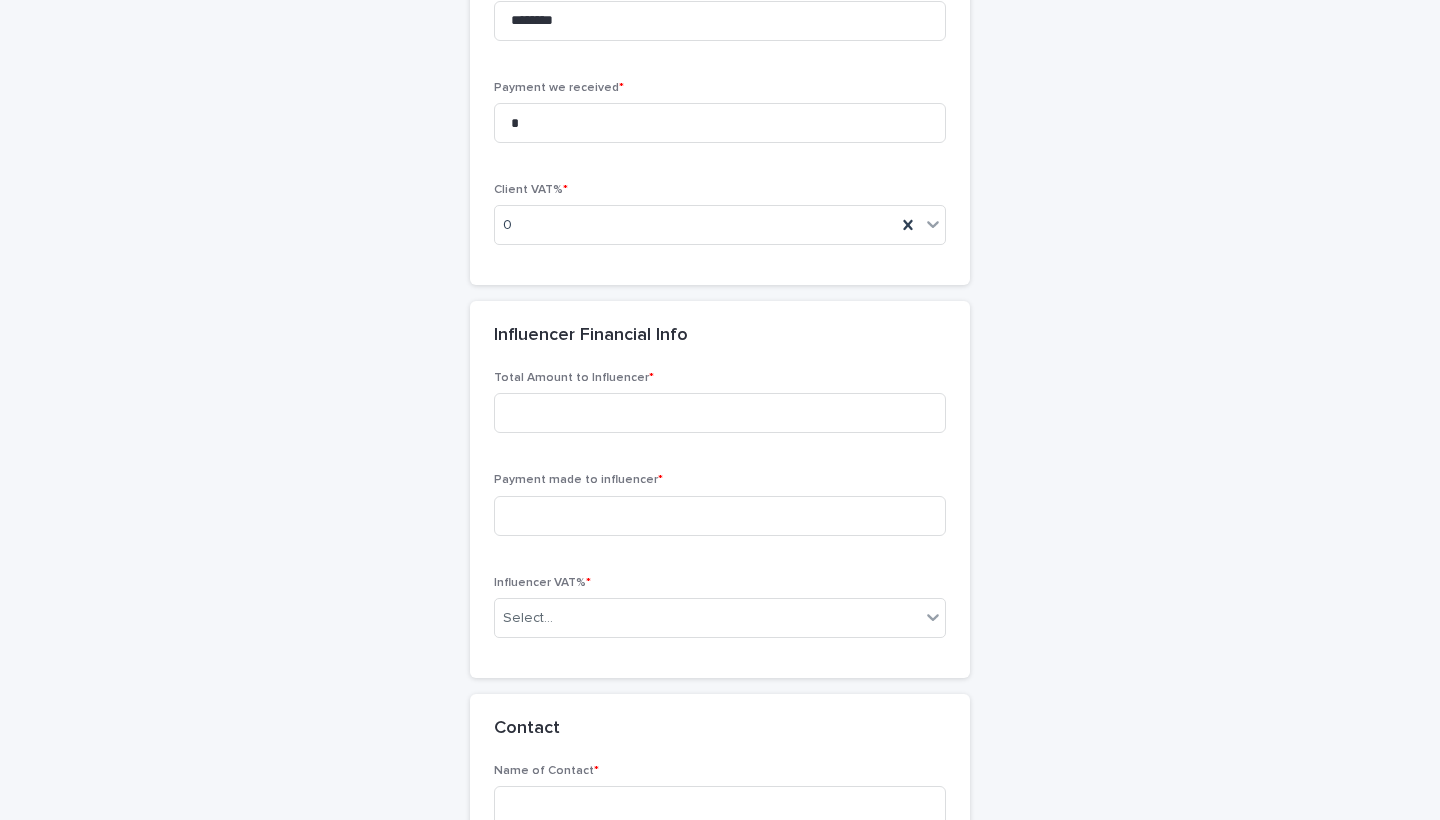click on "**********" at bounding box center (720, -144) 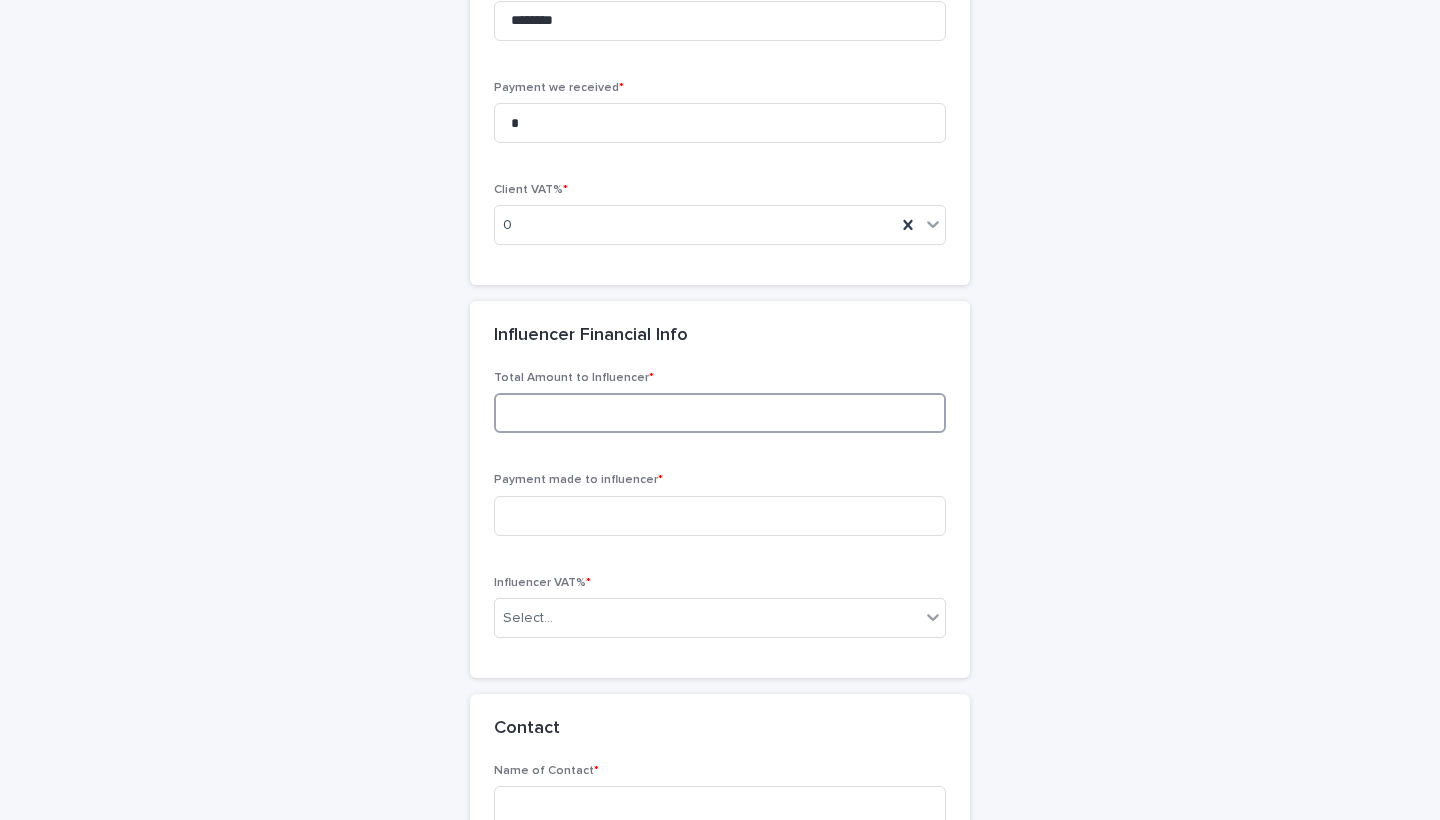 click at bounding box center [720, 413] 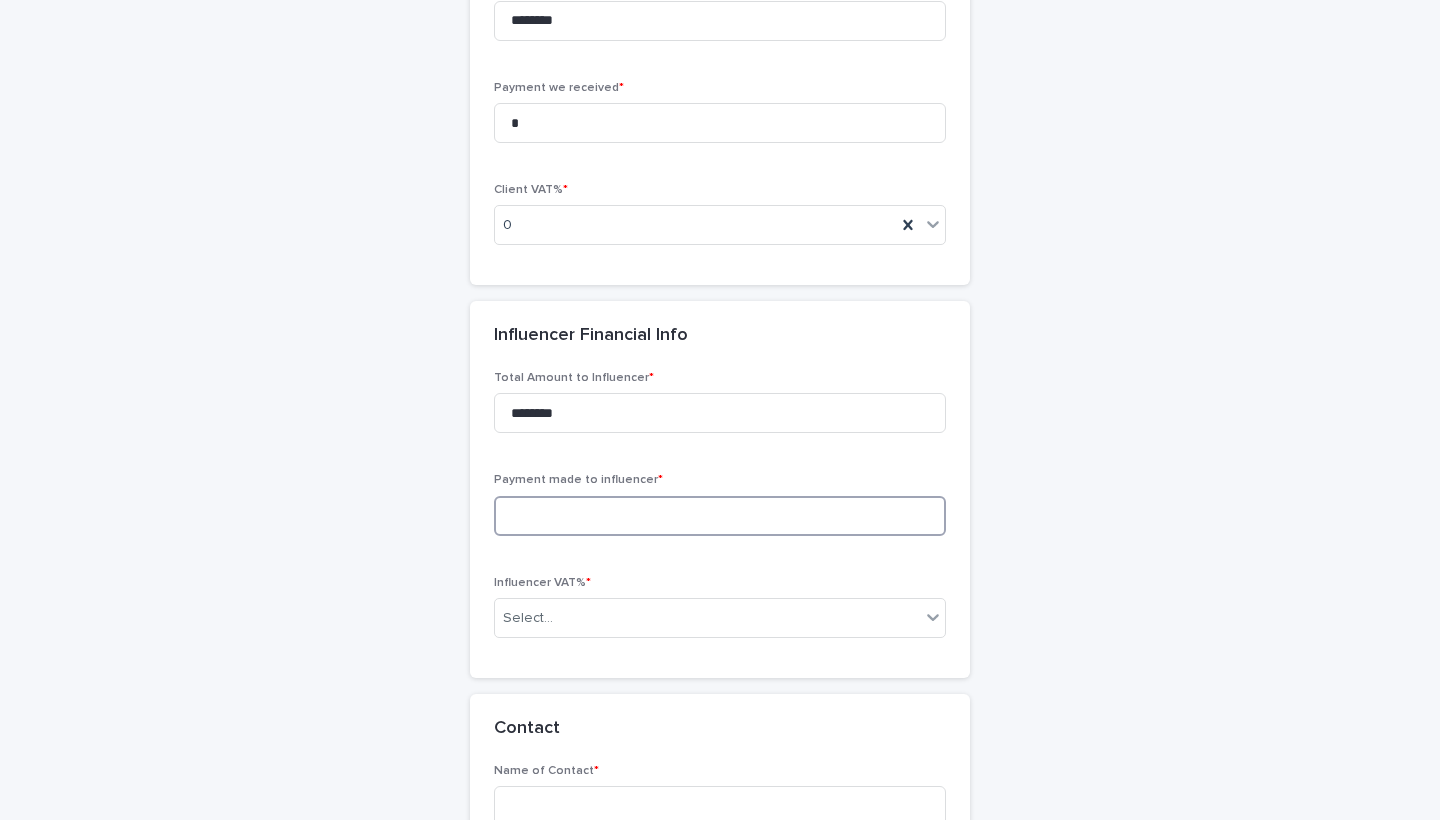 click at bounding box center [720, 516] 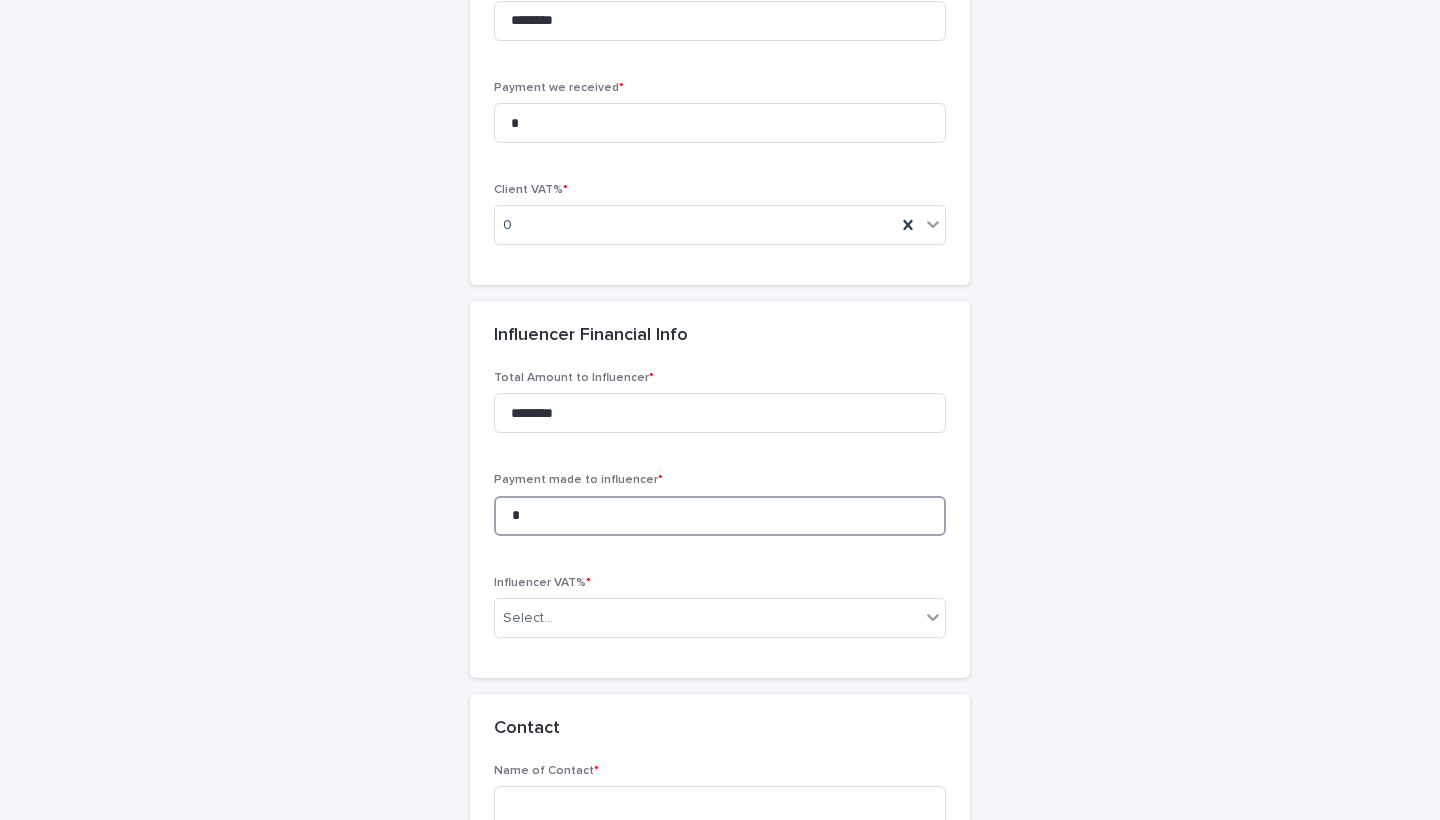 type on "*" 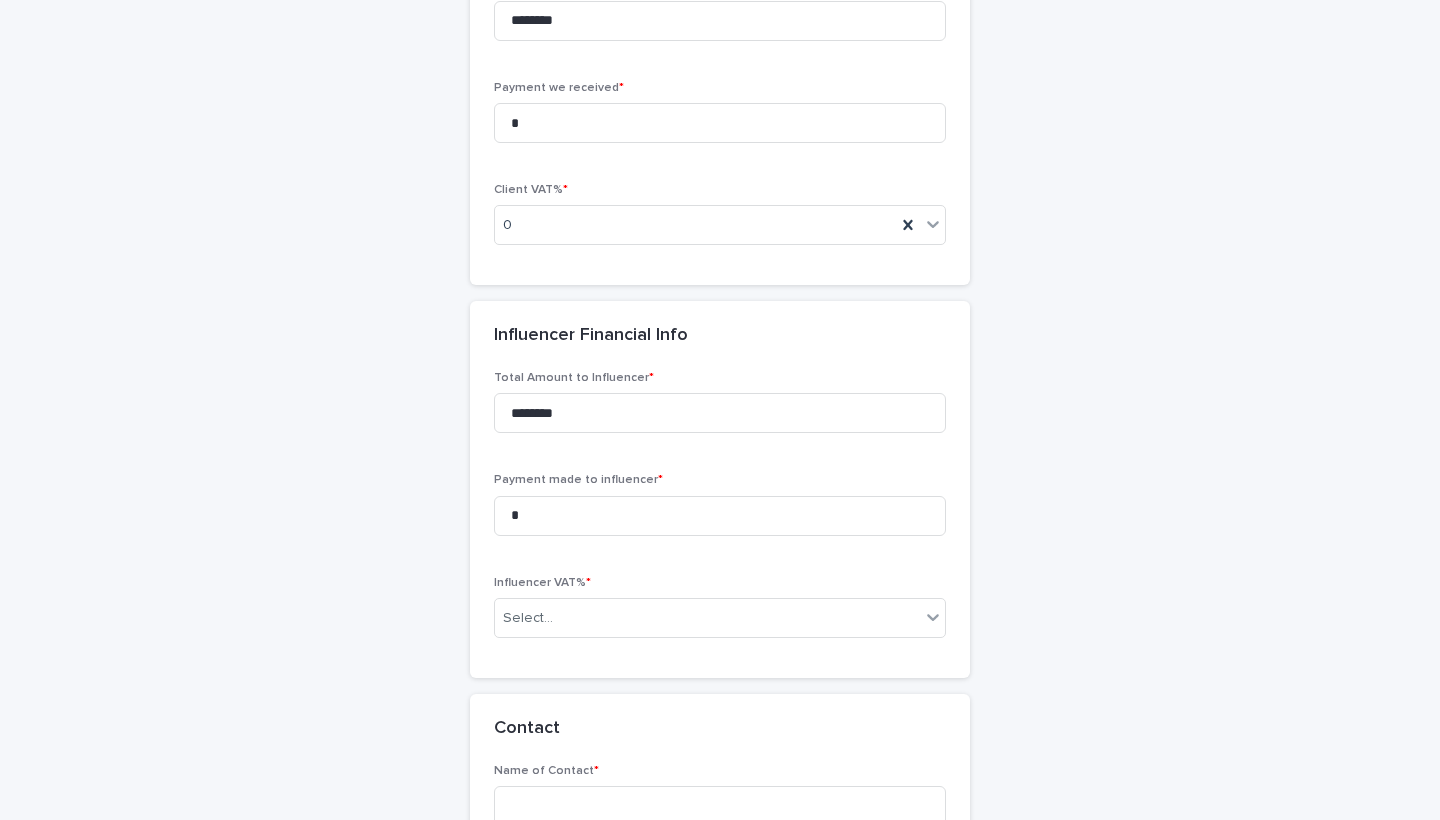 click on "Total Amount to Influencer * ******** Payment made to influencer  * * Influencer VAT% * Select..." at bounding box center (720, 512) 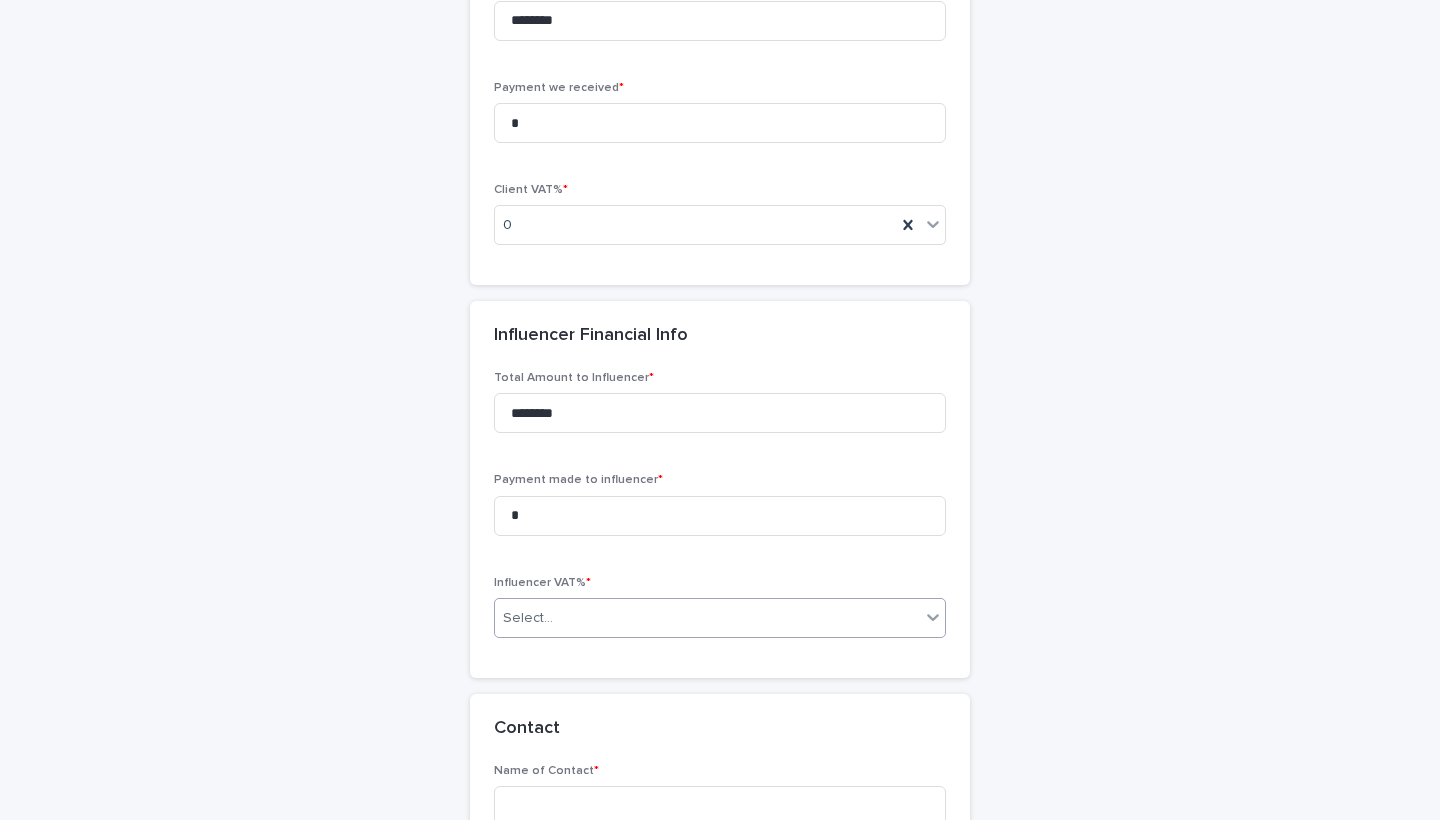 click on "Select..." at bounding box center (707, 618) 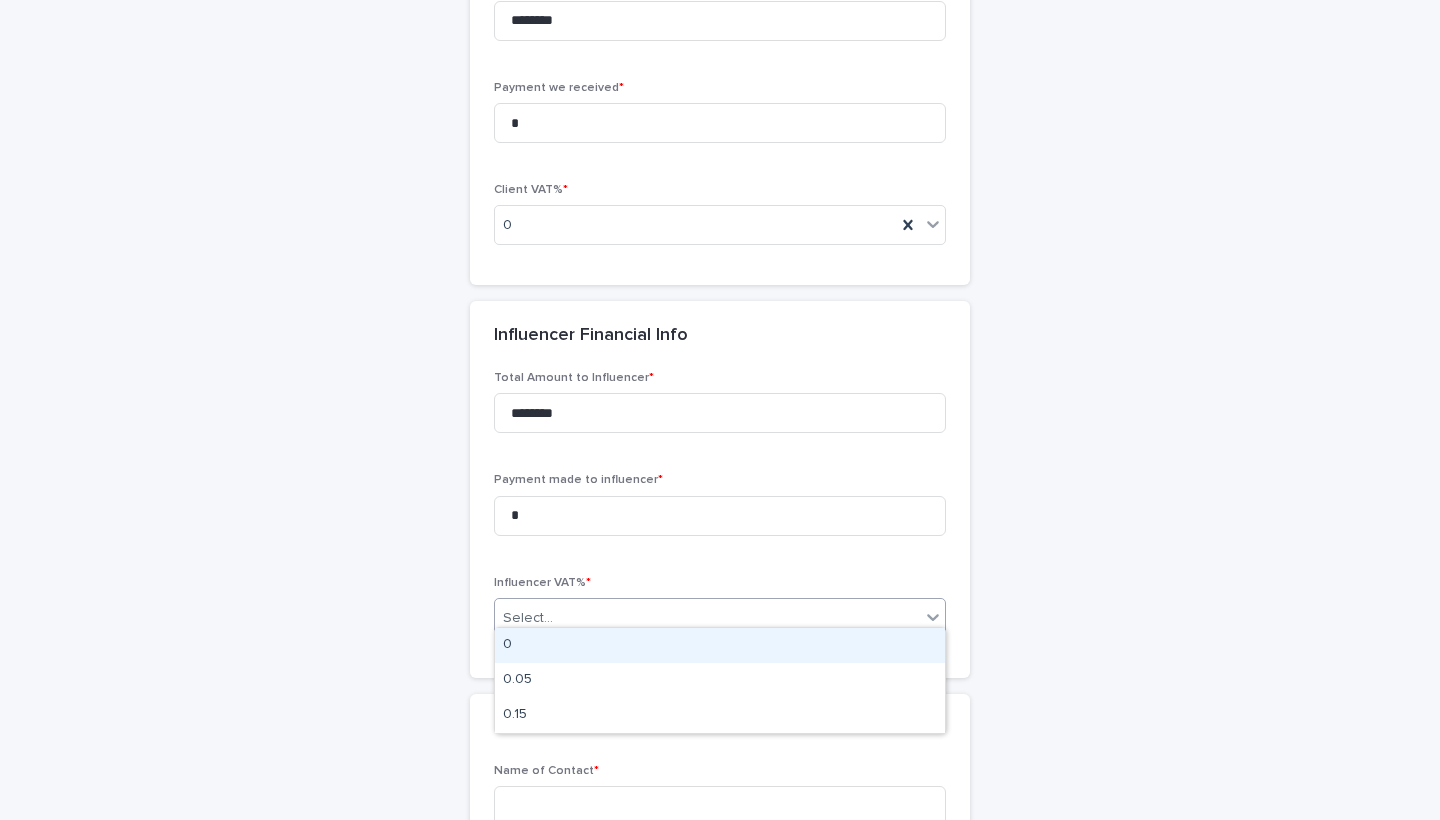 click on "0" at bounding box center [720, 645] 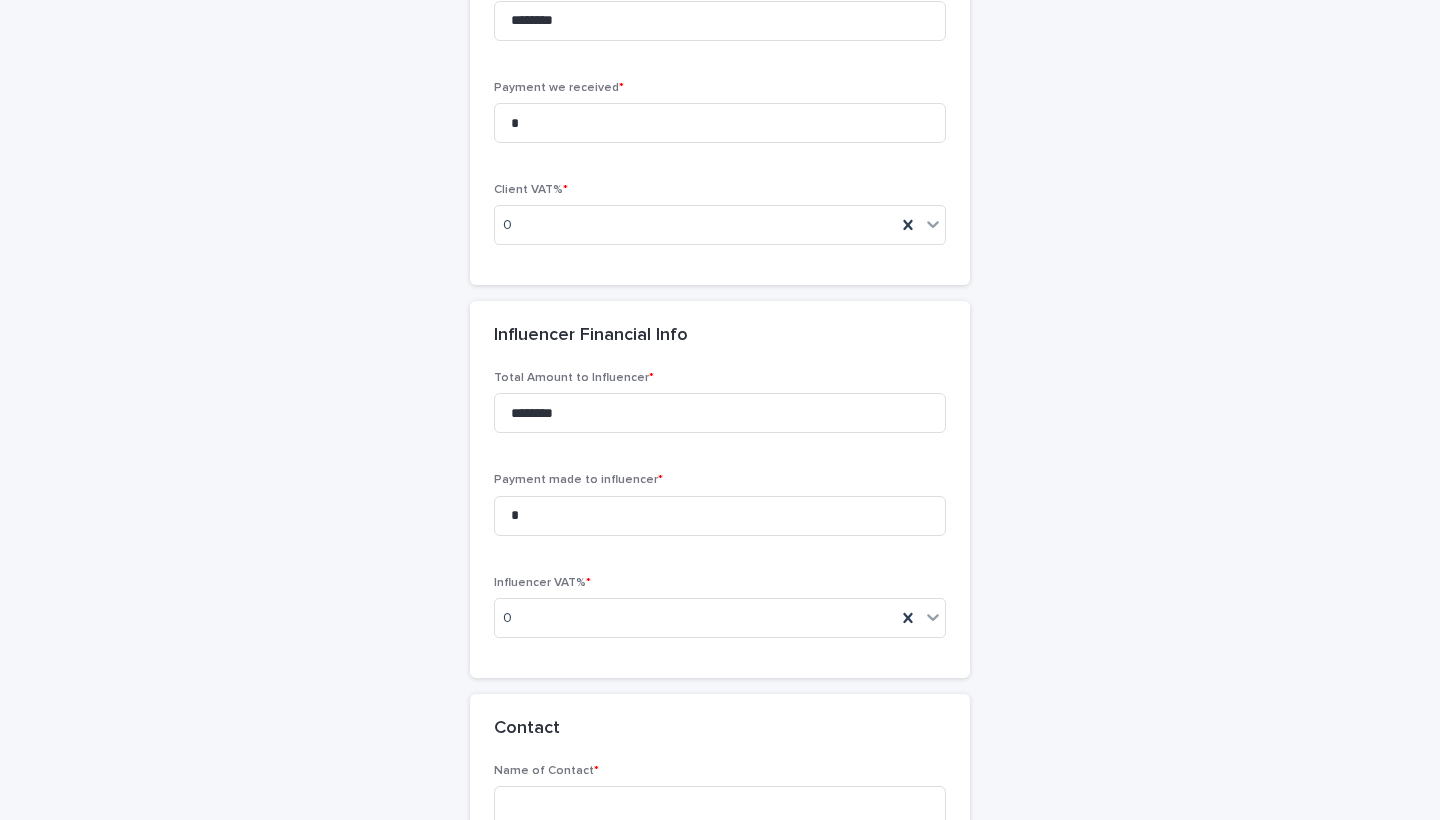 drag, startPoint x: 1056, startPoint y: 640, endPoint x: 1048, endPoint y: 658, distance: 19.697716 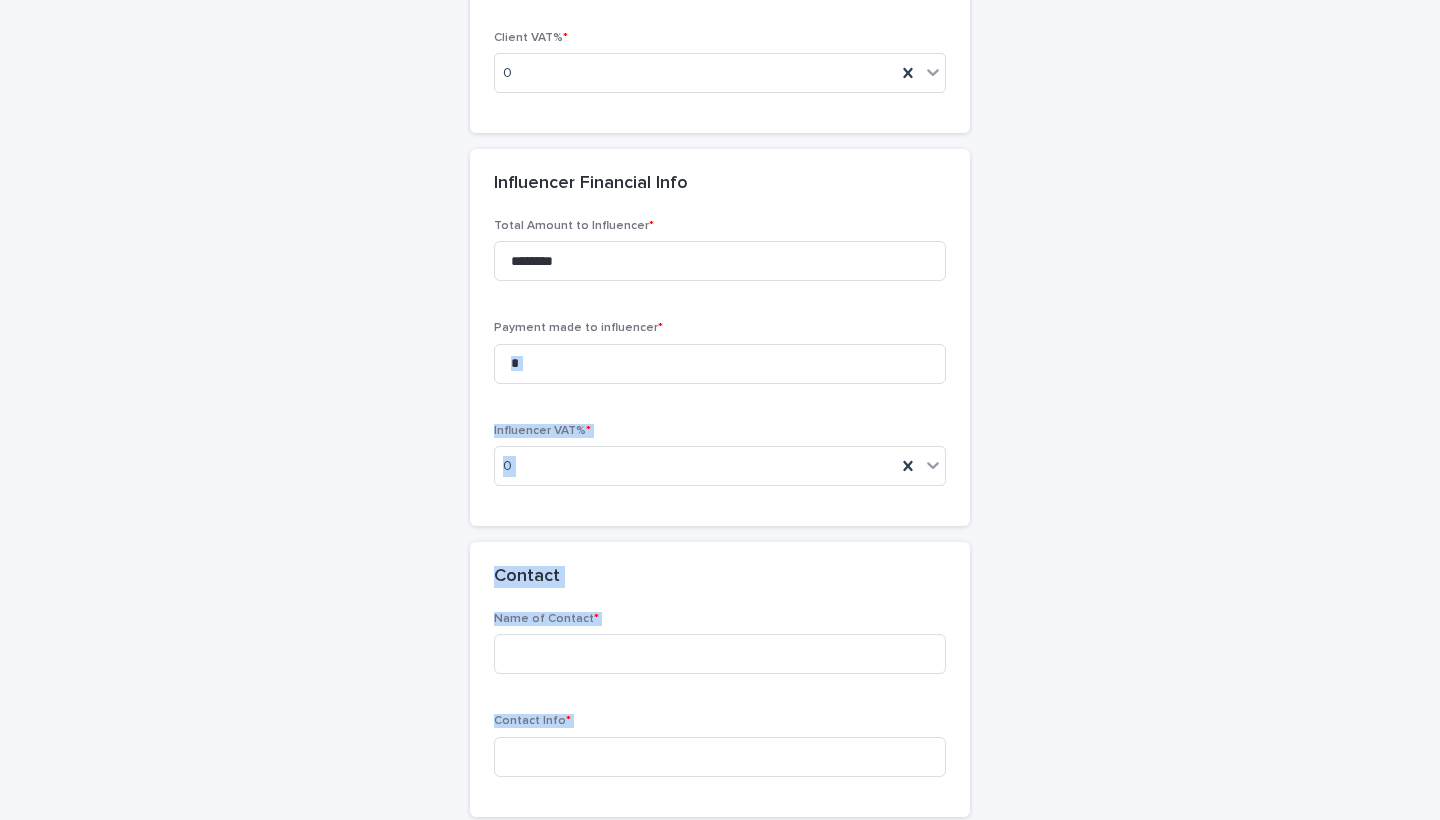 drag, startPoint x: 1209, startPoint y: 512, endPoint x: 1274, endPoint y: 819, distance: 313.80566 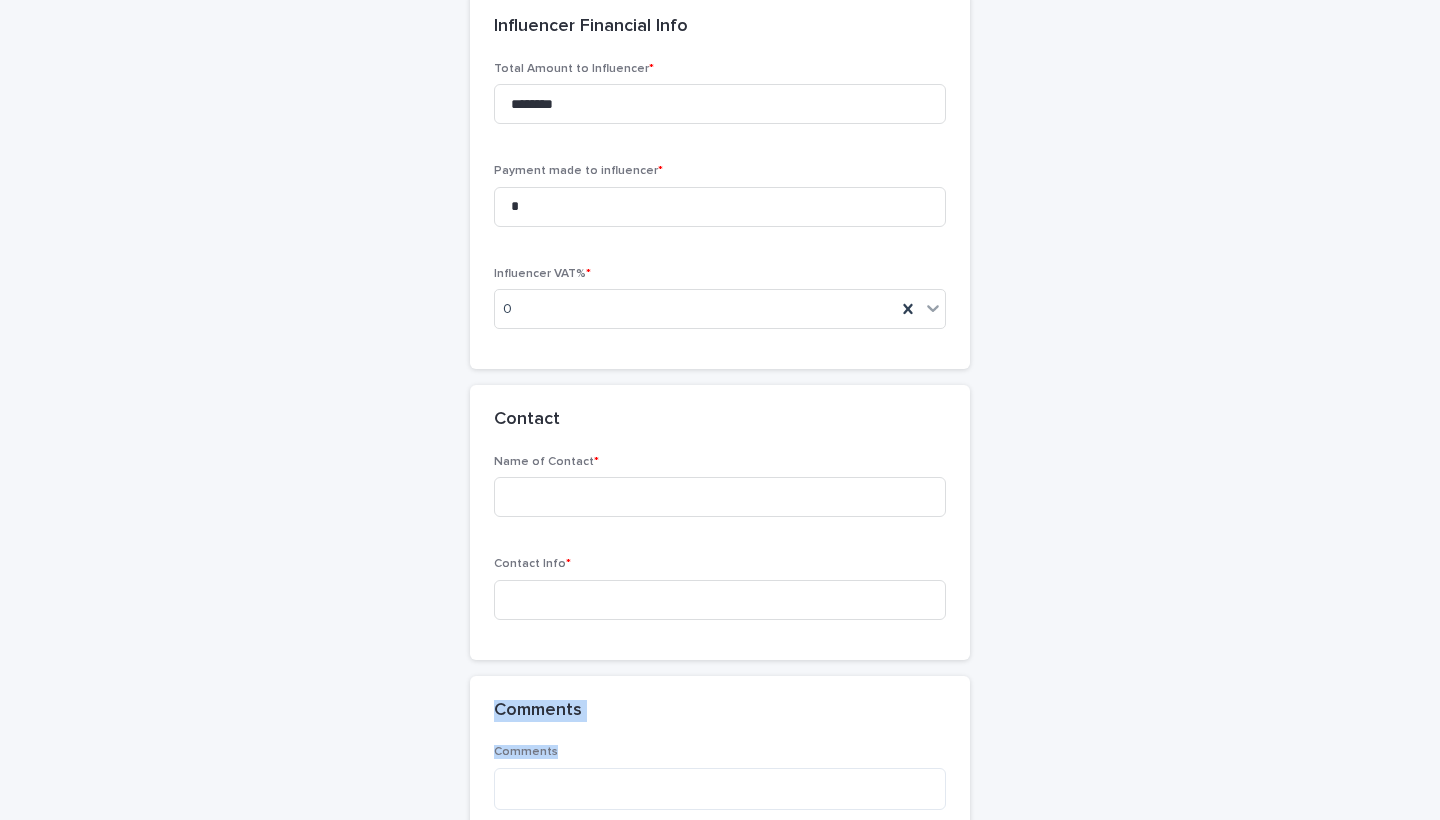 drag, startPoint x: 1271, startPoint y: 771, endPoint x: 1290, endPoint y: 819, distance: 51.62364 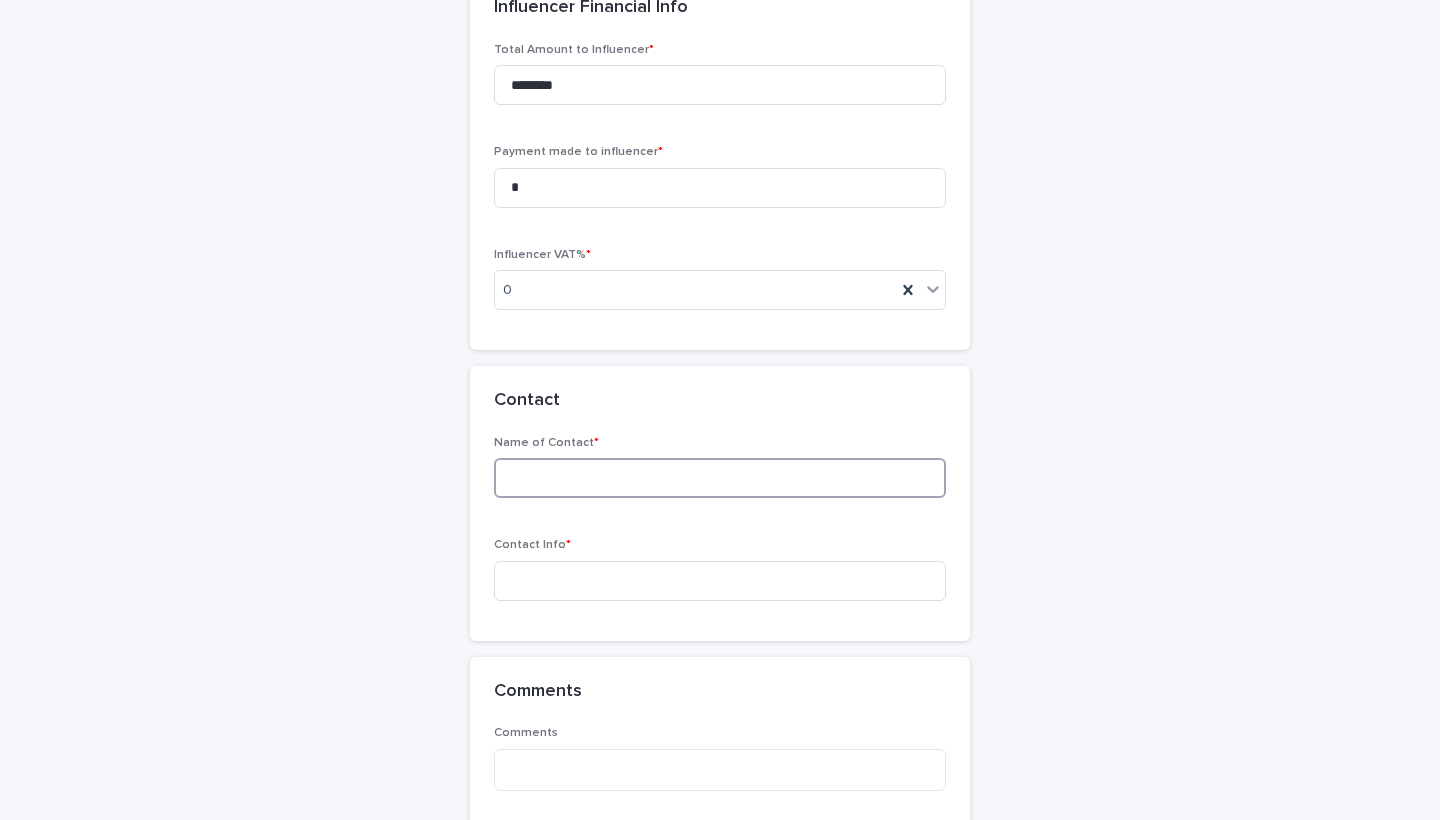click at bounding box center (720, 478) 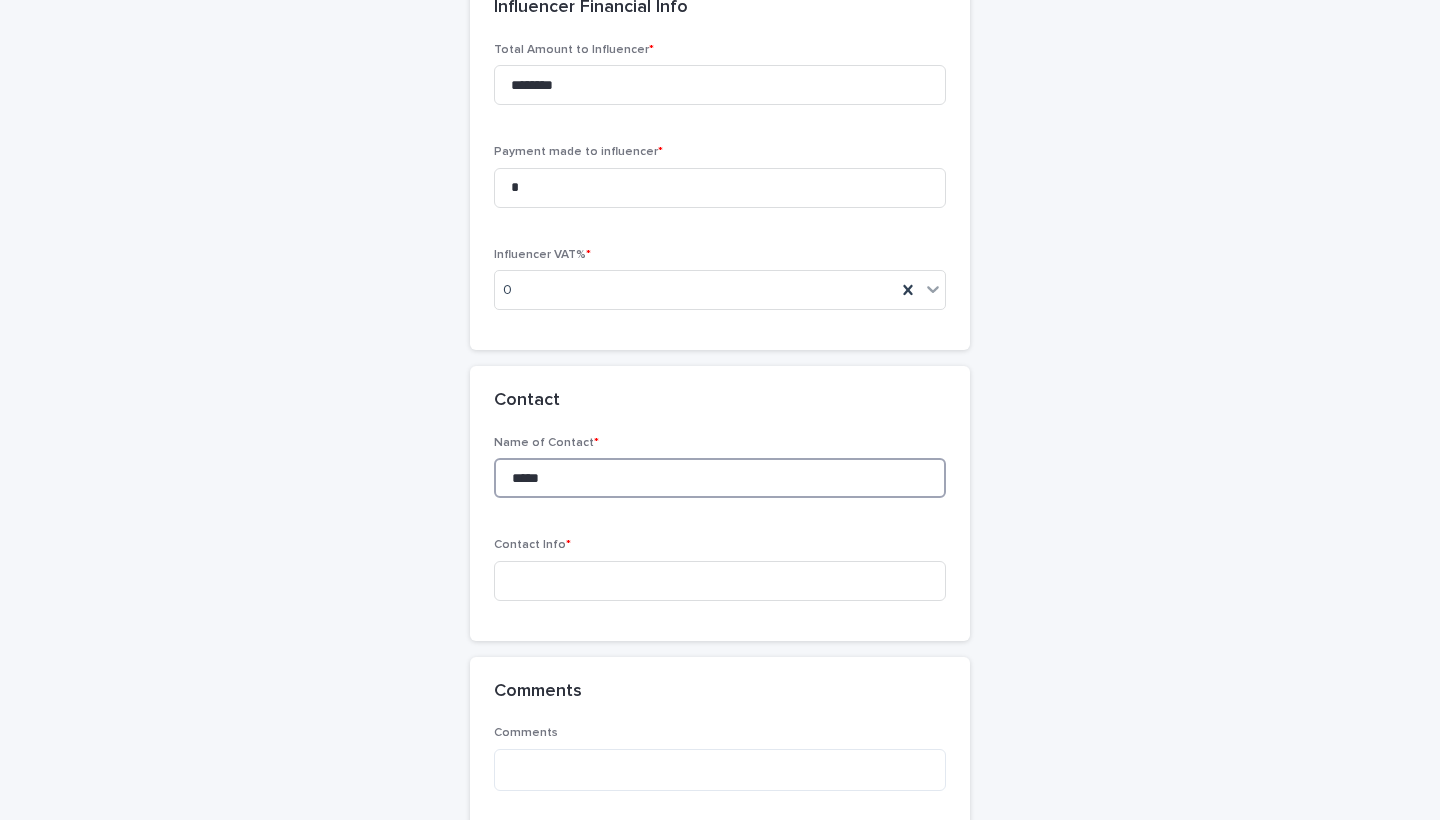 type on "*****" 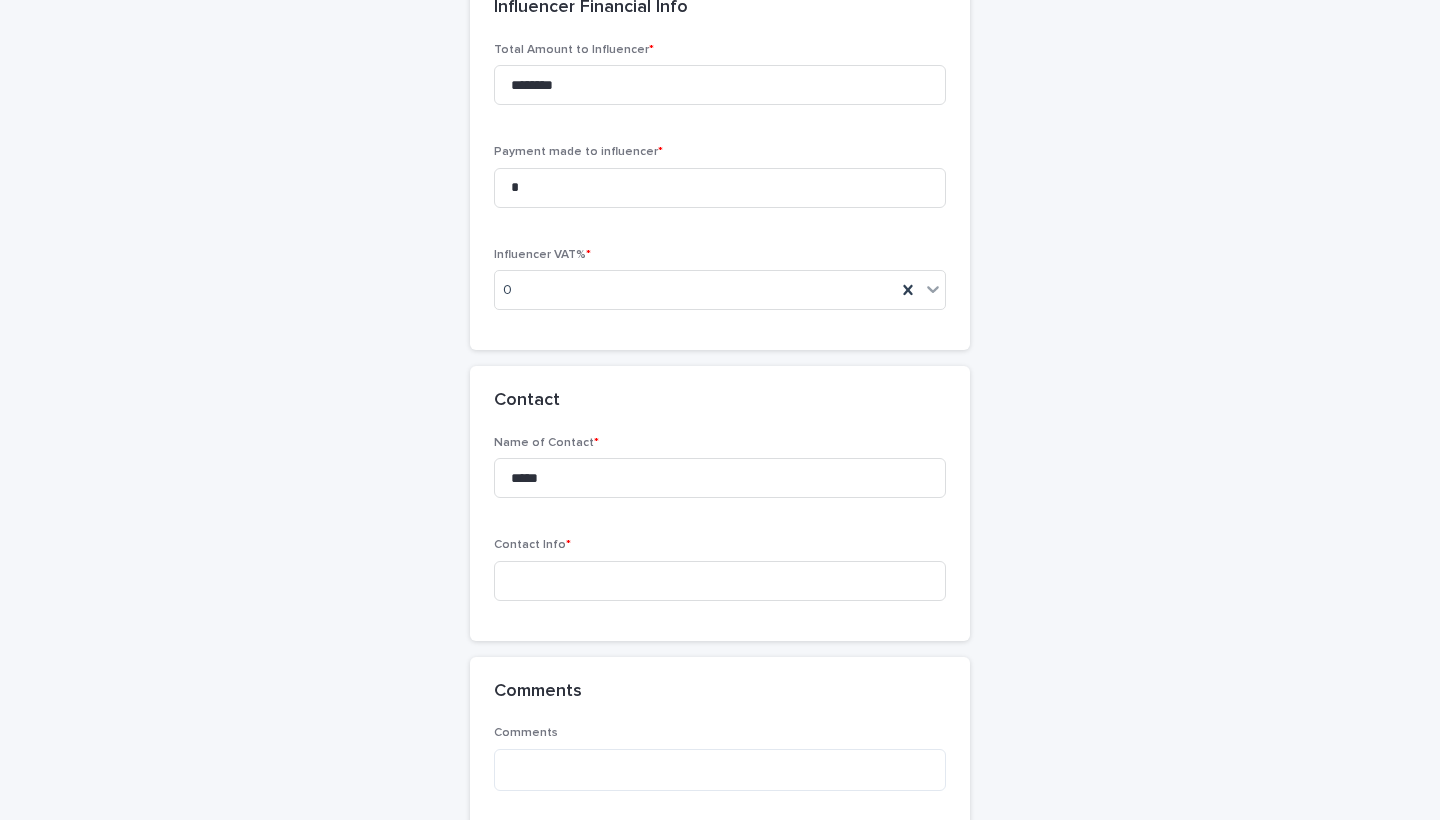 click on "Name of Contact * *****" at bounding box center (720, 475) 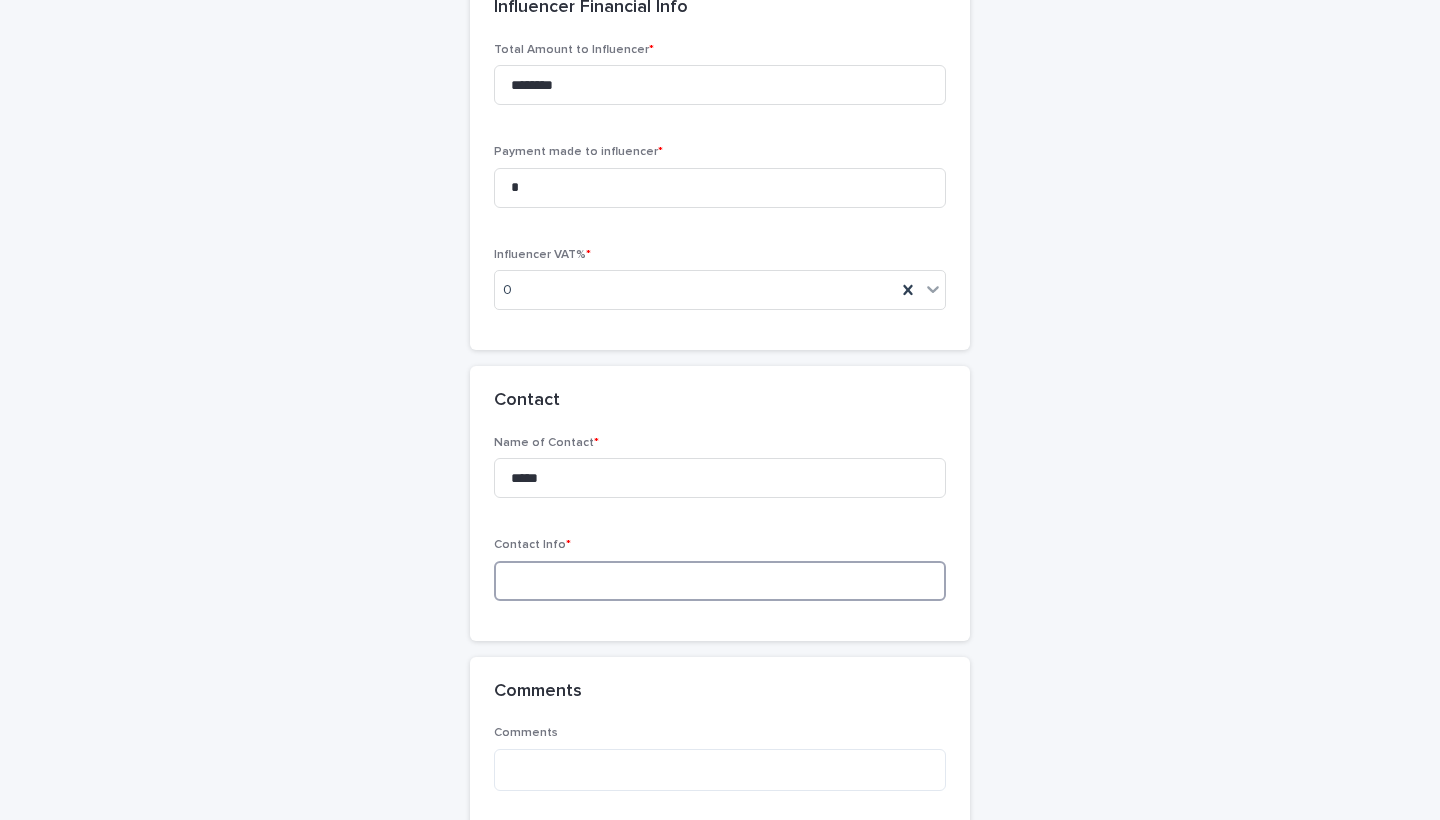 click at bounding box center (720, 581) 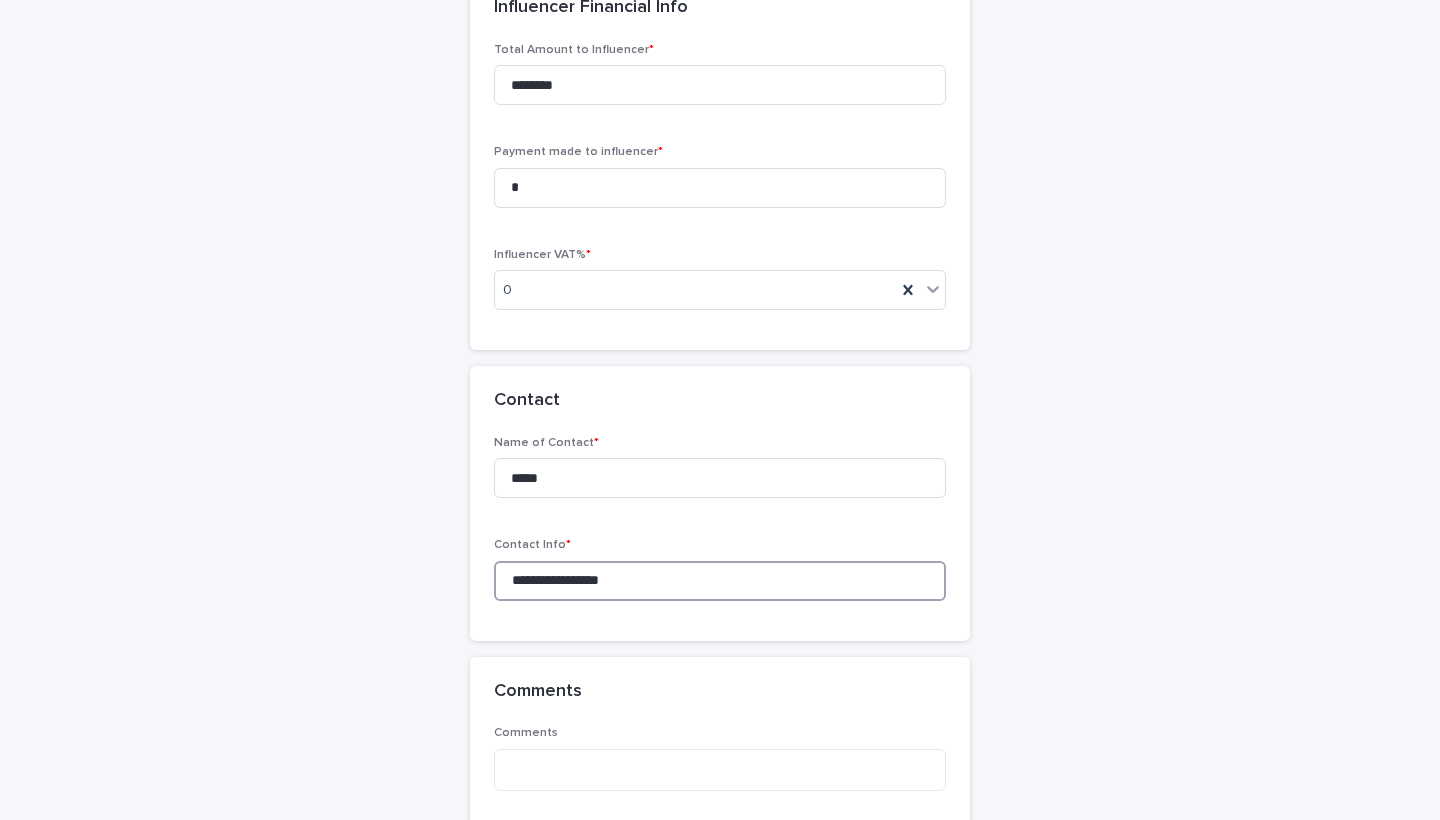 type on "**********" 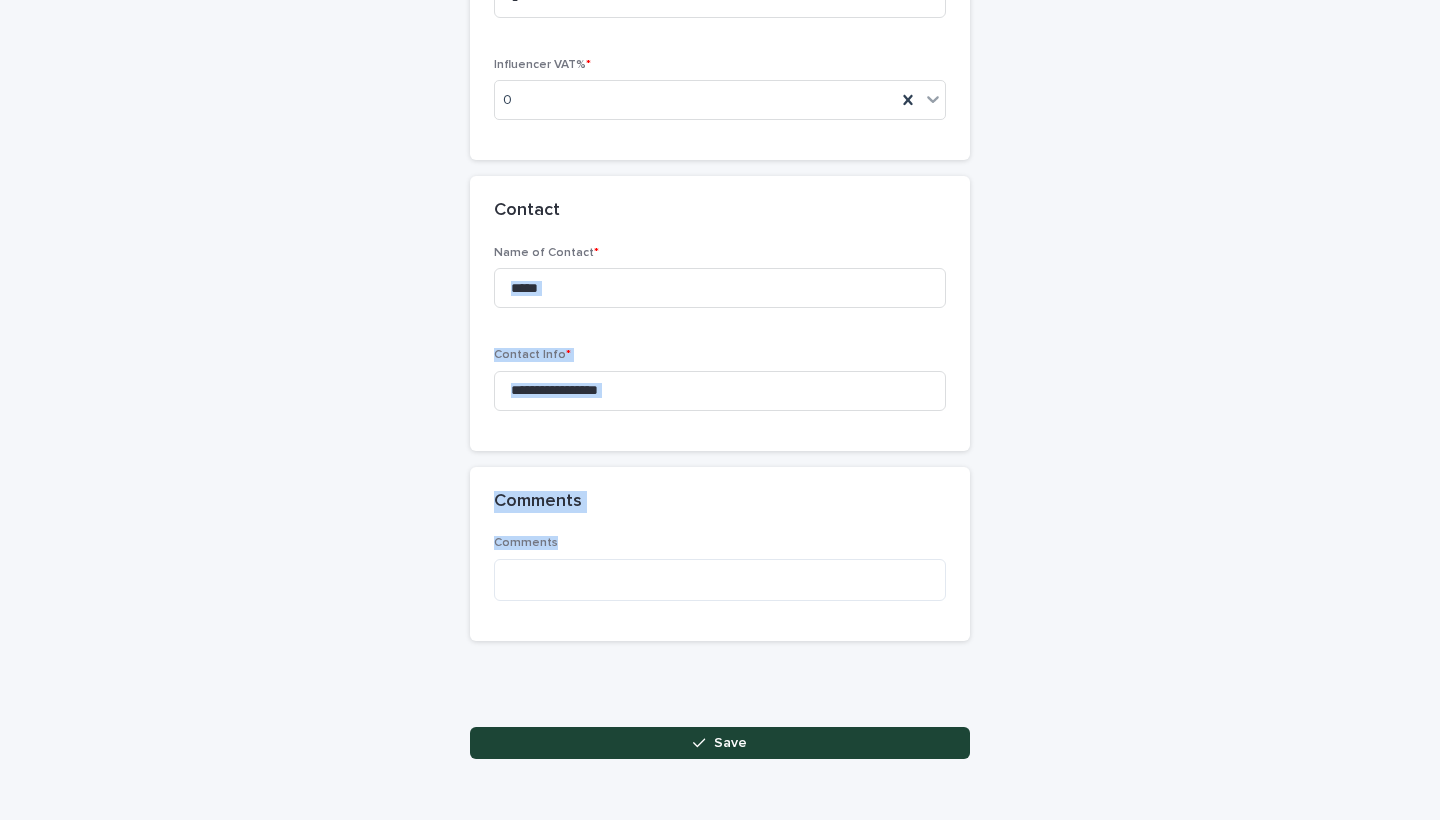 drag, startPoint x: 1036, startPoint y: 488, endPoint x: 1036, endPoint y: 819, distance: 331 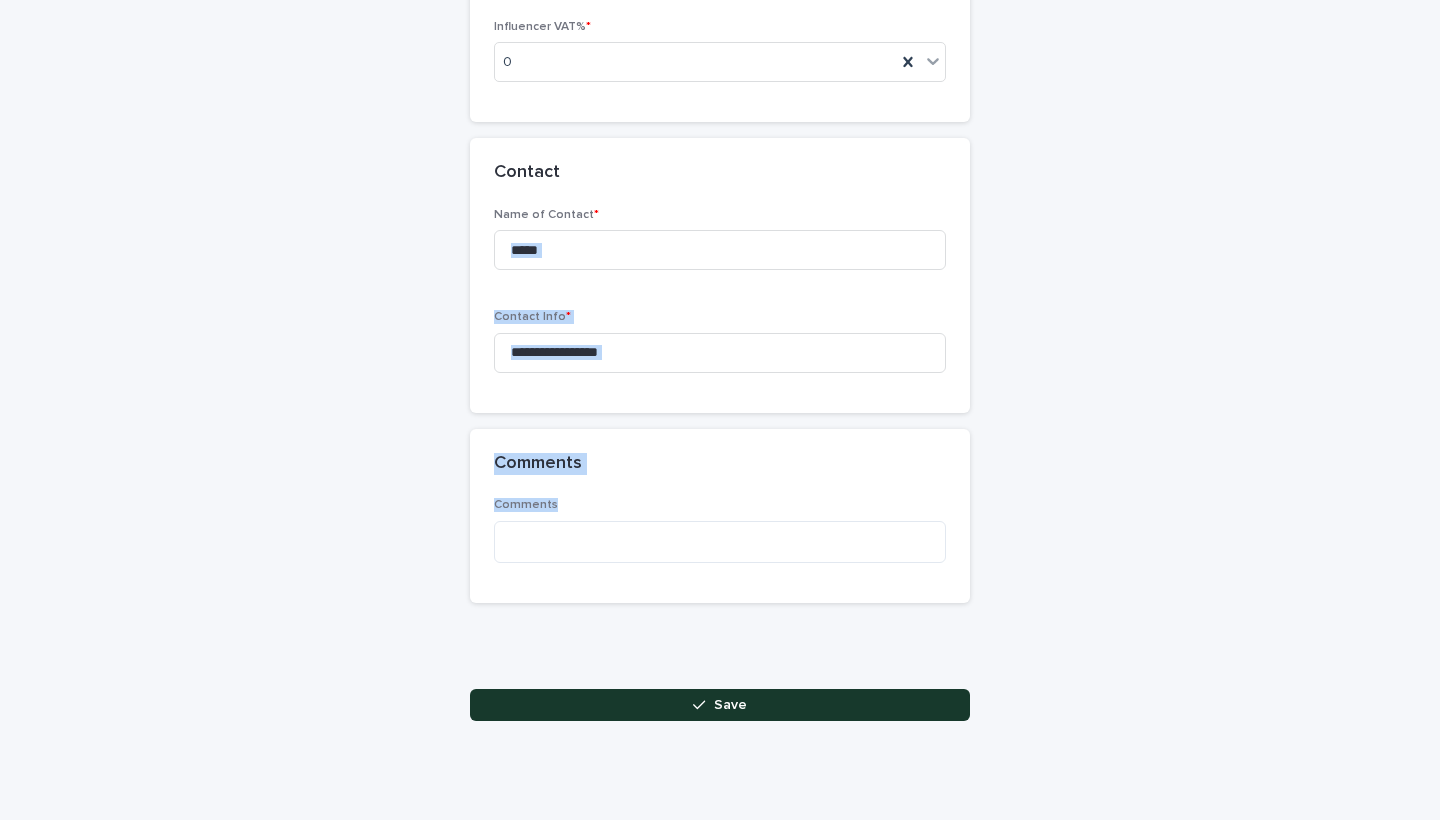 click on "Save" at bounding box center (720, 705) 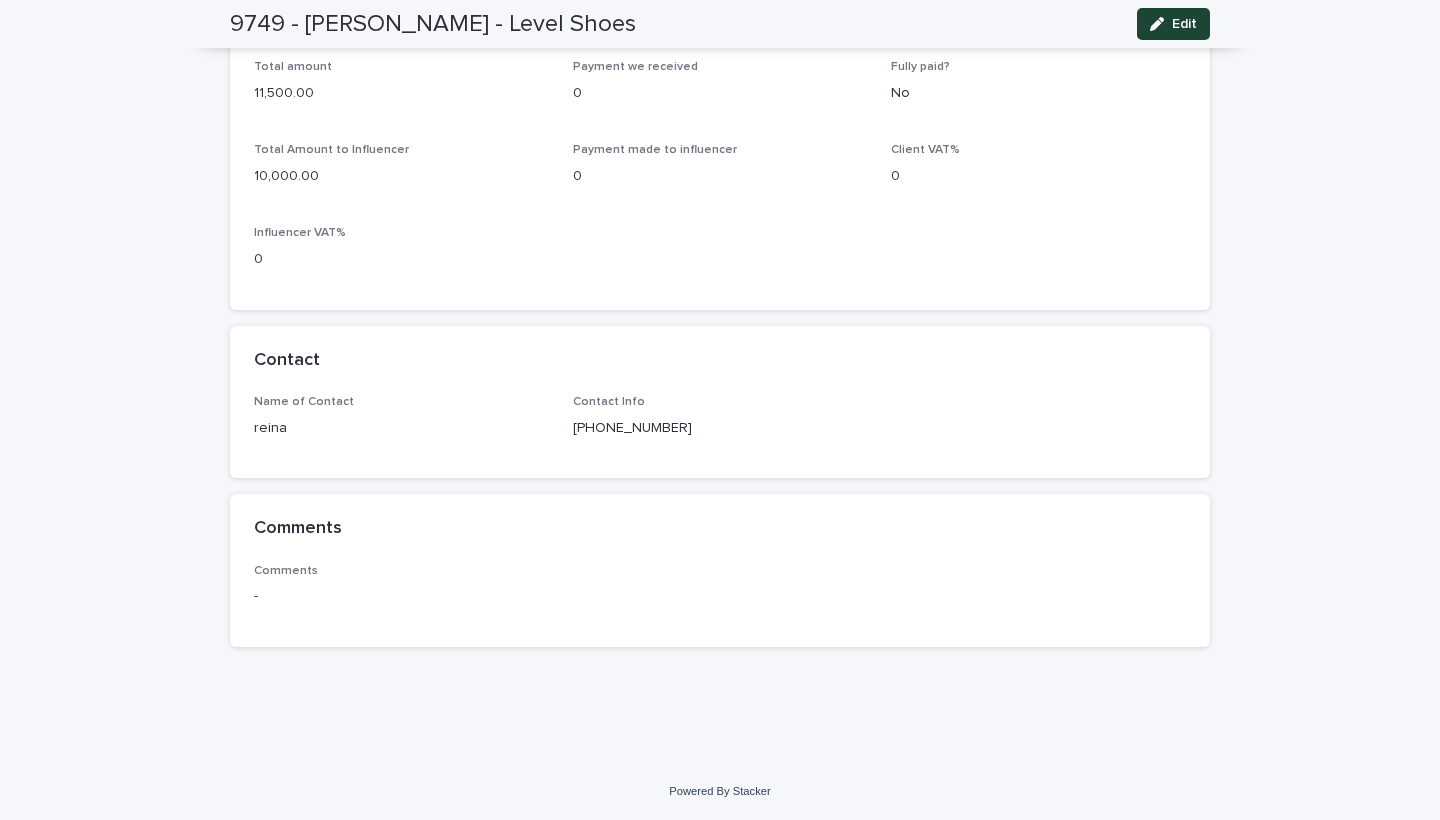 scroll, scrollTop: 1079, scrollLeft: 0, axis: vertical 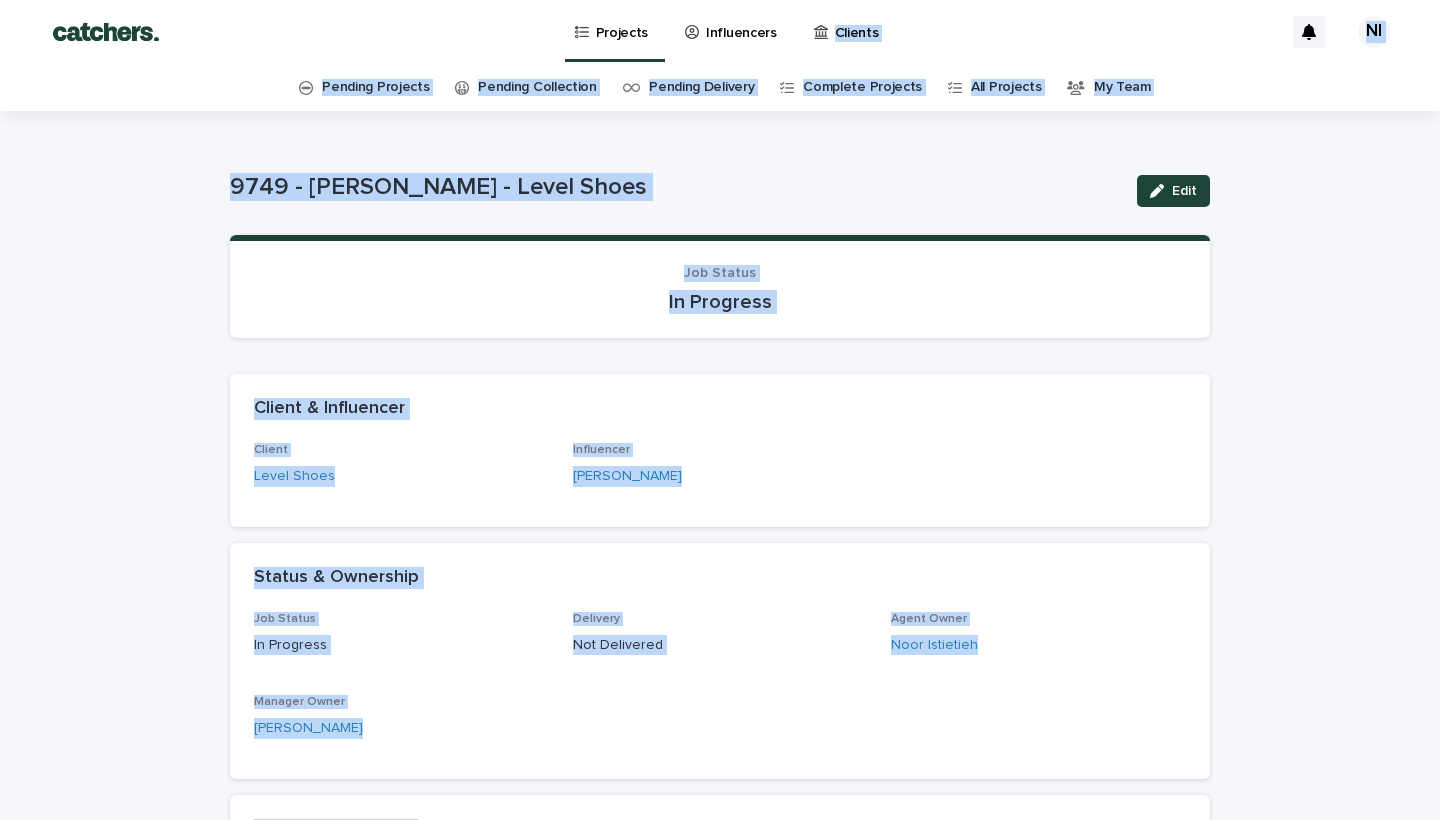 drag, startPoint x: 1226, startPoint y: 257, endPoint x: 1139, endPoint y: -79, distance: 347.0807 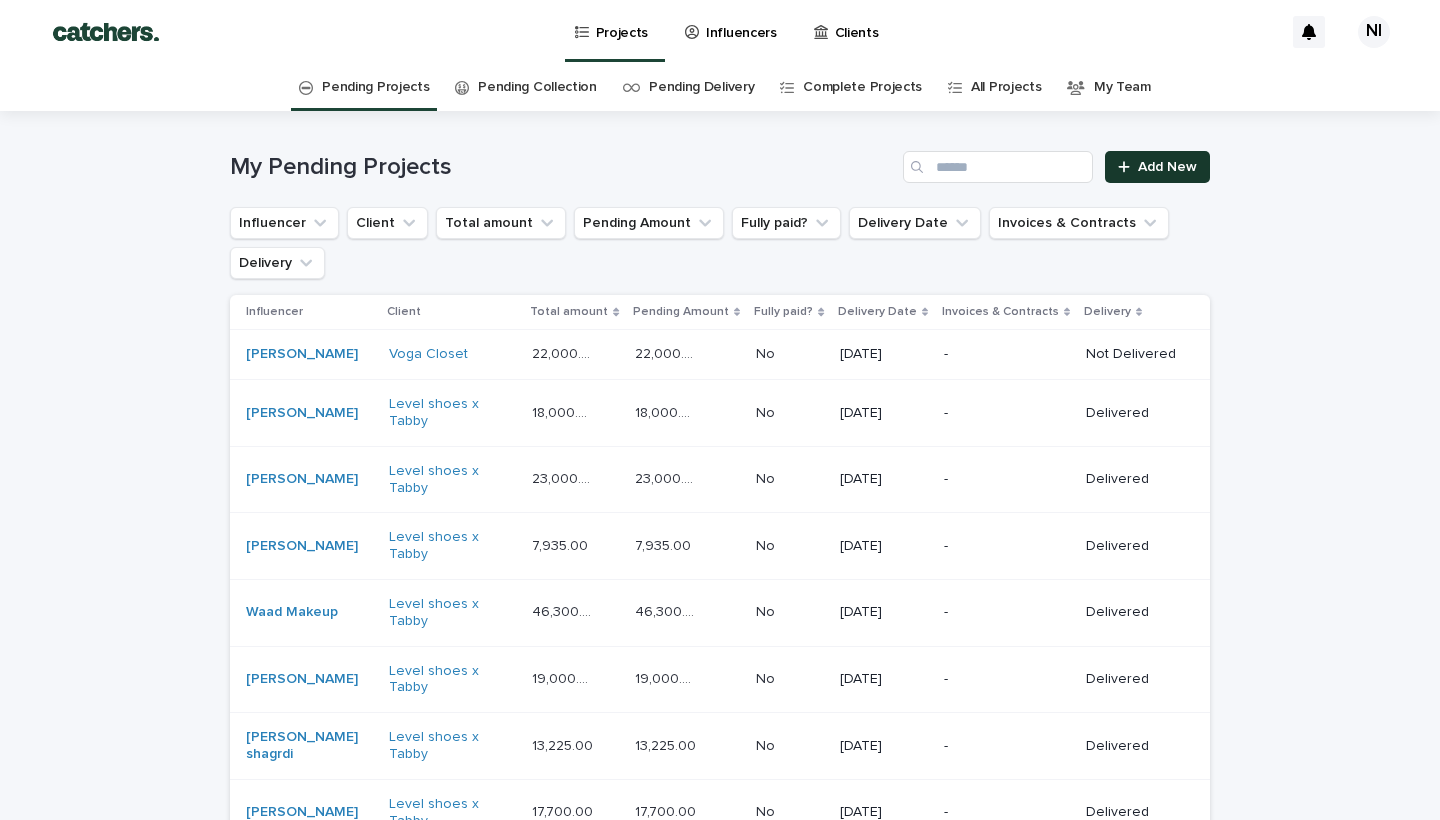 click on "Add New" at bounding box center (1157, 167) 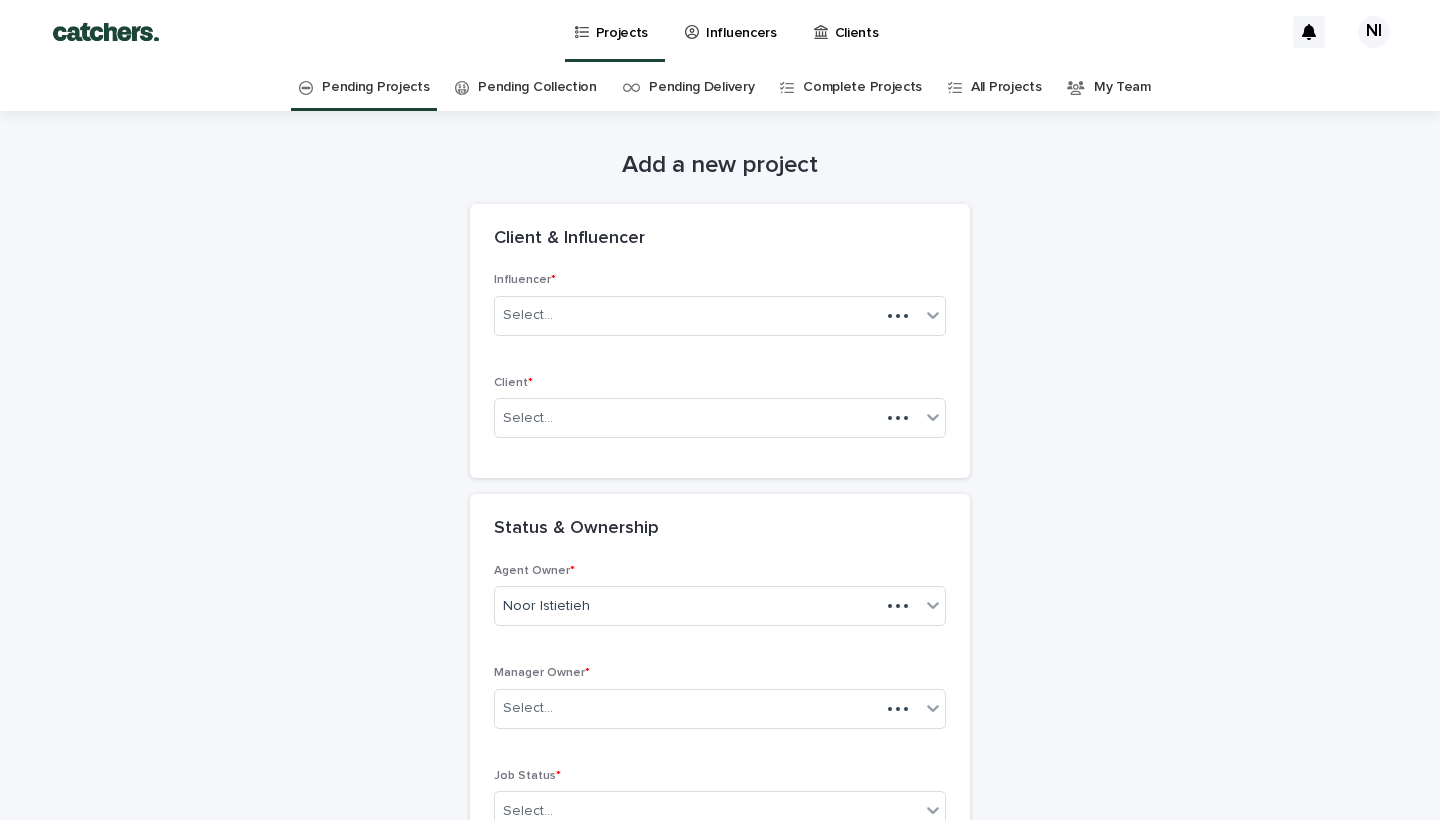 scroll, scrollTop: 64, scrollLeft: 0, axis: vertical 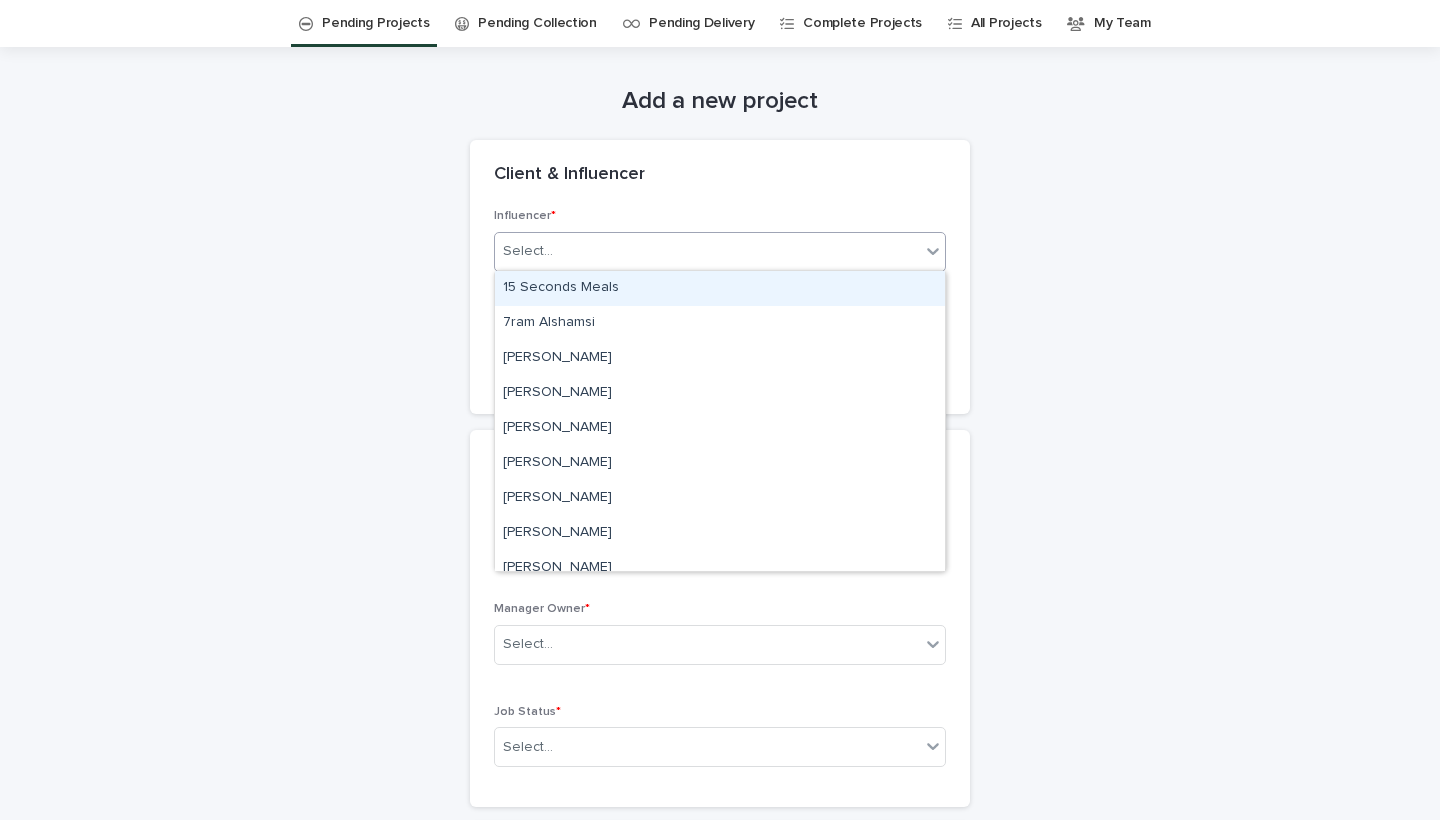 click on "Select..." at bounding box center (707, 251) 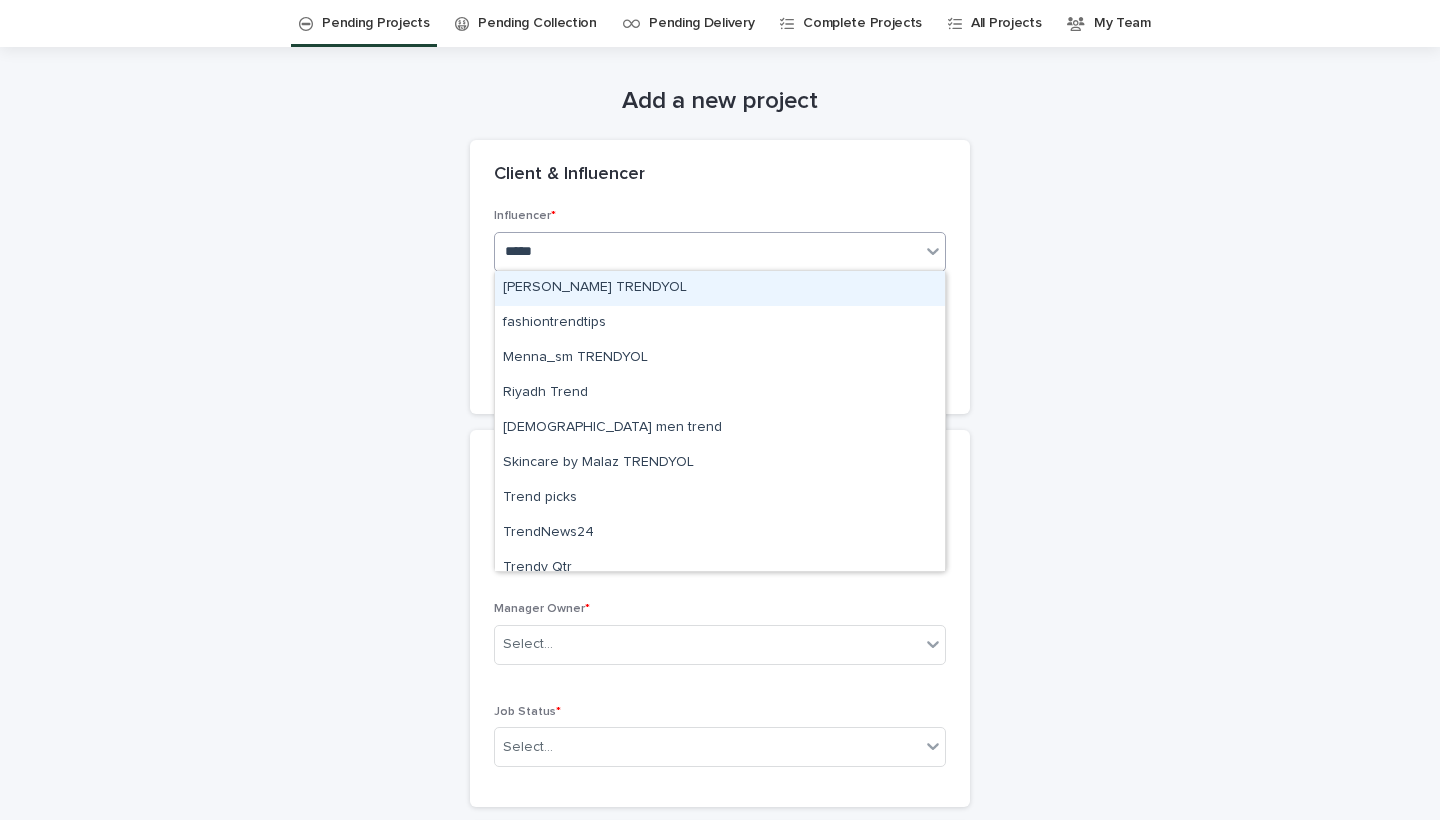 type on "******" 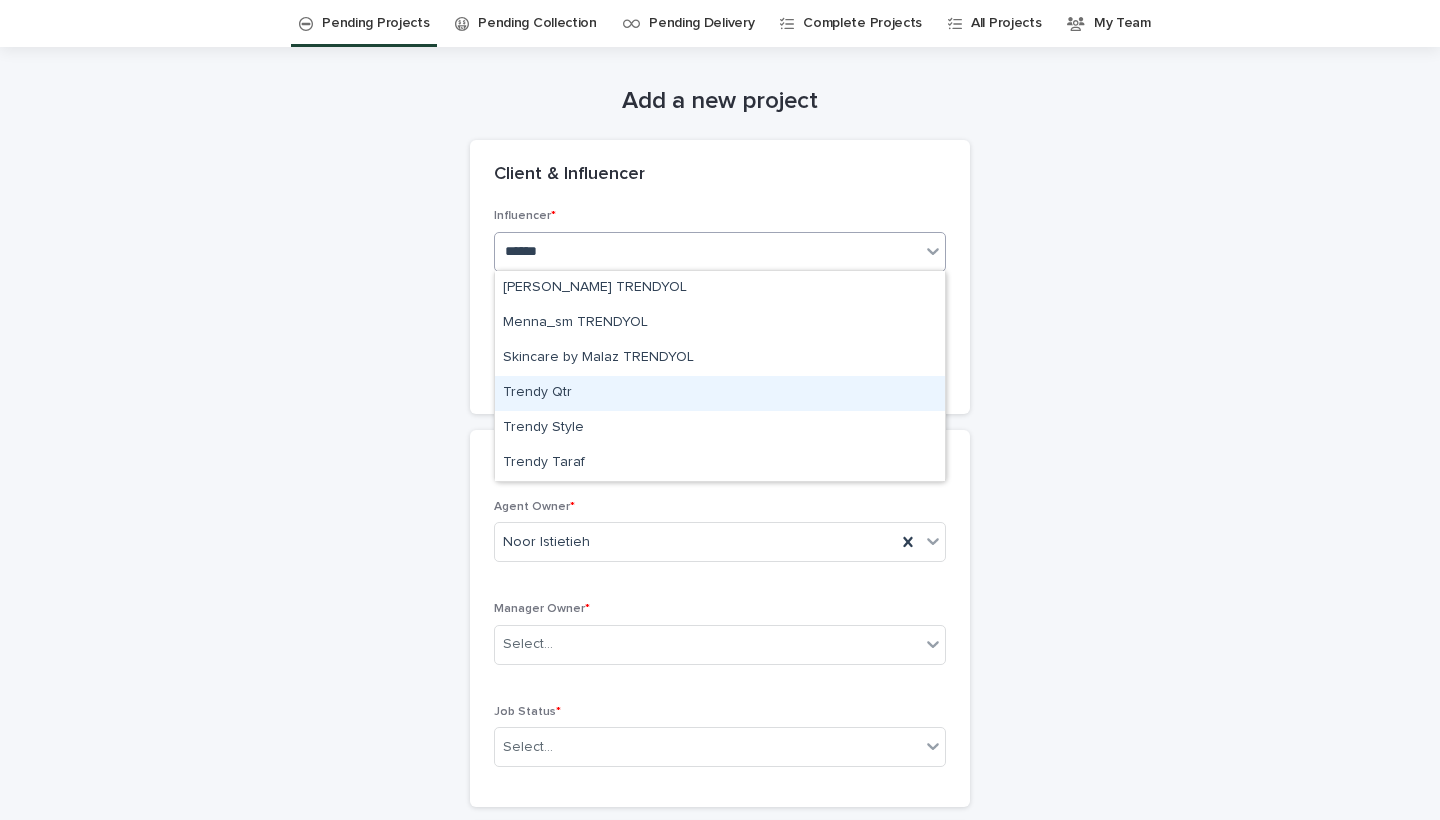 click on "Trendy Qtr" at bounding box center (720, 393) 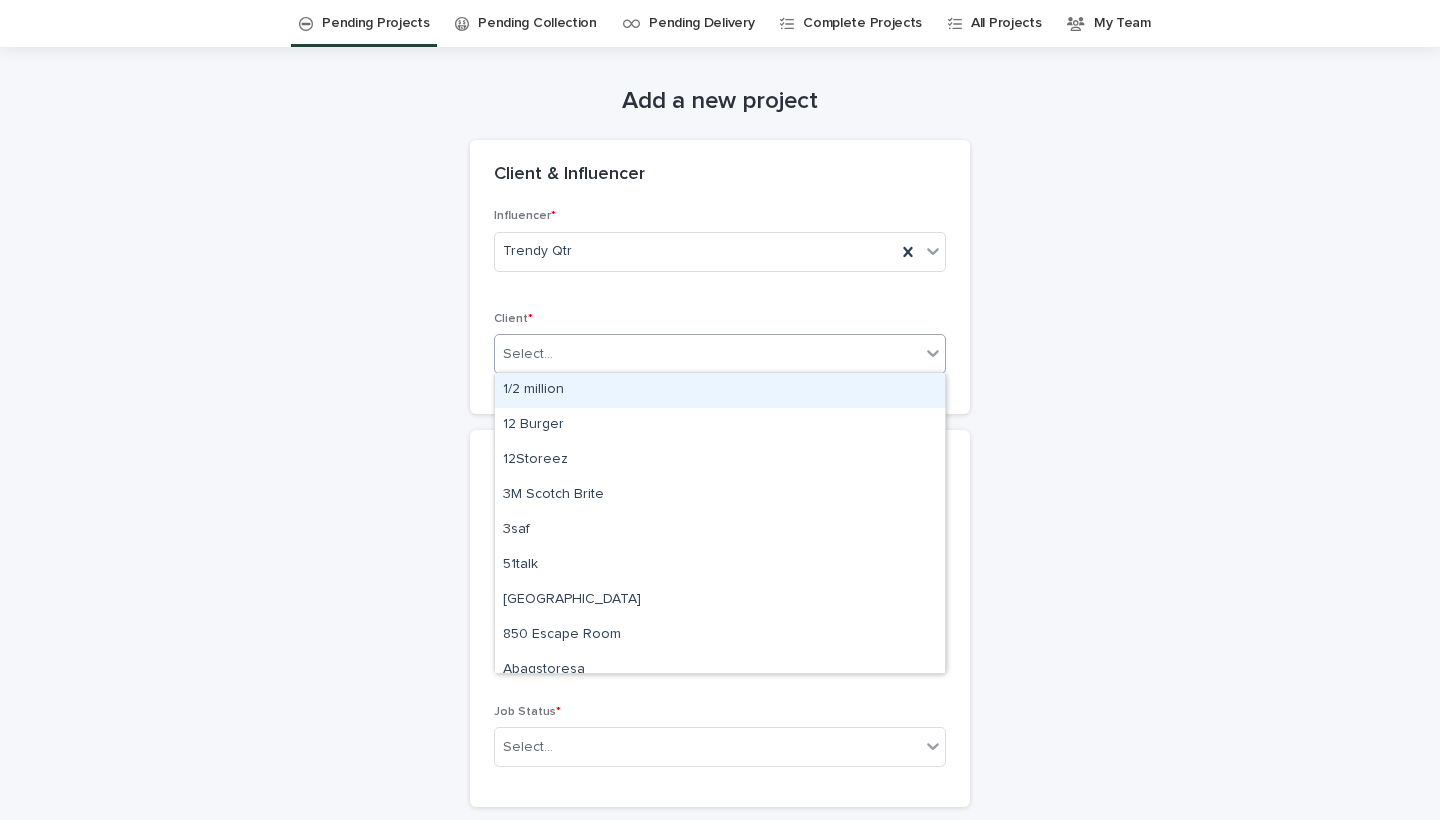 click on "Select..." at bounding box center (528, 354) 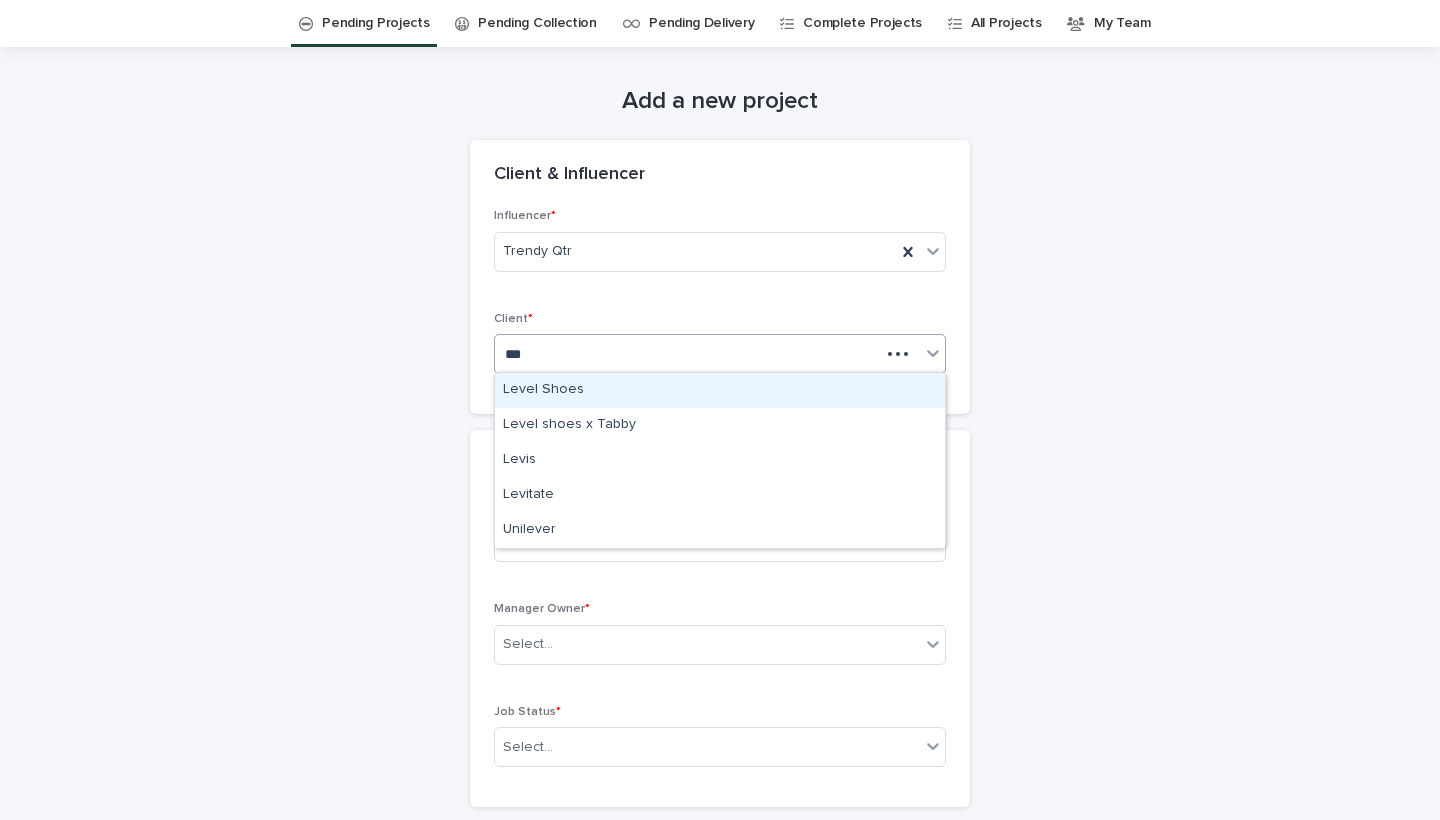 type on "****" 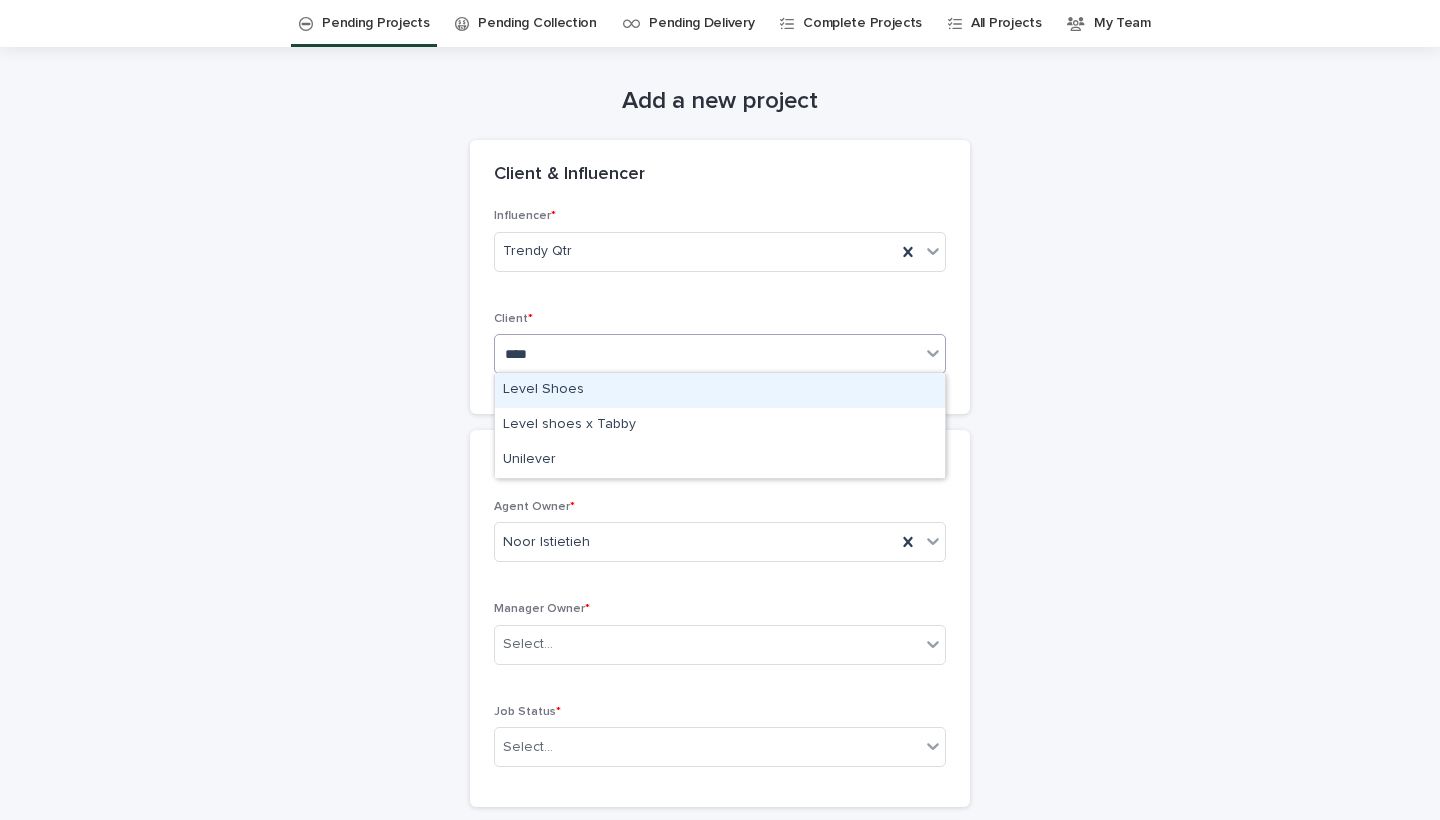 click on "Level Shoes" at bounding box center [720, 390] 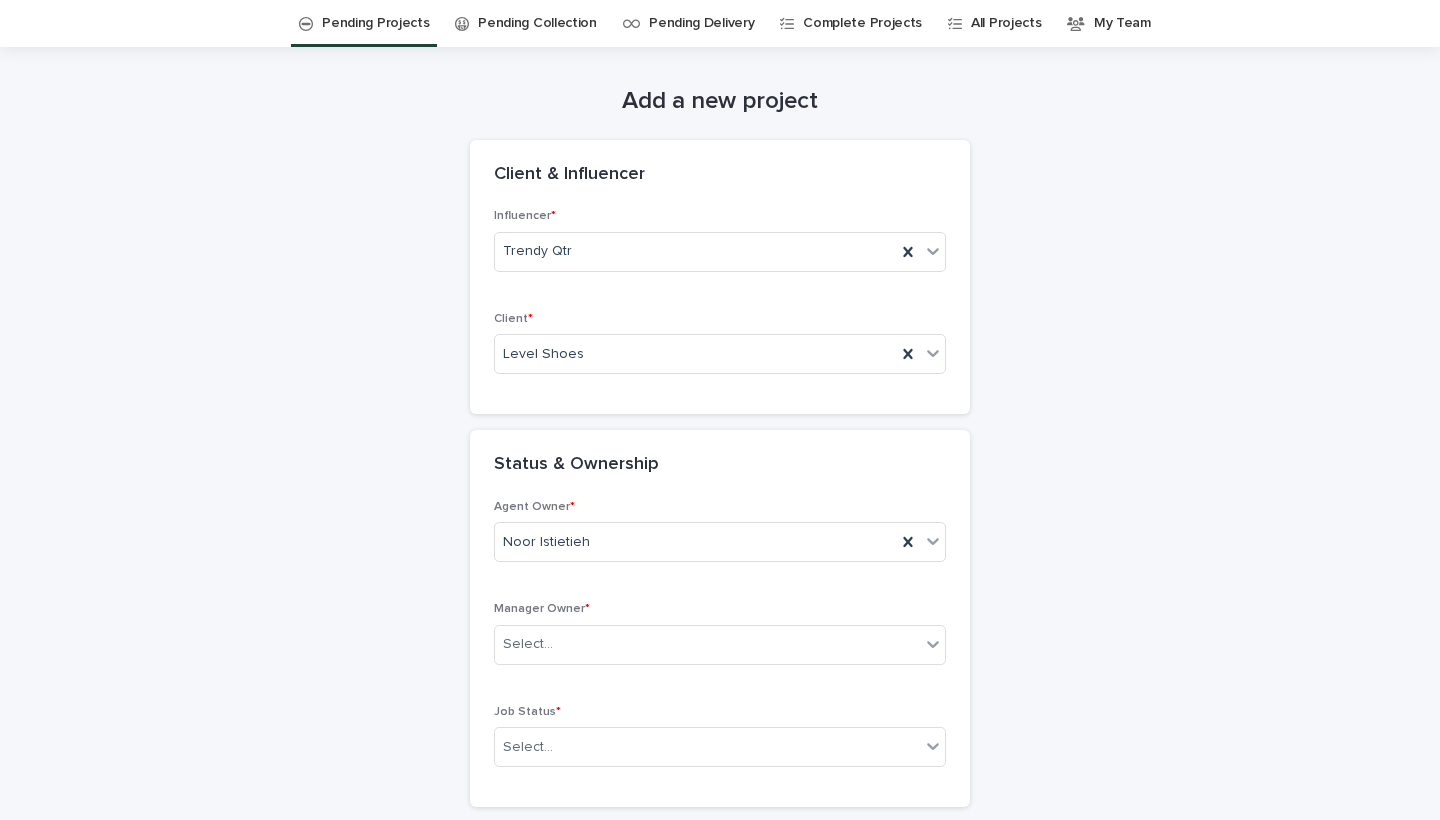 click on "Influencer * Trendy Qtr Client  * Level Shoes" at bounding box center [720, 311] 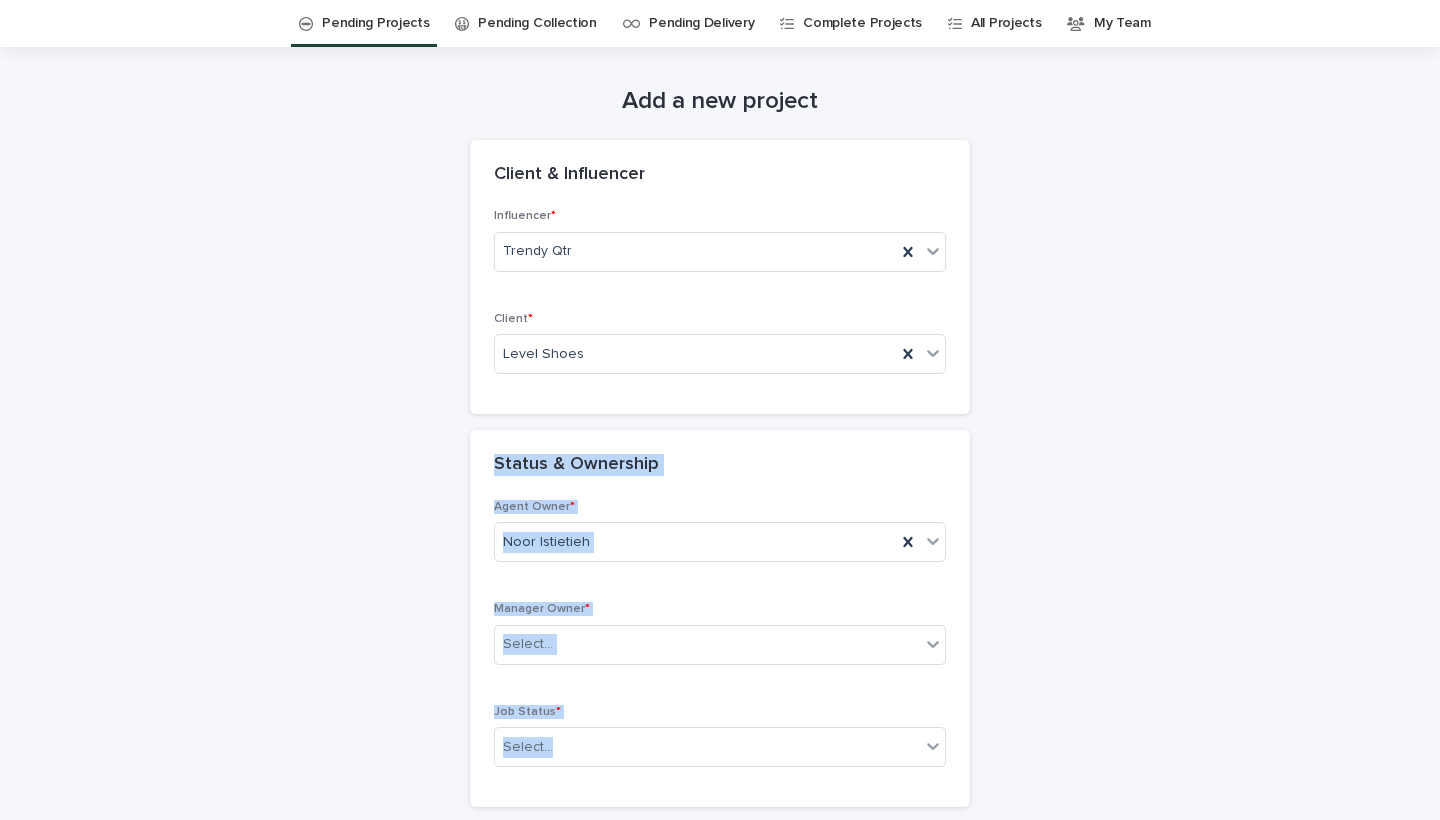 drag, startPoint x: 1166, startPoint y: 431, endPoint x: 1121, endPoint y: 768, distance: 339.99118 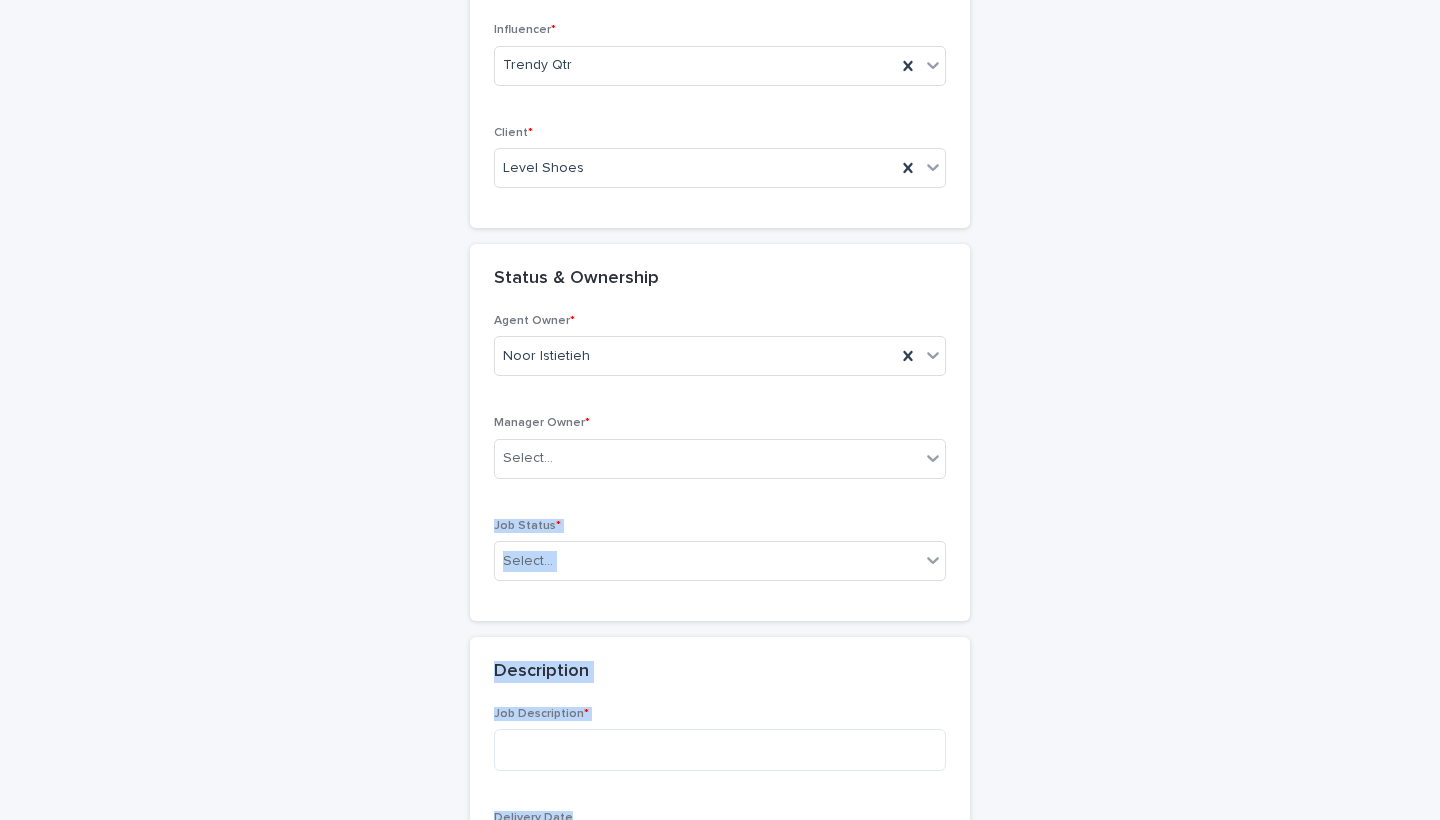 drag, startPoint x: 1114, startPoint y: 632, endPoint x: 1120, endPoint y: 809, distance: 177.10167 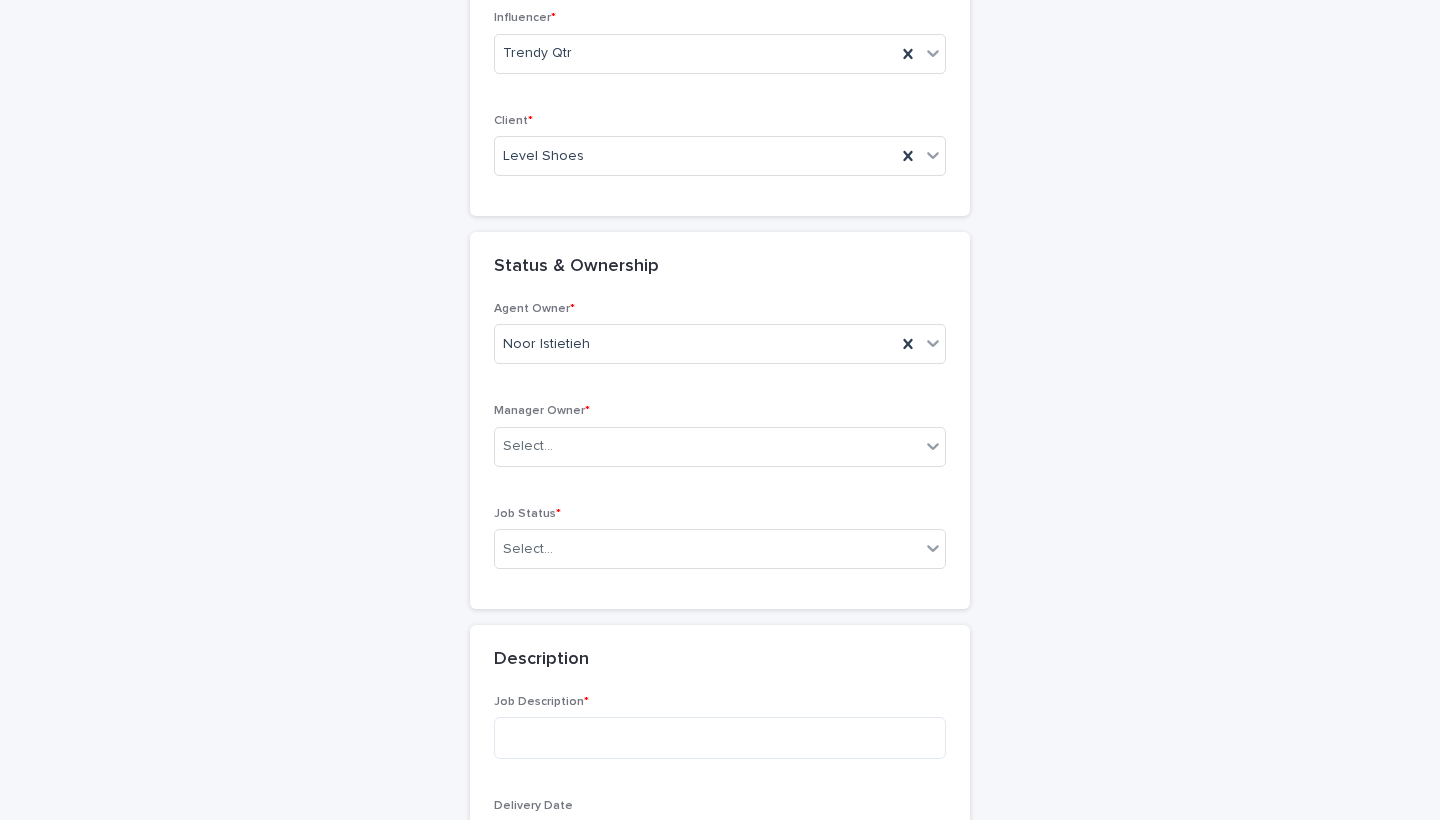 click on "Add a new project Loading... Saving… Loading... Saving… Client & Influencer Influencer * Trendy Qtr Client  * Level Shoes Status & Ownership Agent Owner * Noor Istietieh Manager Owner * Select... Job Status * Select... Description Job Description * Delivery Date Delivery * Select... Brief & Content This file cannot be opened Download File Add Client Financial Info Invoices & Contracts This file cannot be opened Download File Add Client Payment Terms Total amount * Payment we received  * Client VAT% * Select... Influencer Financial Info                                         •••                                                                     Total Amount to Influencer * Payment made to influencer  * Influencer VAT% * Select... Contact Name of Contact * Contact Info * Comments Comments Loading... Saving… Sorry, there was an error saving your record. Please try again. Please fill out the required fields above. Save" at bounding box center [720, 1269] 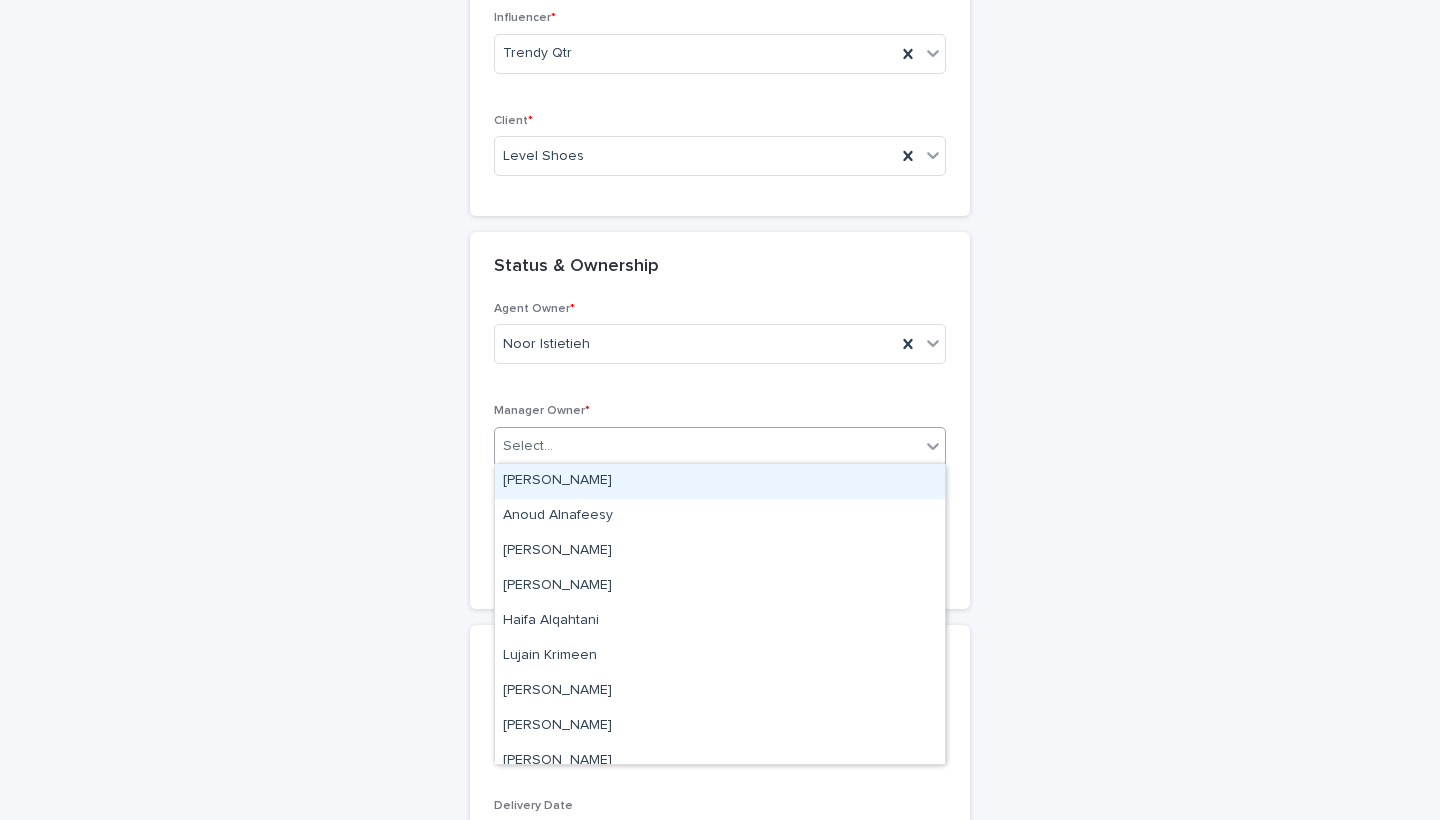 click on "Select..." at bounding box center (707, 446) 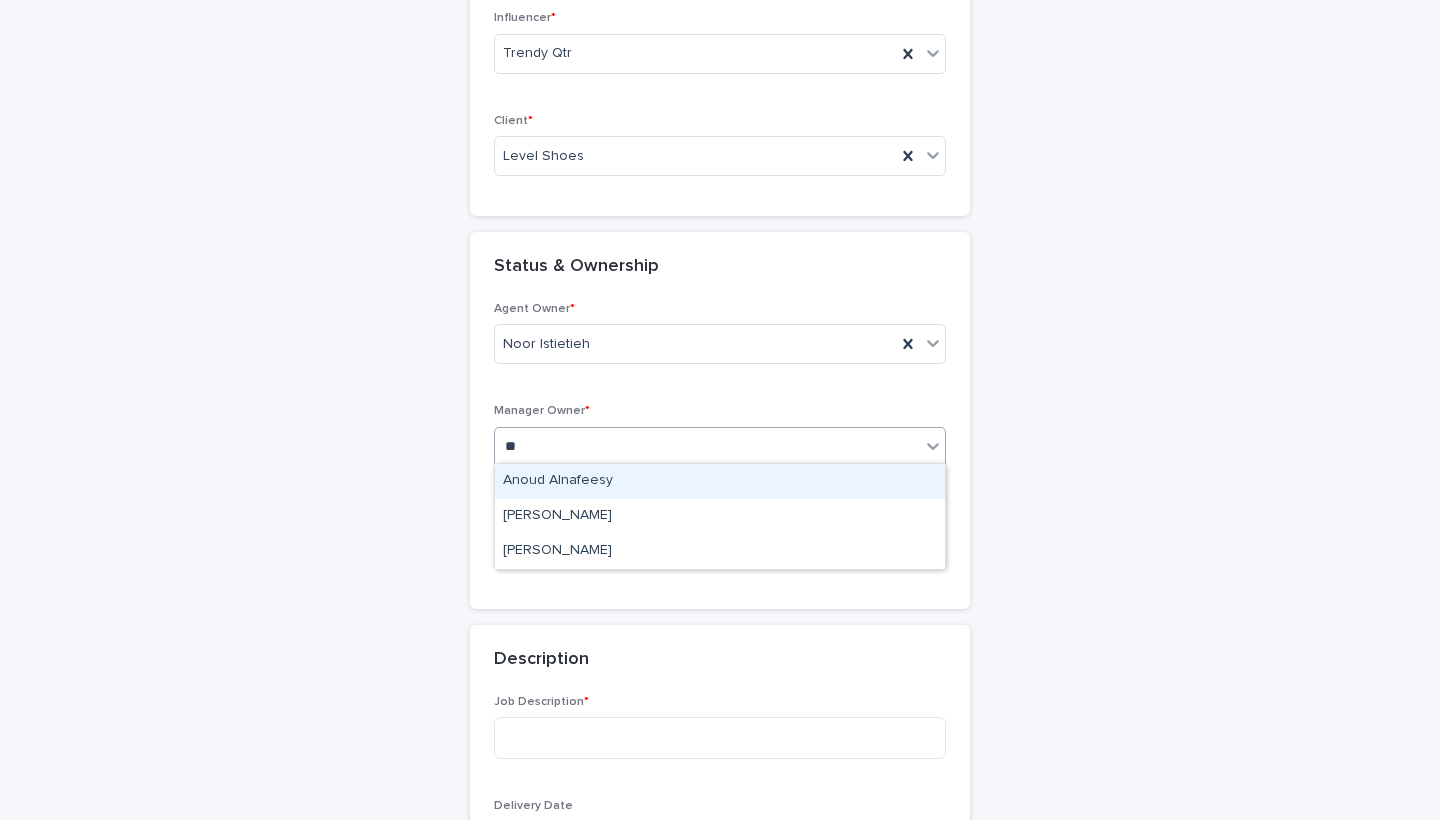 type on "***" 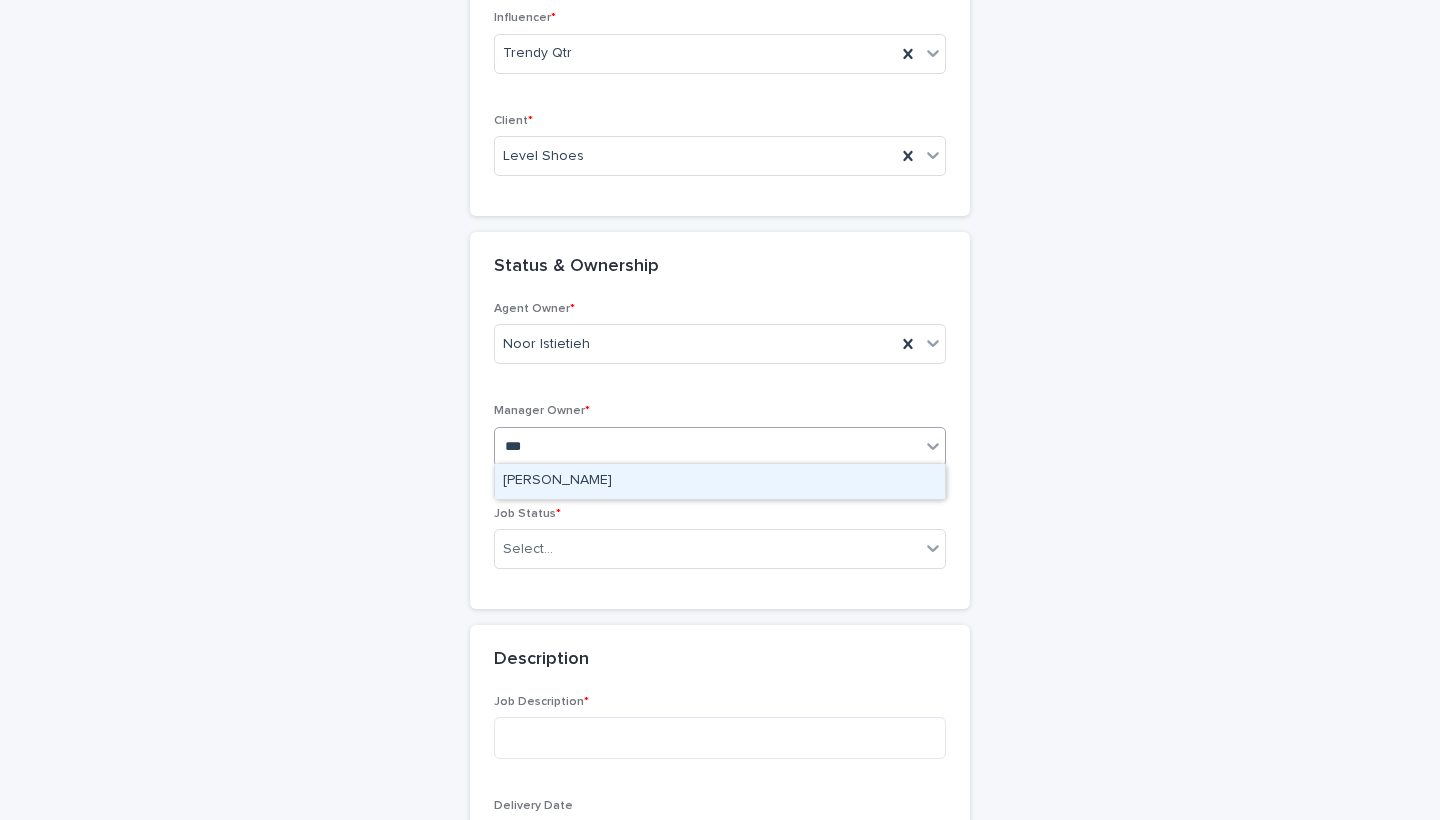 click on "[PERSON_NAME]" at bounding box center [720, 481] 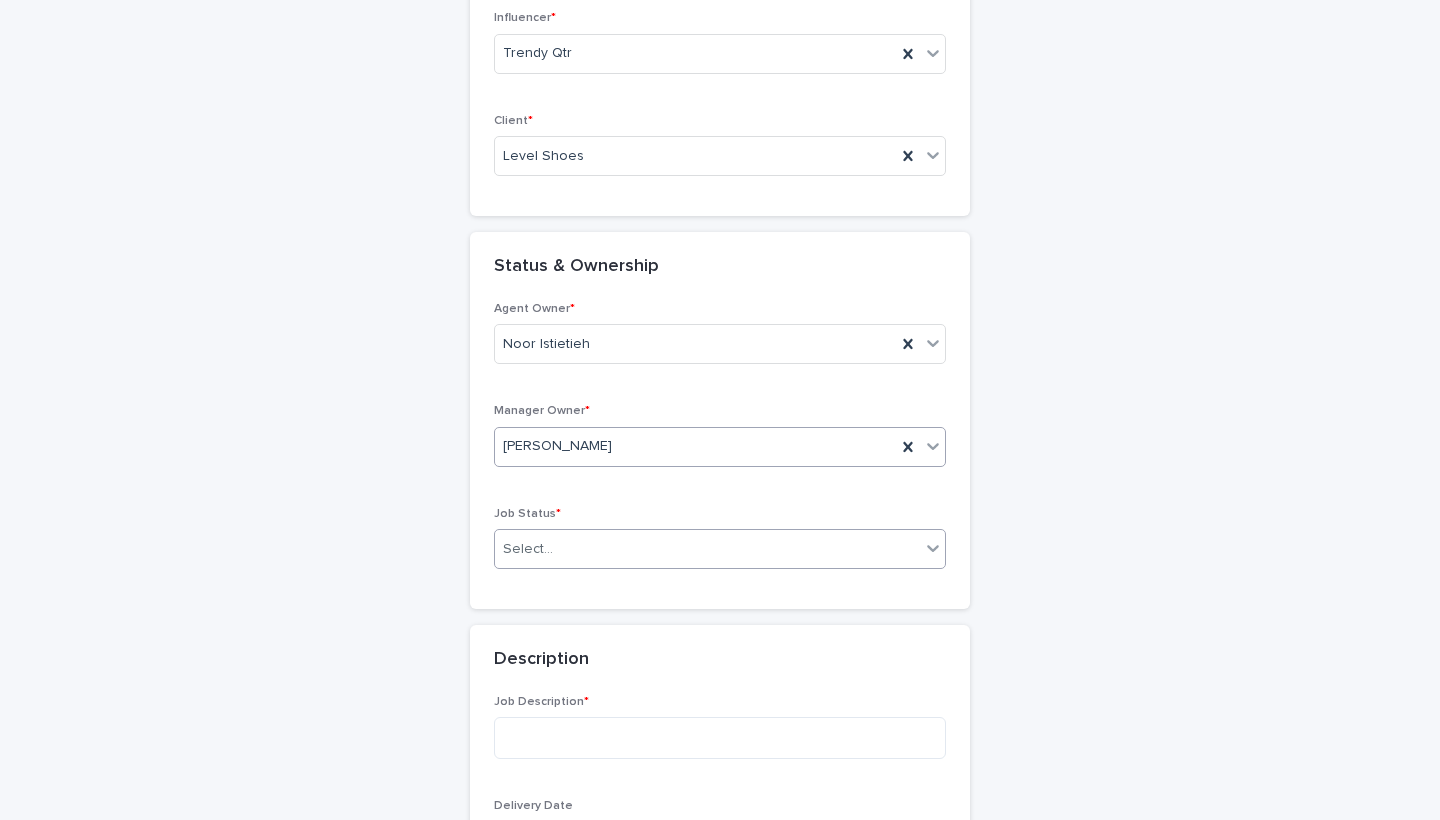 click on "Select..." at bounding box center (707, 549) 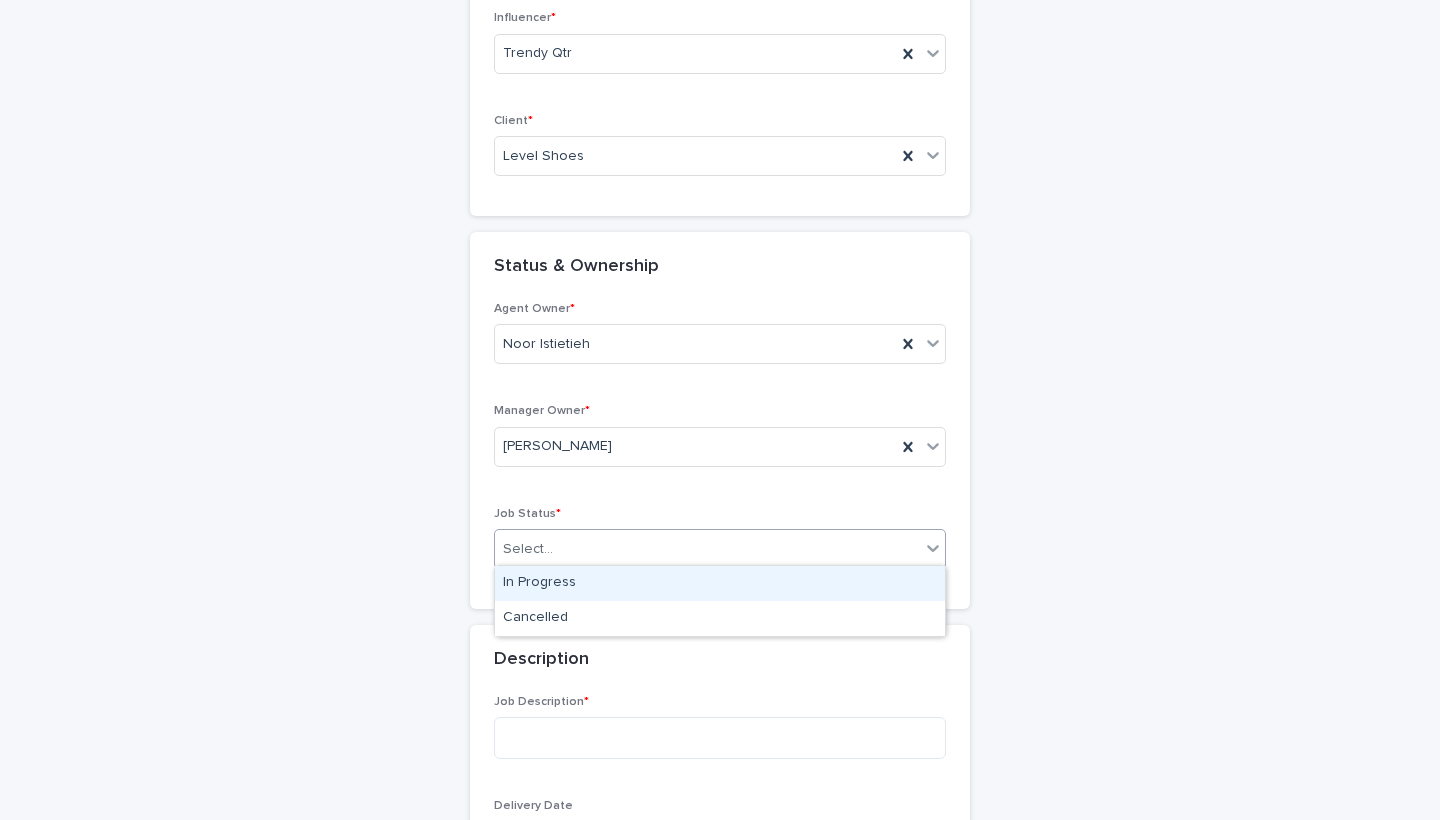 click on "In Progress" at bounding box center (720, 583) 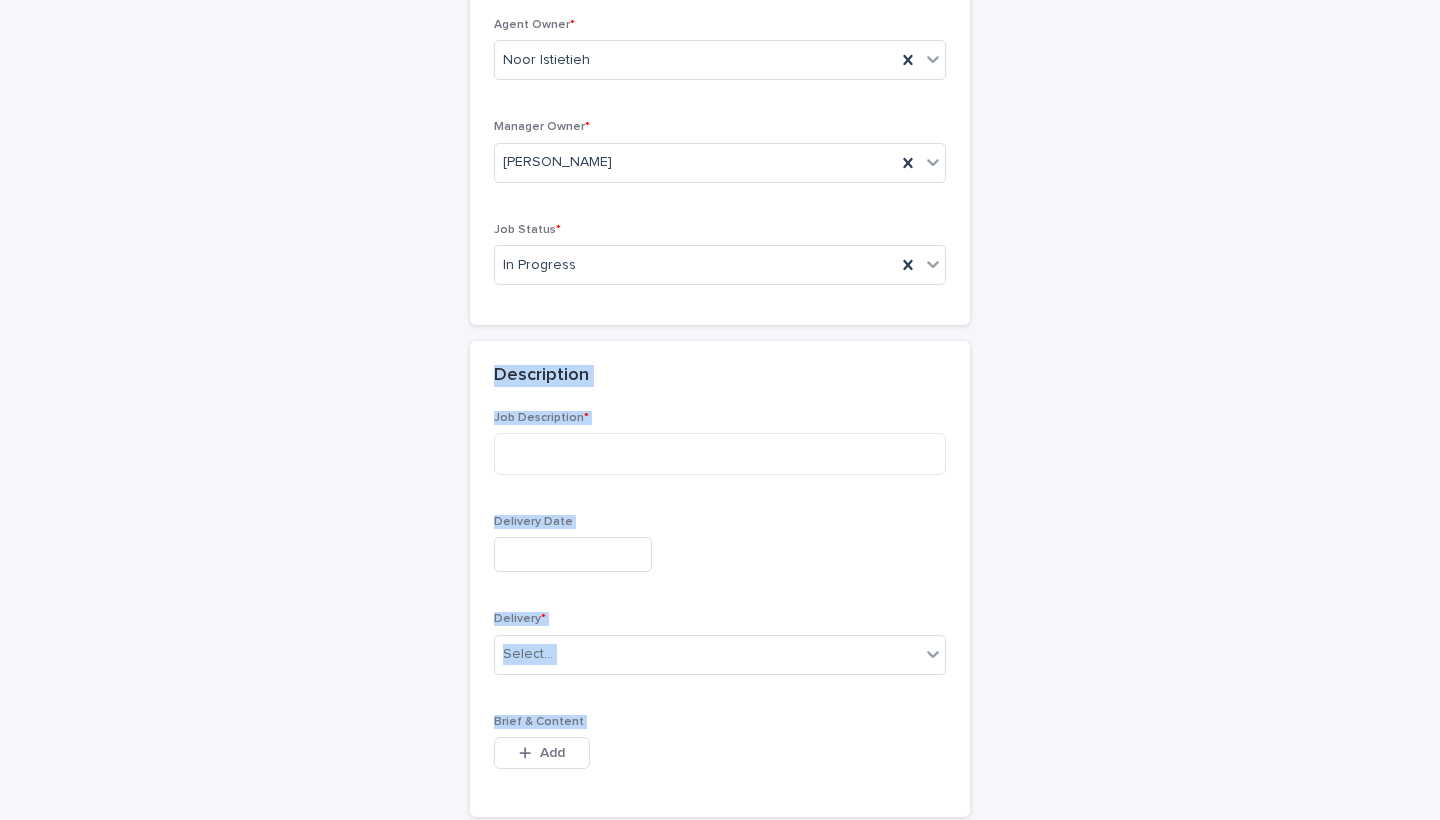 scroll, scrollTop: 584, scrollLeft: 0, axis: vertical 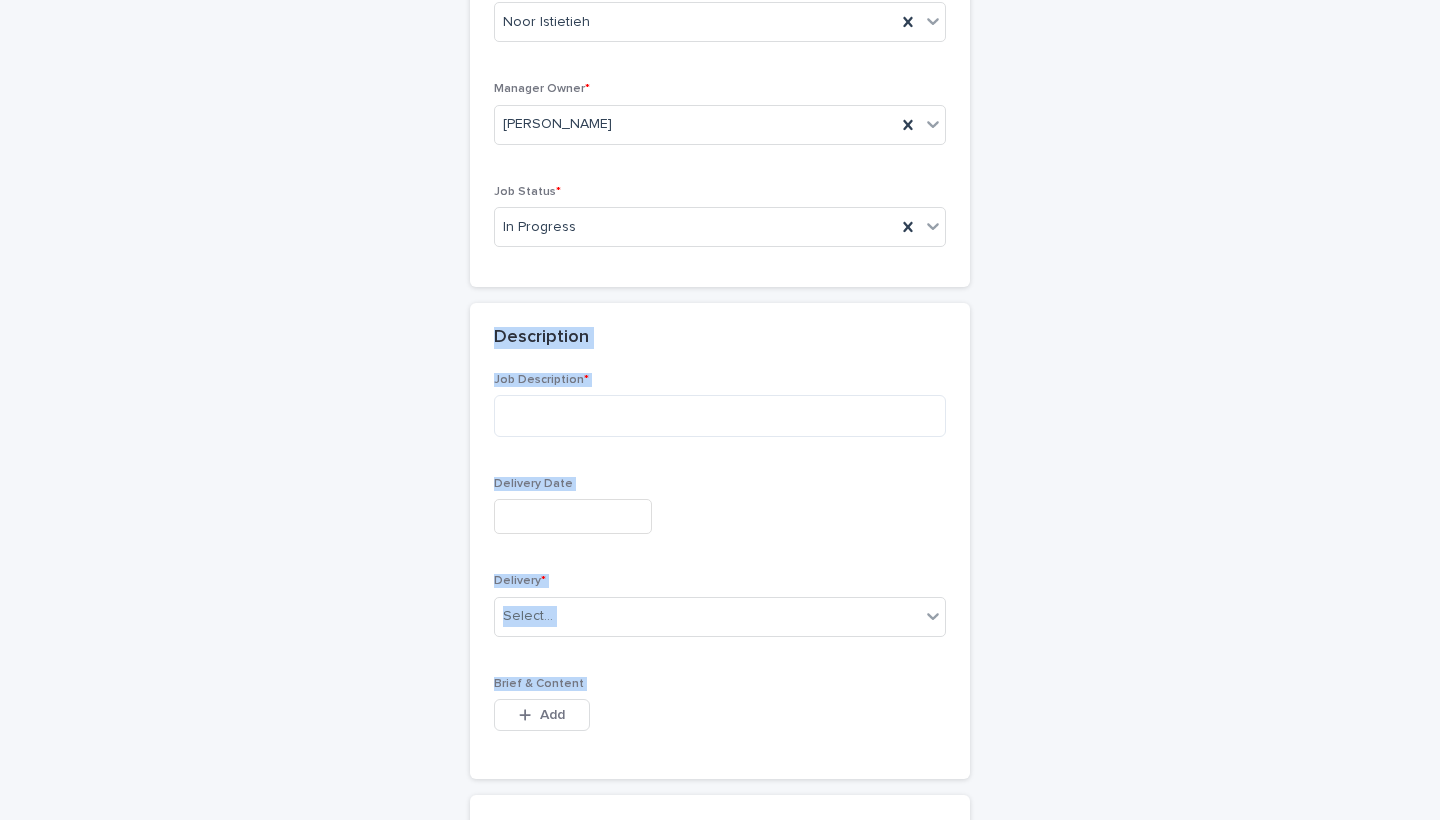 drag, startPoint x: 1214, startPoint y: 547, endPoint x: 1214, endPoint y: 819, distance: 272 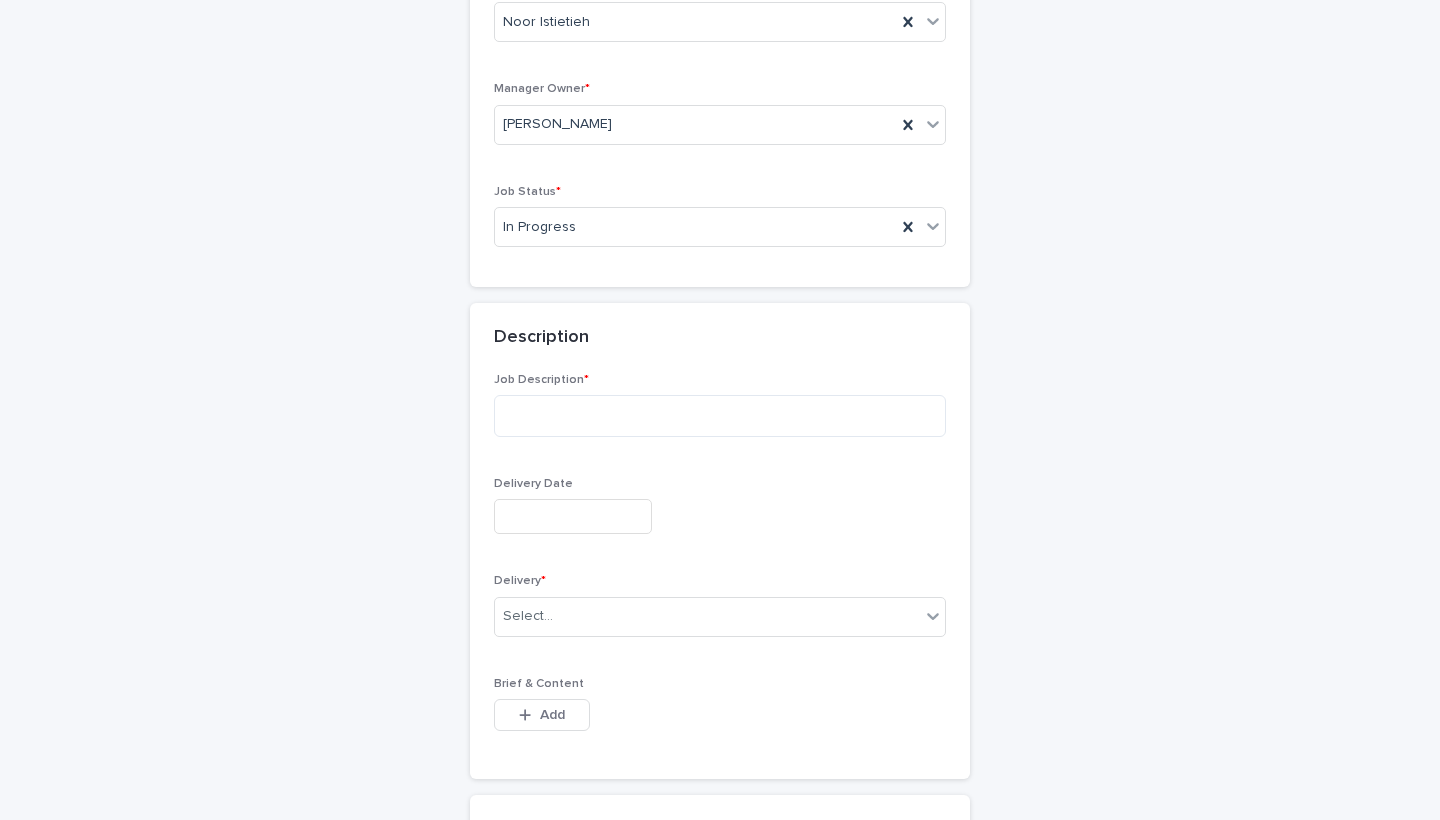 click on "Job Description *" at bounding box center [720, 413] 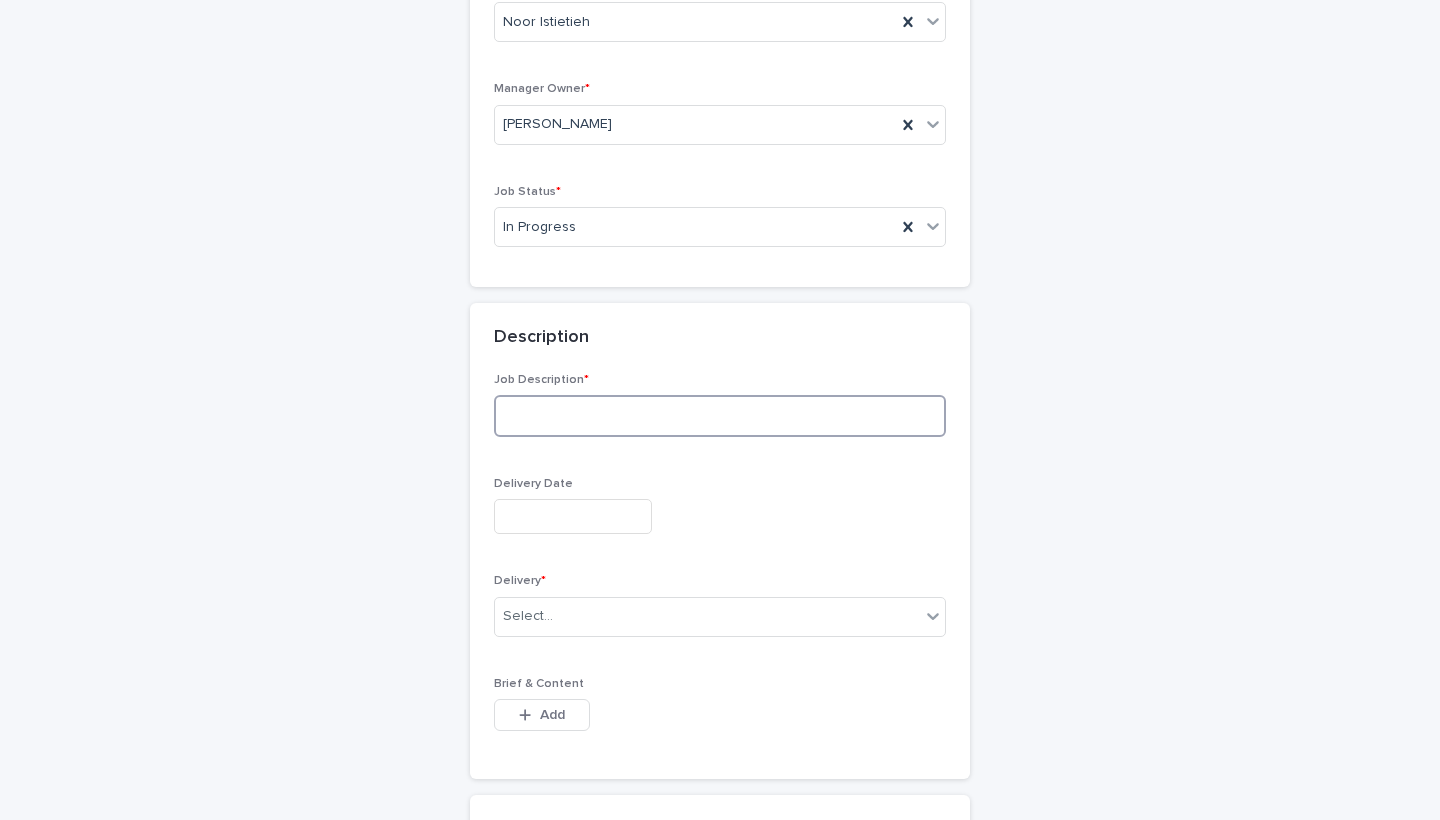 click at bounding box center (720, 416) 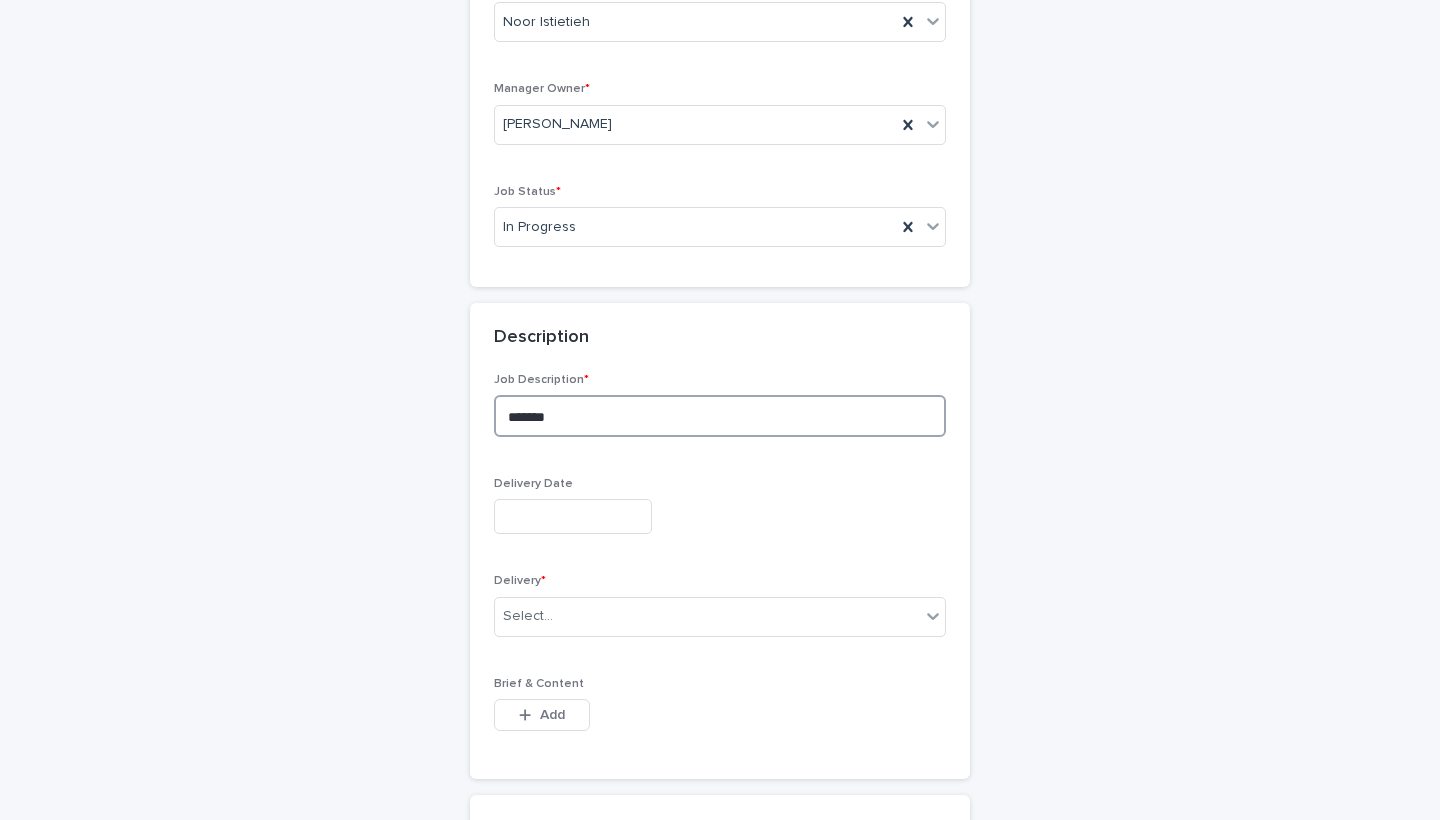 type on "*******" 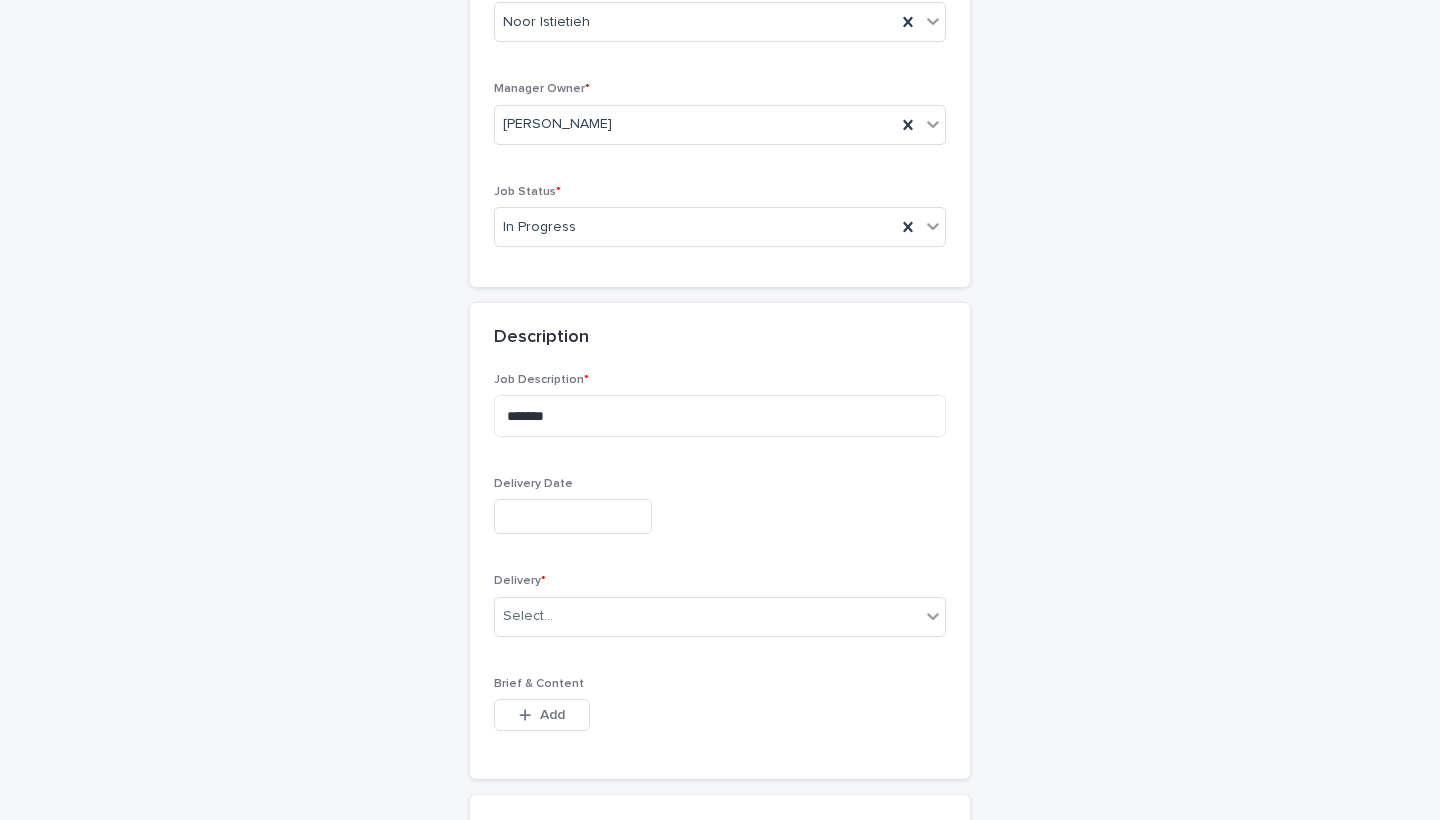 click on "Delivery Date" at bounding box center (720, 484) 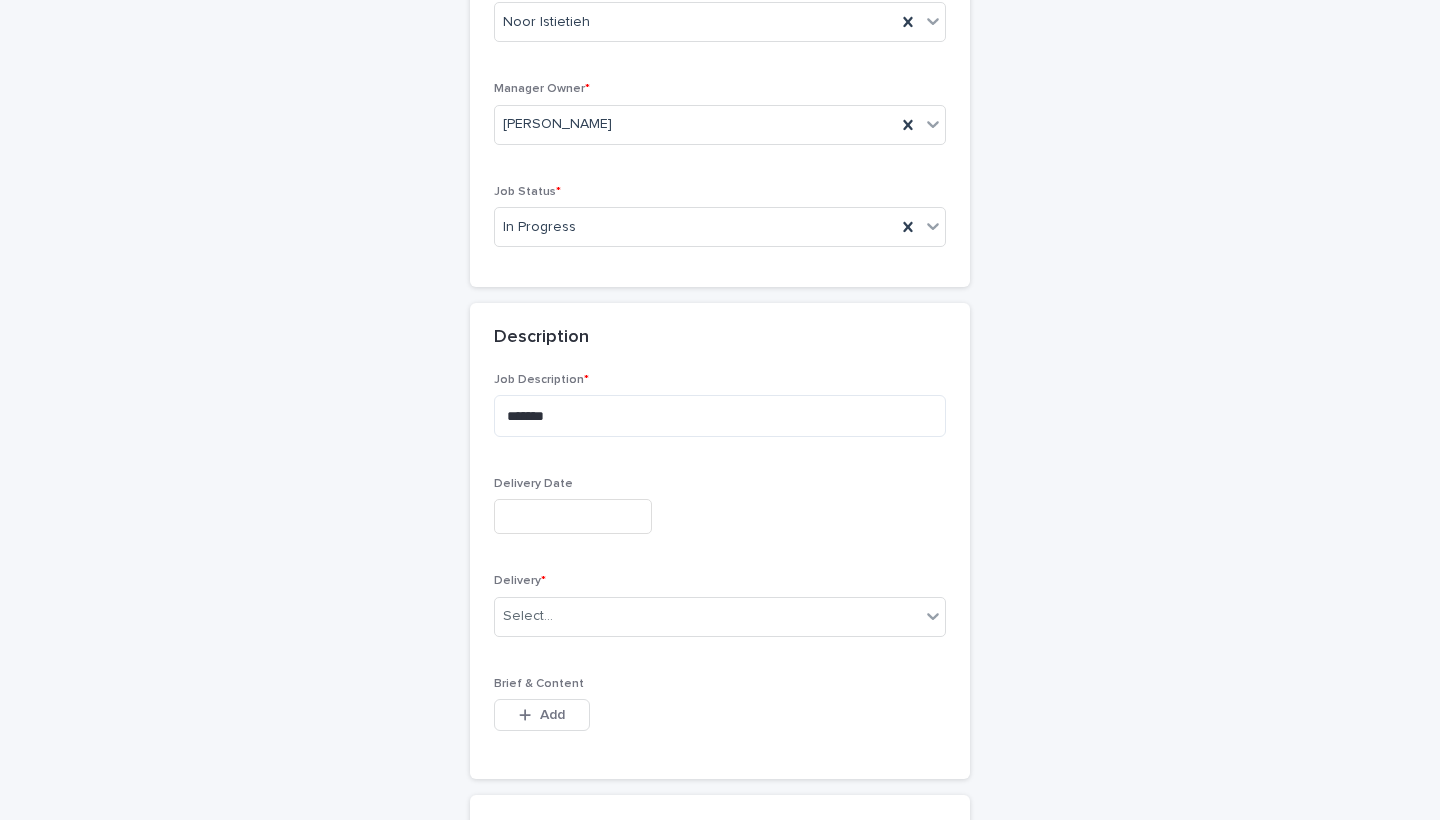 click at bounding box center (573, 516) 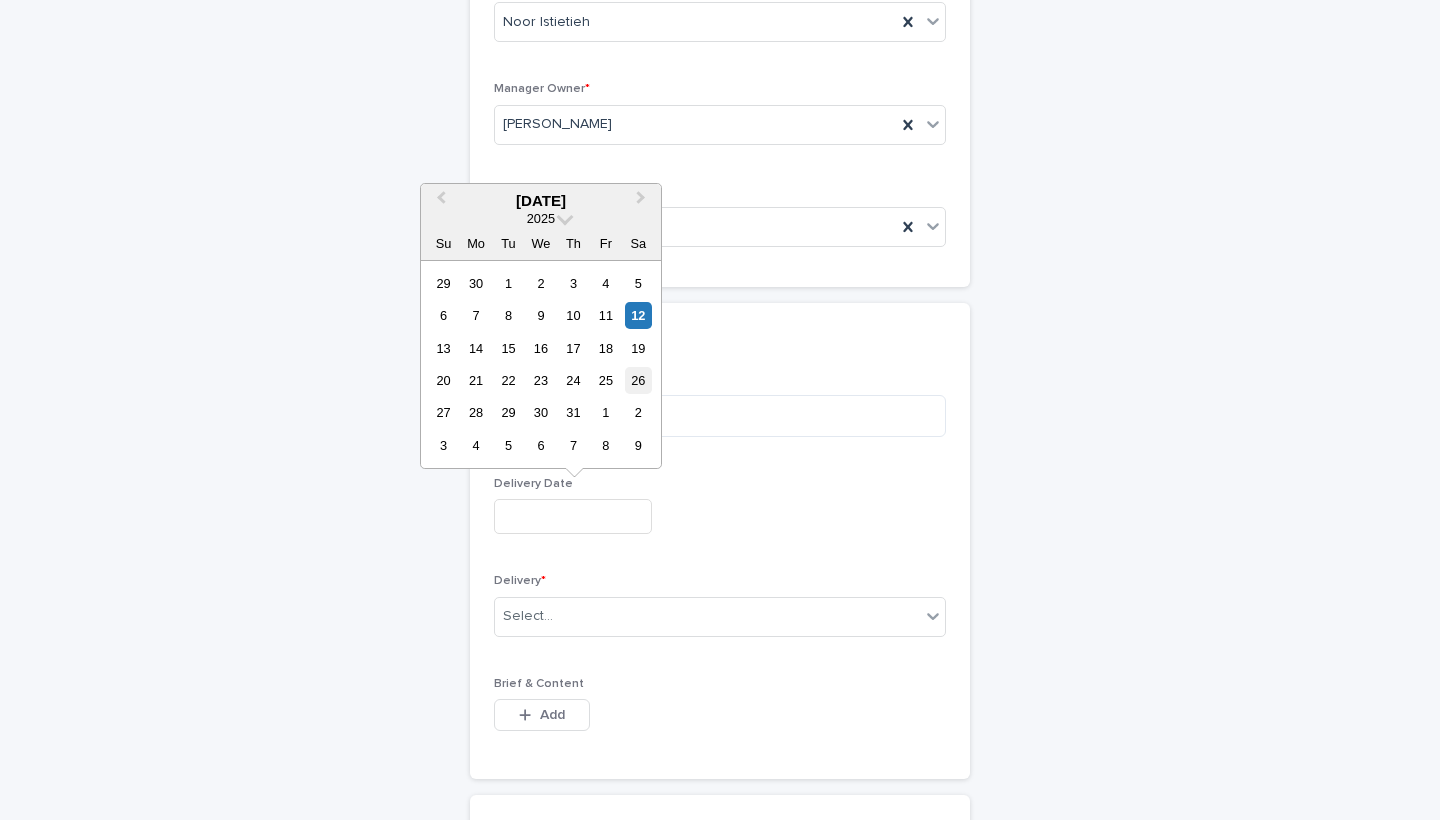 click on "26" at bounding box center (638, 380) 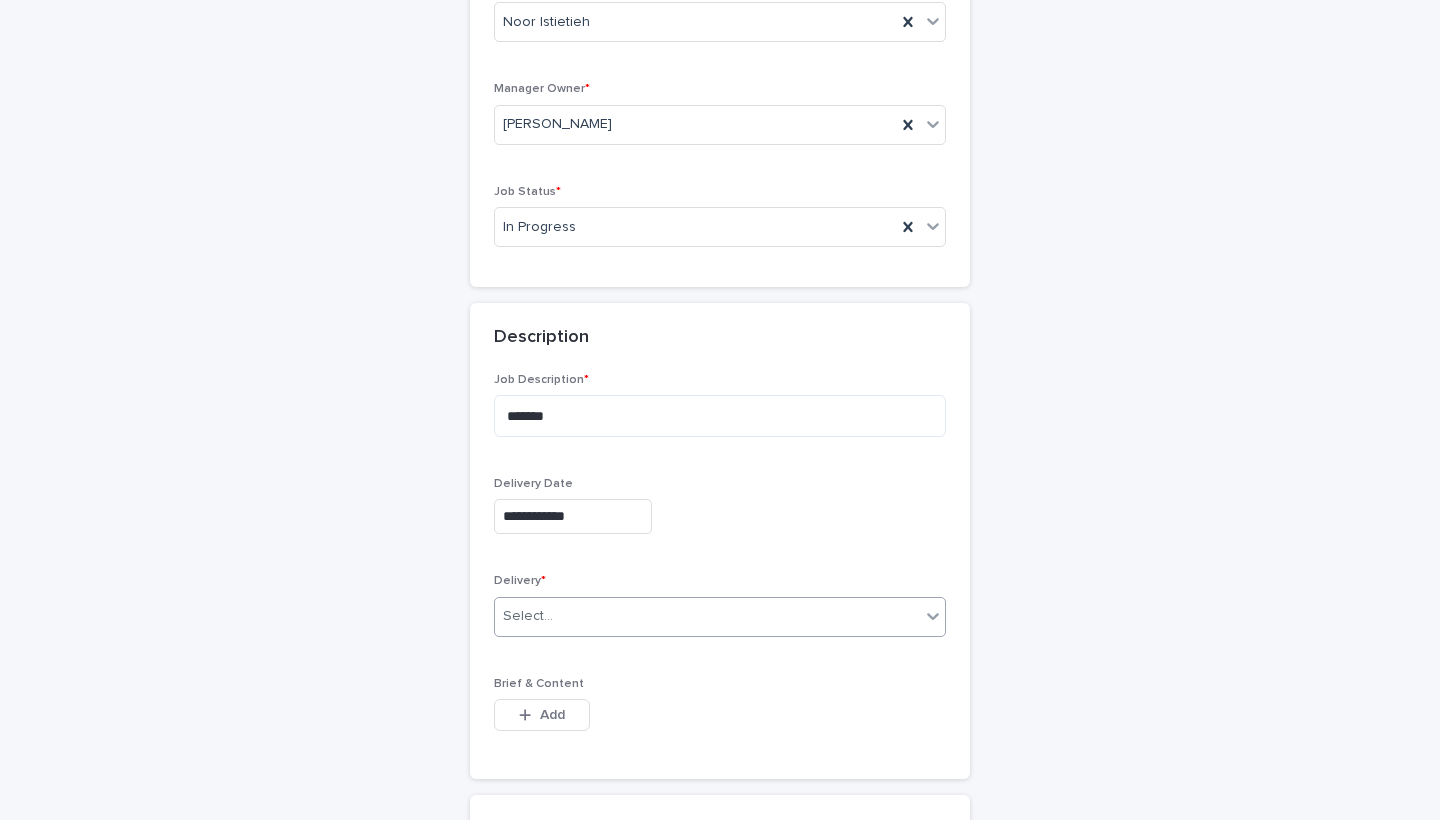 click on "Select..." at bounding box center [707, 616] 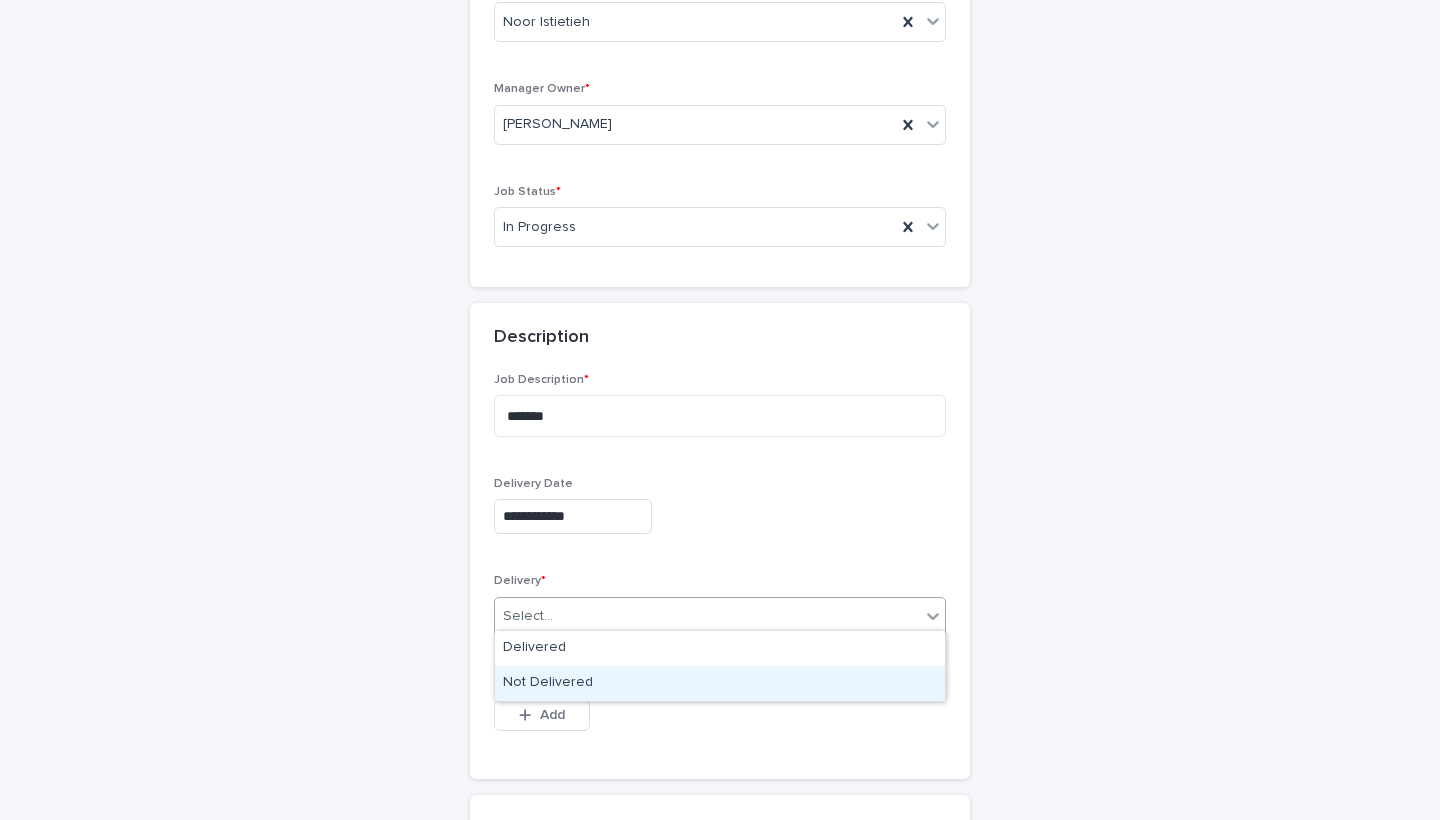 click on "Not Delivered" at bounding box center (720, 683) 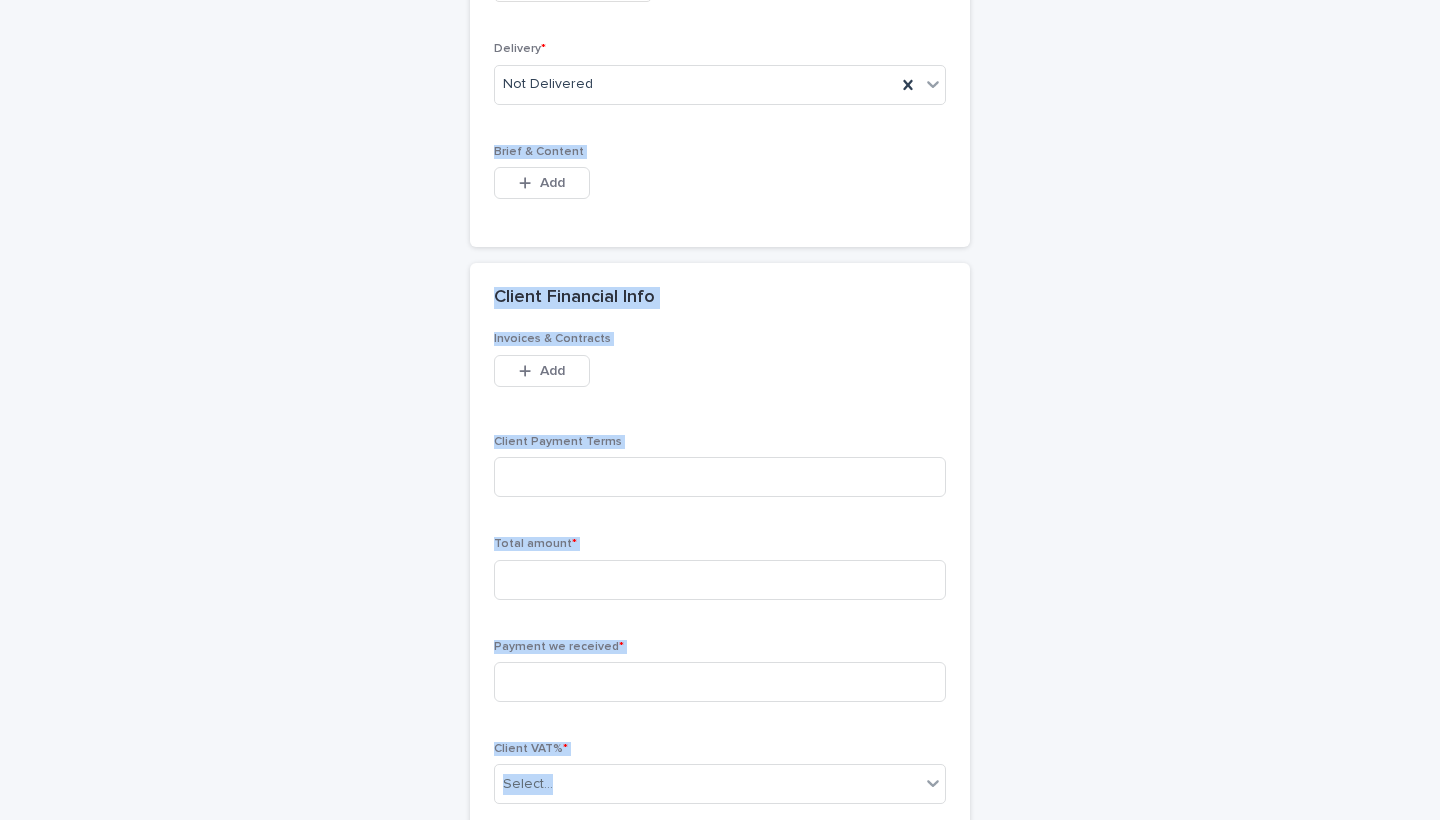 drag, startPoint x: 1111, startPoint y: 592, endPoint x: 1111, endPoint y: 819, distance: 227 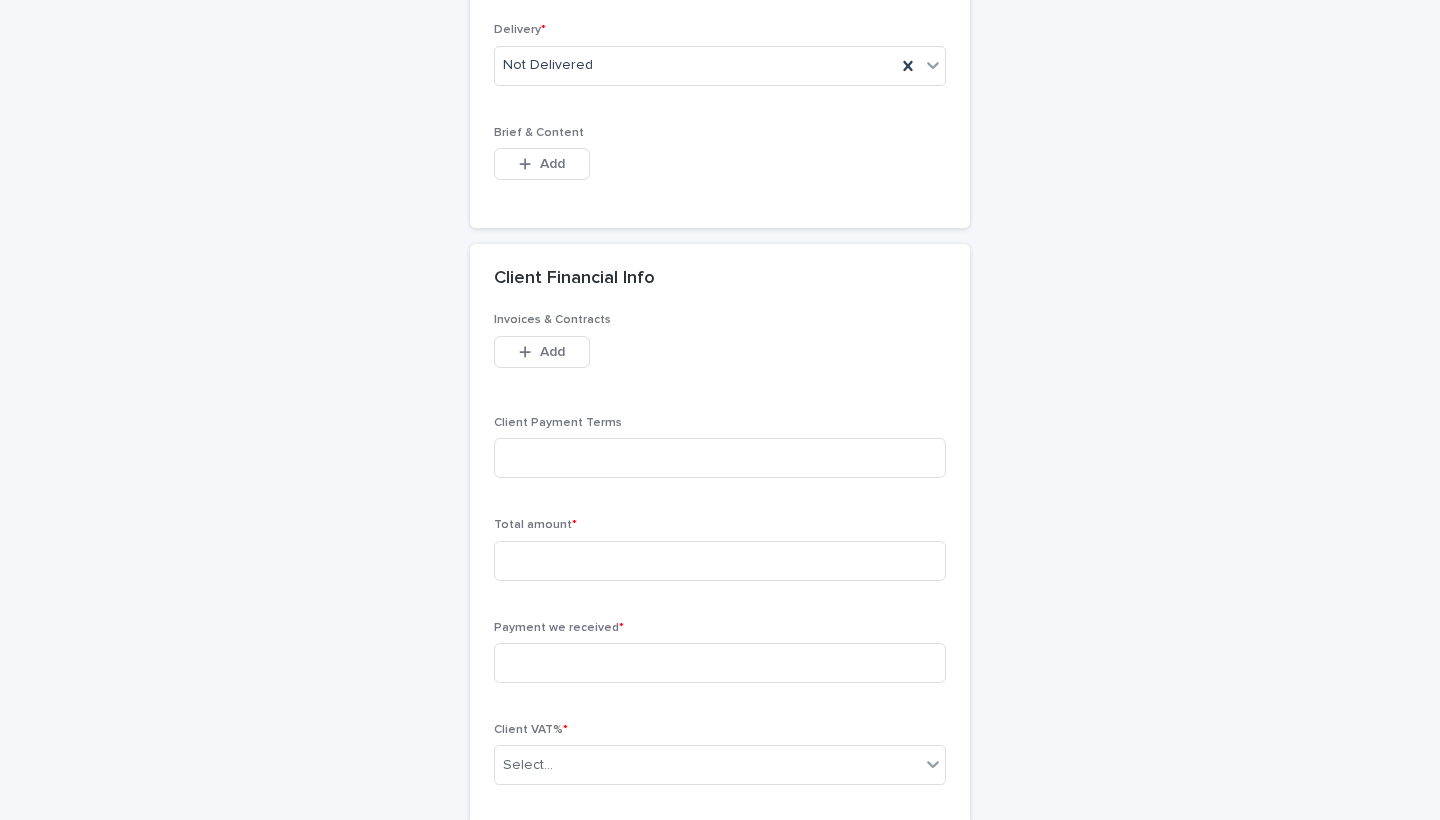 click on "**********" at bounding box center [720, 396] 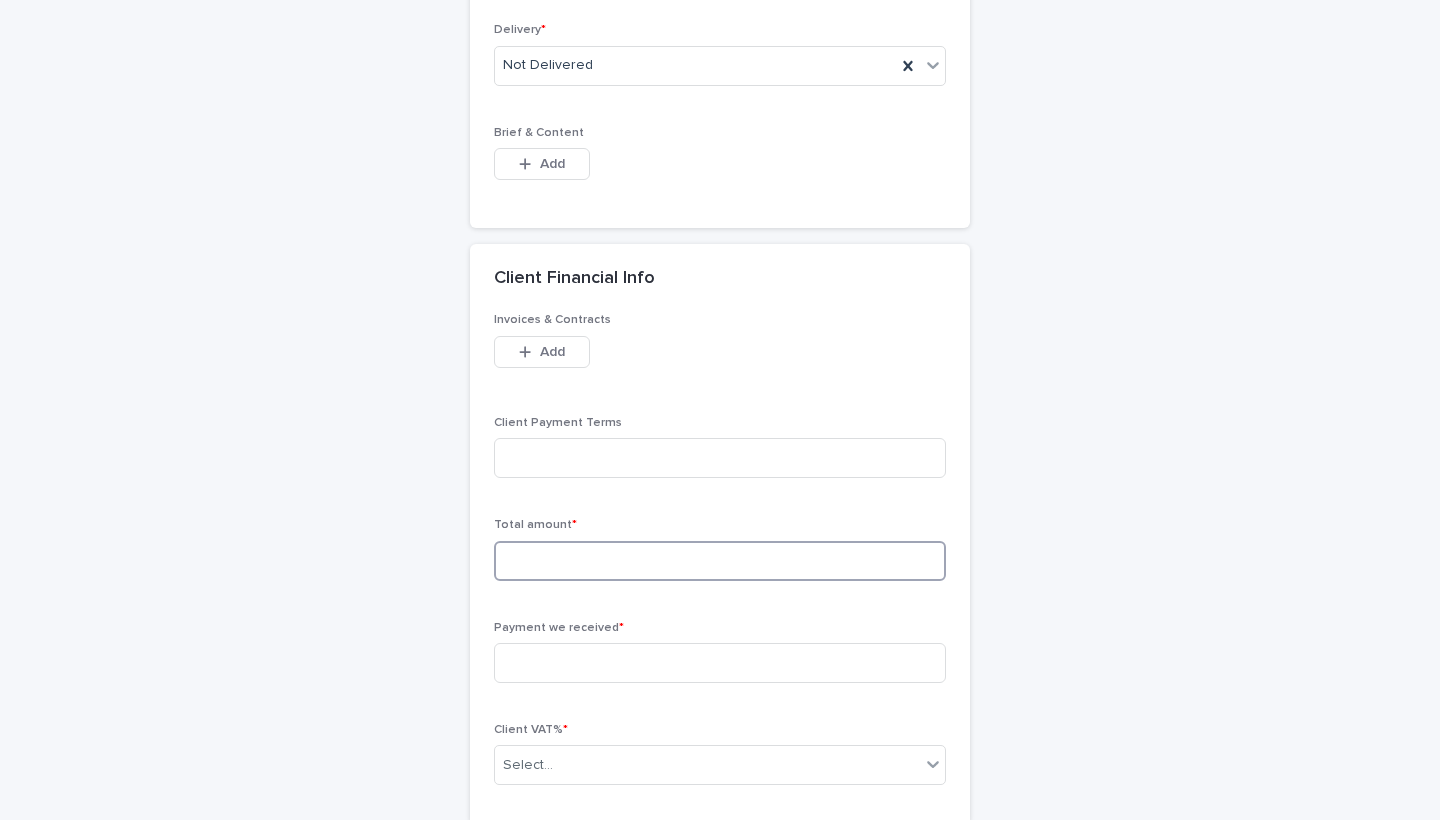 click at bounding box center [720, 561] 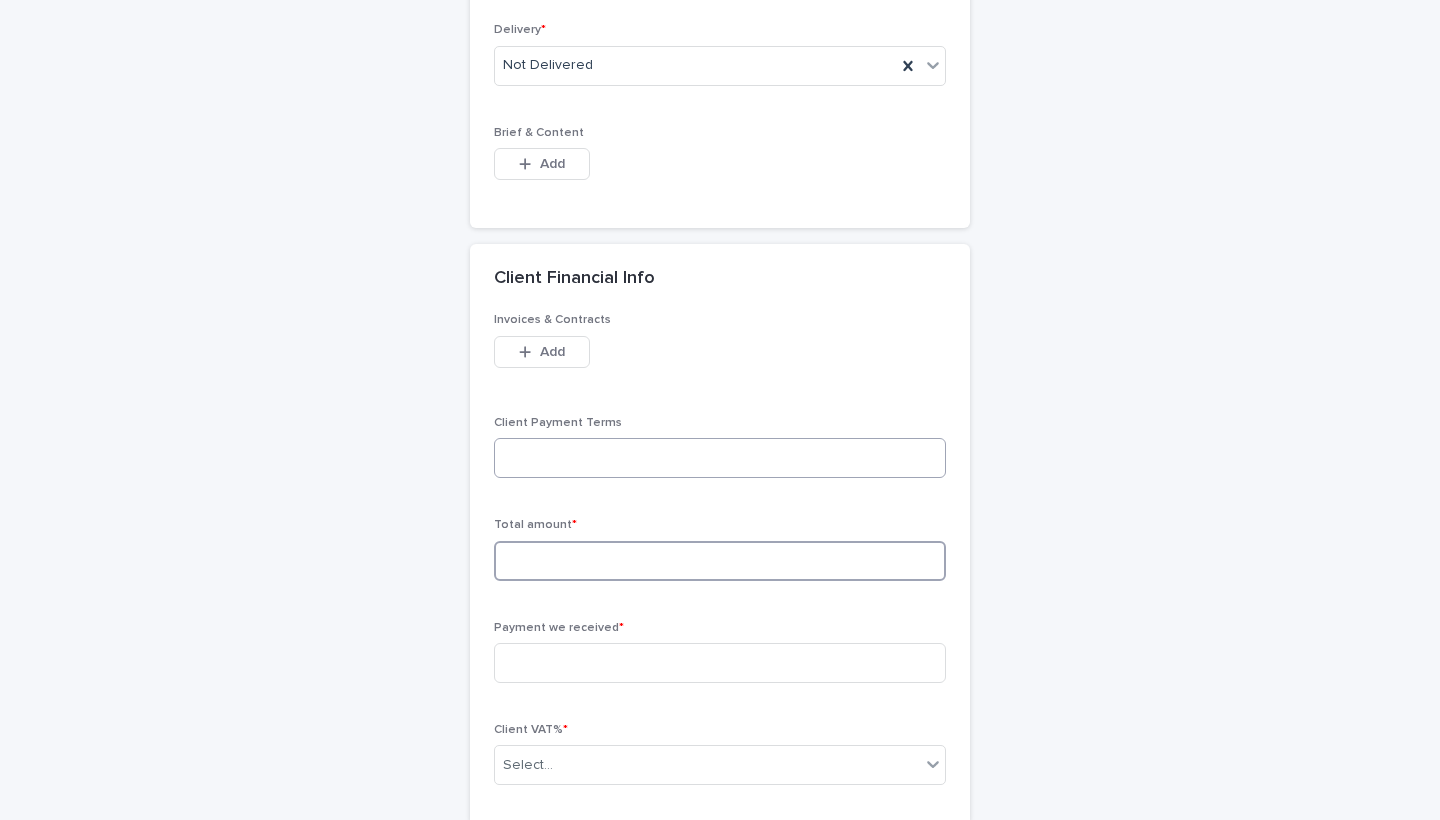 paste on "****" 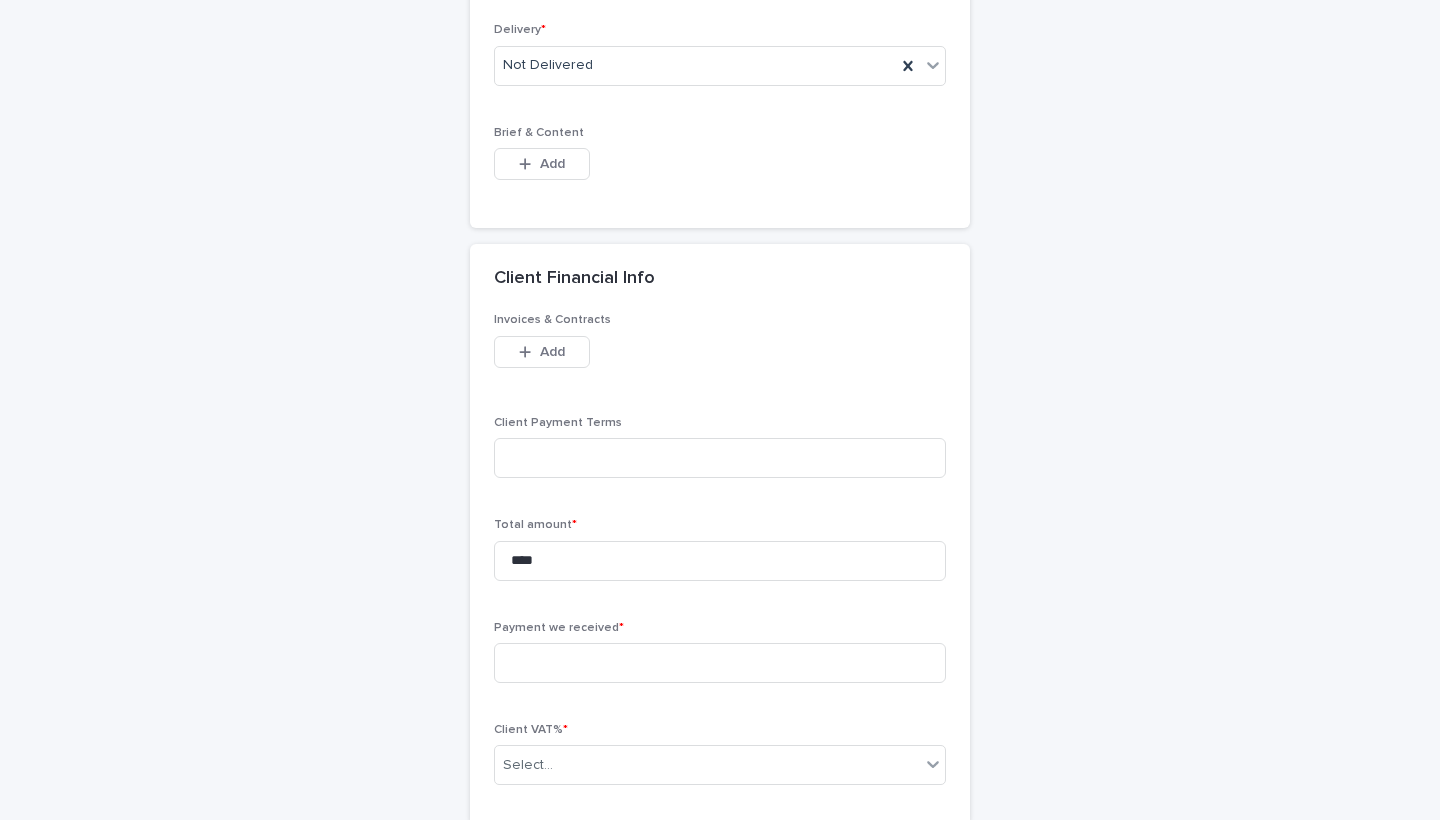 click on "Invoices & Contracts This file cannot be opened Download File Add Client Payment Terms Total amount * **** Payment we received  * Client VAT% * Select..." at bounding box center [720, 557] 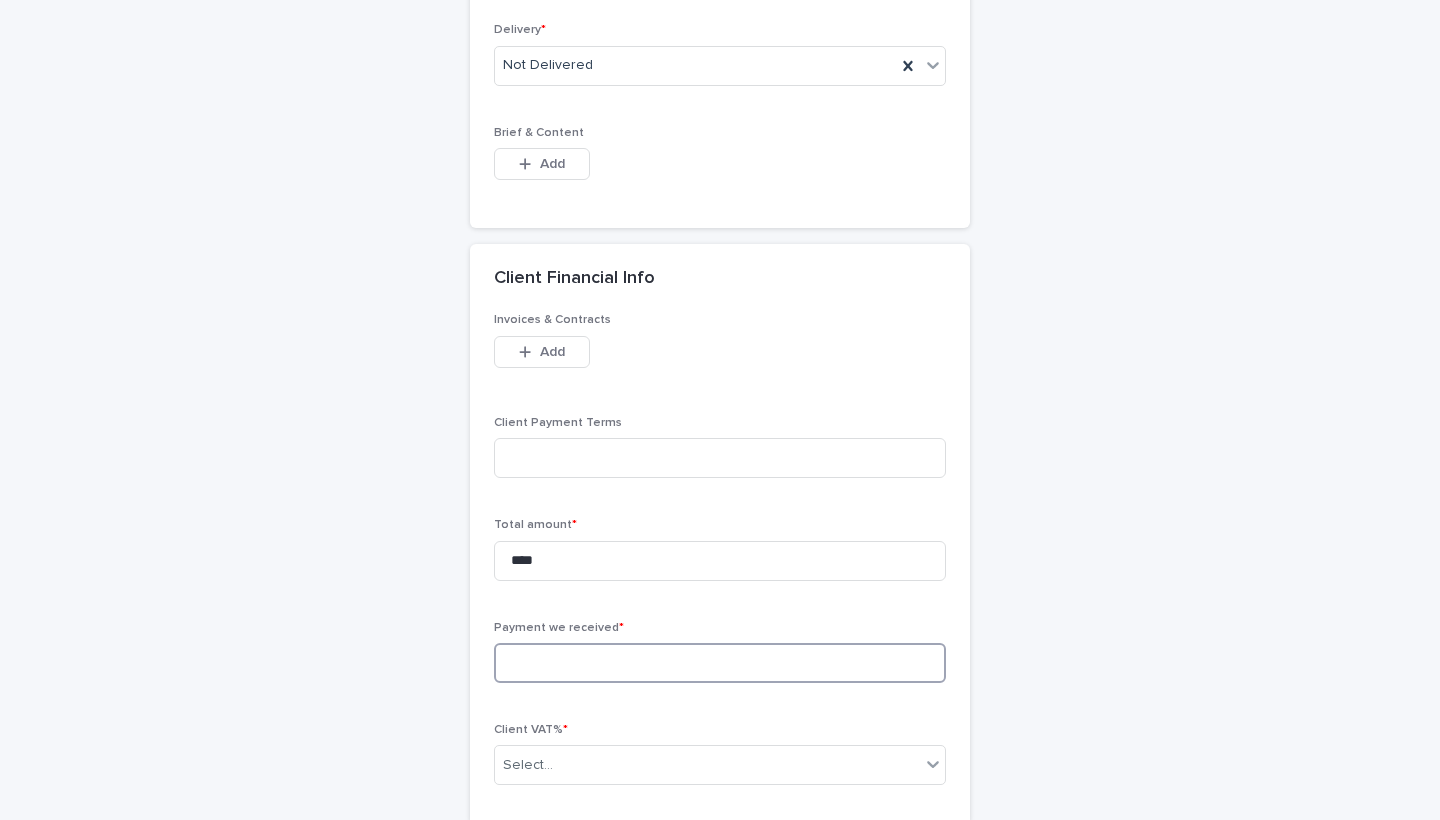 click at bounding box center (720, 663) 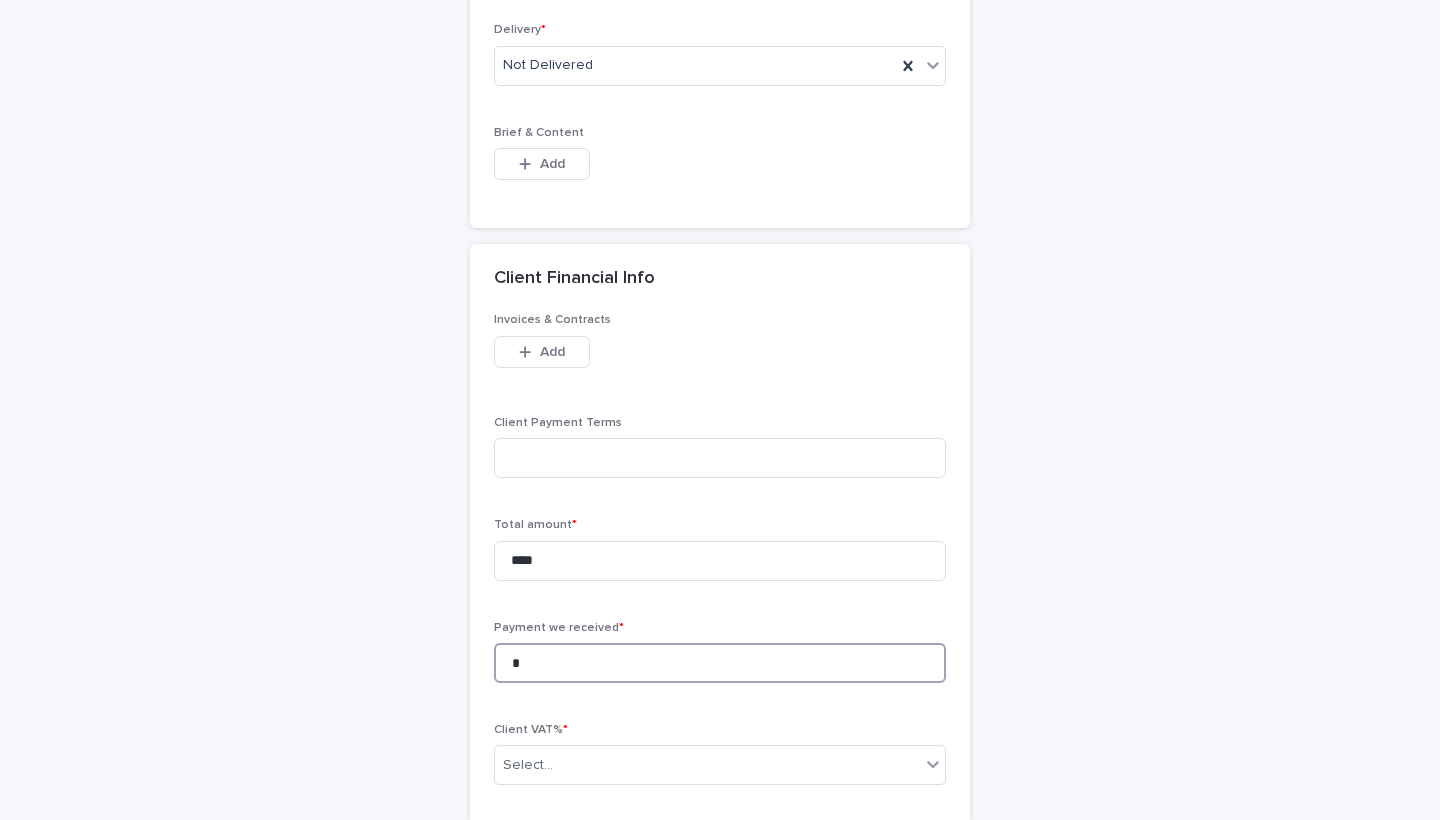 type on "*" 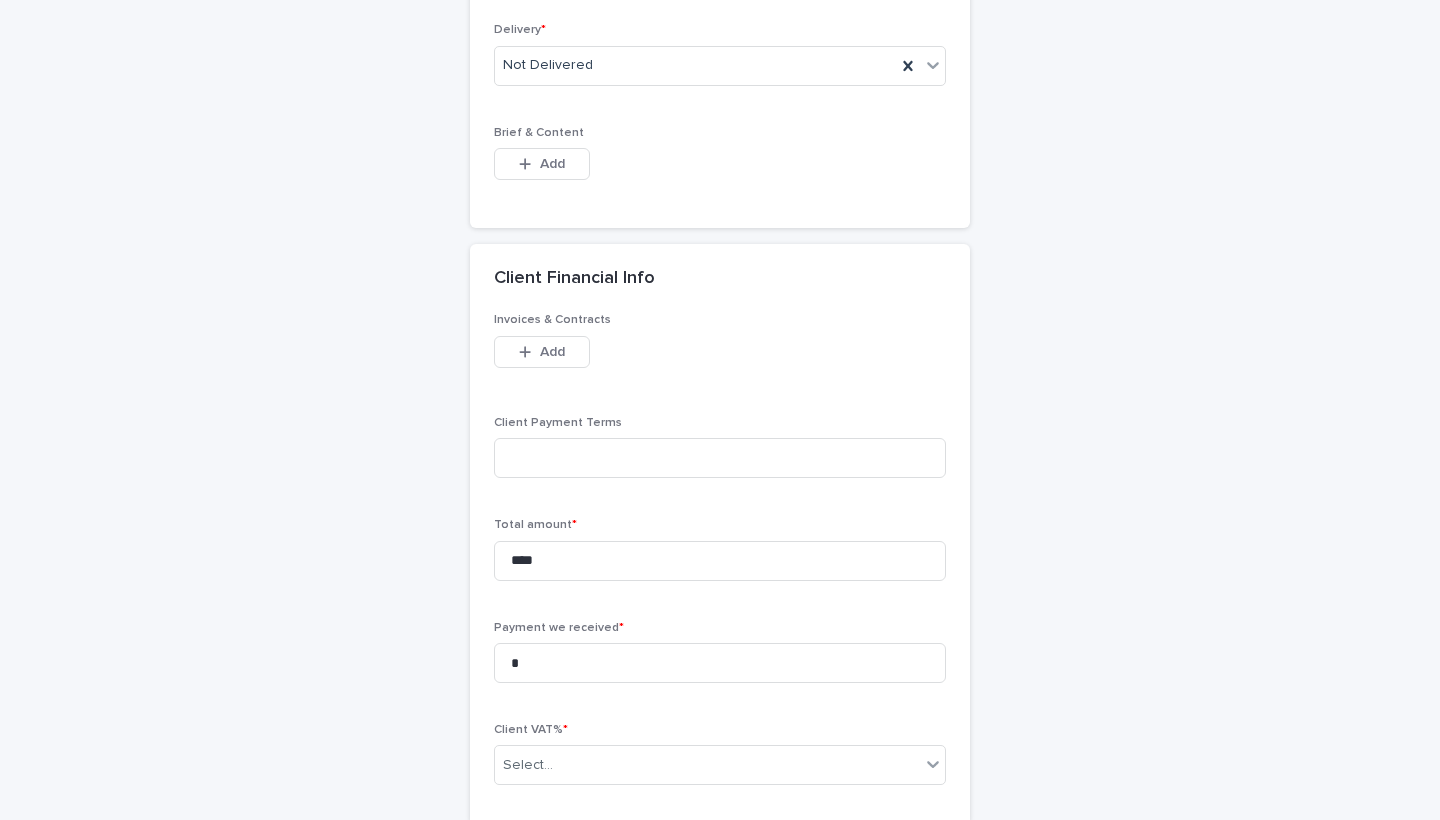click on "Invoices & Contracts This file cannot be opened Download File Add Client Payment Terms Total amount * **** Payment we received  * * Client VAT% * Select..." at bounding box center (720, 557) 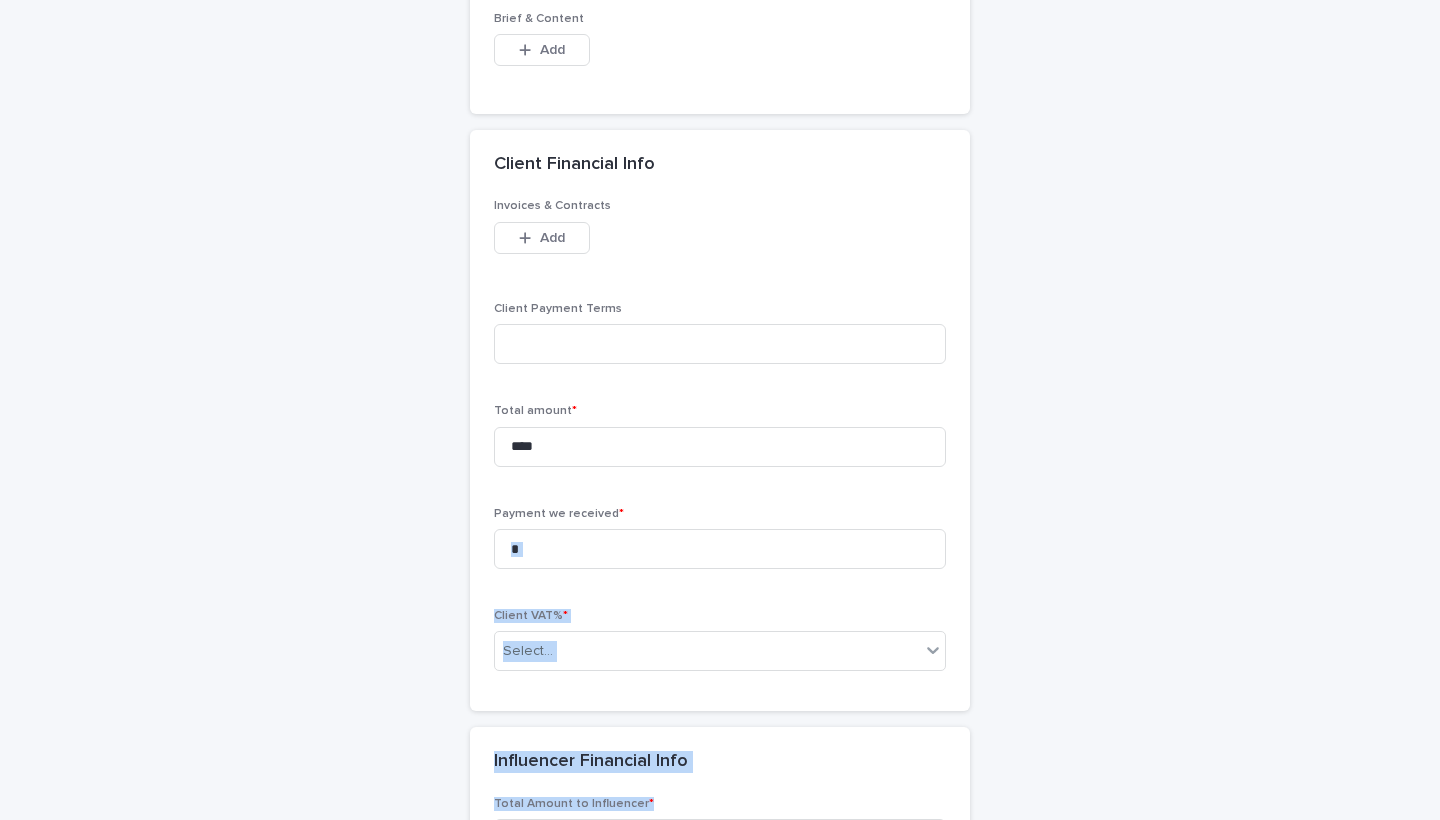 drag, startPoint x: 1005, startPoint y: 661, endPoint x: 1016, endPoint y: 819, distance: 158.38245 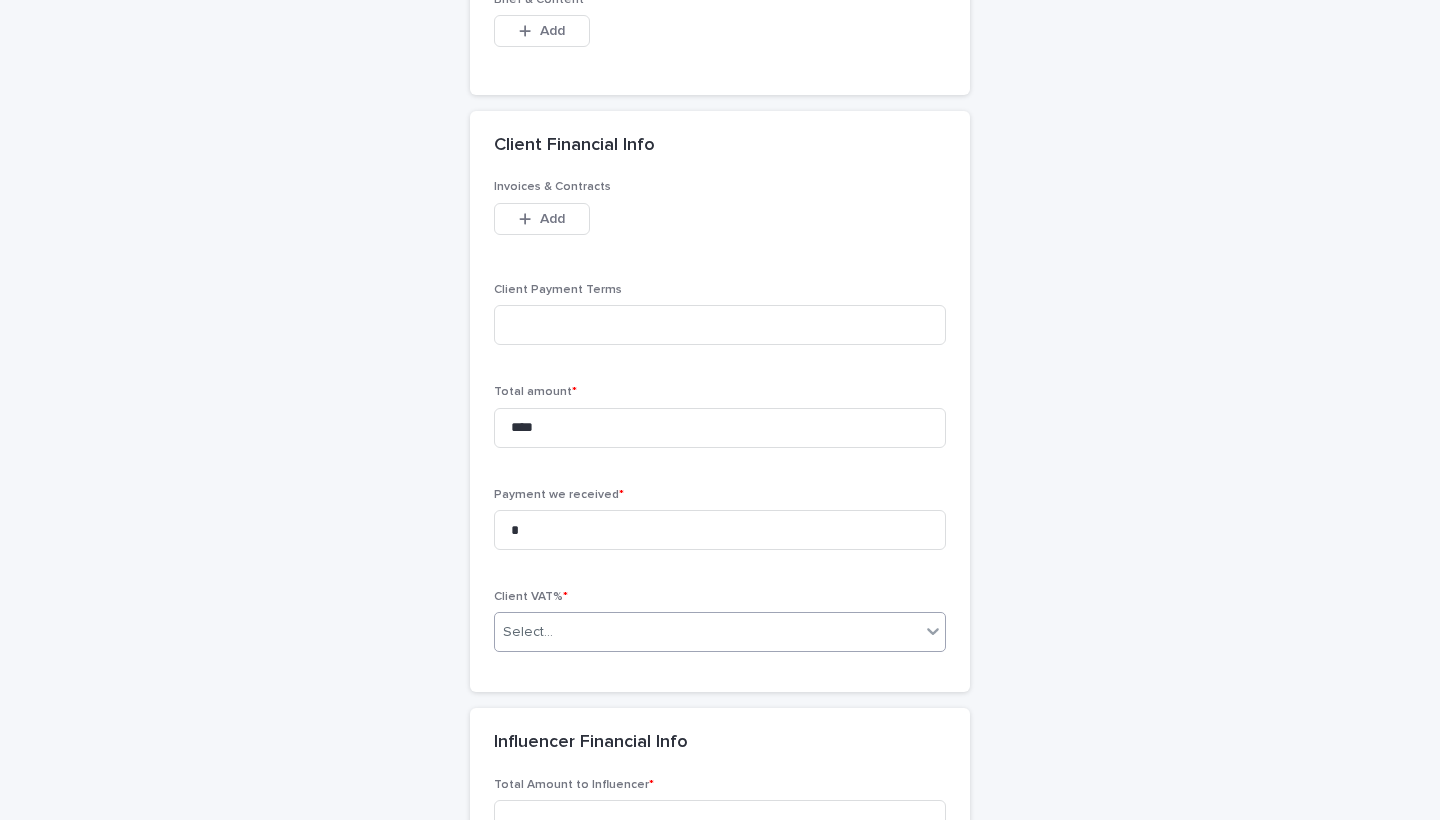 click at bounding box center (933, 631) 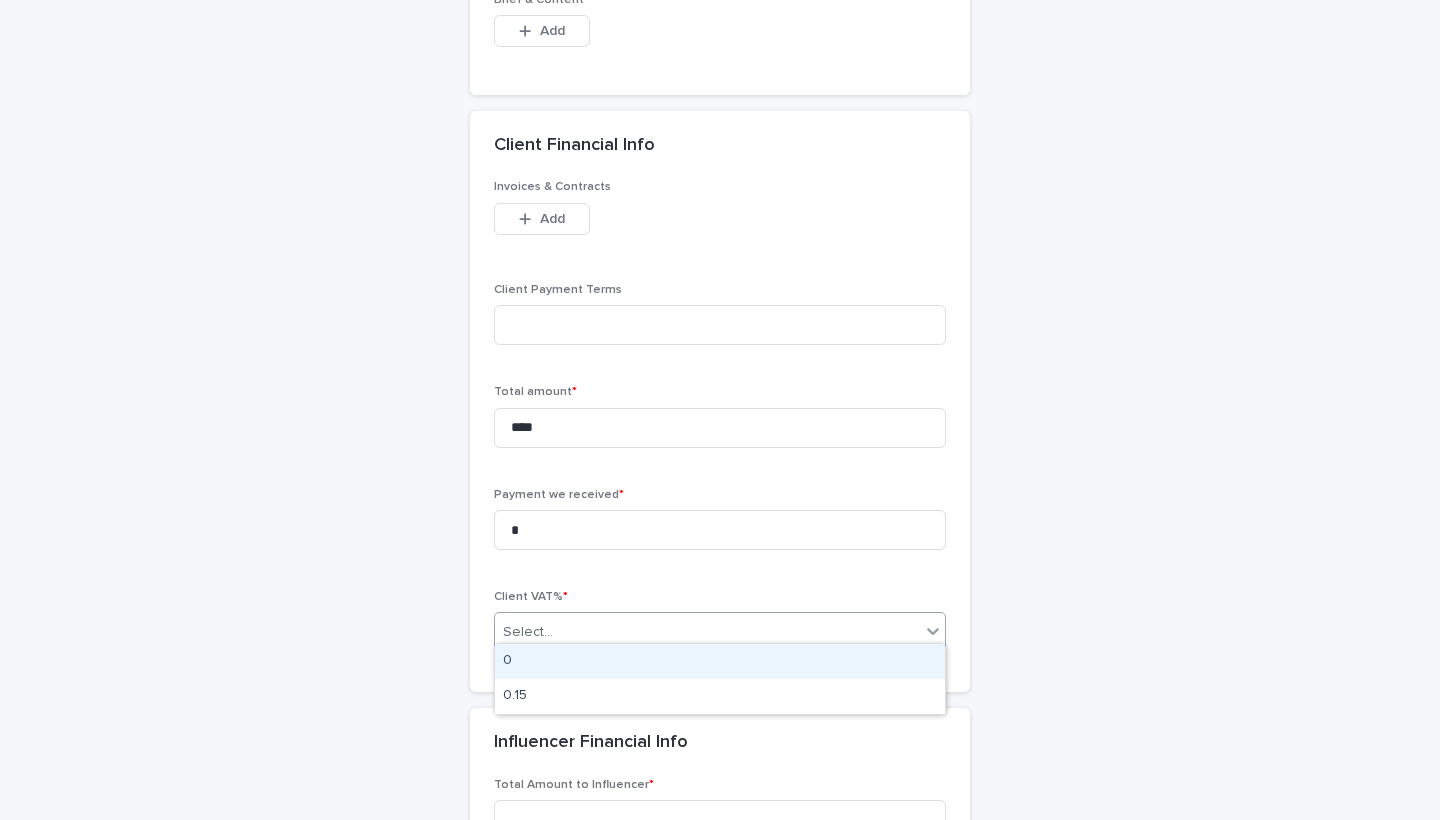 click on "Select..." at bounding box center (707, 632) 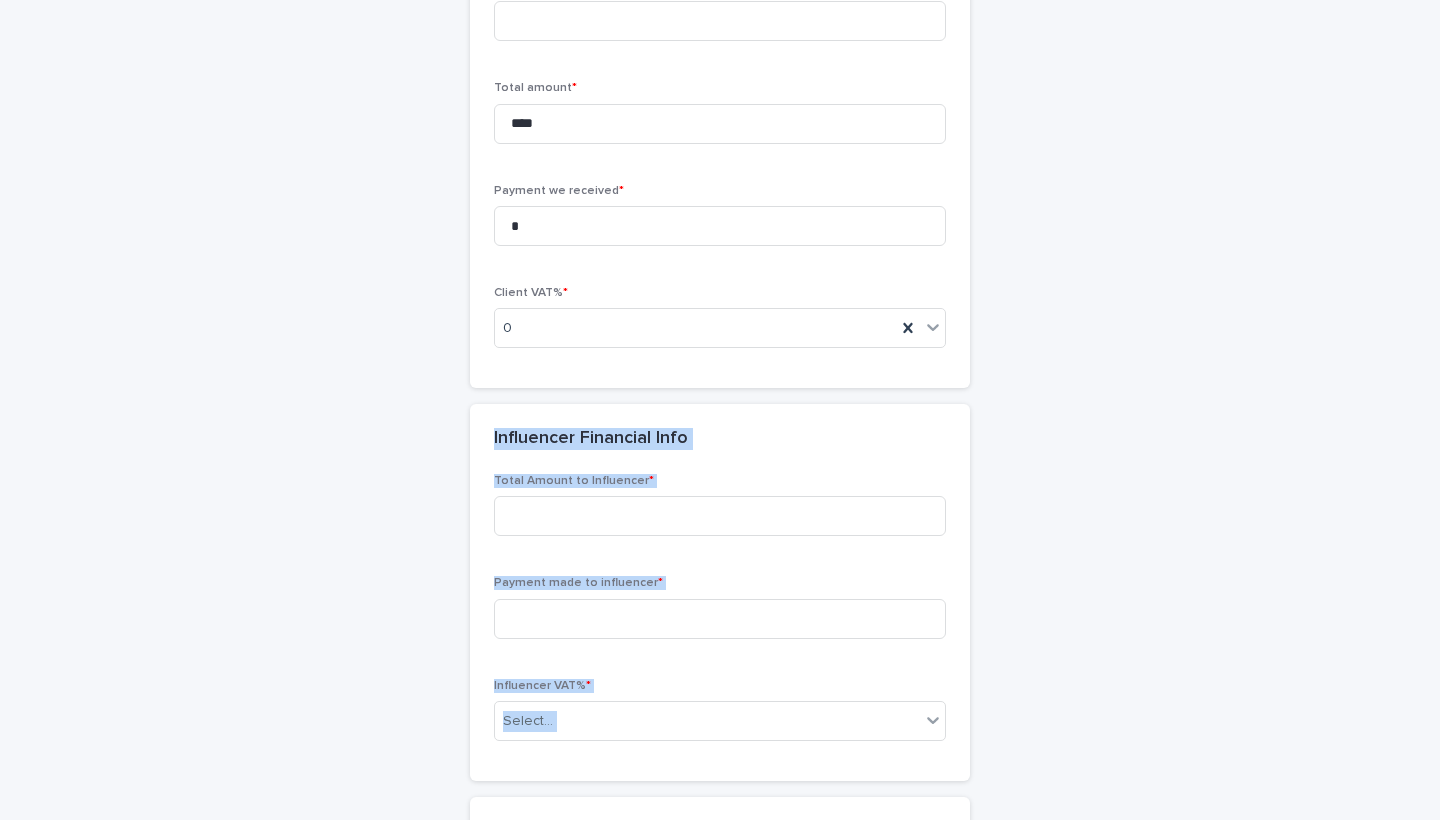 drag, startPoint x: 1121, startPoint y: 607, endPoint x: 1137, endPoint y: 819, distance: 212.60292 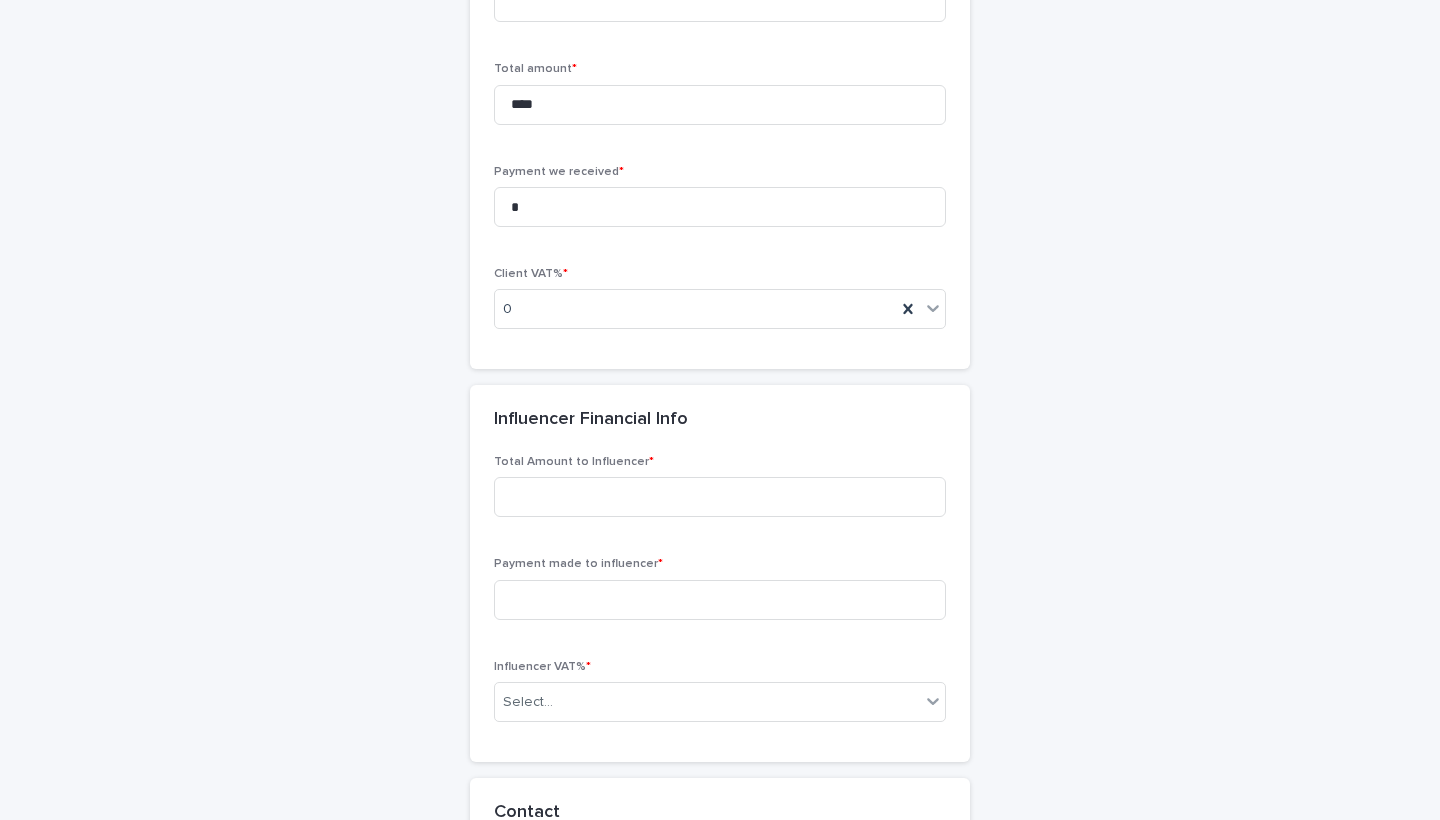 click on "**********" at bounding box center (720, -60) 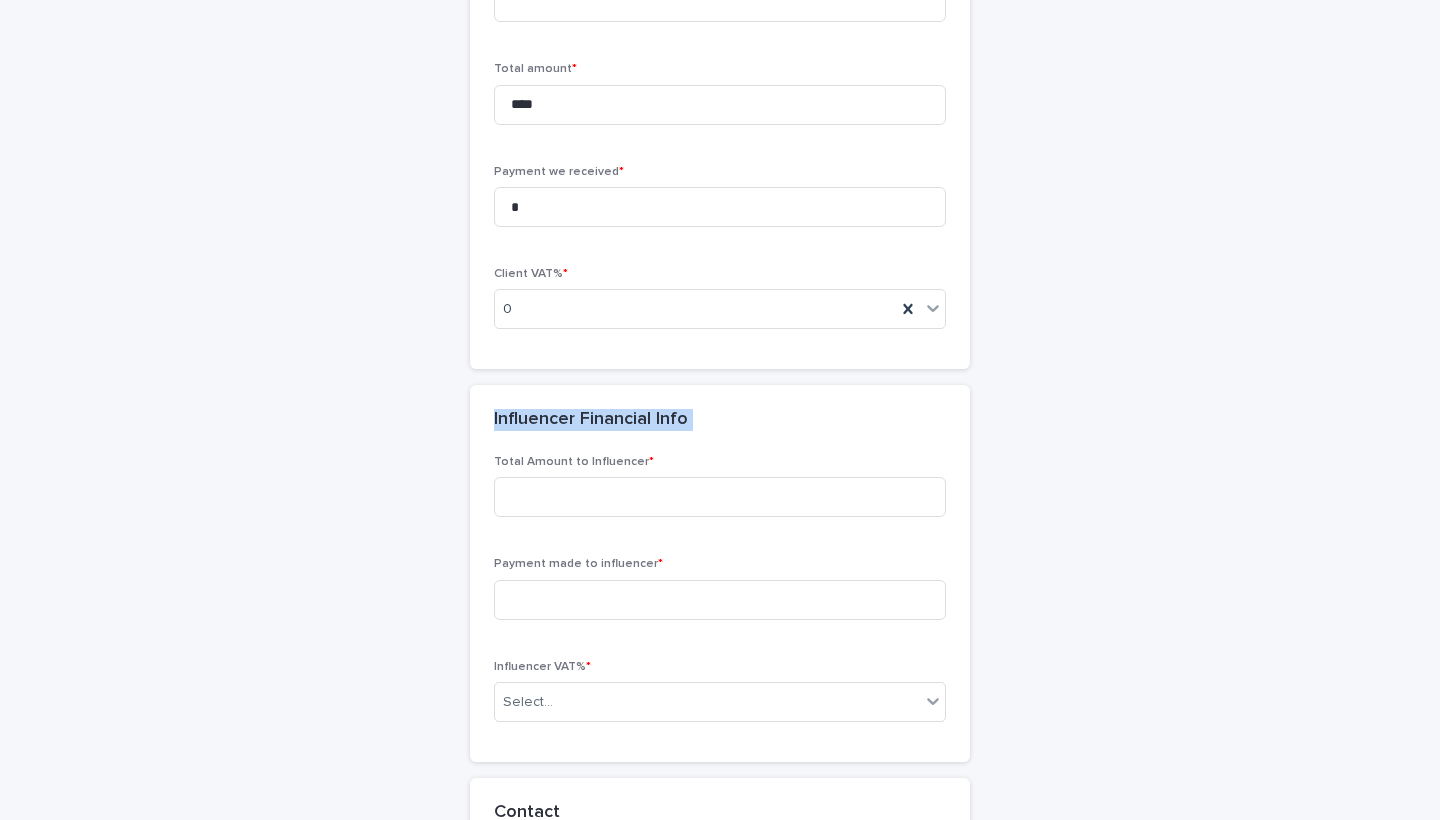 drag, startPoint x: 492, startPoint y: 408, endPoint x: 698, endPoint y: 419, distance: 206.29349 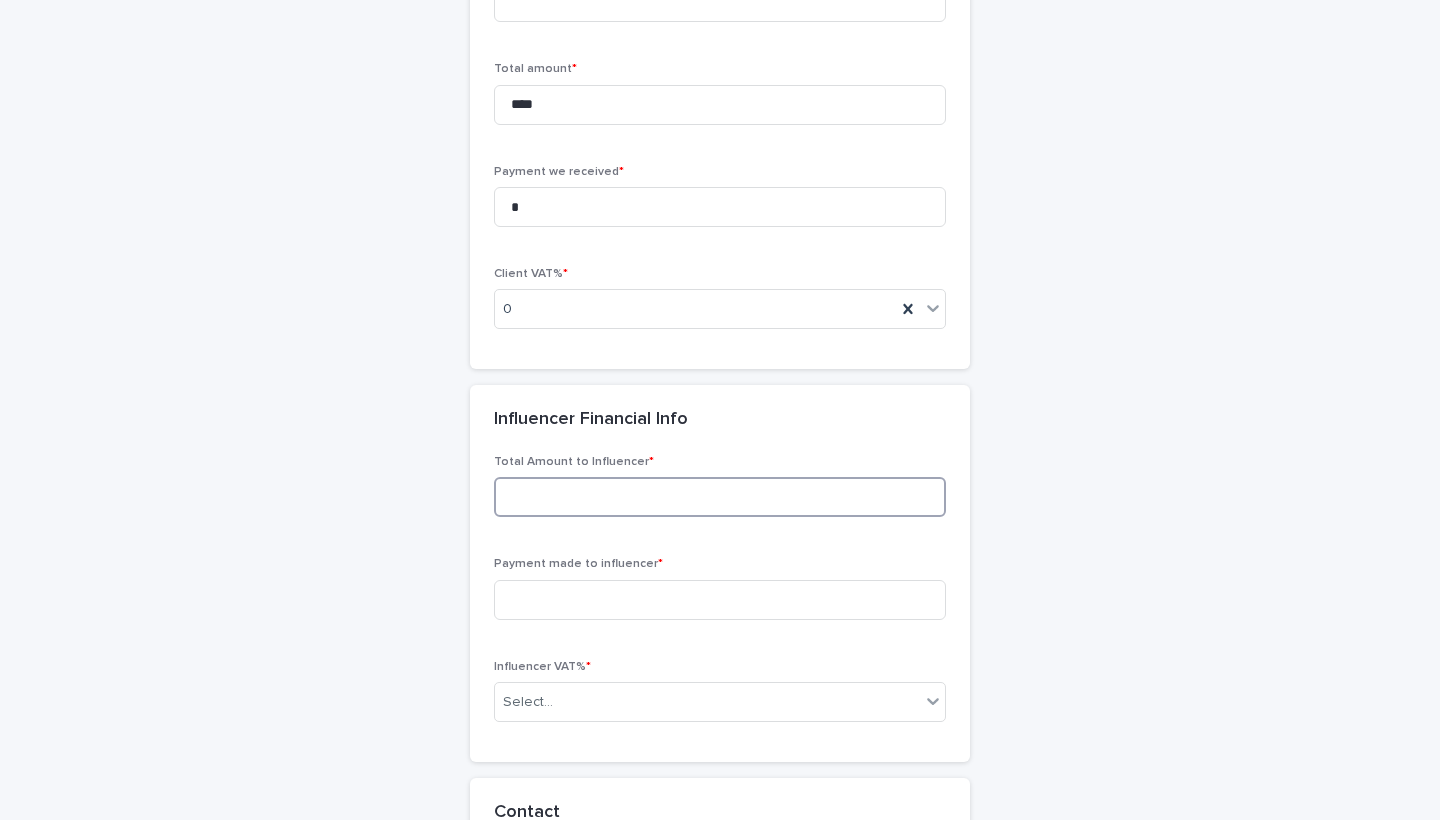 click at bounding box center [720, 497] 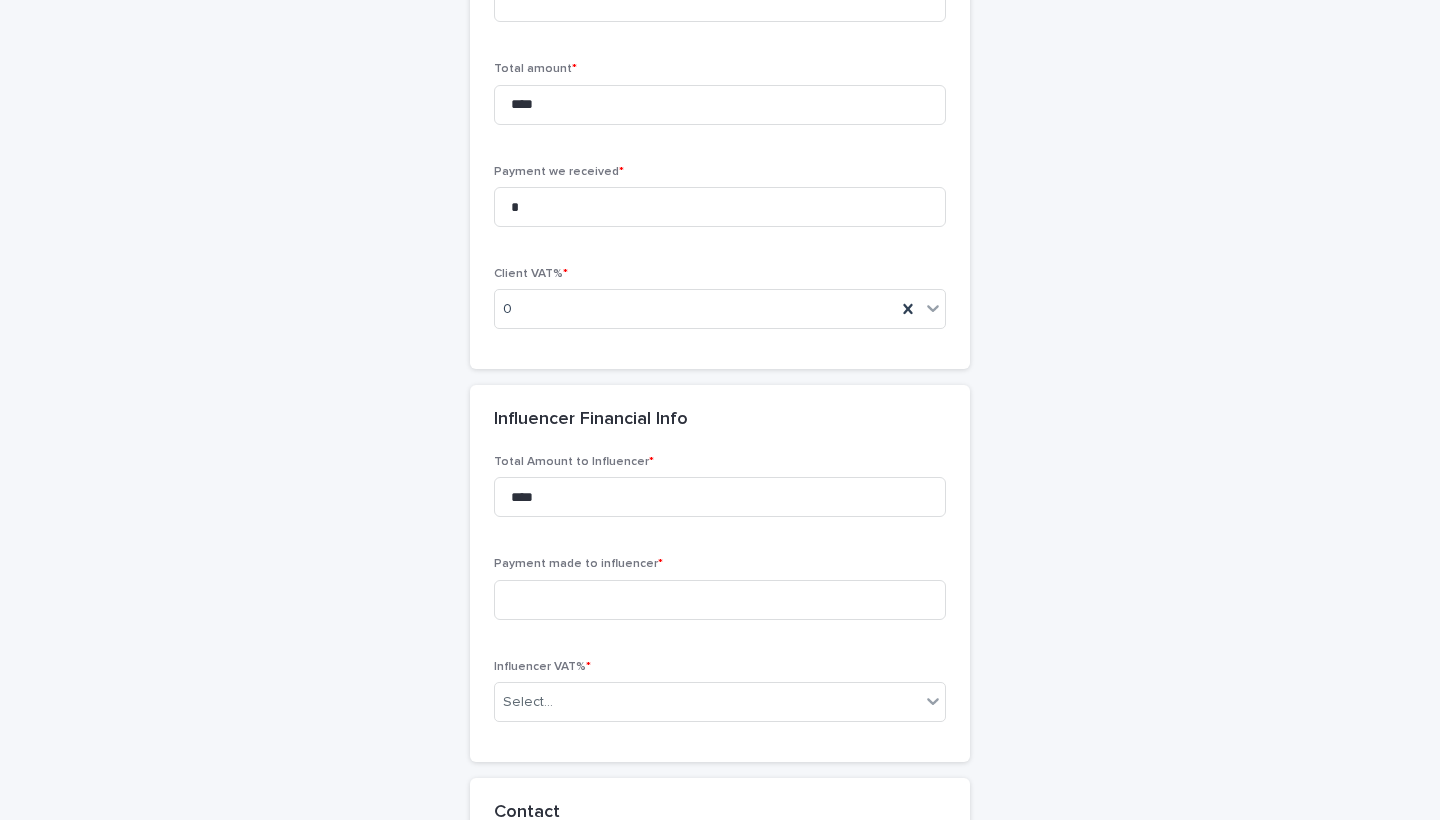 click on "Total Amount to Influencer * ****" at bounding box center (720, 494) 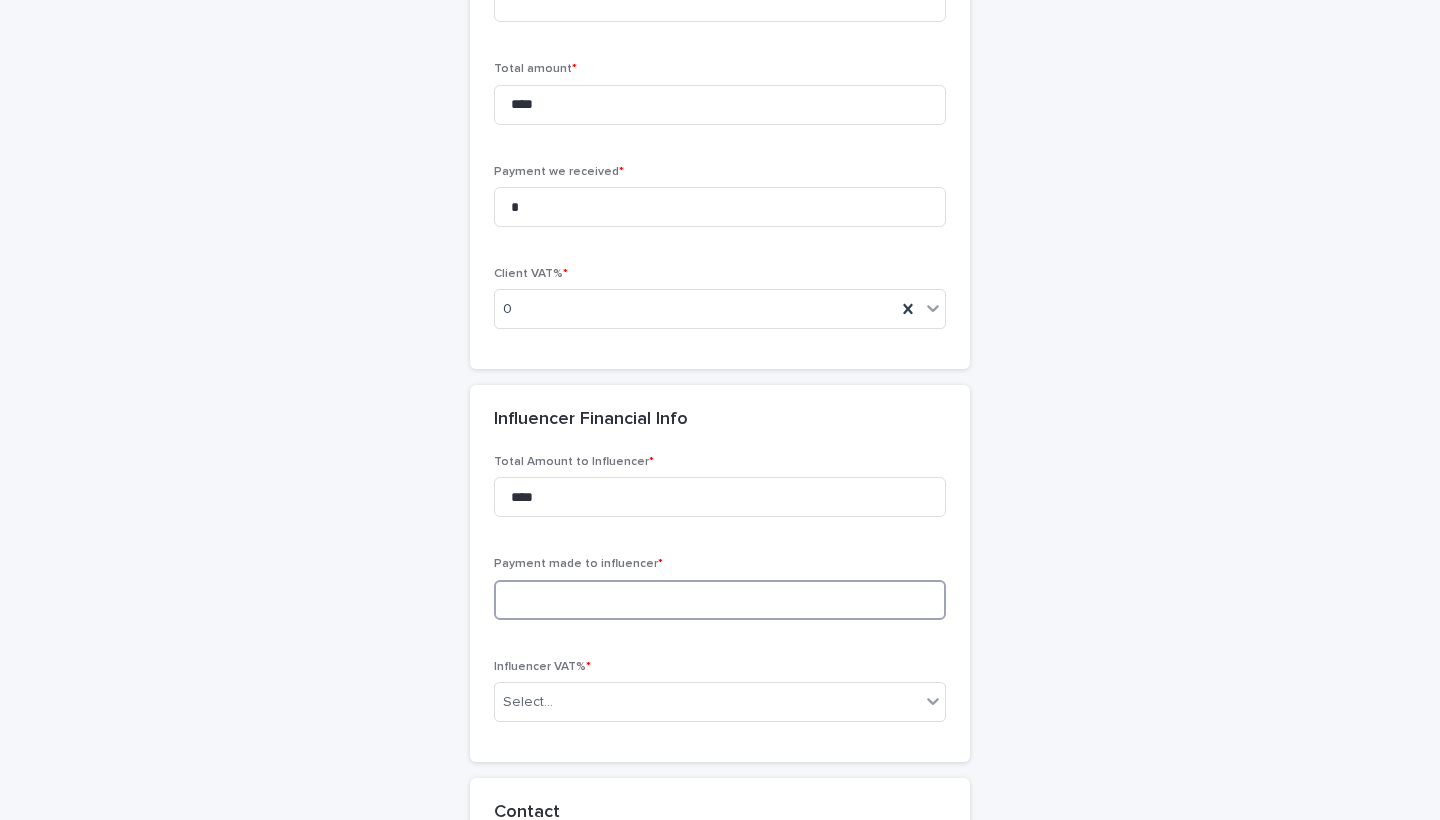 click at bounding box center [720, 600] 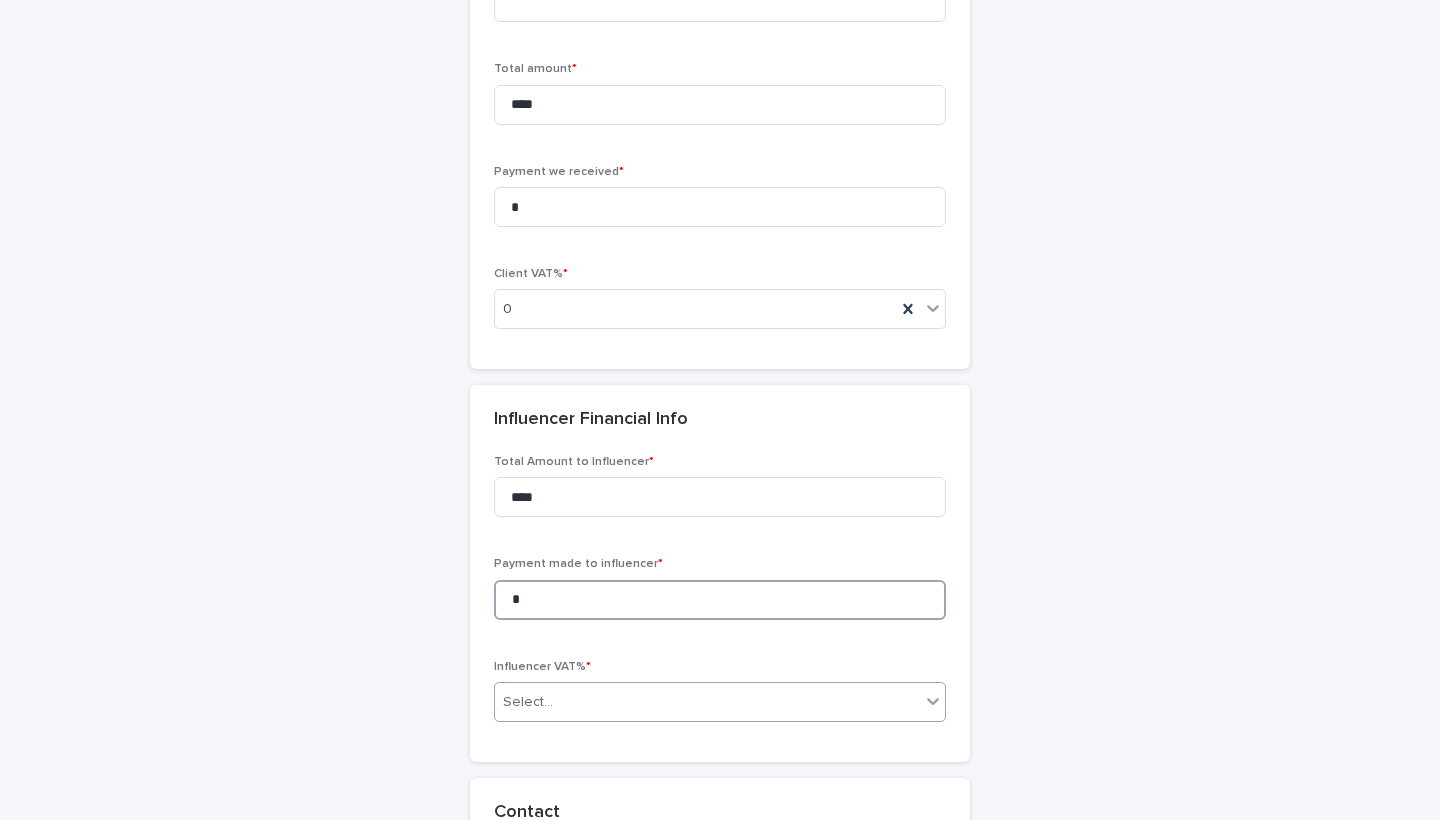 type on "*" 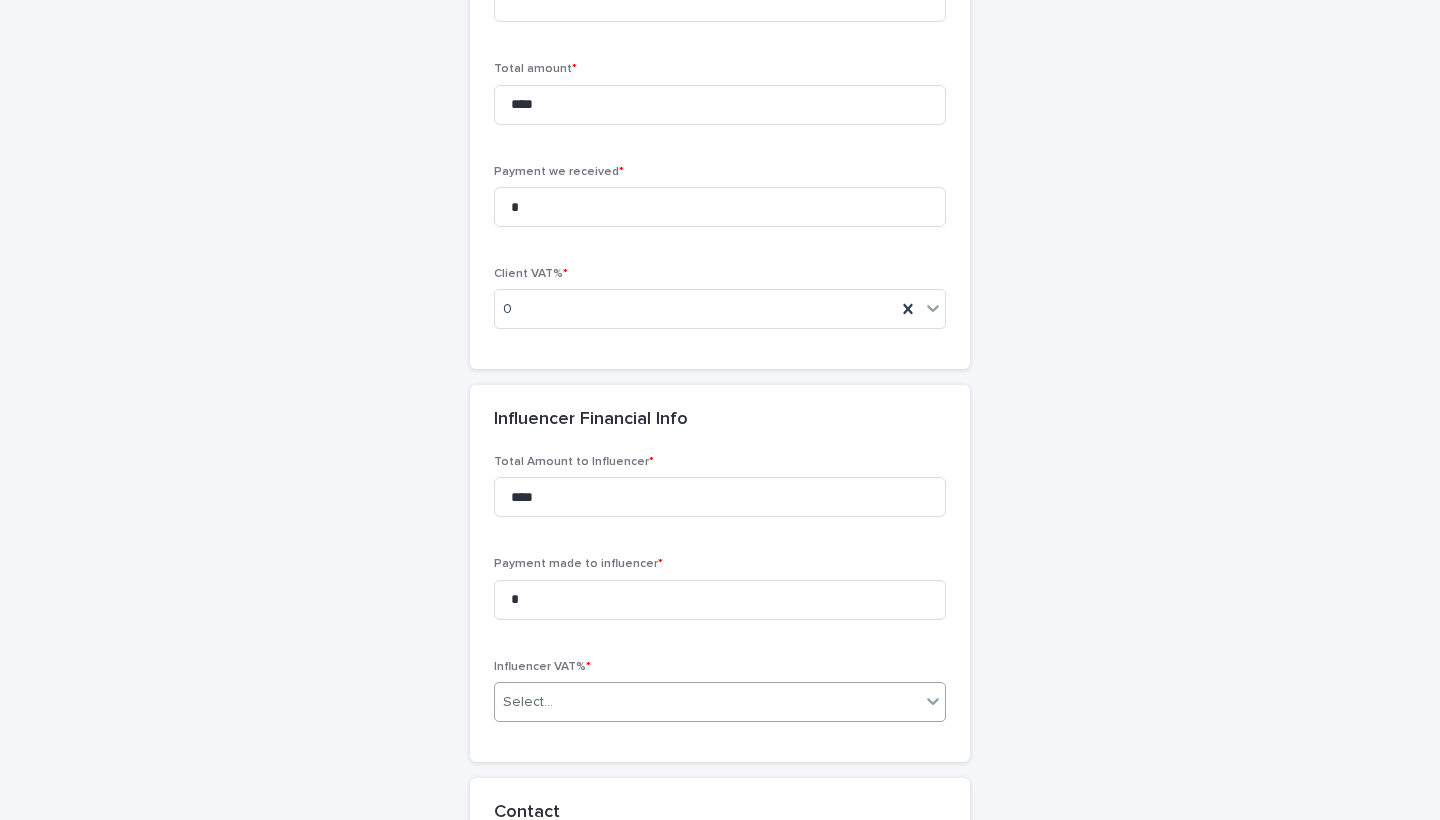 click on "Select..." at bounding box center [707, 702] 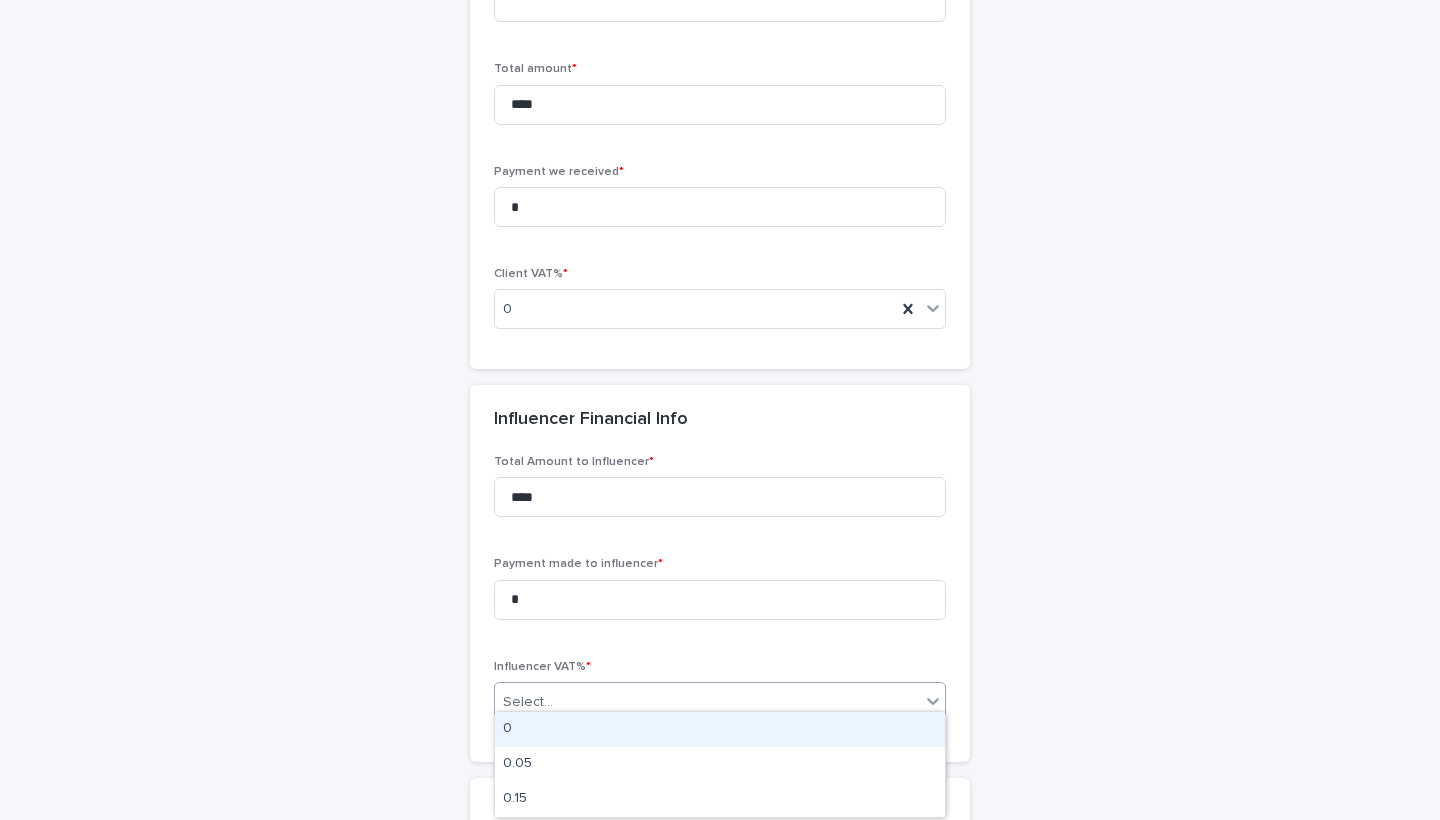 click on "0" at bounding box center [720, 729] 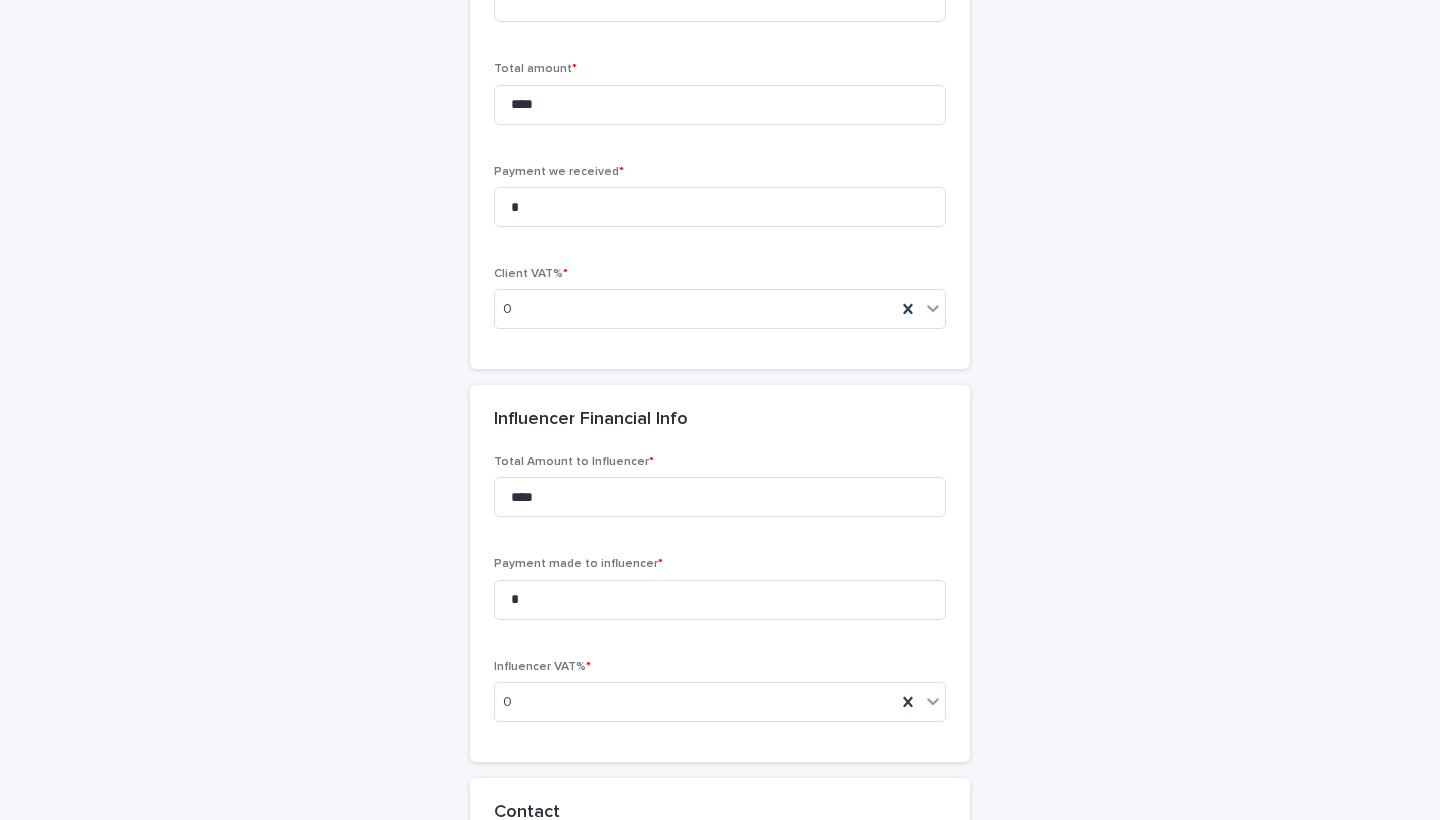 click on "**********" at bounding box center [720, -10] 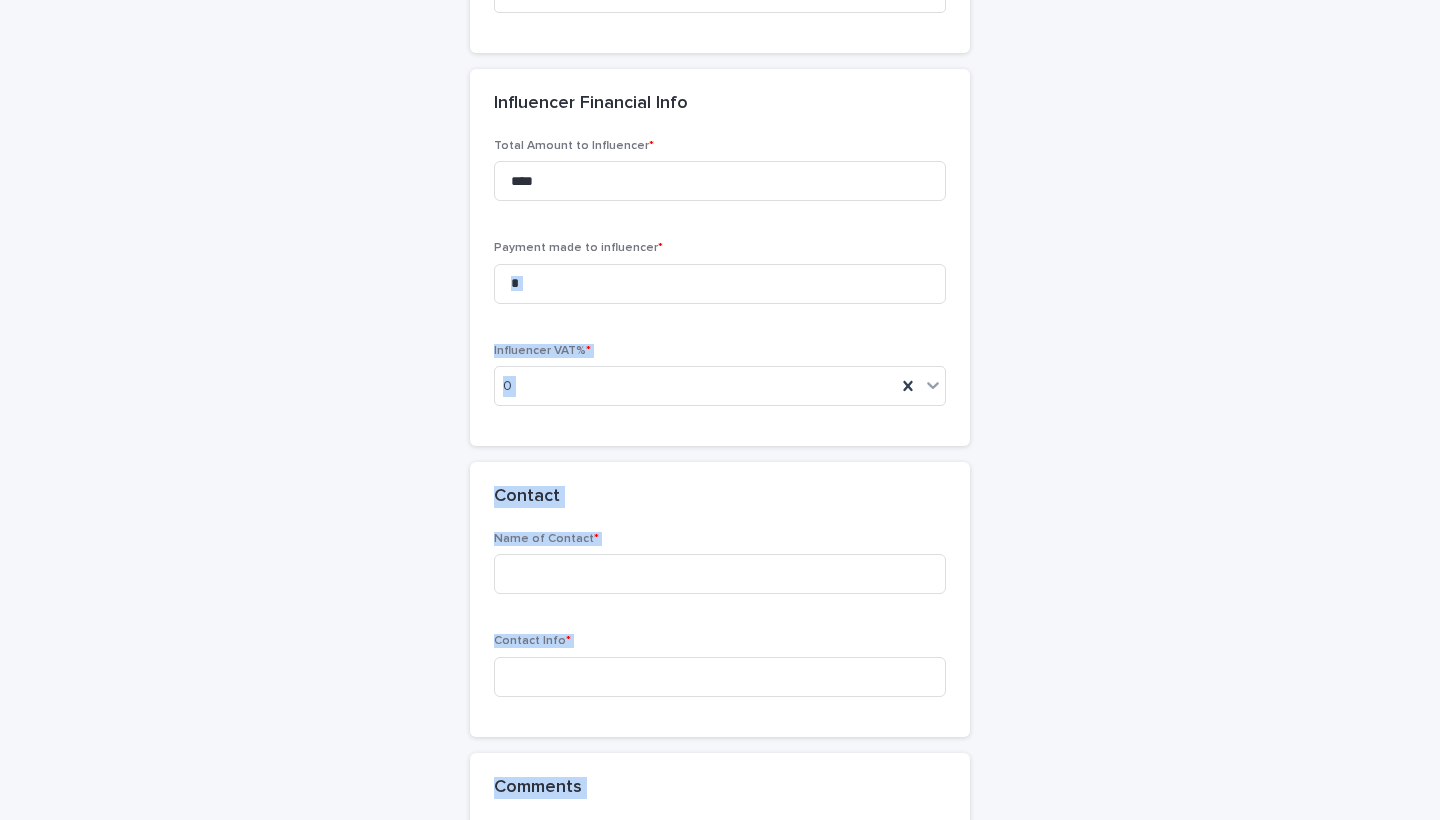 drag, startPoint x: 1124, startPoint y: 569, endPoint x: 1128, endPoint y: 811, distance: 242.03305 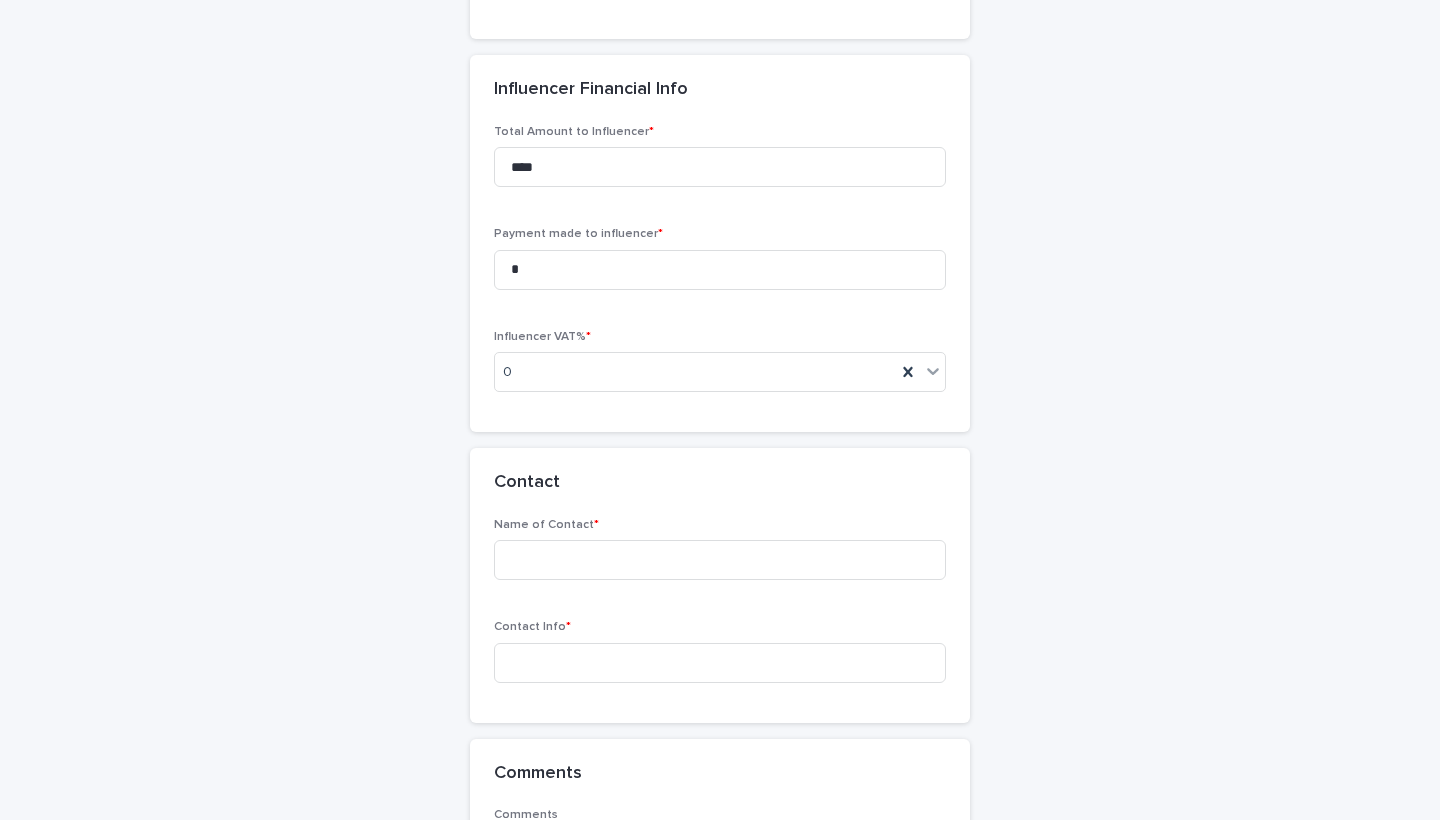 click on "**********" at bounding box center [720, -390] 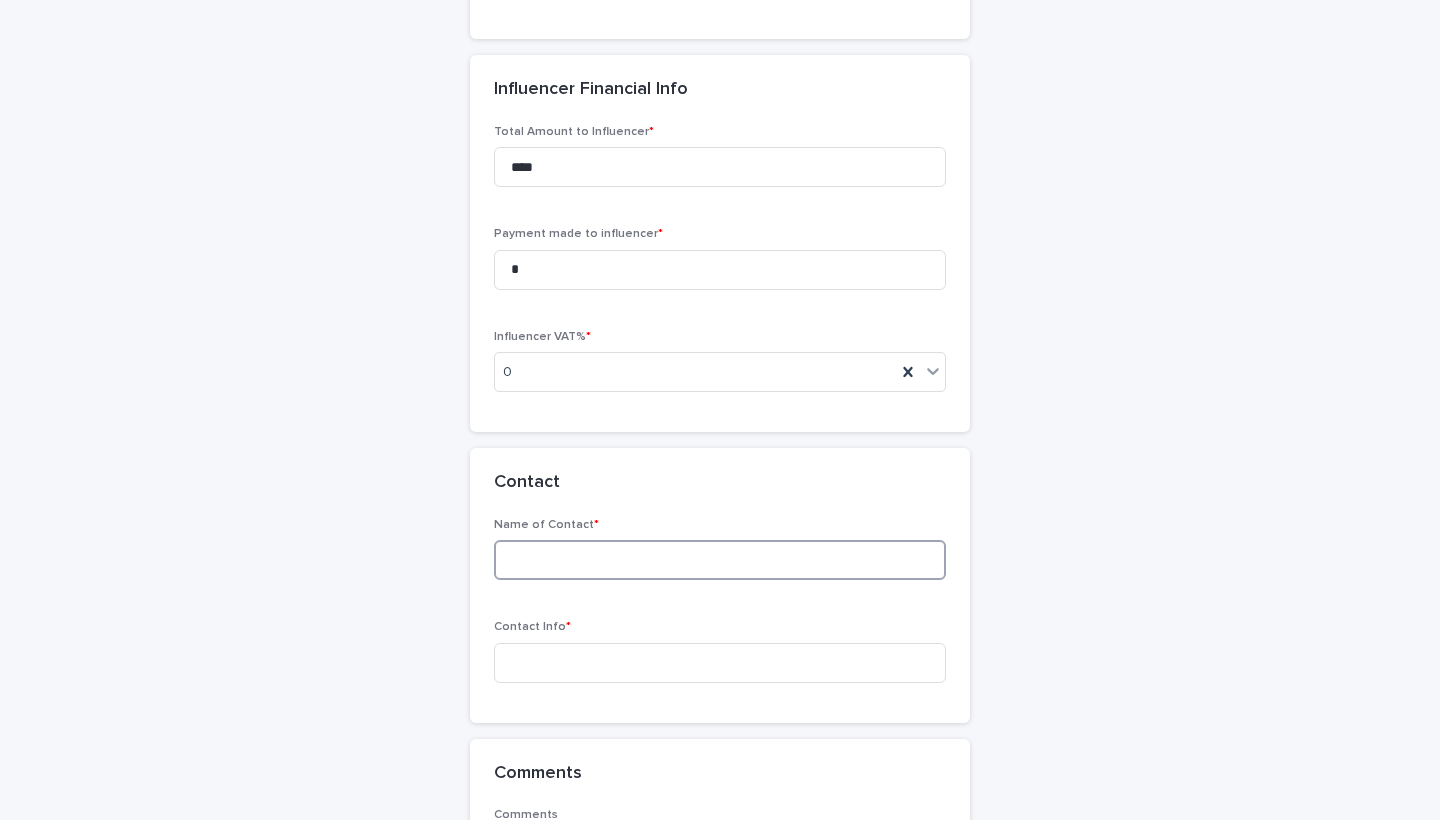 click at bounding box center [720, 560] 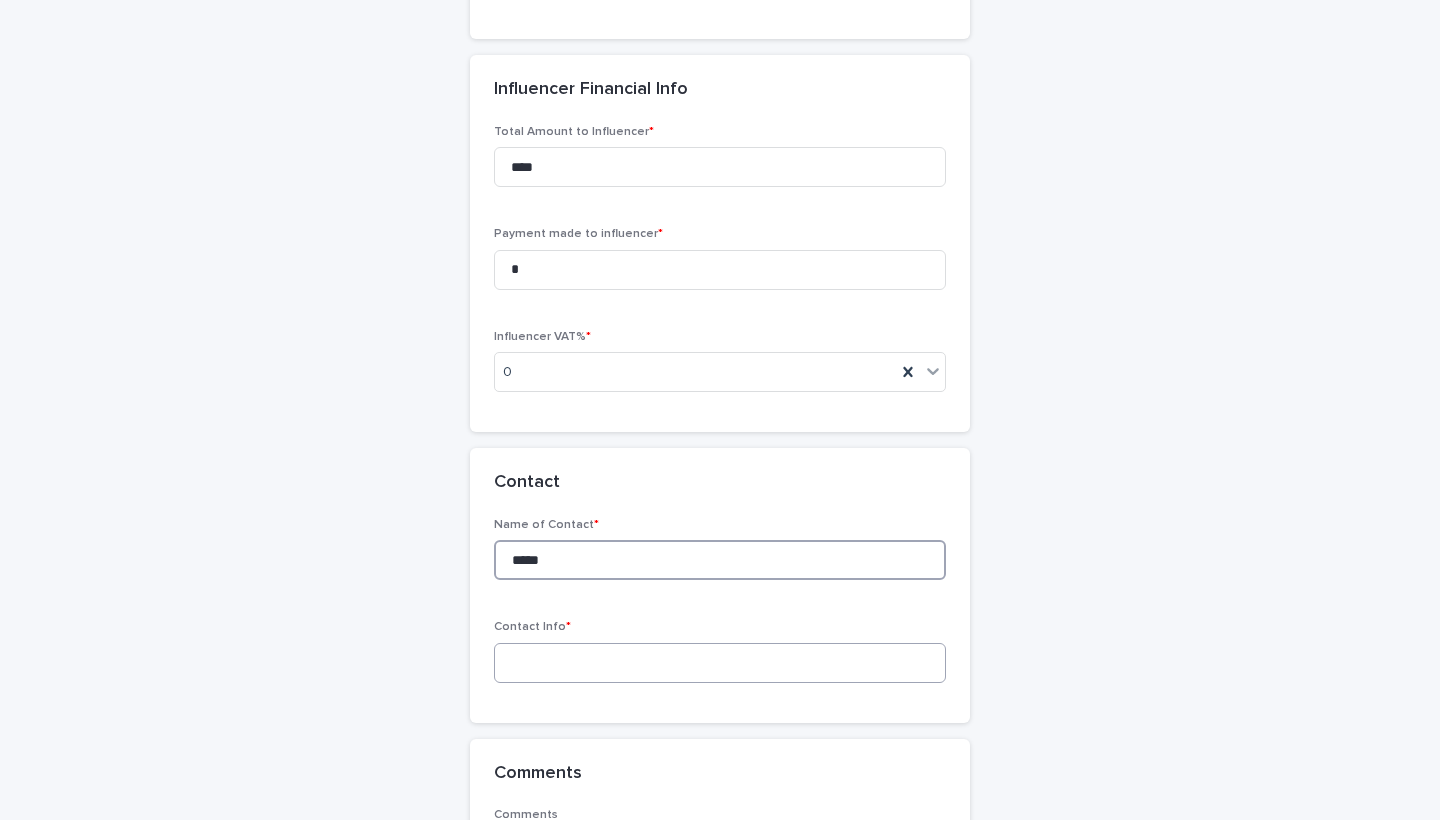 type on "*****" 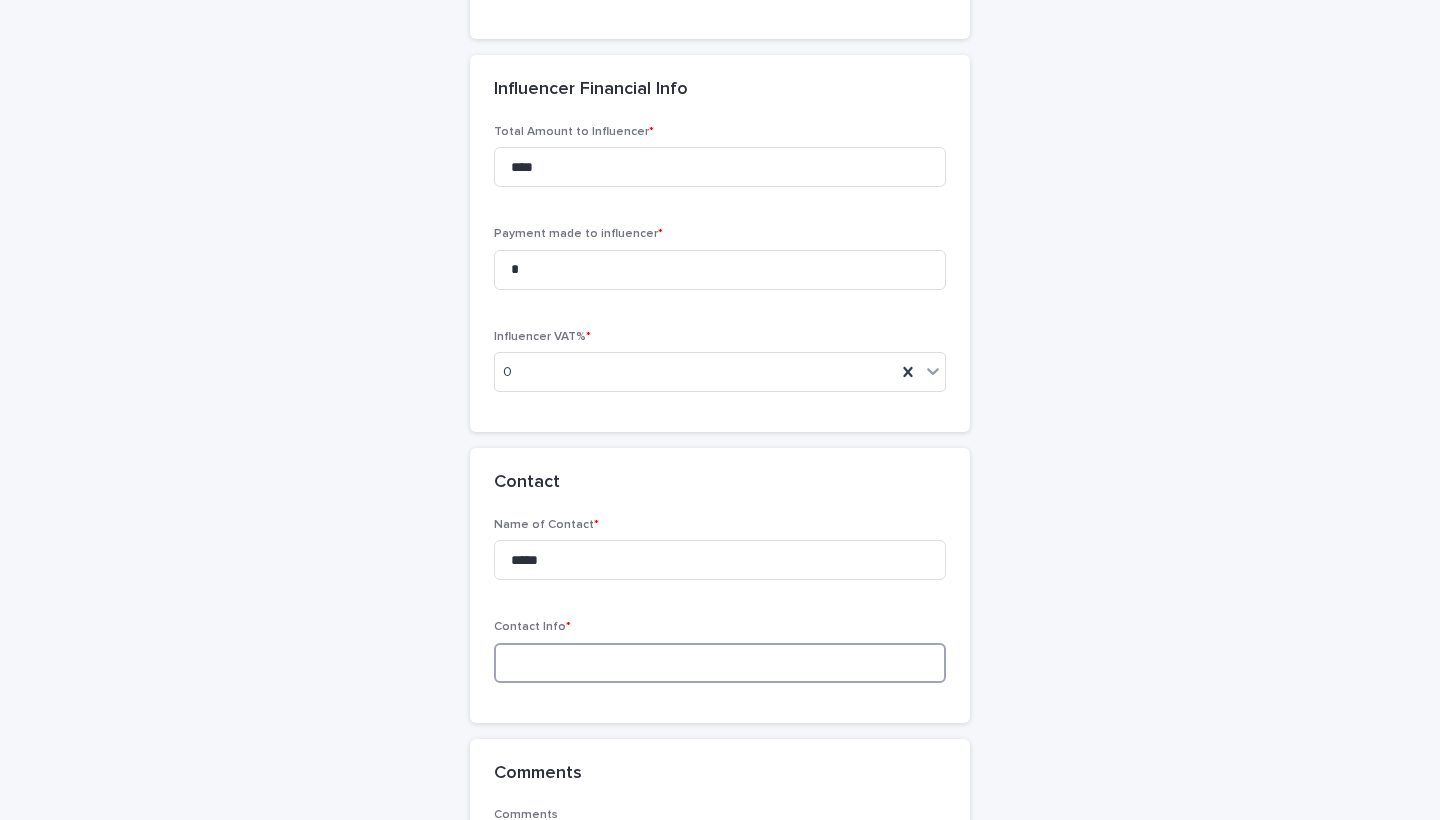 click at bounding box center [720, 663] 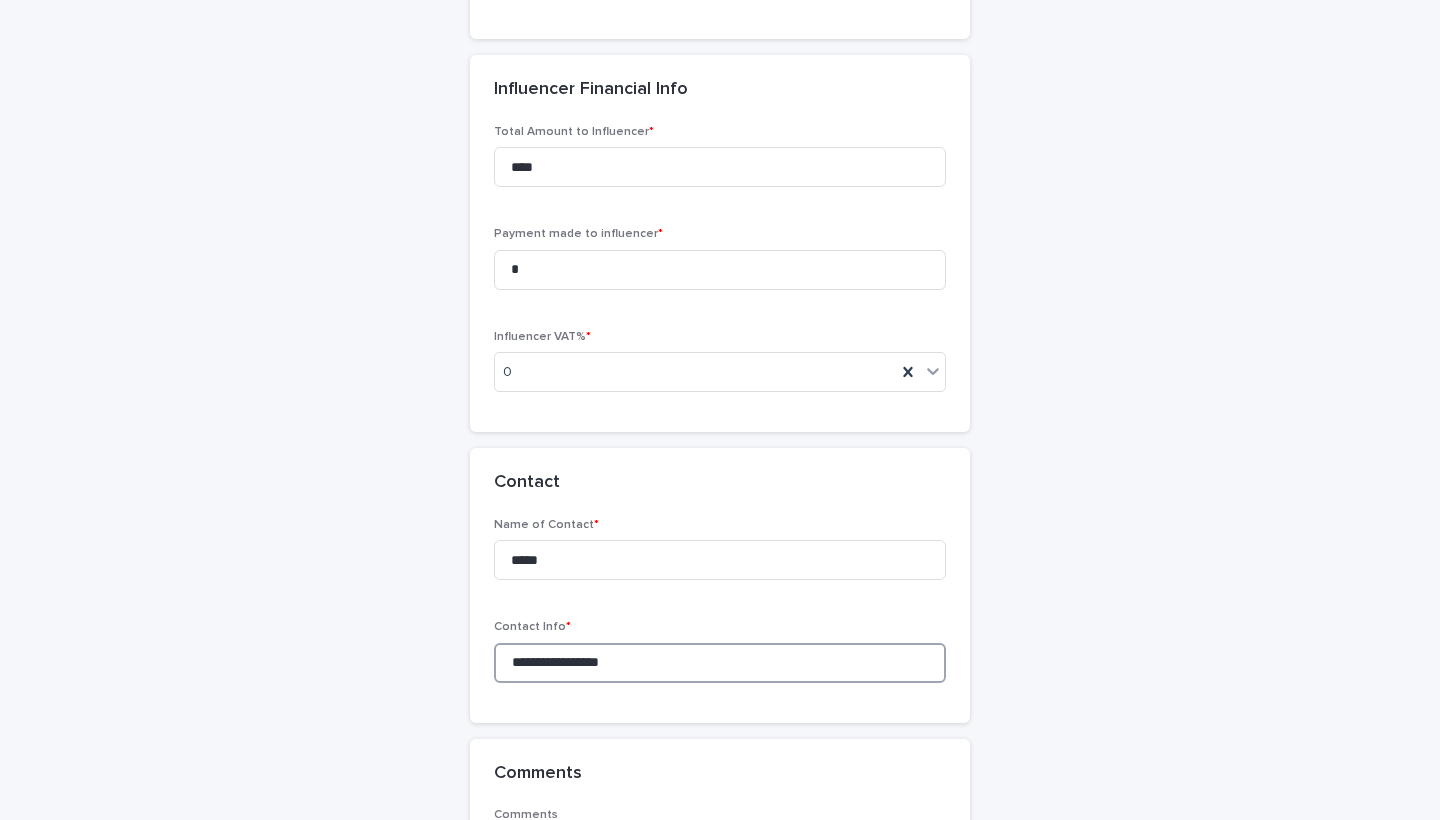 type on "**********" 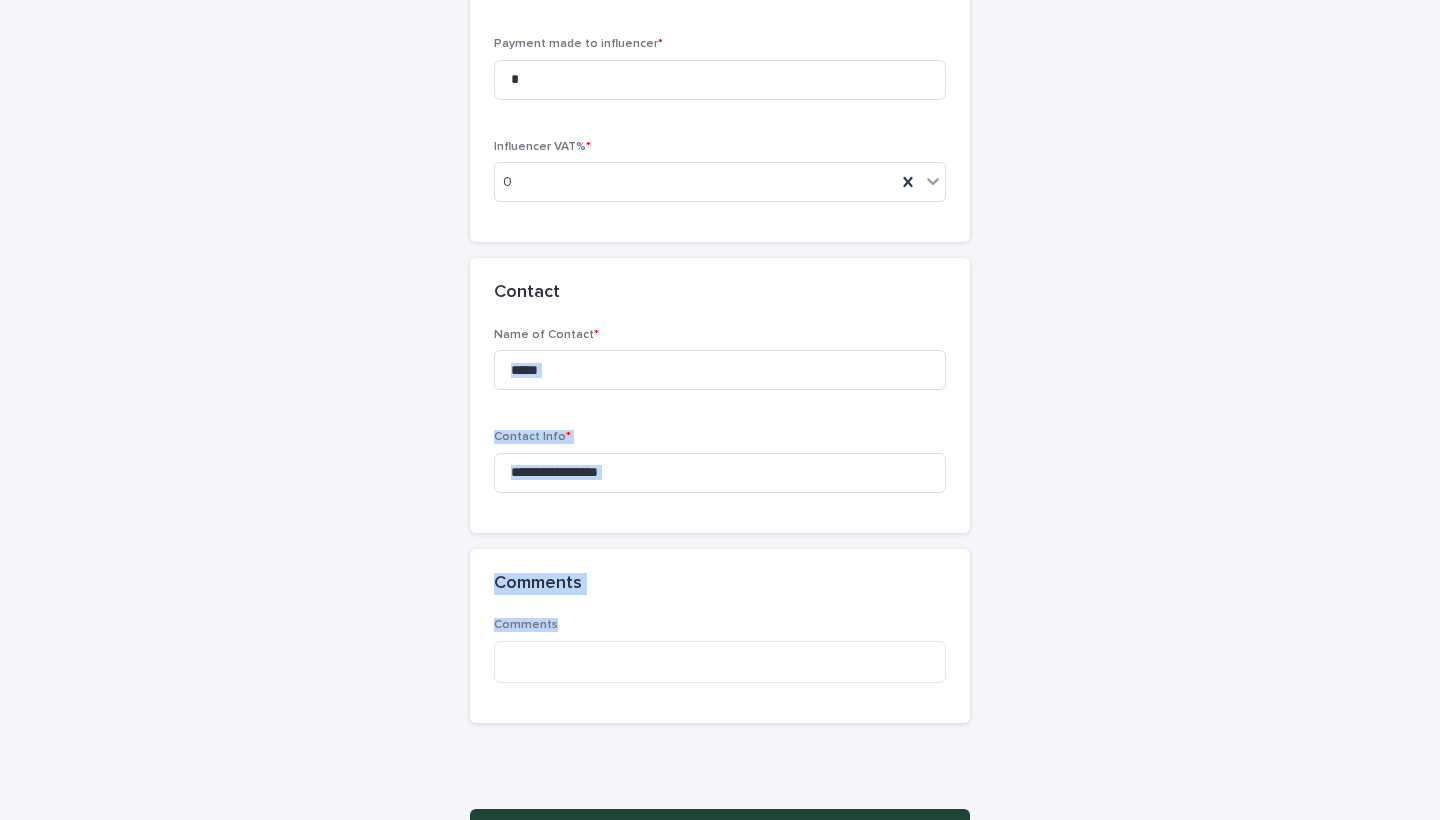 scroll, scrollTop: 2165, scrollLeft: 0, axis: vertical 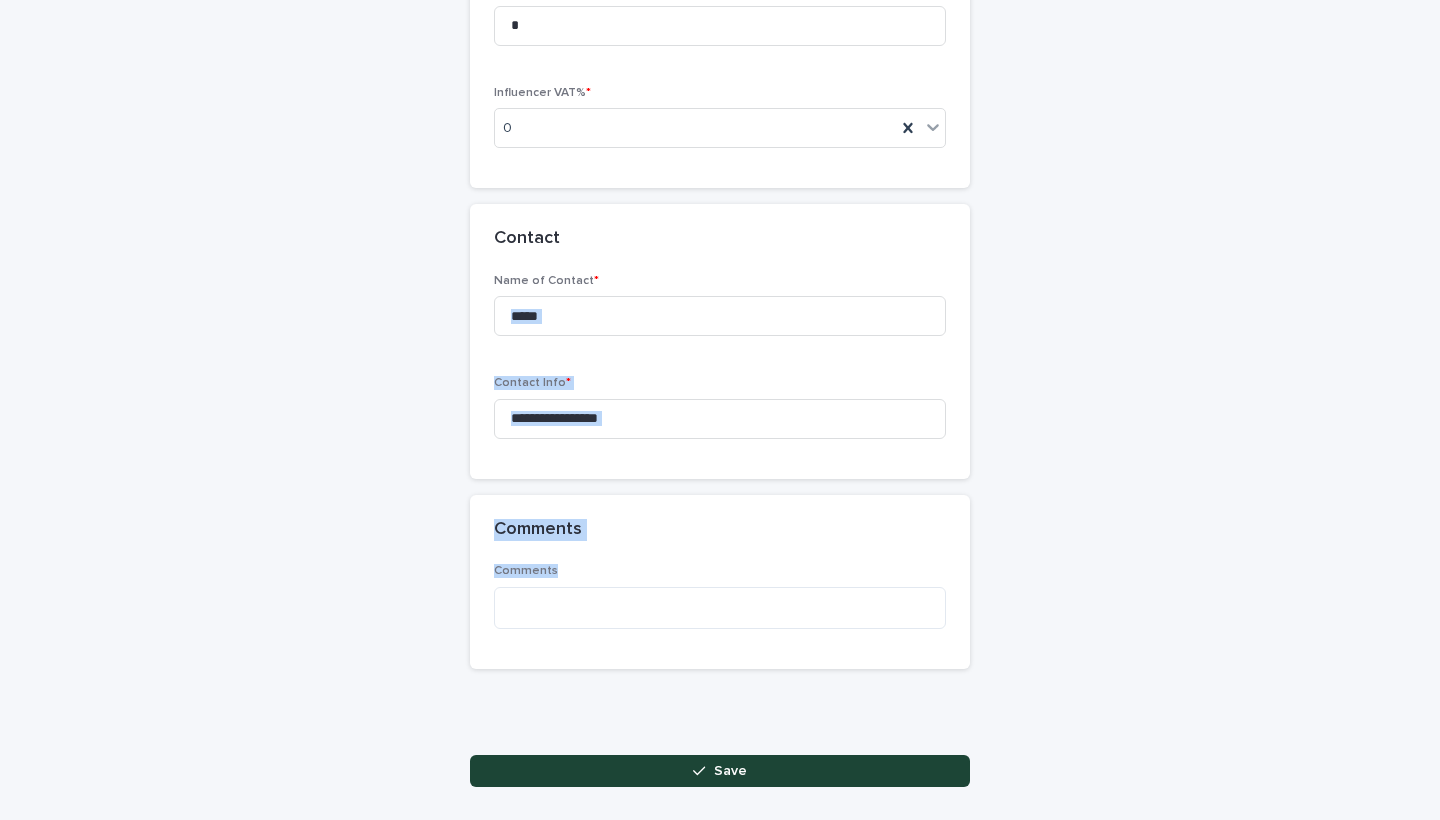 drag, startPoint x: 1035, startPoint y: 564, endPoint x: 1113, endPoint y: 803, distance: 251.40605 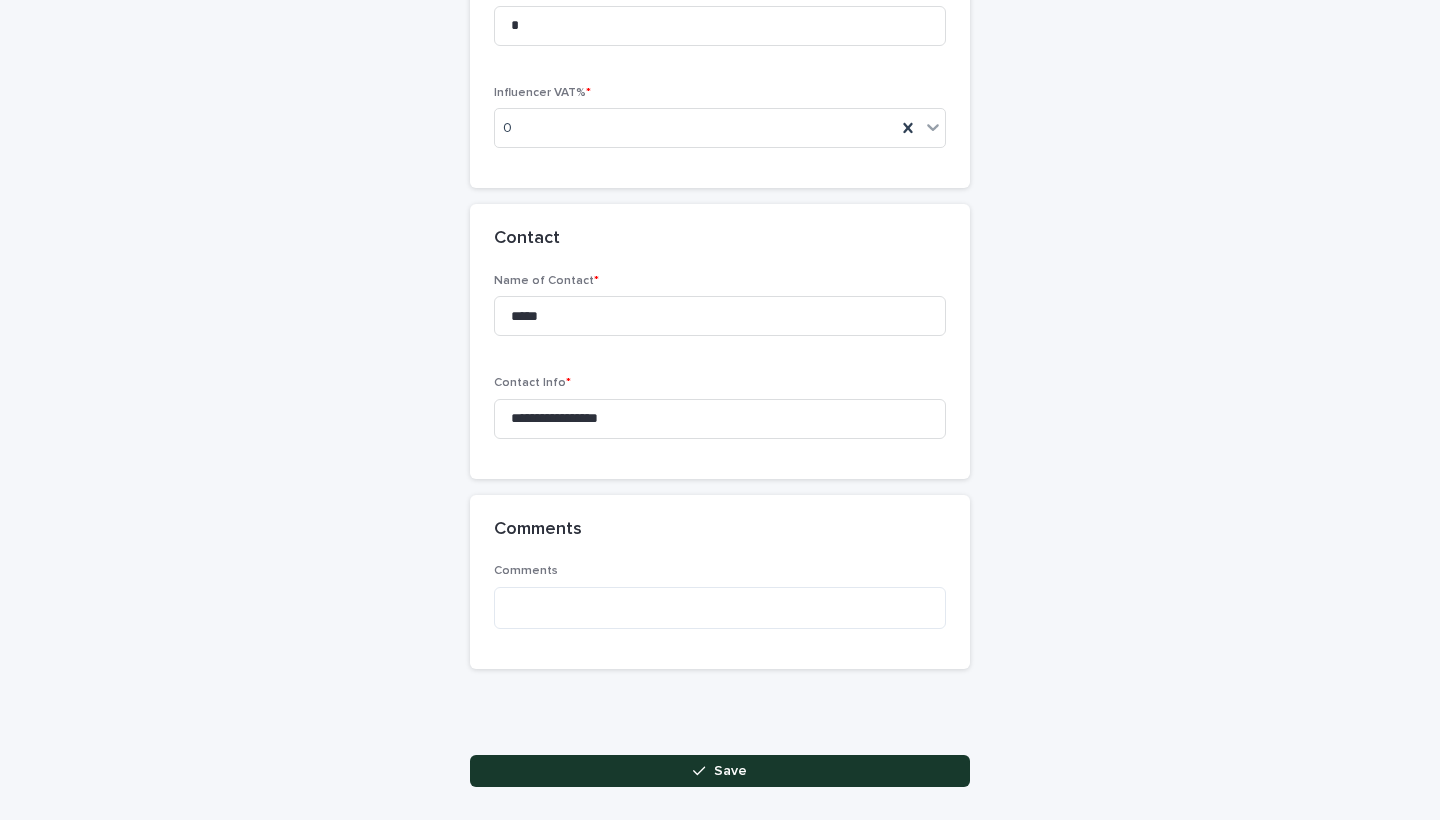 click on "Save" at bounding box center [720, 771] 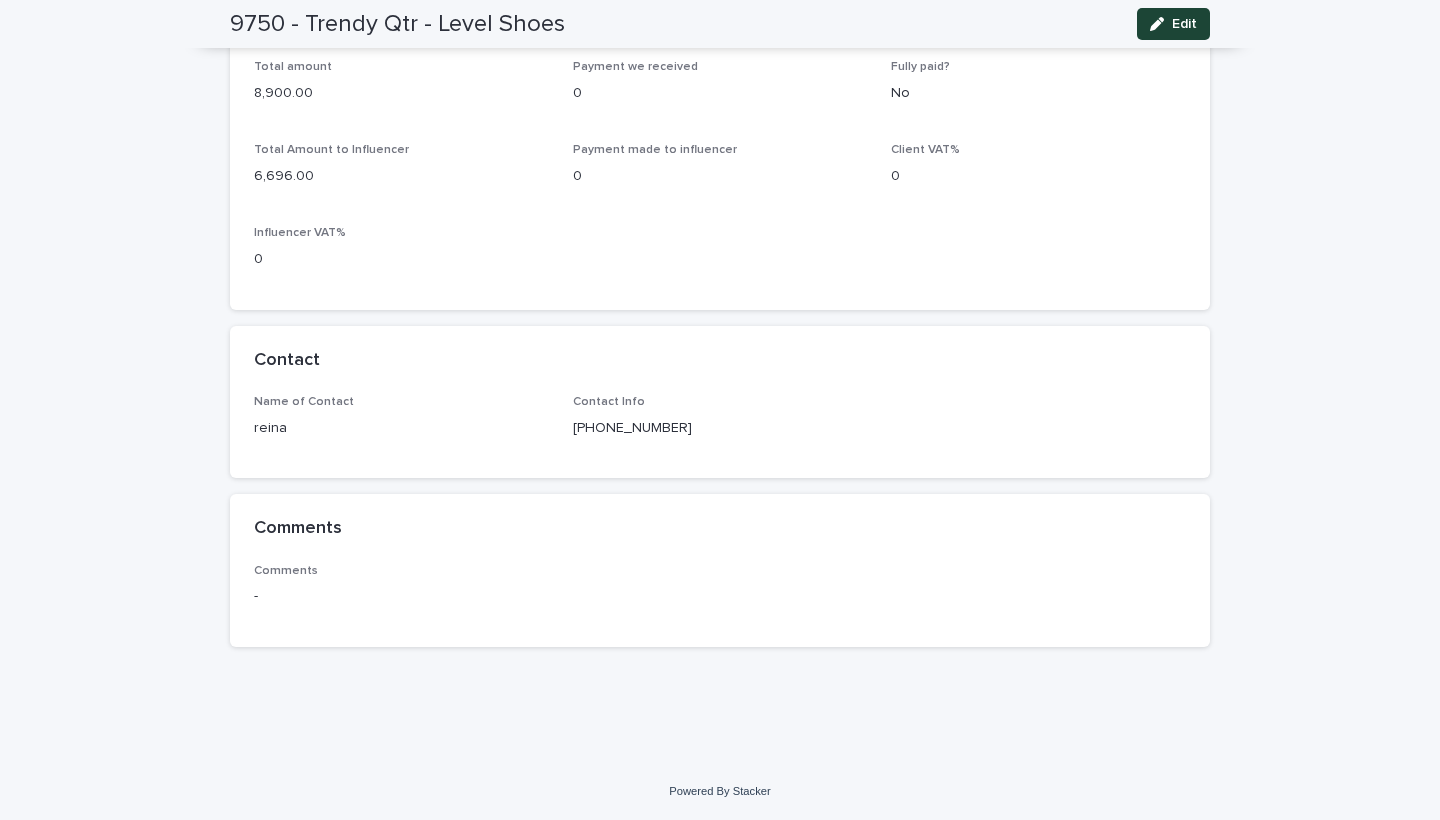 scroll, scrollTop: 1079, scrollLeft: 0, axis: vertical 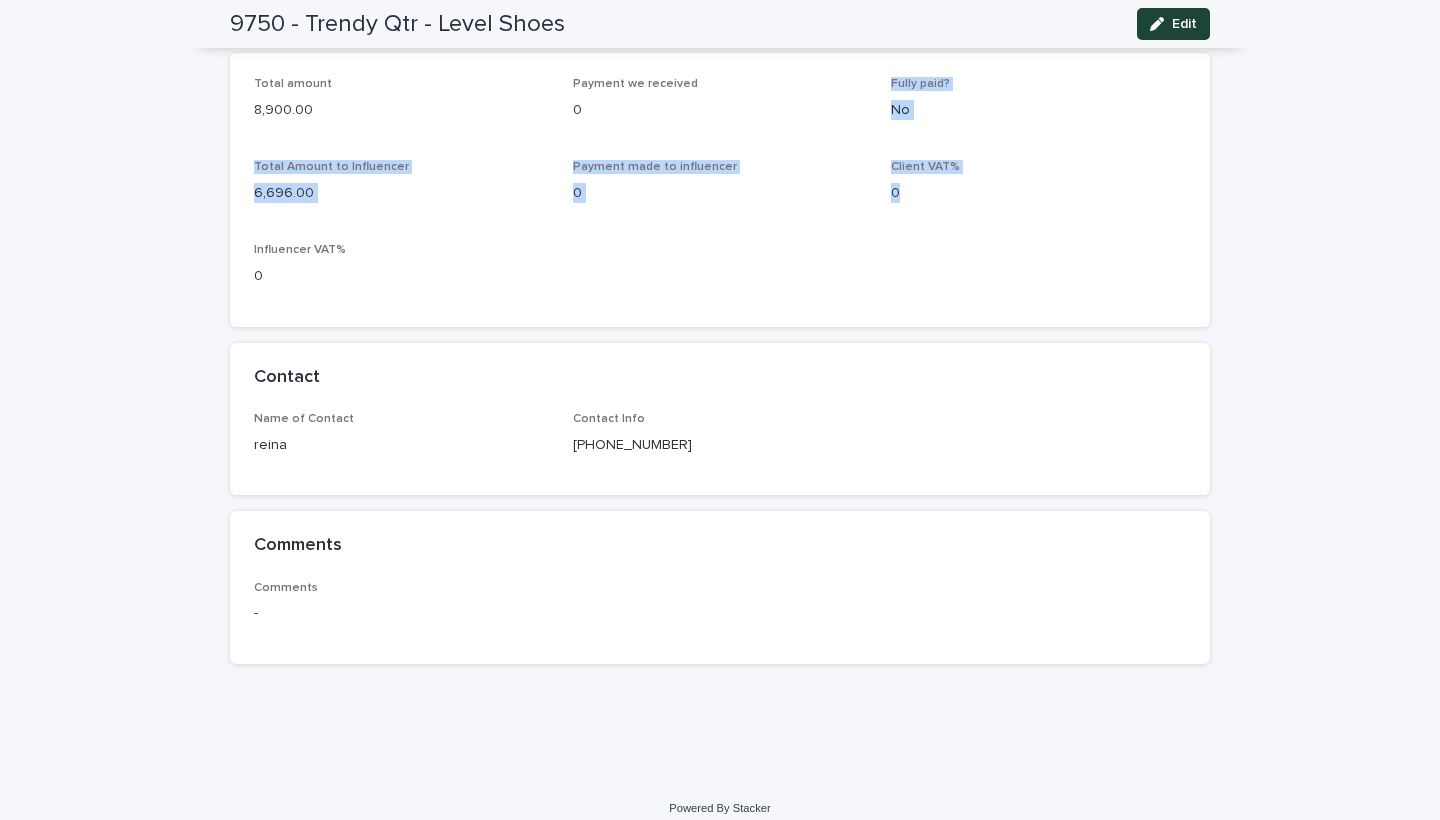 drag, startPoint x: 1336, startPoint y: 313, endPoint x: 1307, endPoint y: 33, distance: 281.49777 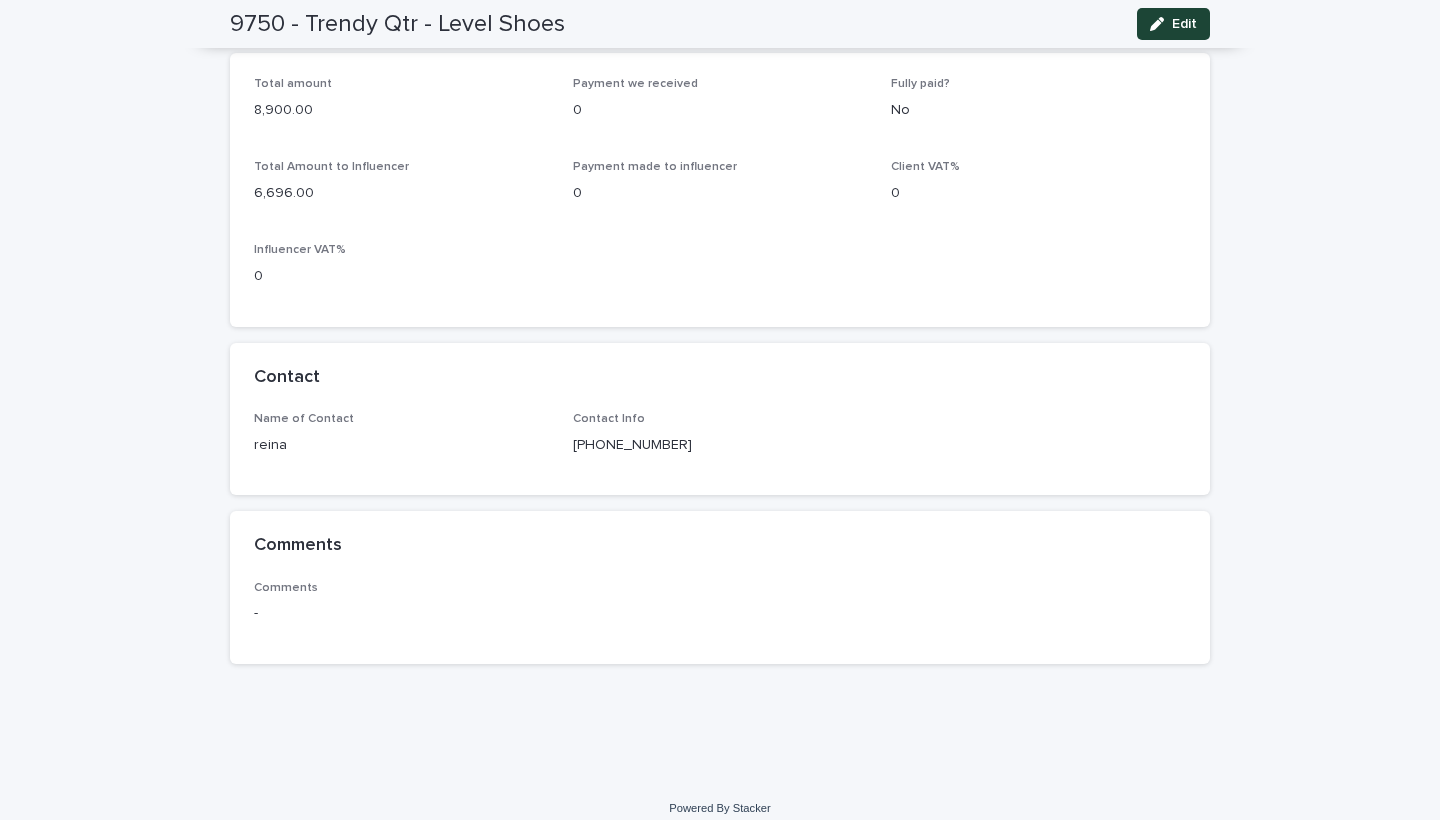 click on "Loading... Saving… Loading... Saving… 9750 - Trendy Qtr - Level Shoes Edit 9750 - Trendy Qtr - Level Shoes Edit Sorry, there was an error saving your record. Please try again. Please fill out the required fields below. Loading... Saving… Loading... Saving… Job Status In Progress Loading... Saving… Loading... Saving… Client & Influencer Client  Level Shoes   Influencer Trendy Qtr   Status & Ownership Job Status In Progress Delivery Not Delivered Agent Owner [PERSON_NAME]   Manager Owner [PERSON_NAME]   Project Description Job Description *******                                         •••                                                                     Delivery Date [DATE] Brief & Content - Loading... Saving… Financial Data Invoices & Contracts - Client Payment Terms - Total amount 8,900.00 Payment we received  0 Fully paid? No Total Amount to Influencer 6,696.00 Payment made to influencer  0 Client VAT% 0 Influencer VAT% 0 Loading... Saving… Contact Name of Contact reina Comments" at bounding box center [720, -94] 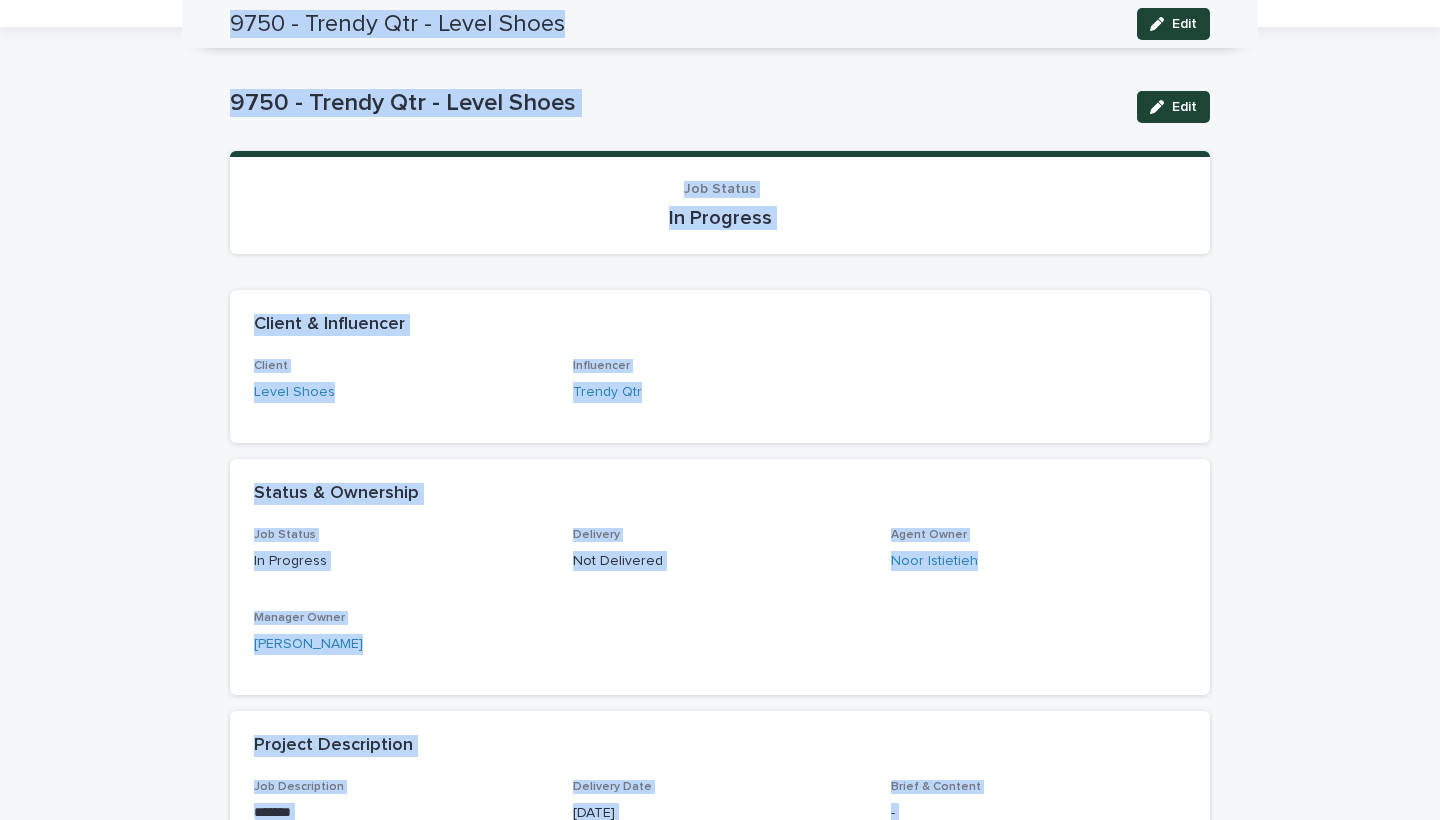 scroll, scrollTop: 0, scrollLeft: 0, axis: both 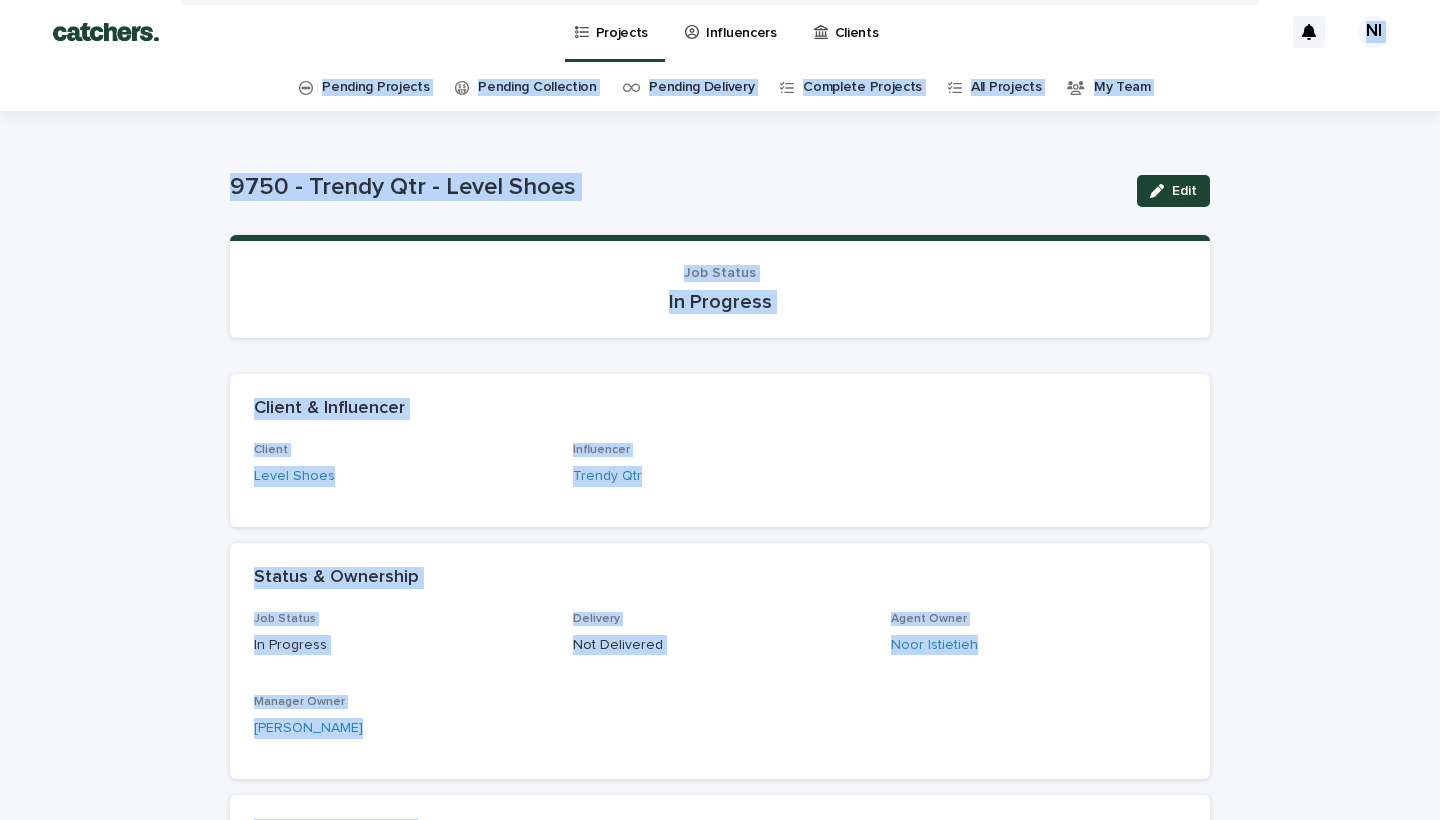 drag, startPoint x: 1247, startPoint y: 342, endPoint x: 1276, endPoint y: -80, distance: 422.99527 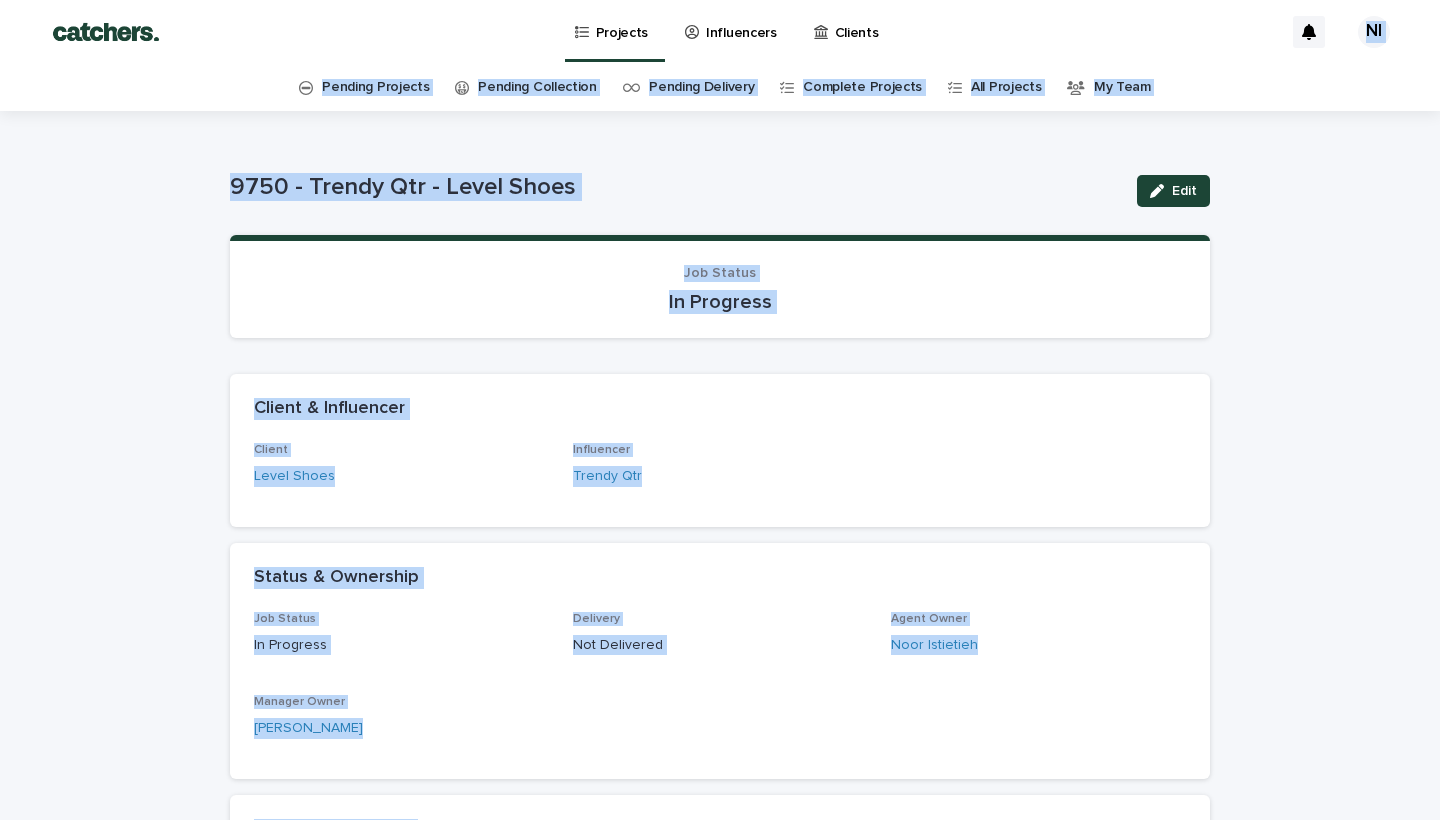click on "Loading... Saving… Loading... Saving… 9750 - Trendy Qtr - Level Shoes Edit 9750 - Trendy Qtr - Level Shoes Edit Sorry, there was an error saving your record. Please try again. Please fill out the required fields below. Loading... Saving… Loading... Saving… Job Status In Progress Loading... Saving… Loading... Saving… Client & Influencer Client  Level Shoes   Influencer Trendy Qtr   Status & Ownership Job Status In Progress Delivery Not Delivered Agent Owner [PERSON_NAME]   Manager Owner [PERSON_NAME]   Project Description Job Description *******                                         •••                                                                     Delivery Date [DATE] Brief & Content - Loading... Saving… Financial Data Invoices & Contracts - Client Payment Terms - Total amount 8,900.00 Payment we received  0 Fully paid? No Total Amount to Influencer 6,696.00 Payment made to influencer  0 Client VAT% 0 Influencer VAT% 0 Loading... Saving… Contact Name of Contact reina Comments" at bounding box center [720, 985] 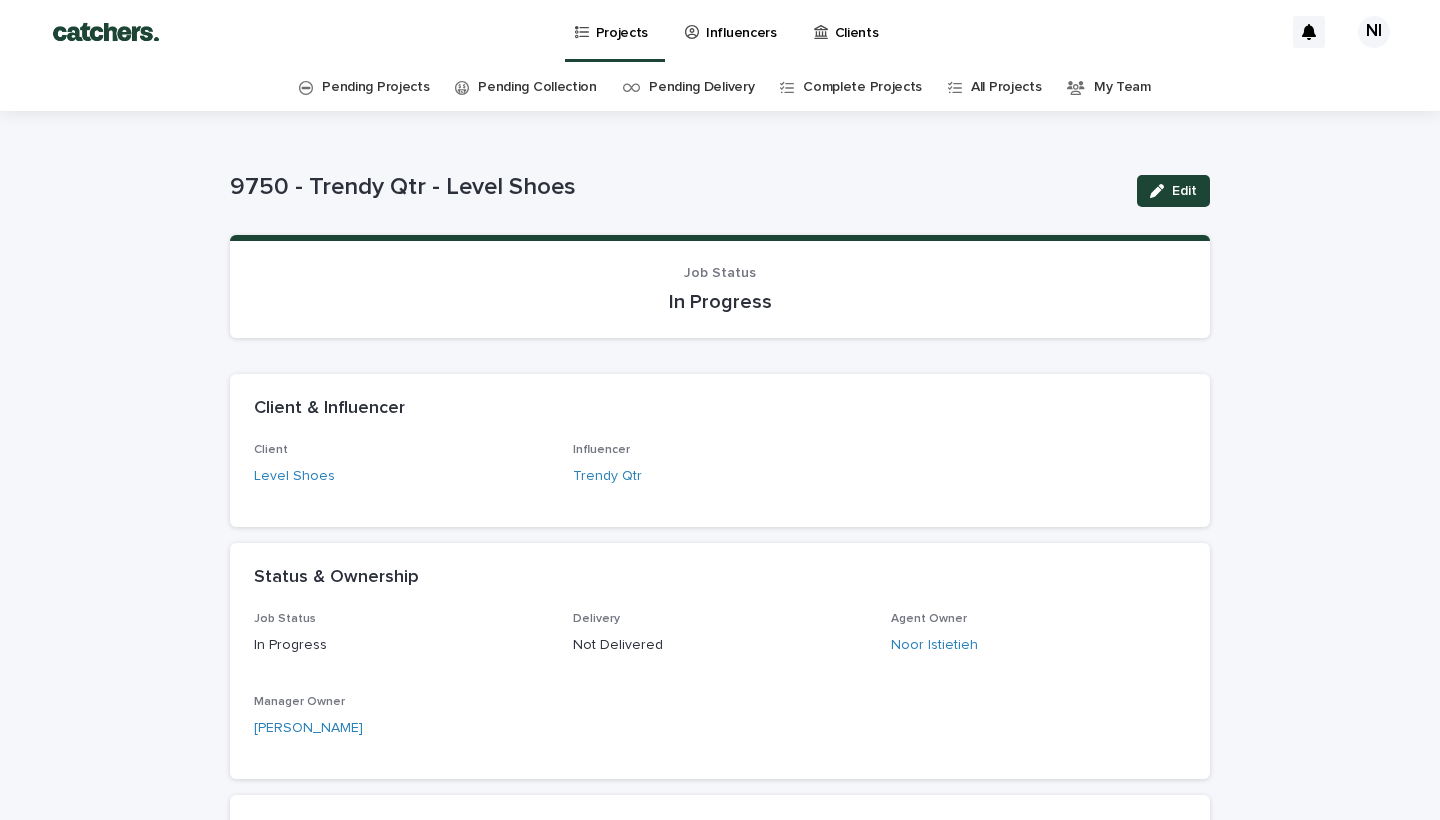 click on "Projects" at bounding box center (622, 21) 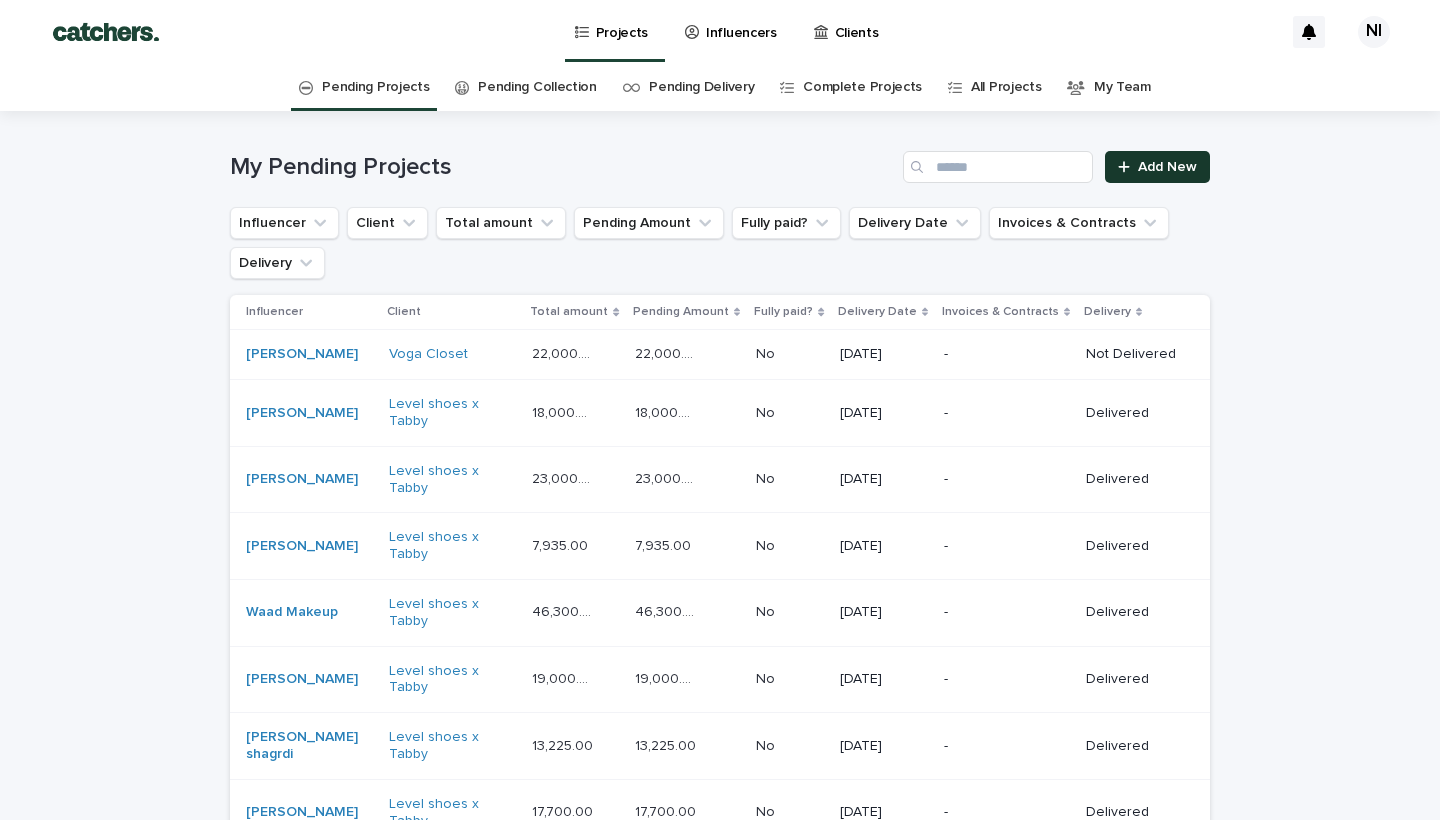click on "Add New" at bounding box center [1167, 167] 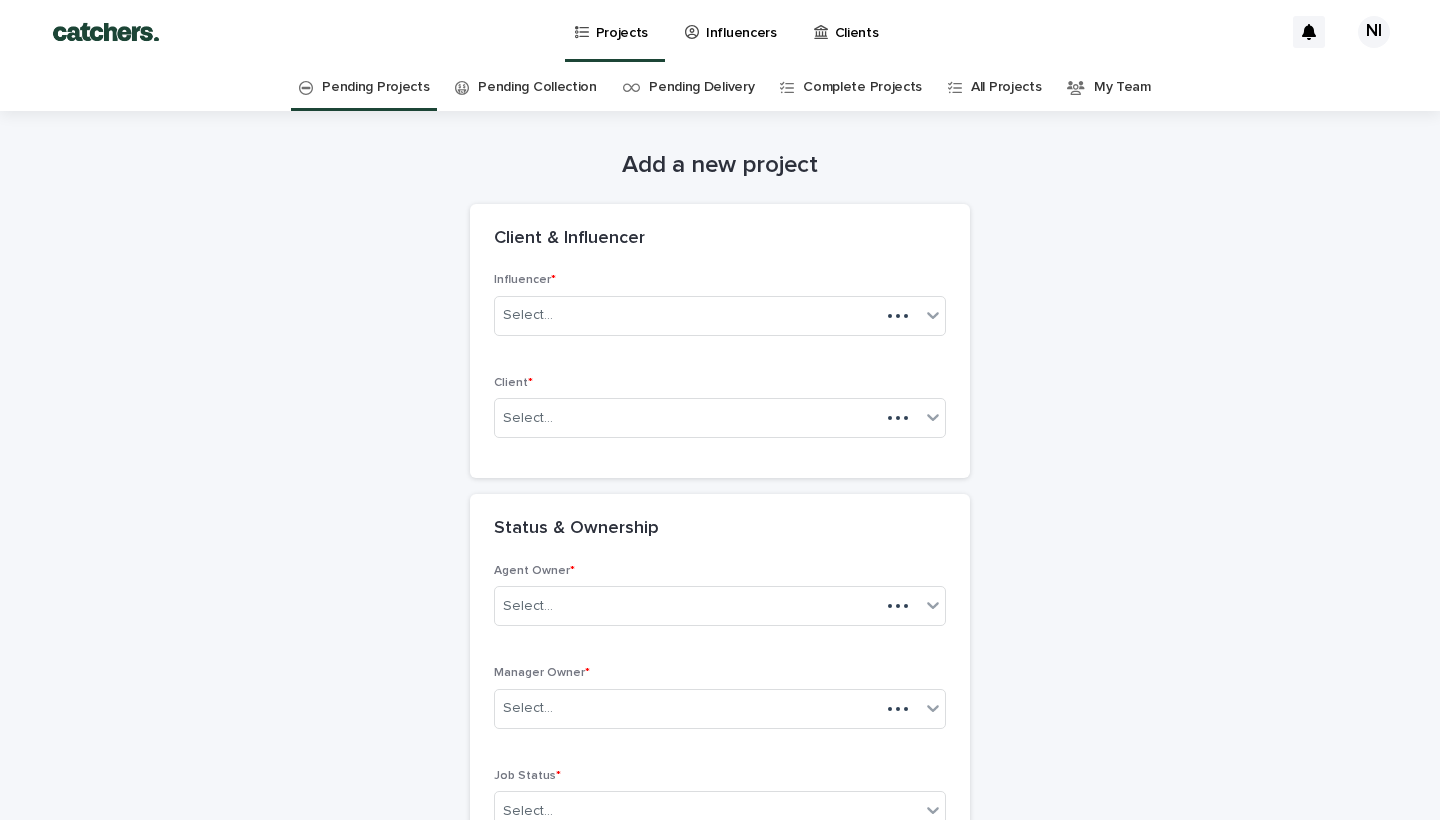 scroll, scrollTop: 64, scrollLeft: 0, axis: vertical 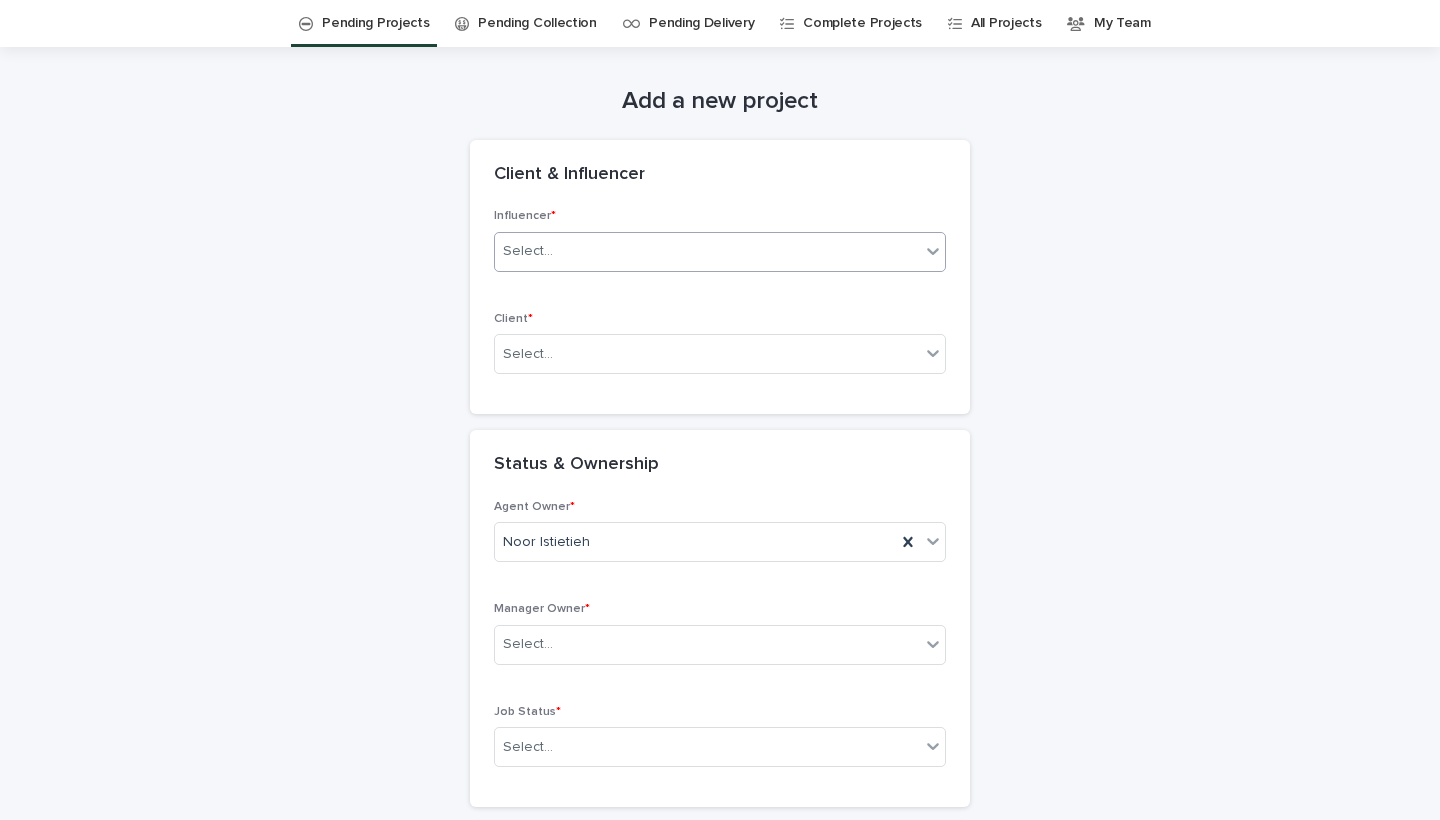 click on "Select..." at bounding box center (707, 251) 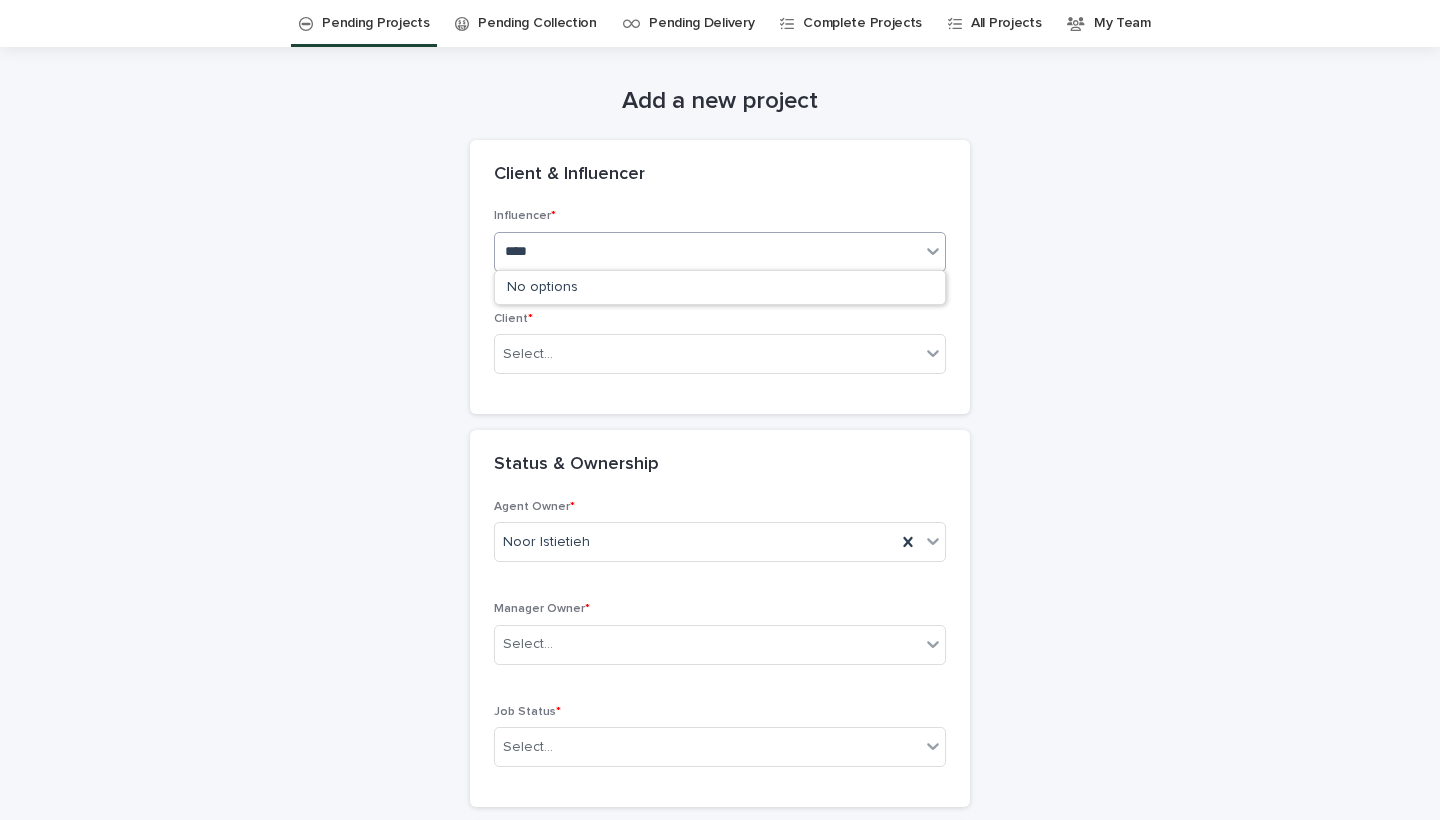 type on "****" 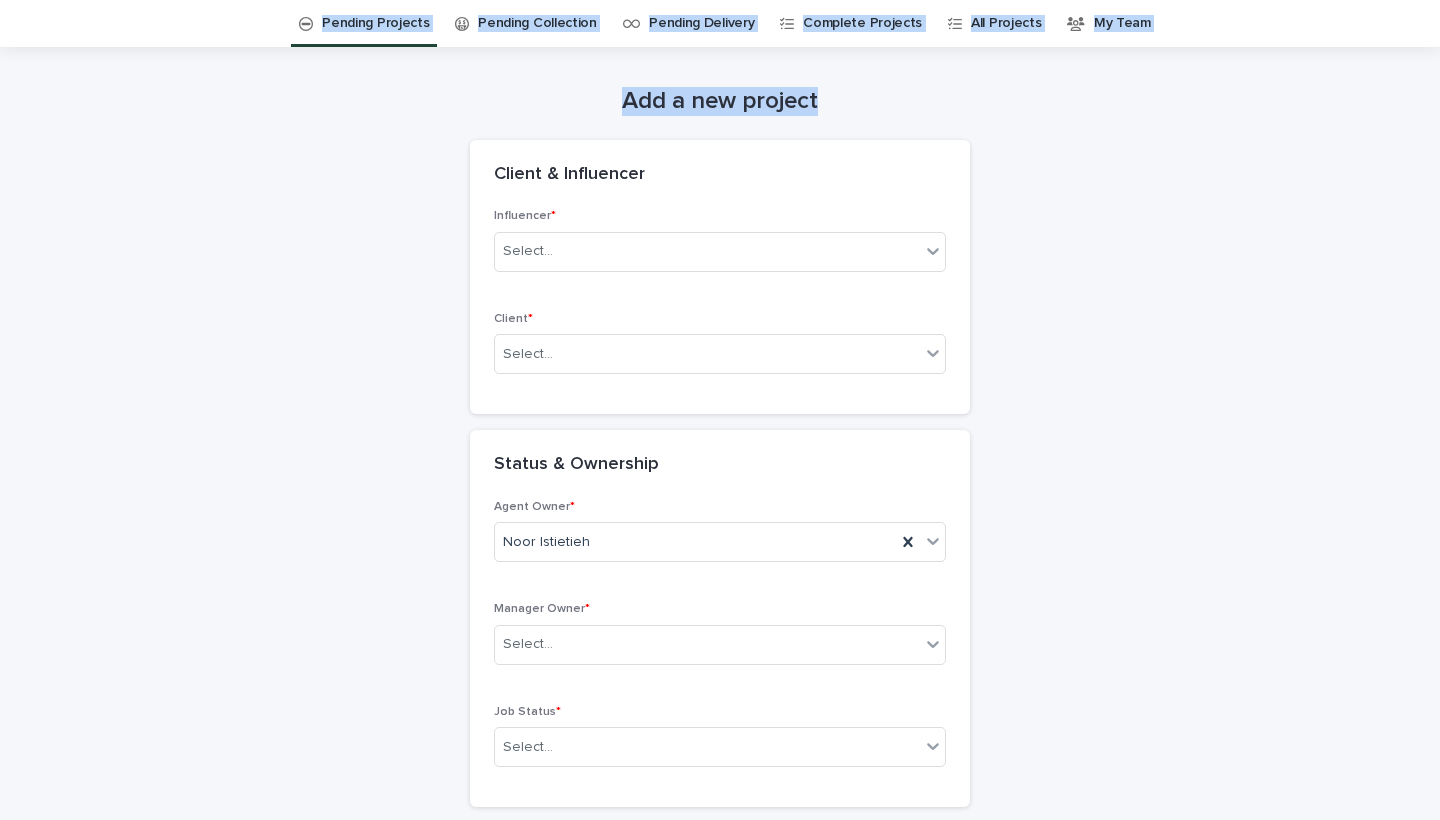 scroll, scrollTop: 0, scrollLeft: 0, axis: both 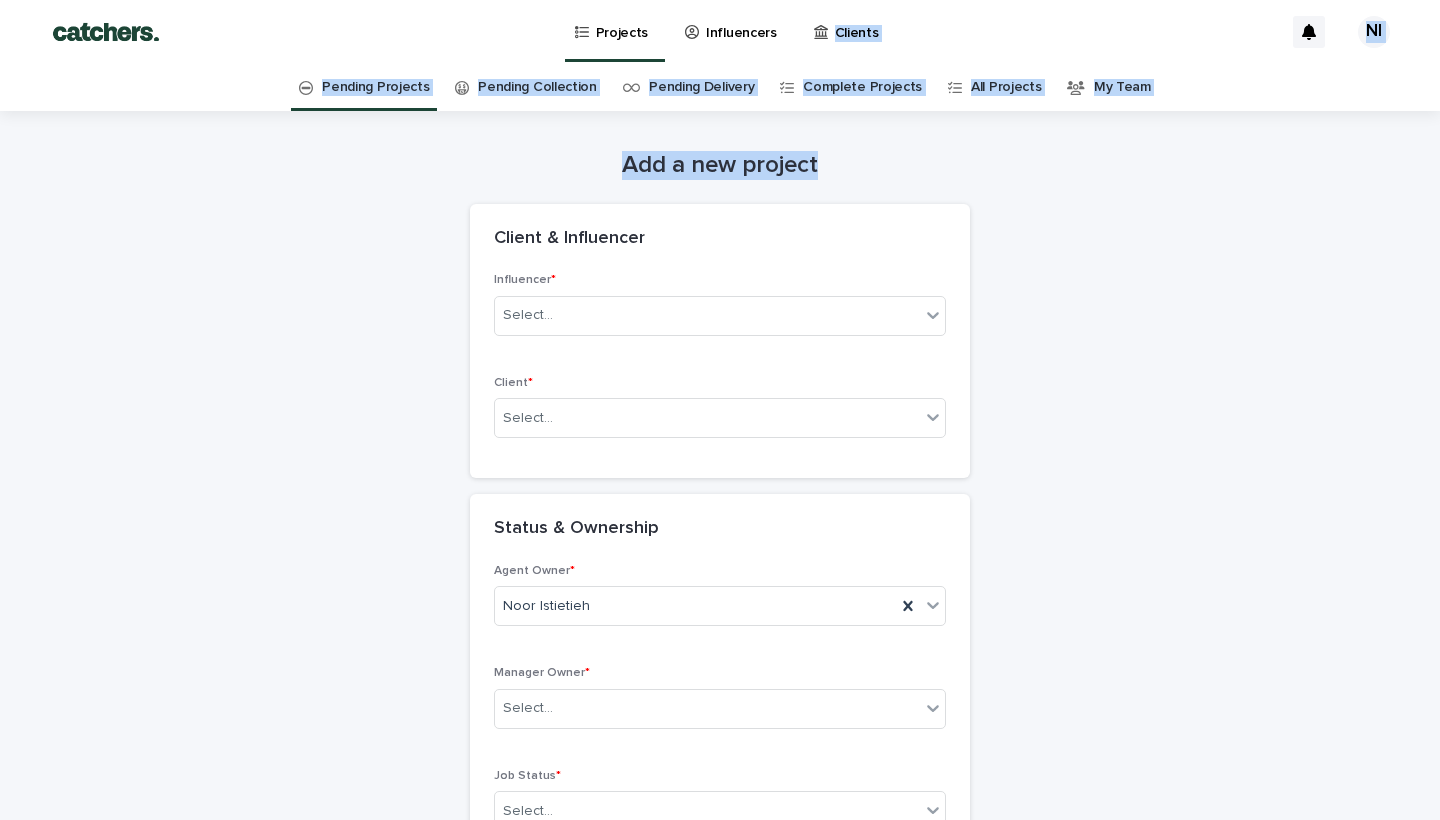 drag, startPoint x: 1046, startPoint y: 89, endPoint x: 1007, endPoint y: -80, distance: 173.44164 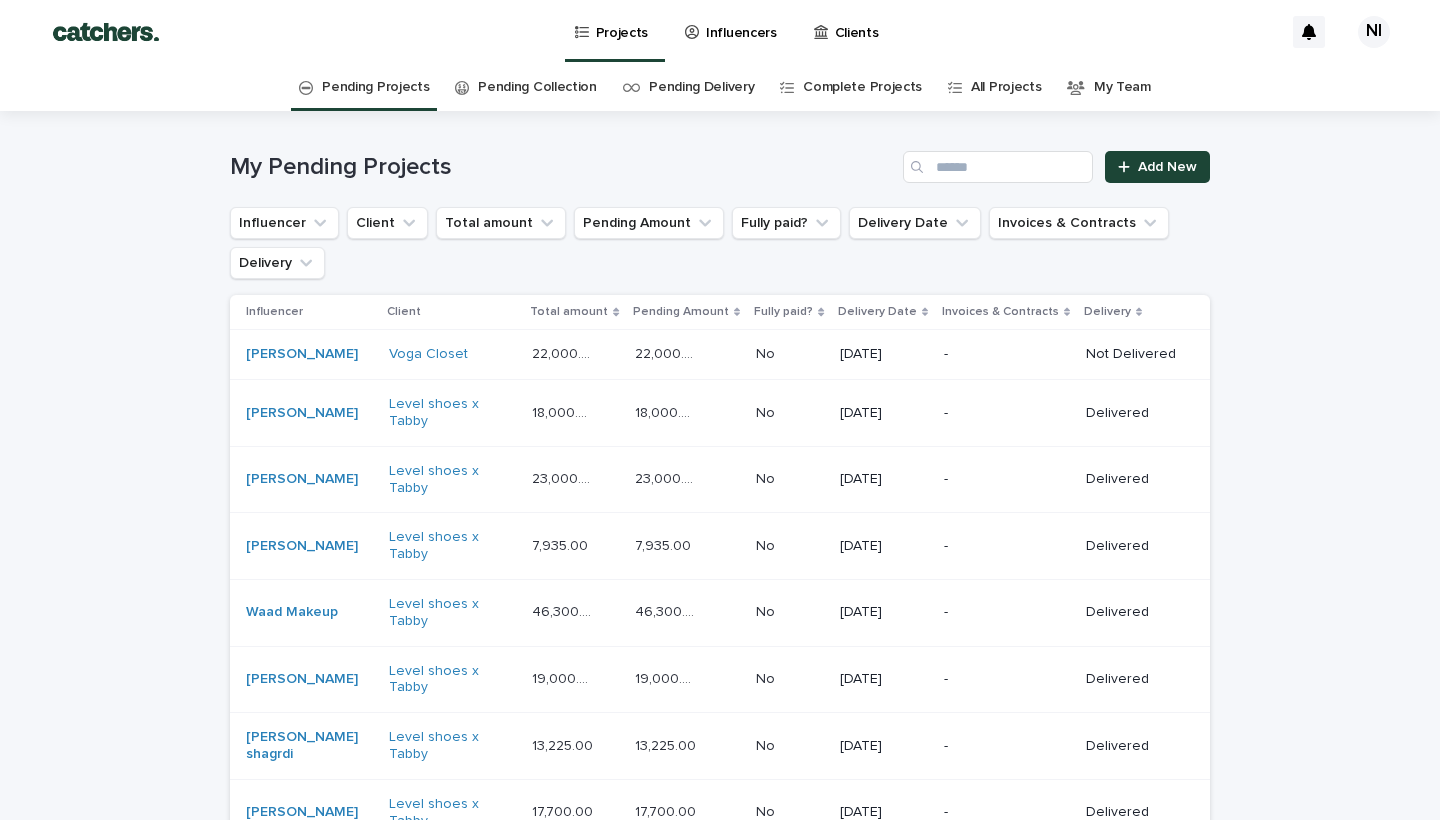 click on "Projects" at bounding box center (615, 29) 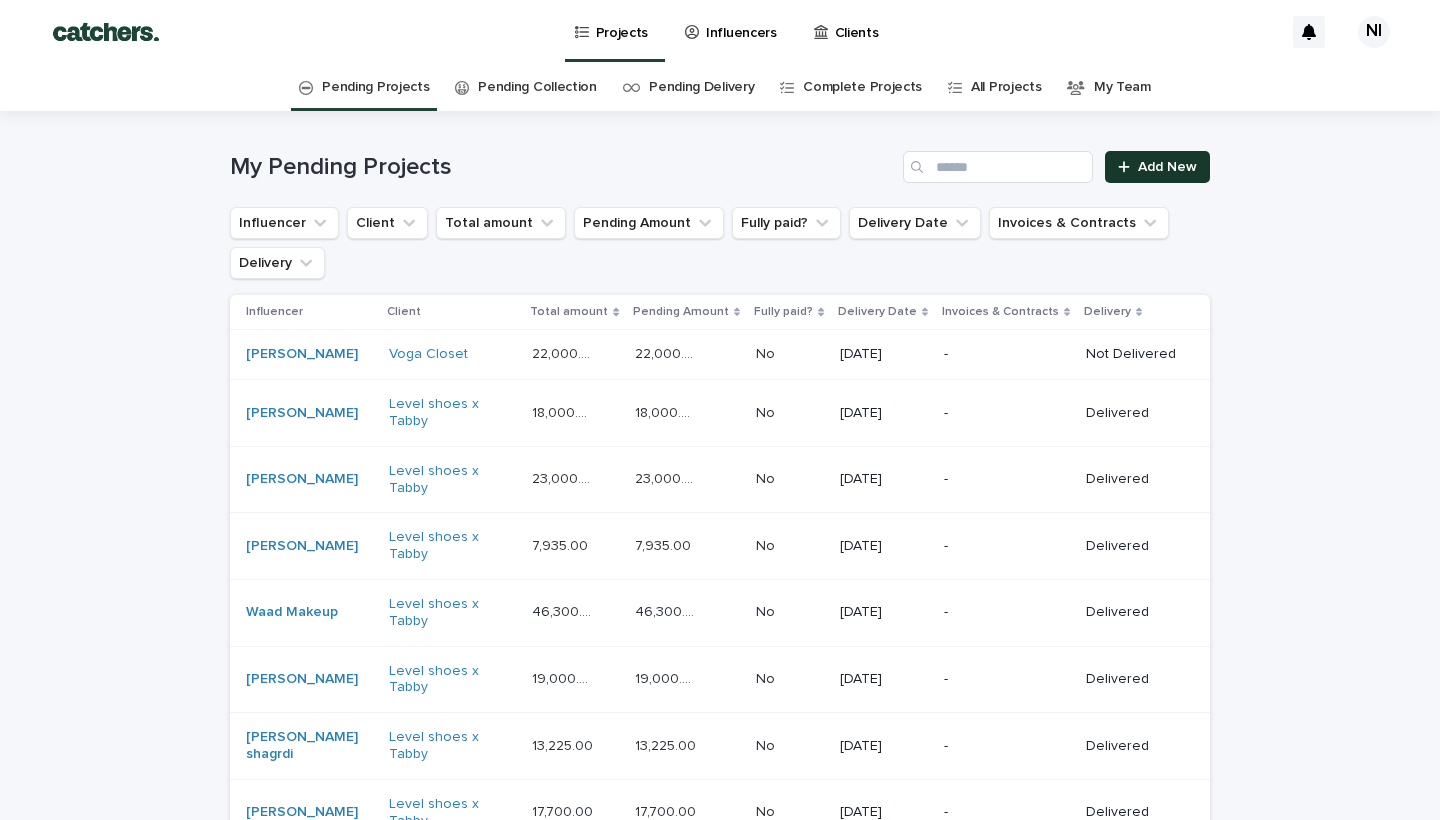 click on "Add New" at bounding box center (1157, 167) 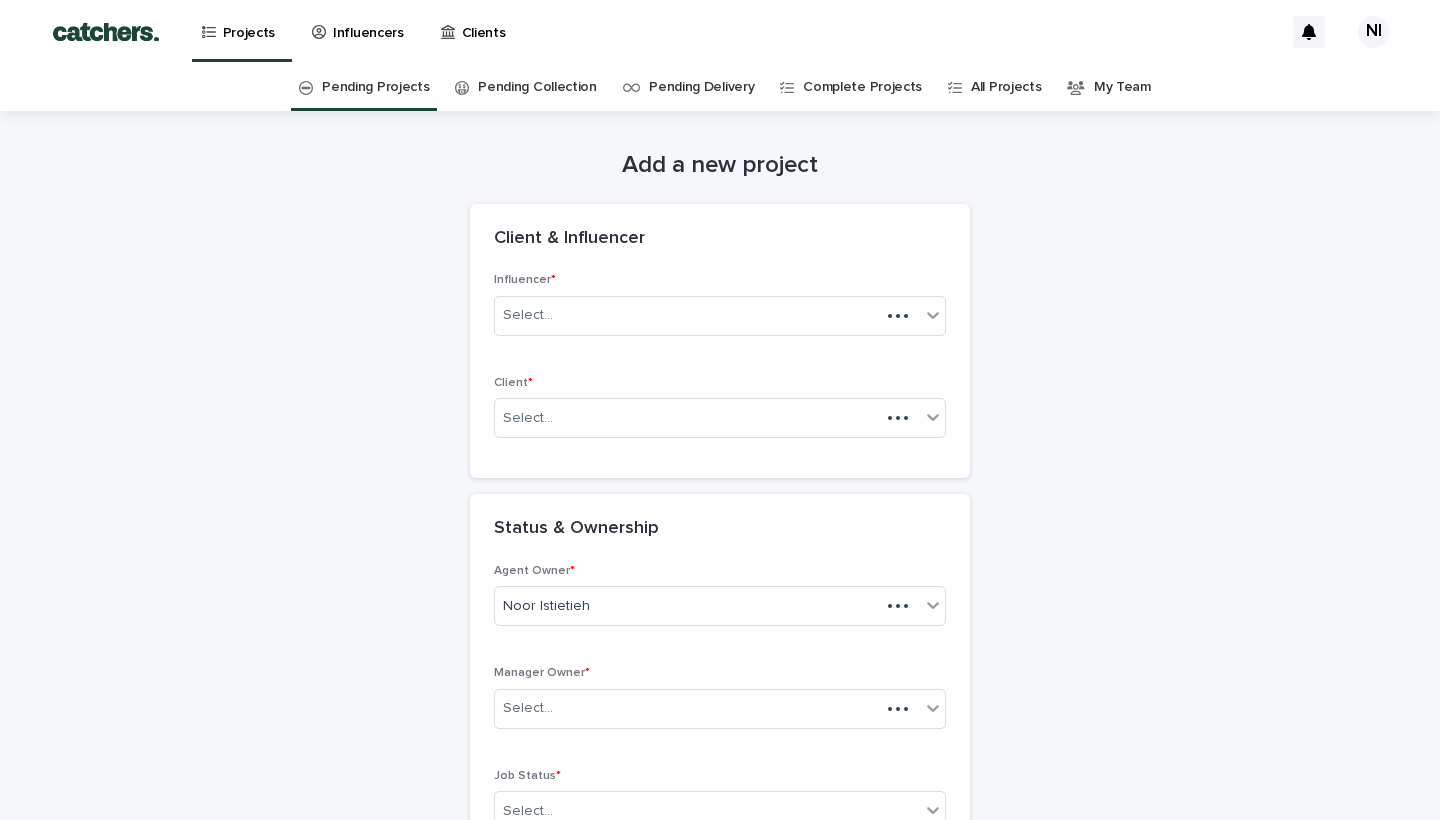 scroll, scrollTop: 64, scrollLeft: 0, axis: vertical 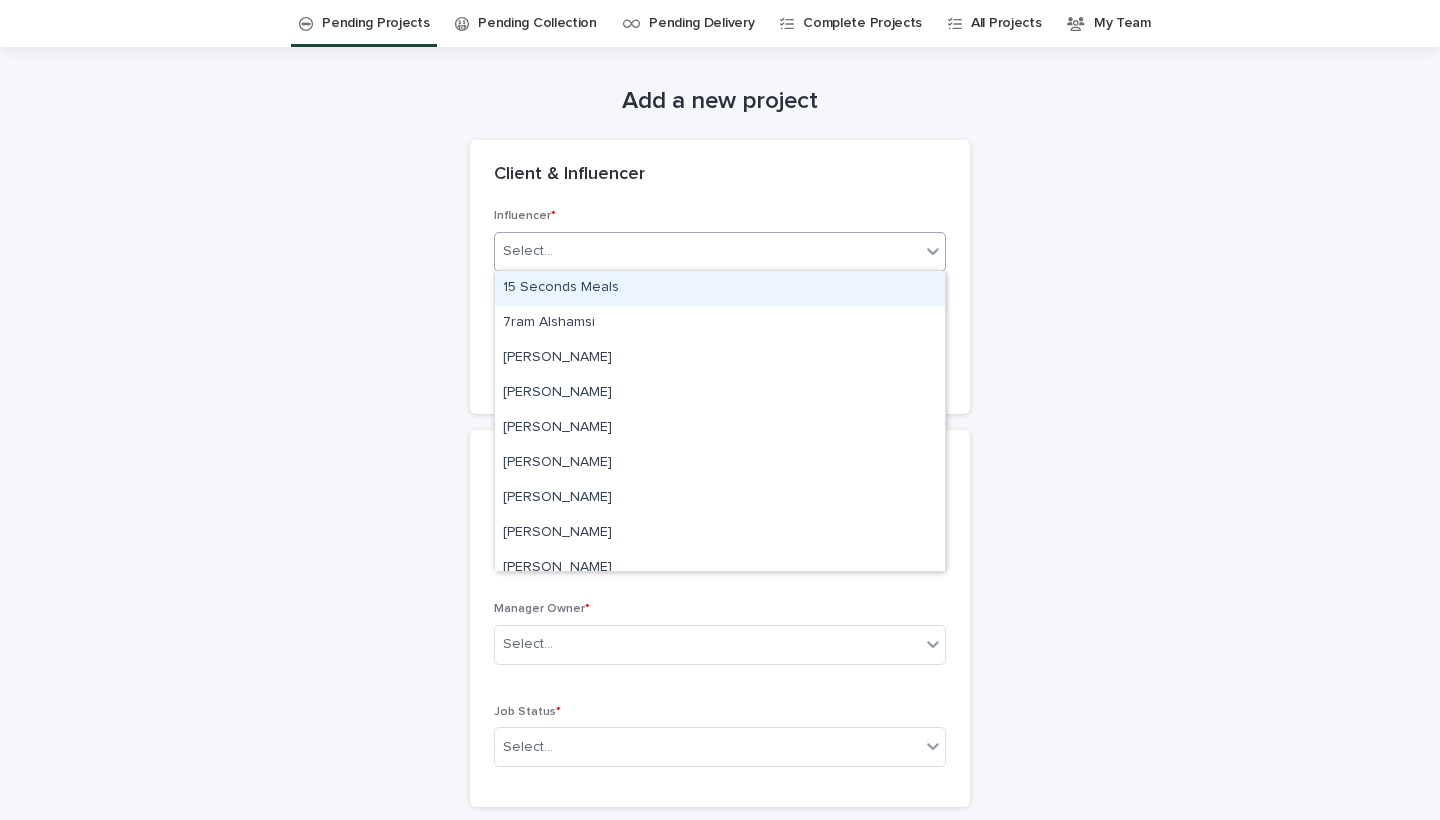 click on "Select..." at bounding box center (707, 251) 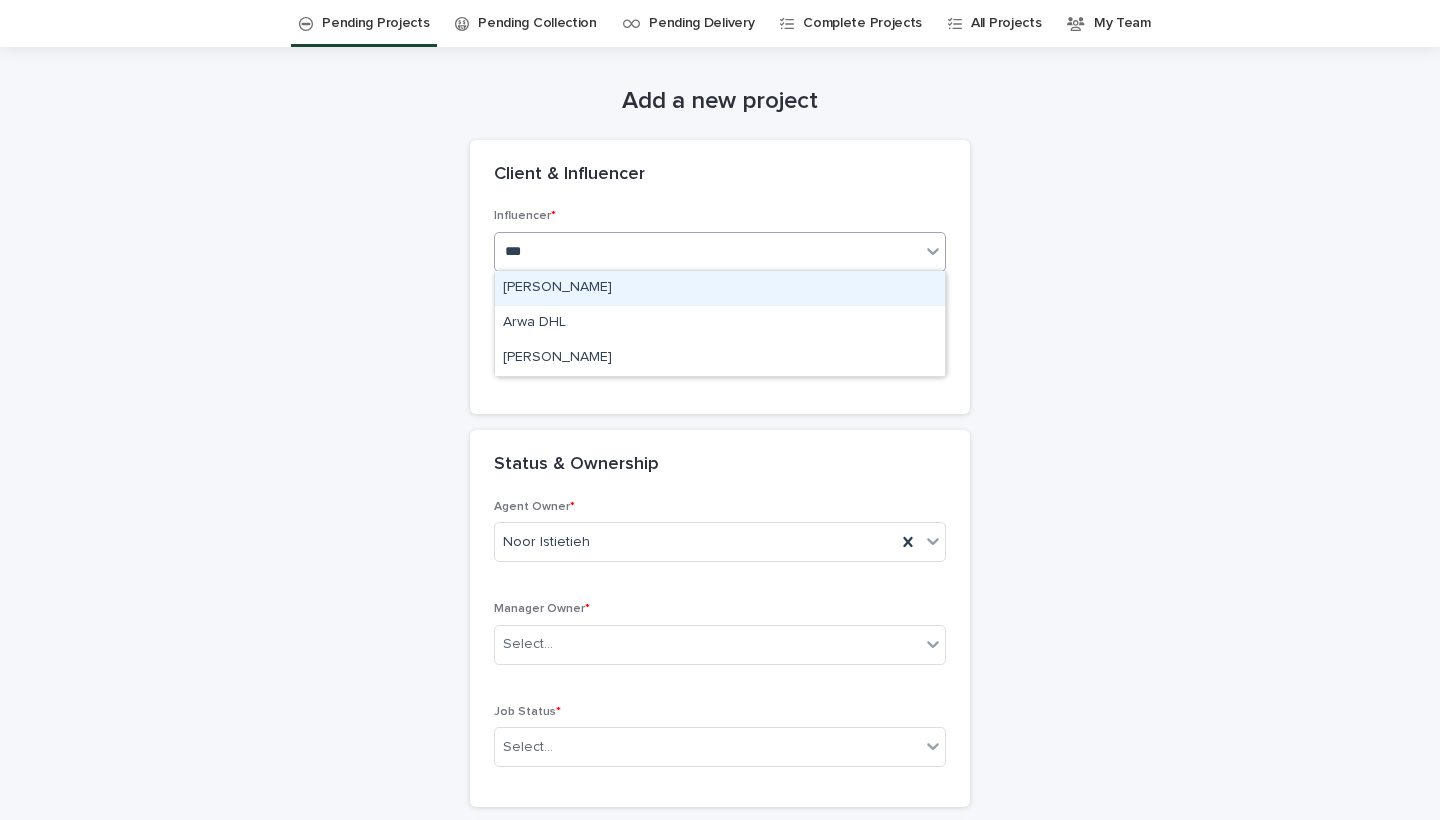 type on "****" 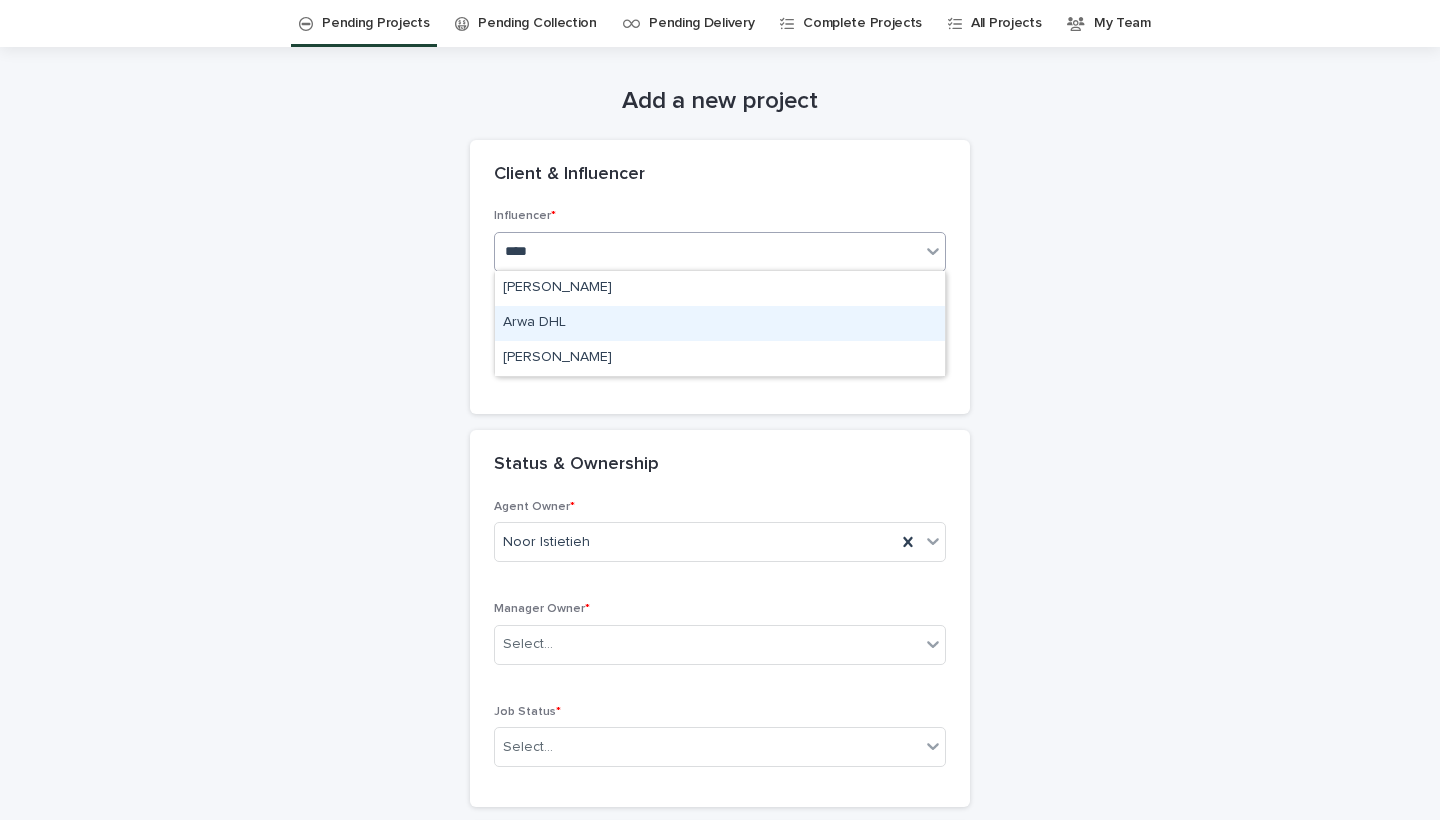 click on "Arwa DHL" at bounding box center (720, 323) 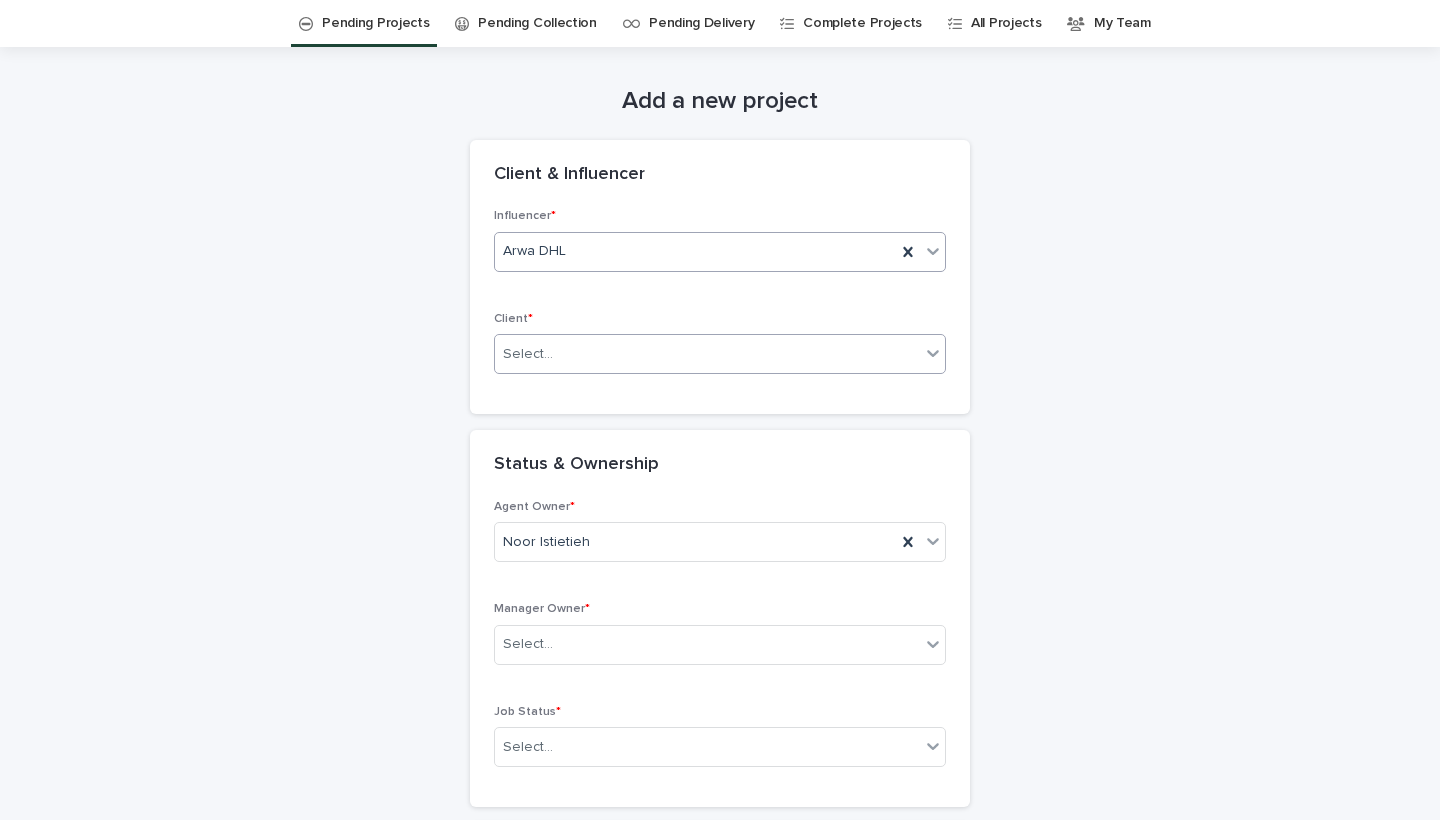 click on "Select..." at bounding box center (707, 354) 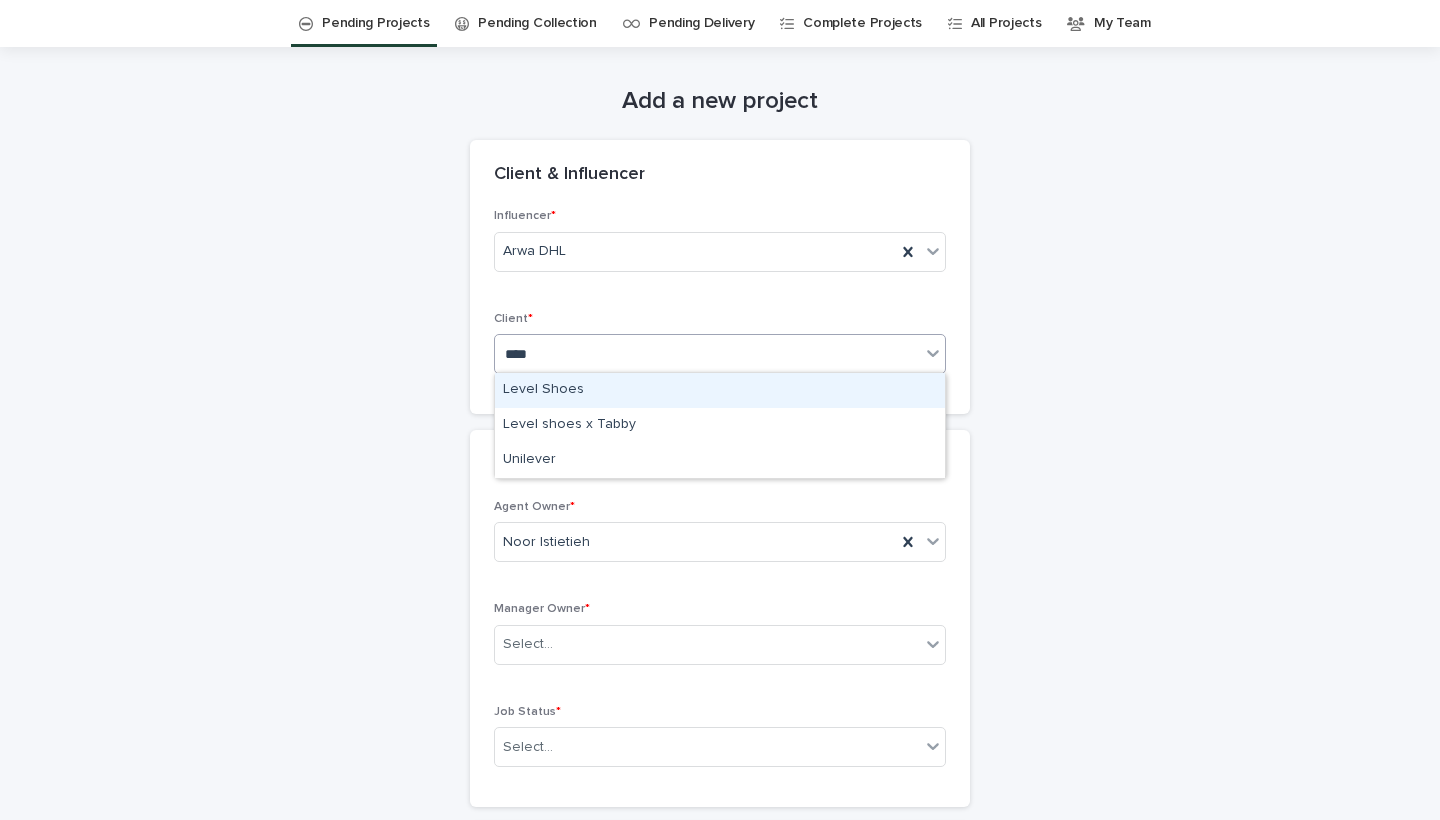 type on "*****" 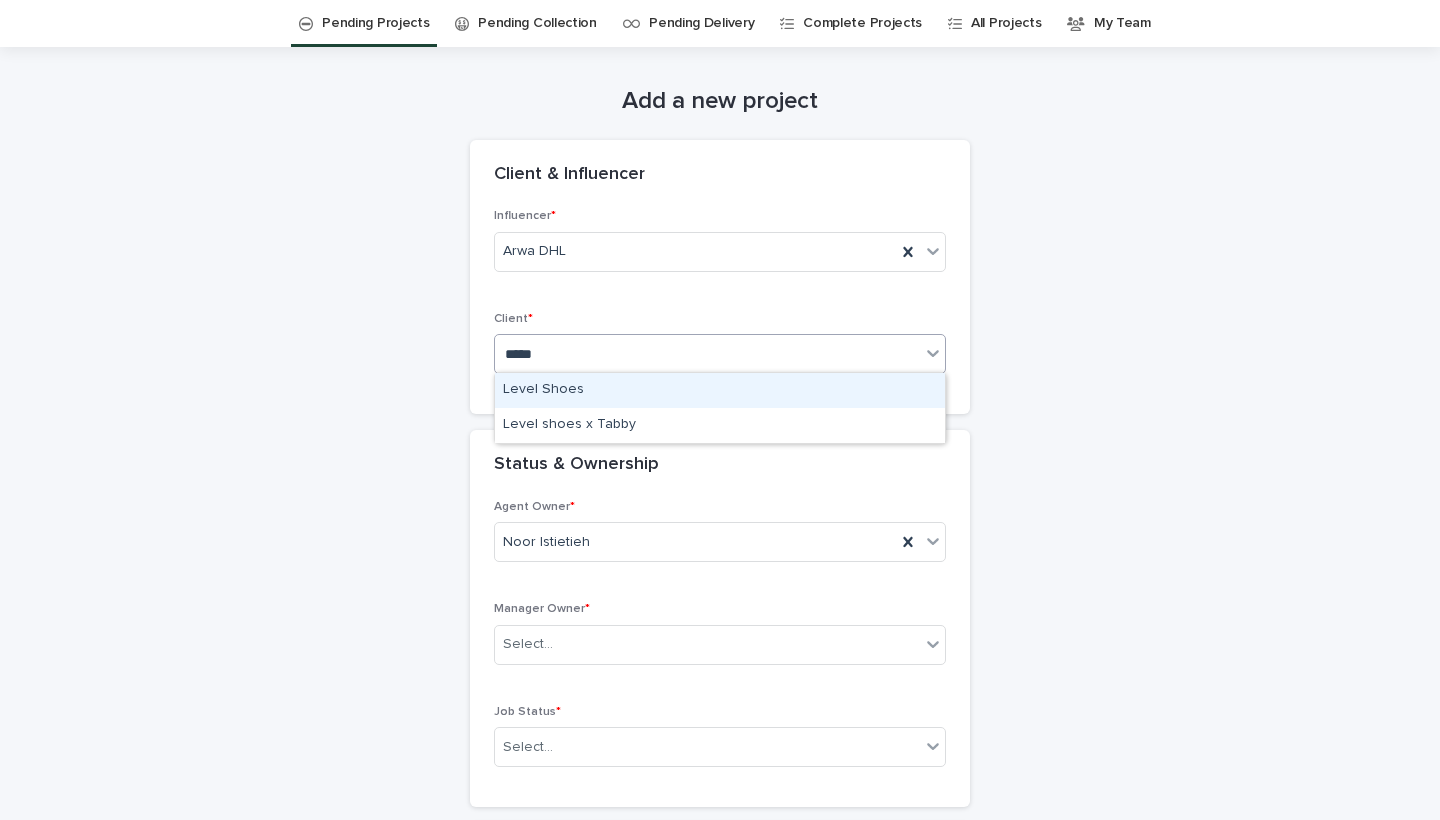 click on "Level Shoes" at bounding box center (720, 390) 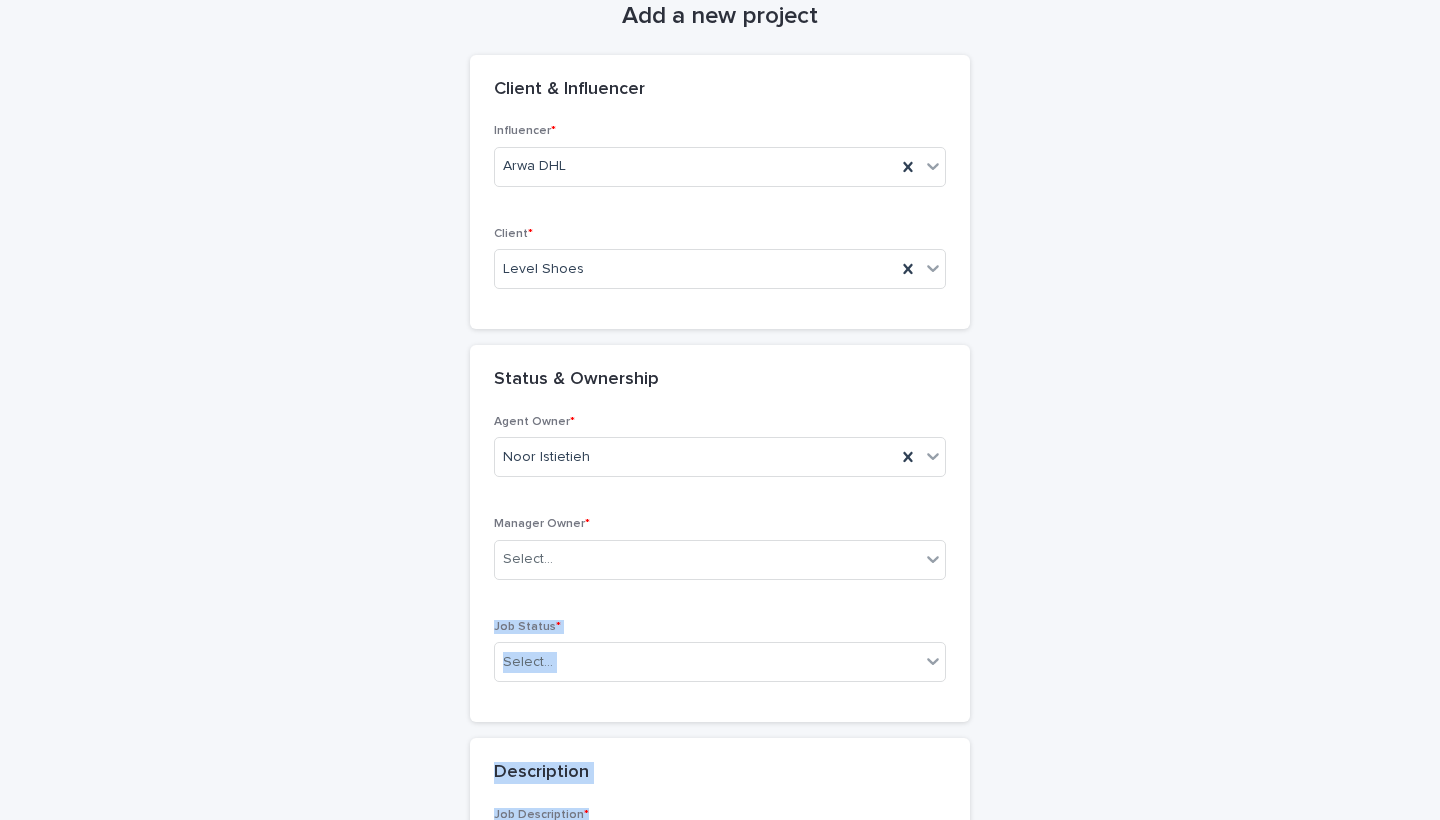 drag, startPoint x: 967, startPoint y: 630, endPoint x: 992, endPoint y: 819, distance: 190.64627 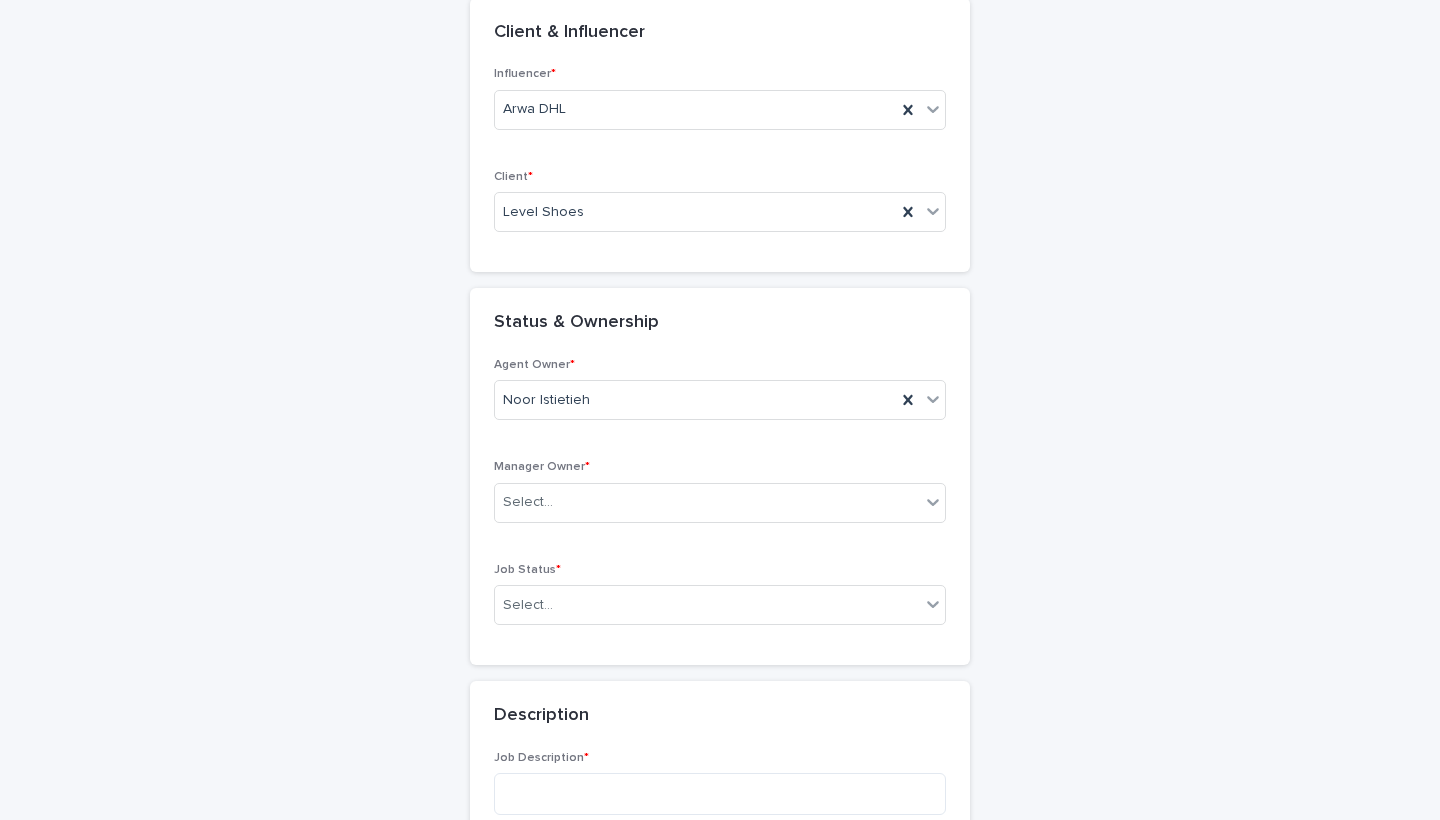 click on "Add a new project Loading... Saving… Loading... Saving… Client & Influencer Influencer * Arwa DHL Client  * Level Shoes Status & Ownership Agent Owner * Noor Istietieh Manager Owner * Select... Job Status * Select... Description Job Description * Delivery Date Delivery * Select... Brief & Content This file cannot be opened Download File Add Client Financial Info Invoices & Contracts This file cannot be opened Download File Add Client Payment Terms Total amount * Payment we received  * Client VAT% * Select... Influencer Financial Info                                         •••                                                                     Total Amount to Influencer * Payment made to influencer  * Influencer VAT% * Select... Contact Name of Contact * Contact Info * Comments Comments Loading... Saving… Sorry, there was an error saving your record. Please try again. Please fill out the required fields above. Save" at bounding box center (720, 1325) 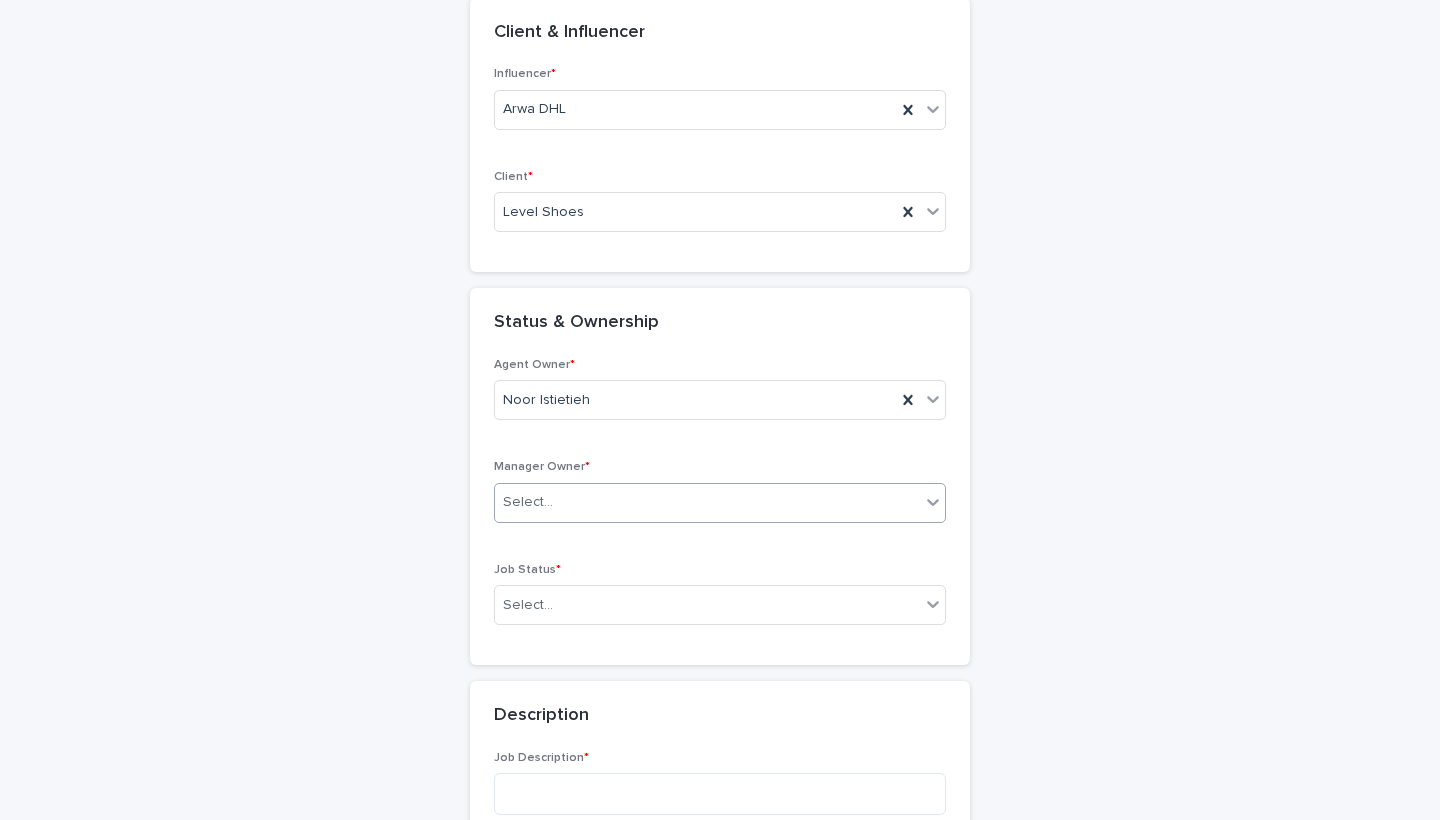 click on "Select..." at bounding box center [707, 502] 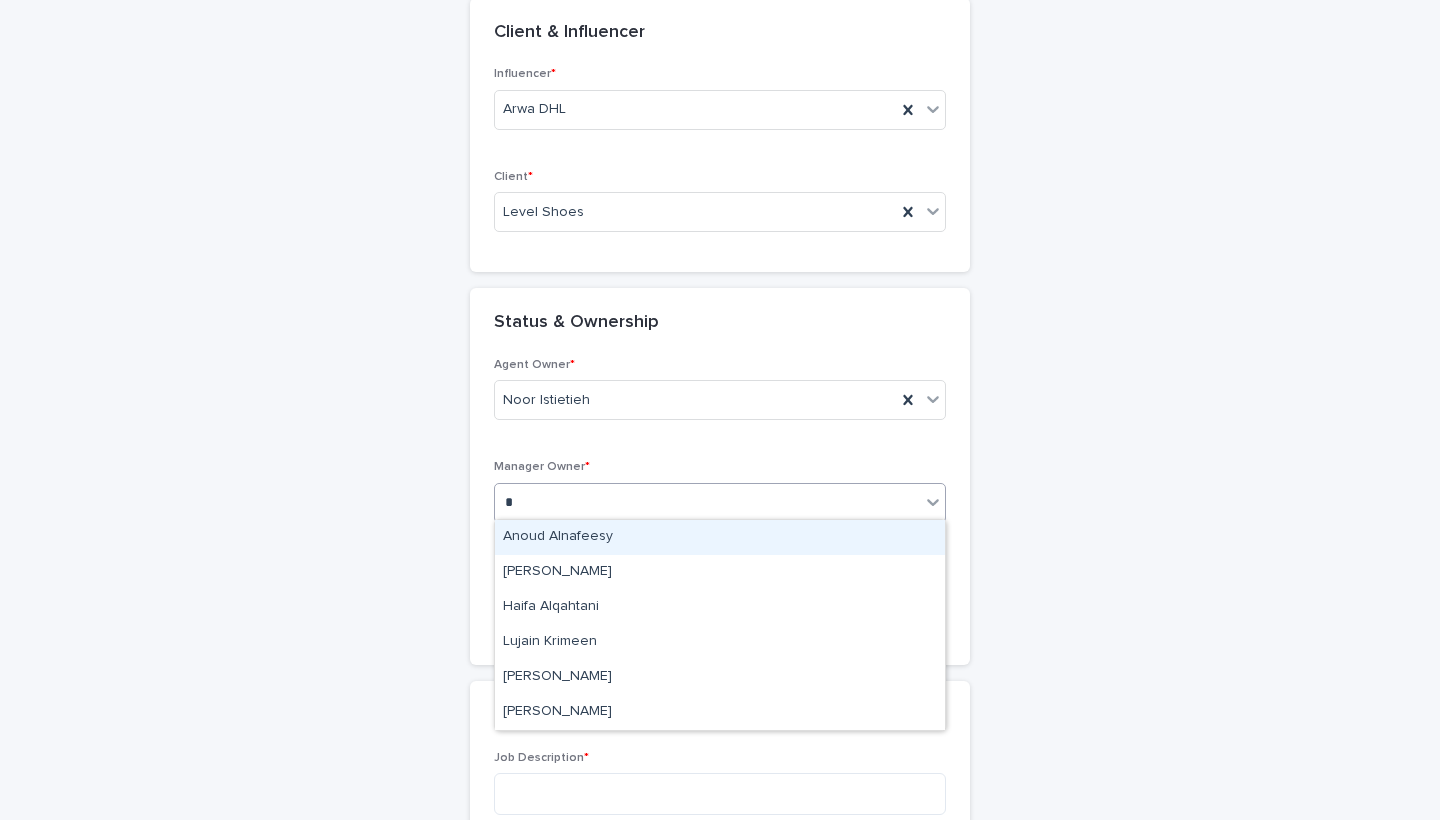 type on "**" 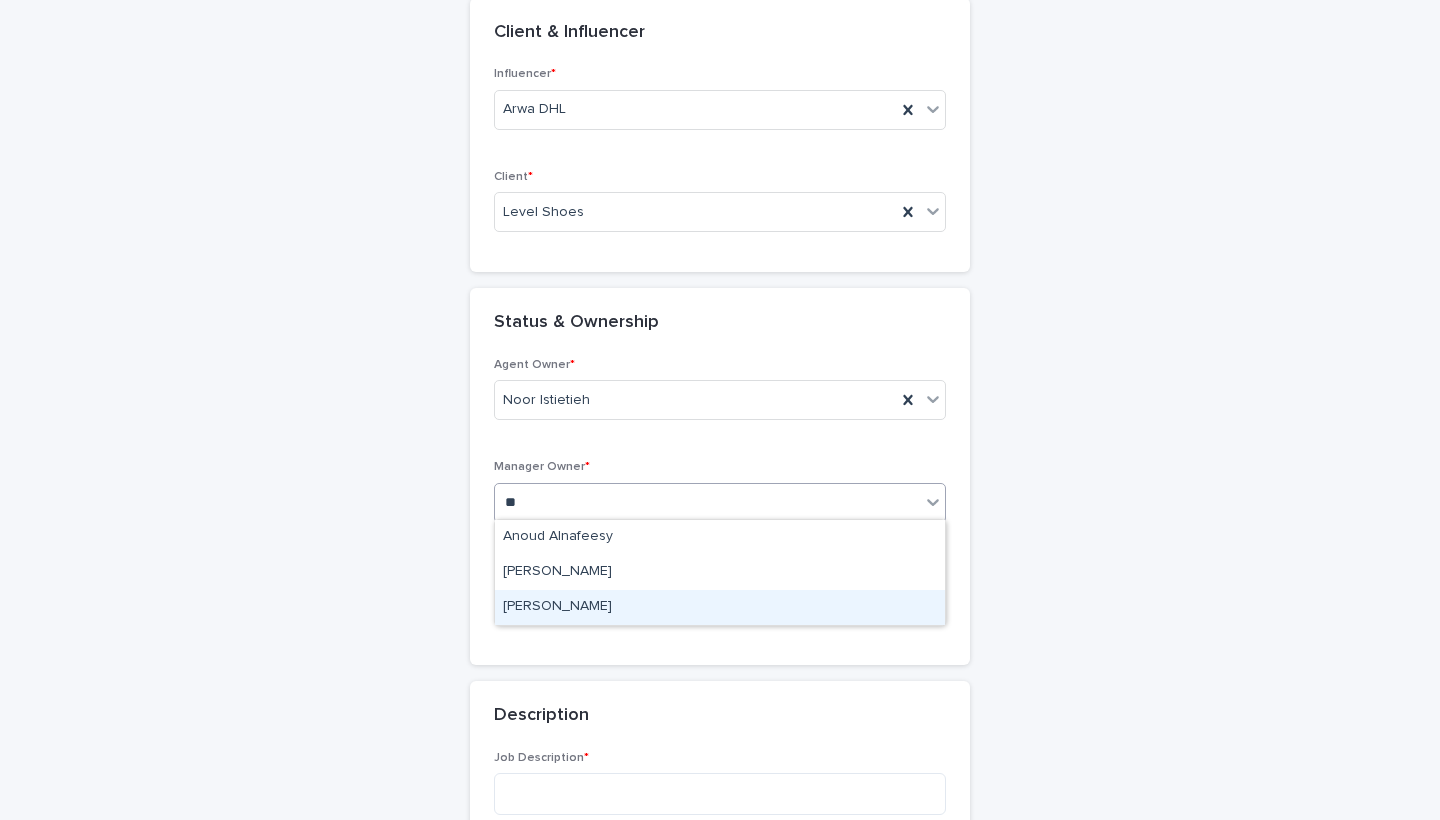 click on "[PERSON_NAME]" at bounding box center (720, 607) 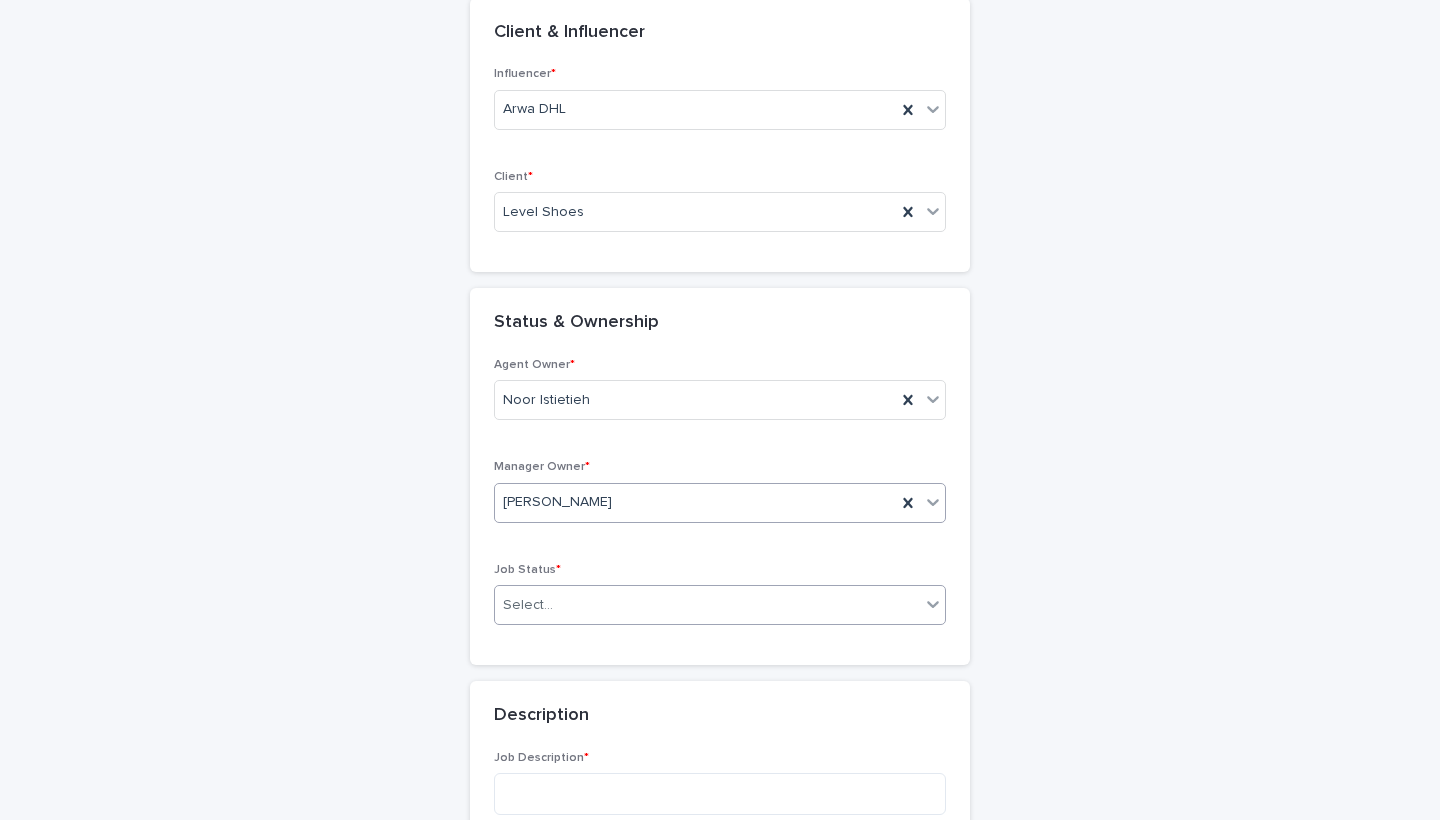 click on "Select..." at bounding box center (707, 605) 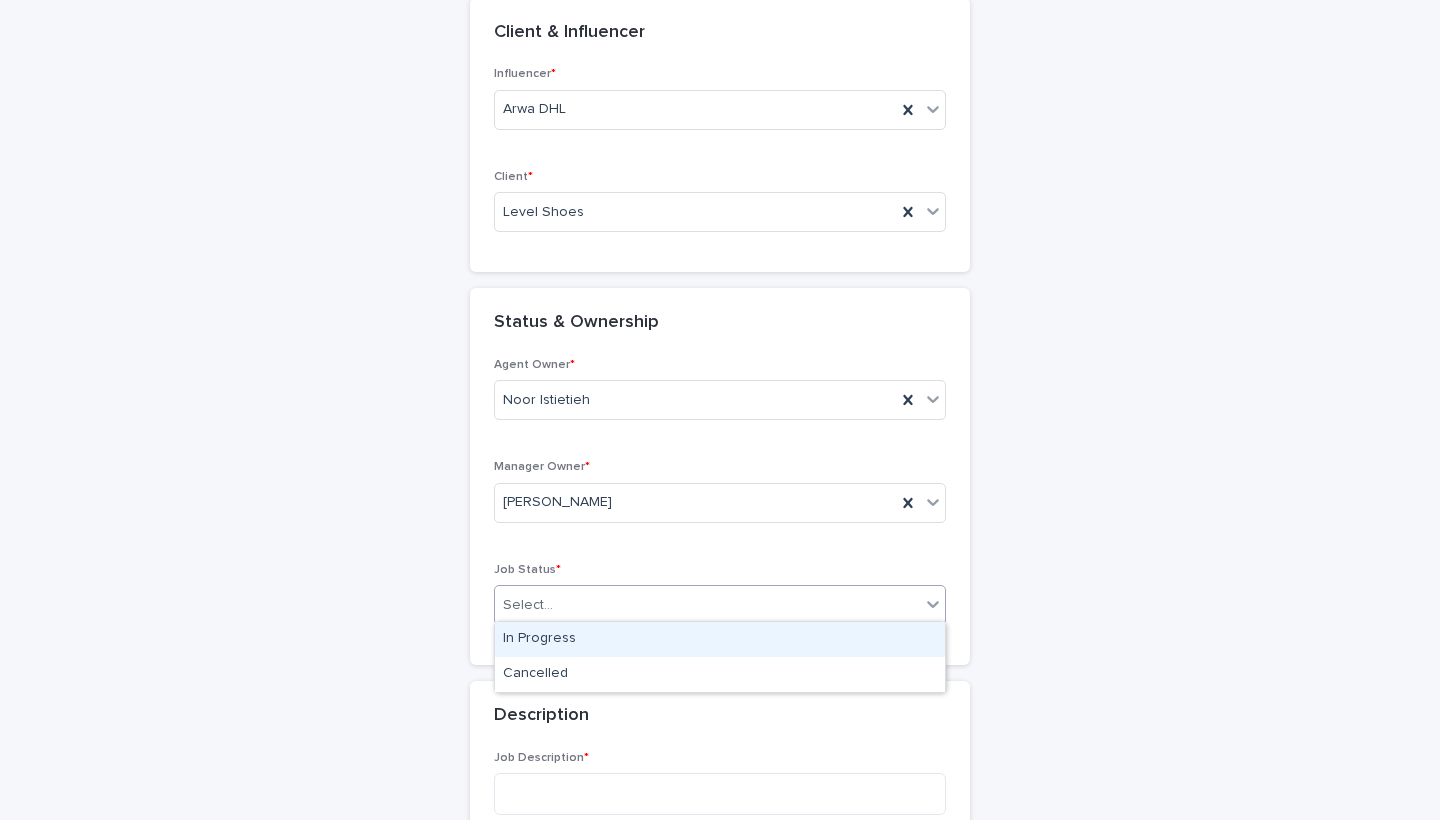 click on "In Progress" at bounding box center (720, 639) 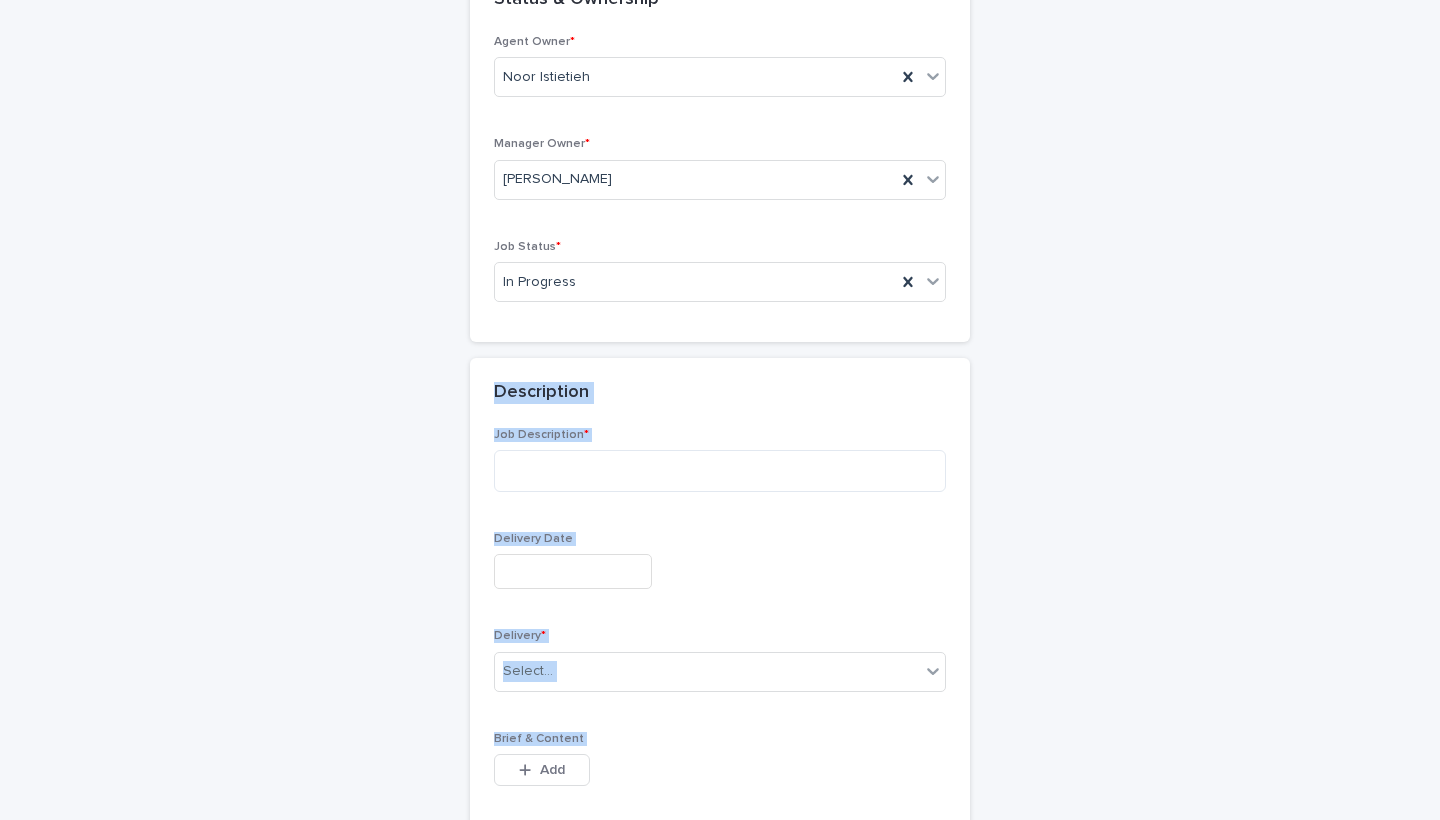drag, startPoint x: 1021, startPoint y: 667, endPoint x: 1021, endPoint y: 813, distance: 146 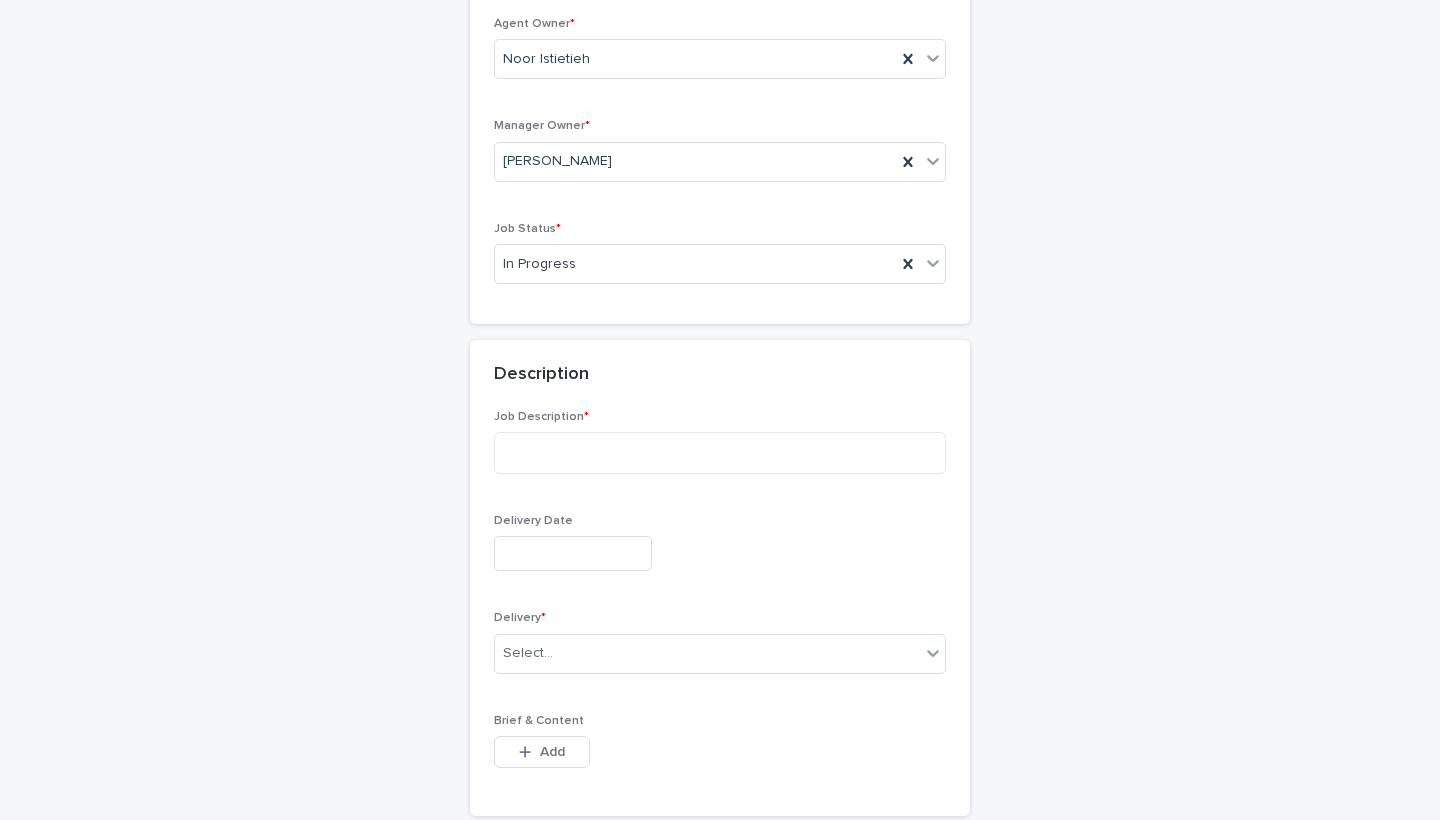 click on "Add a new project Loading... Saving… Loading... Saving… Client & Influencer Influencer * Arwa DHL Client  * Level Shoes Status & Ownership Agent Owner * [PERSON_NAME] Manager Owner * [PERSON_NAME] Job Status * In Progress Description Job Description * Delivery Date Delivery * Select... Brief & Content This file cannot be opened Download File Add Client Financial Info Invoices & Contracts This file cannot be opened Download File Add Client Payment Terms Total amount * Payment we received  * Client VAT% * Select... Influencer Financial Info                                         •••                                                                     Total Amount to Influencer * Payment made to influencer  * Influencer VAT% * Select... Contact Name of Contact * Contact Info * Comments Comments Loading... Saving… Sorry, there was an error saving your record. Please try again. Please fill out the required fields above. Save" at bounding box center (720, 984) 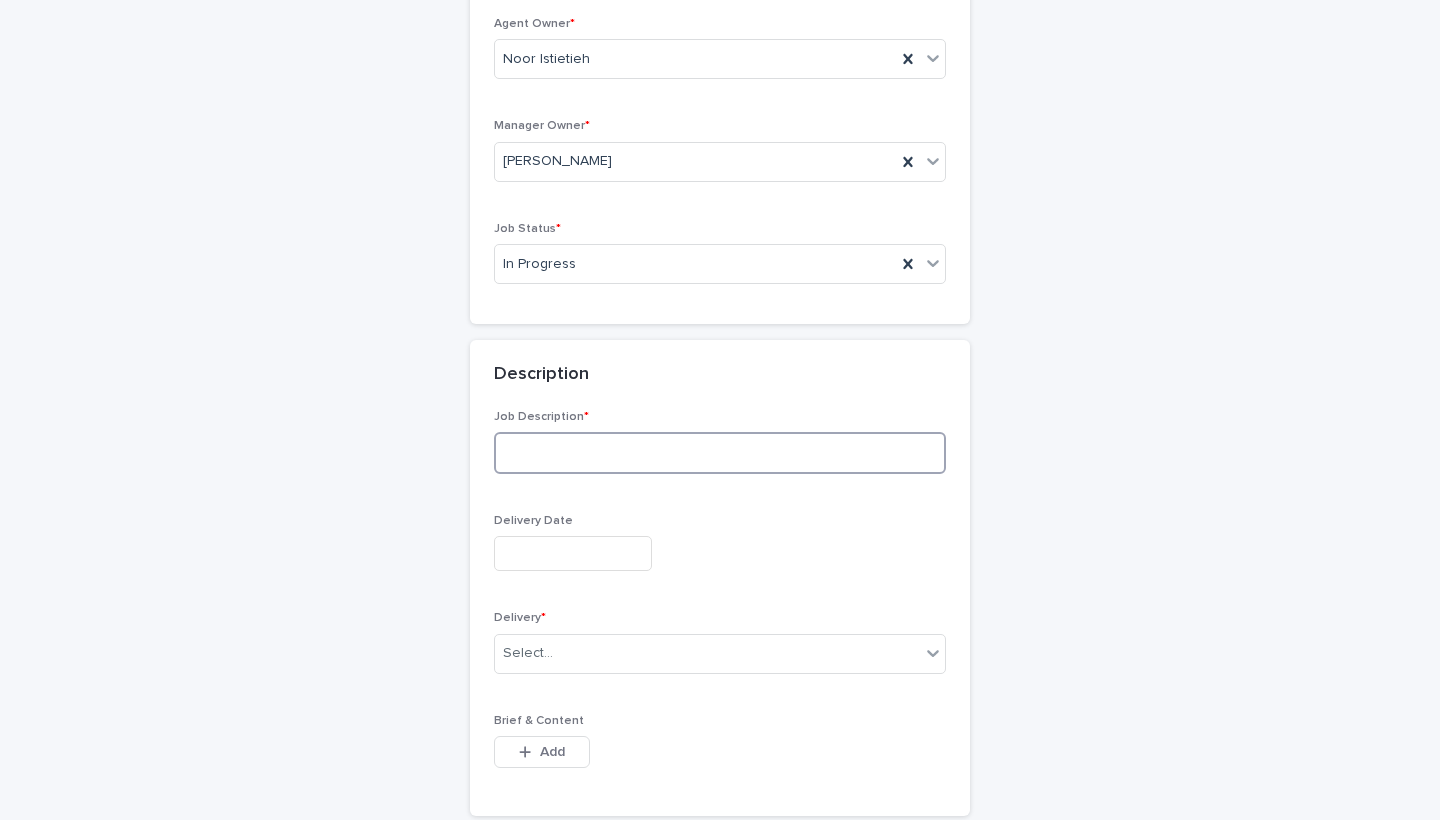 click at bounding box center (720, 453) 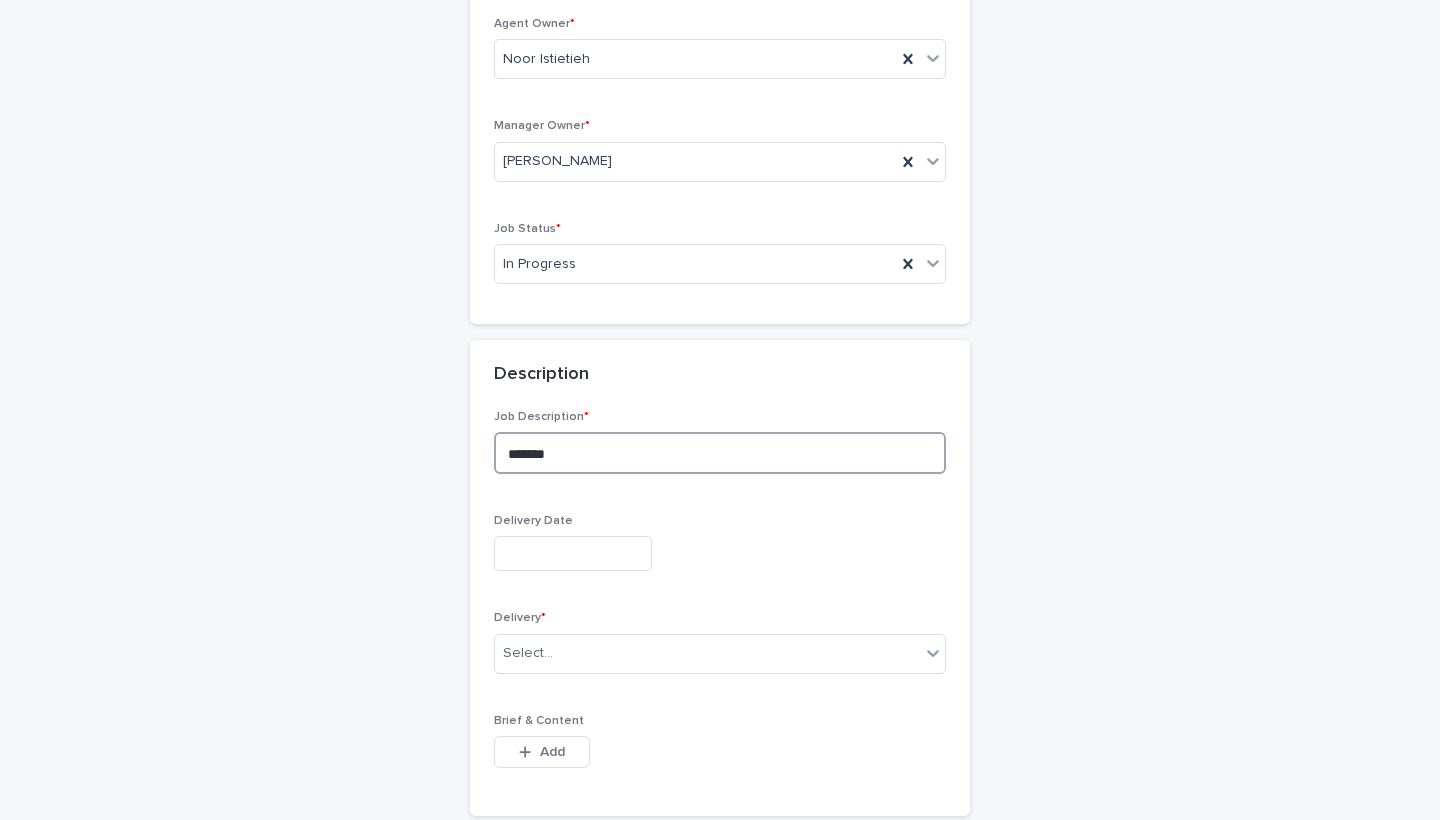 type on "*******" 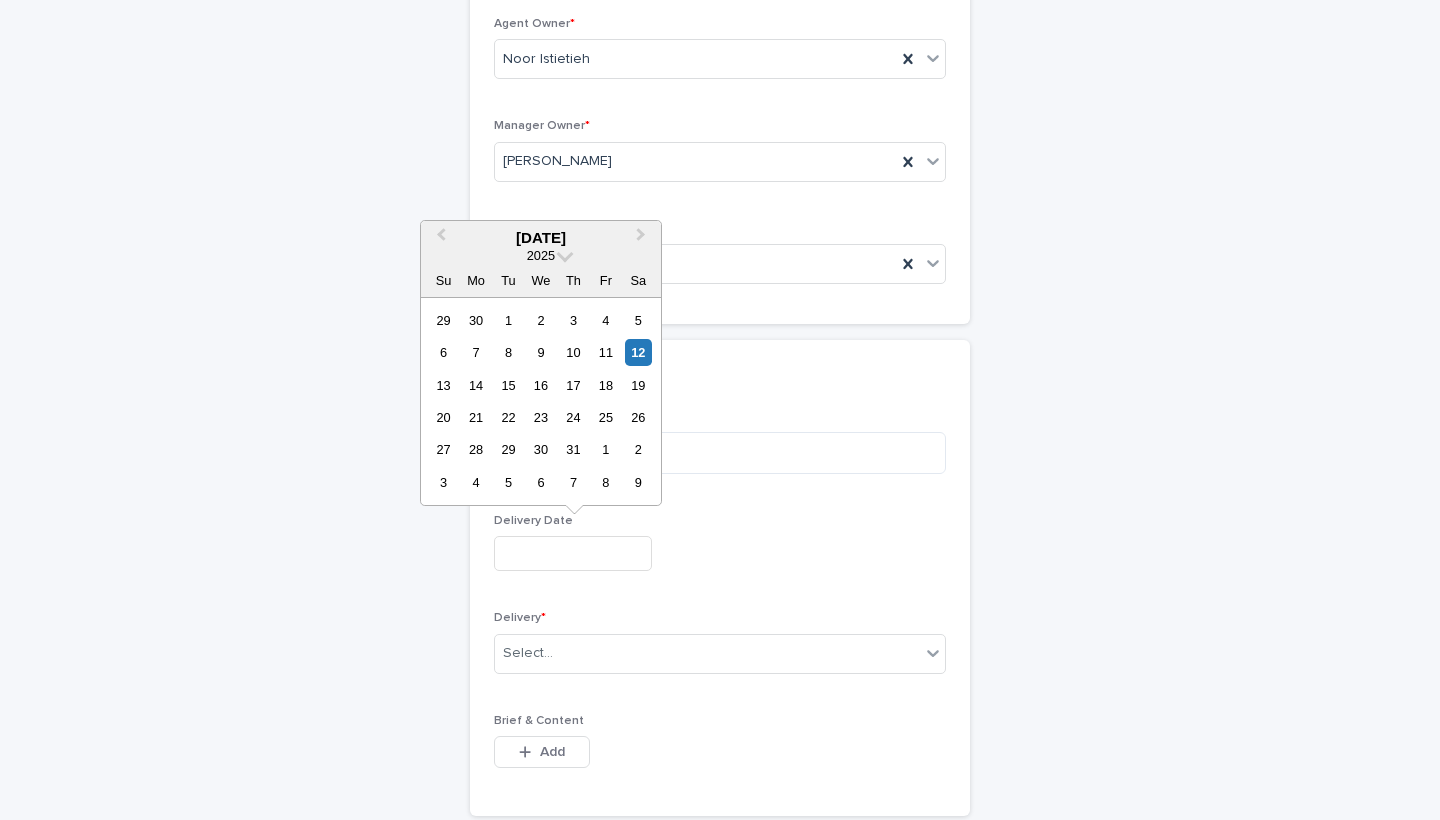click at bounding box center (573, 553) 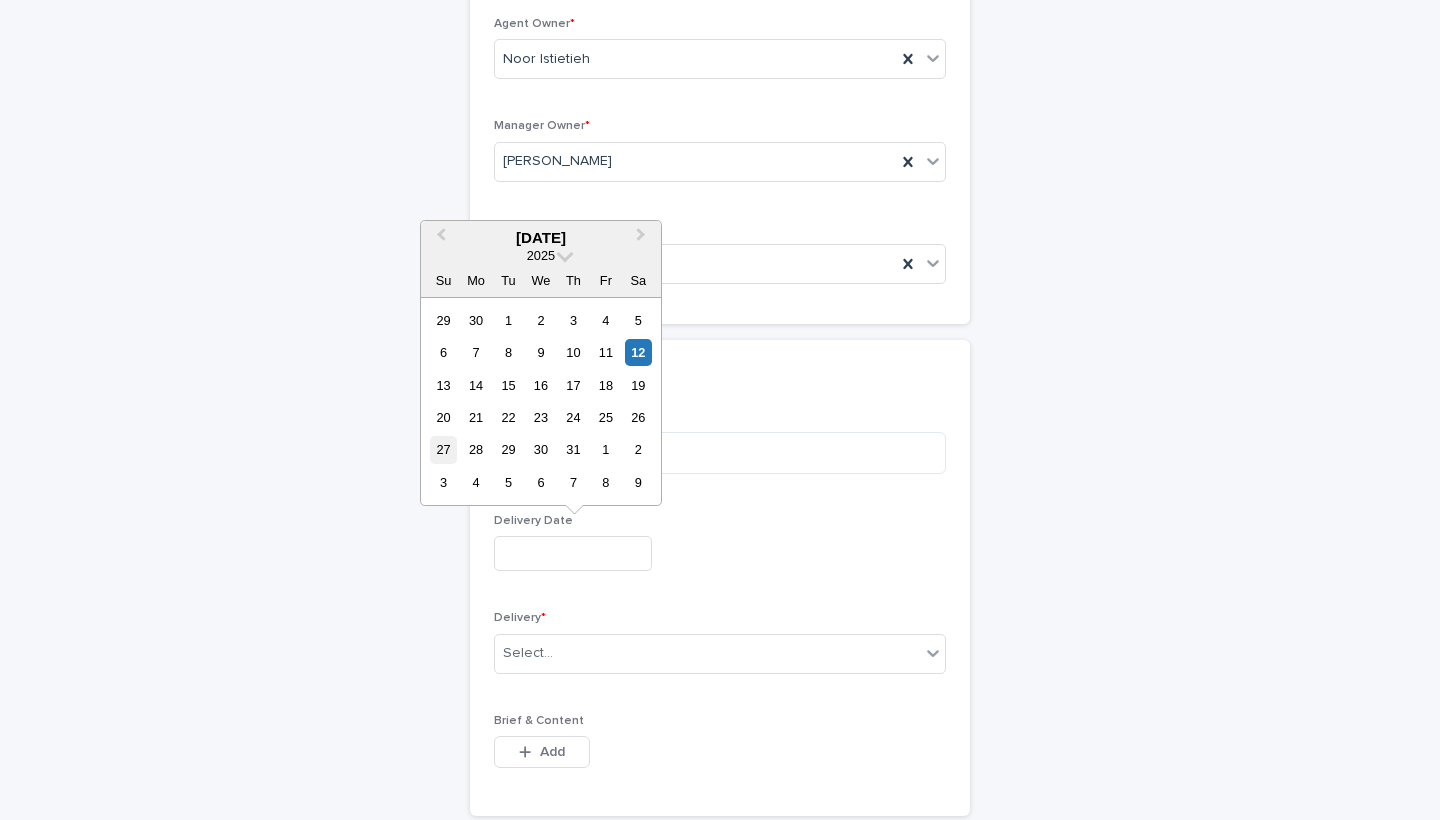 click on "27" at bounding box center (443, 449) 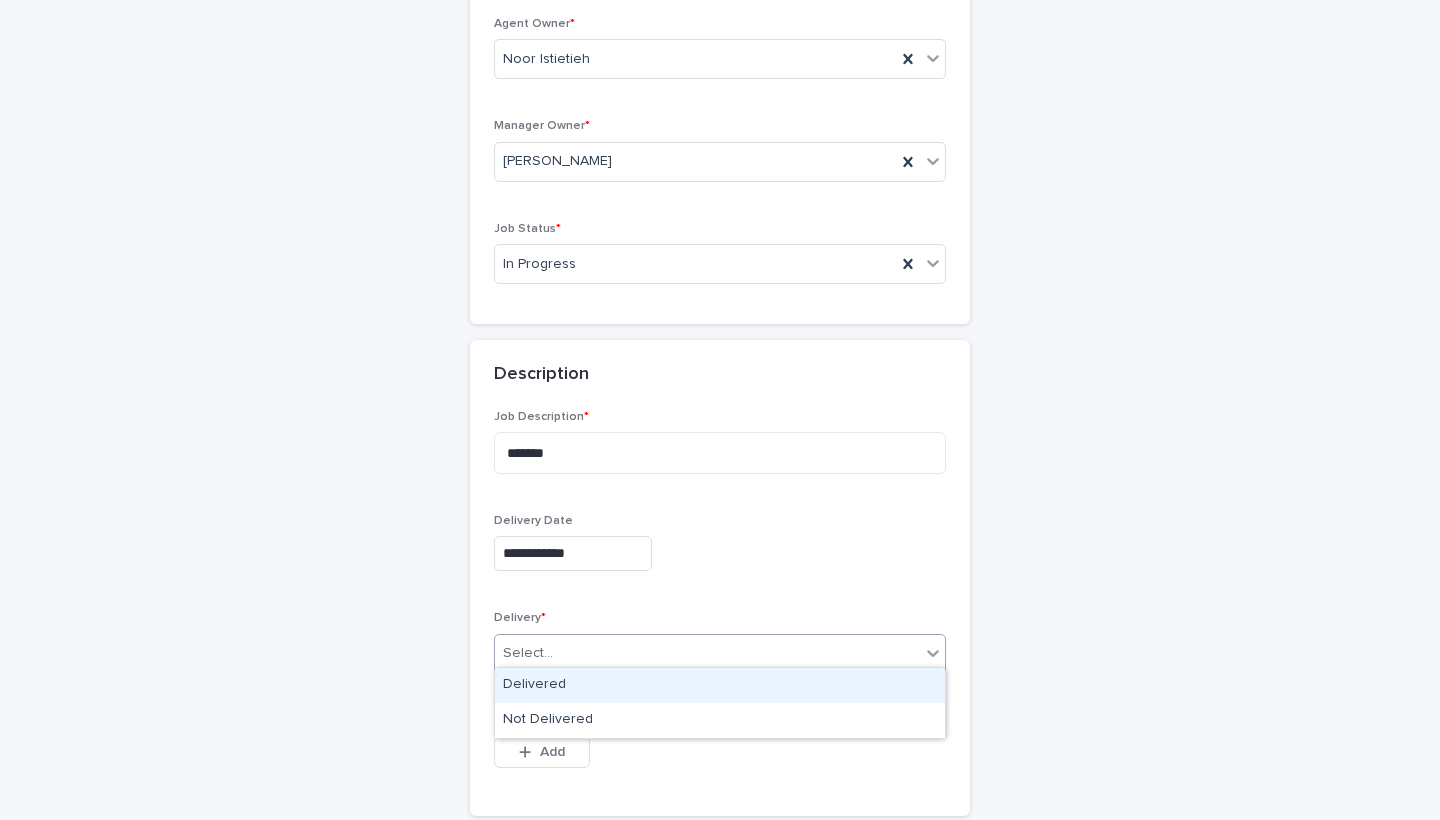 click on "Select..." at bounding box center [707, 653] 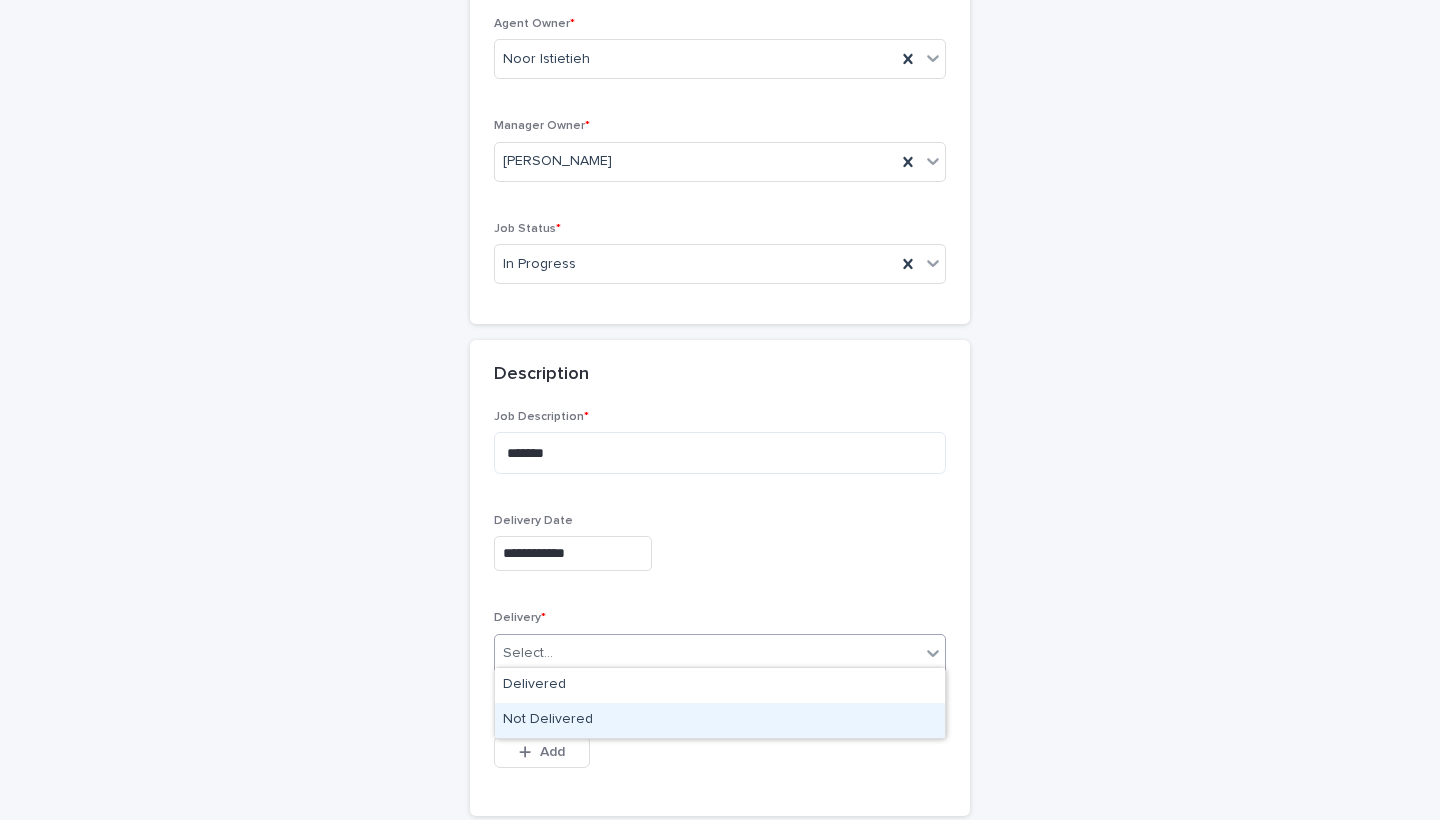 click on "Not Delivered" at bounding box center (720, 720) 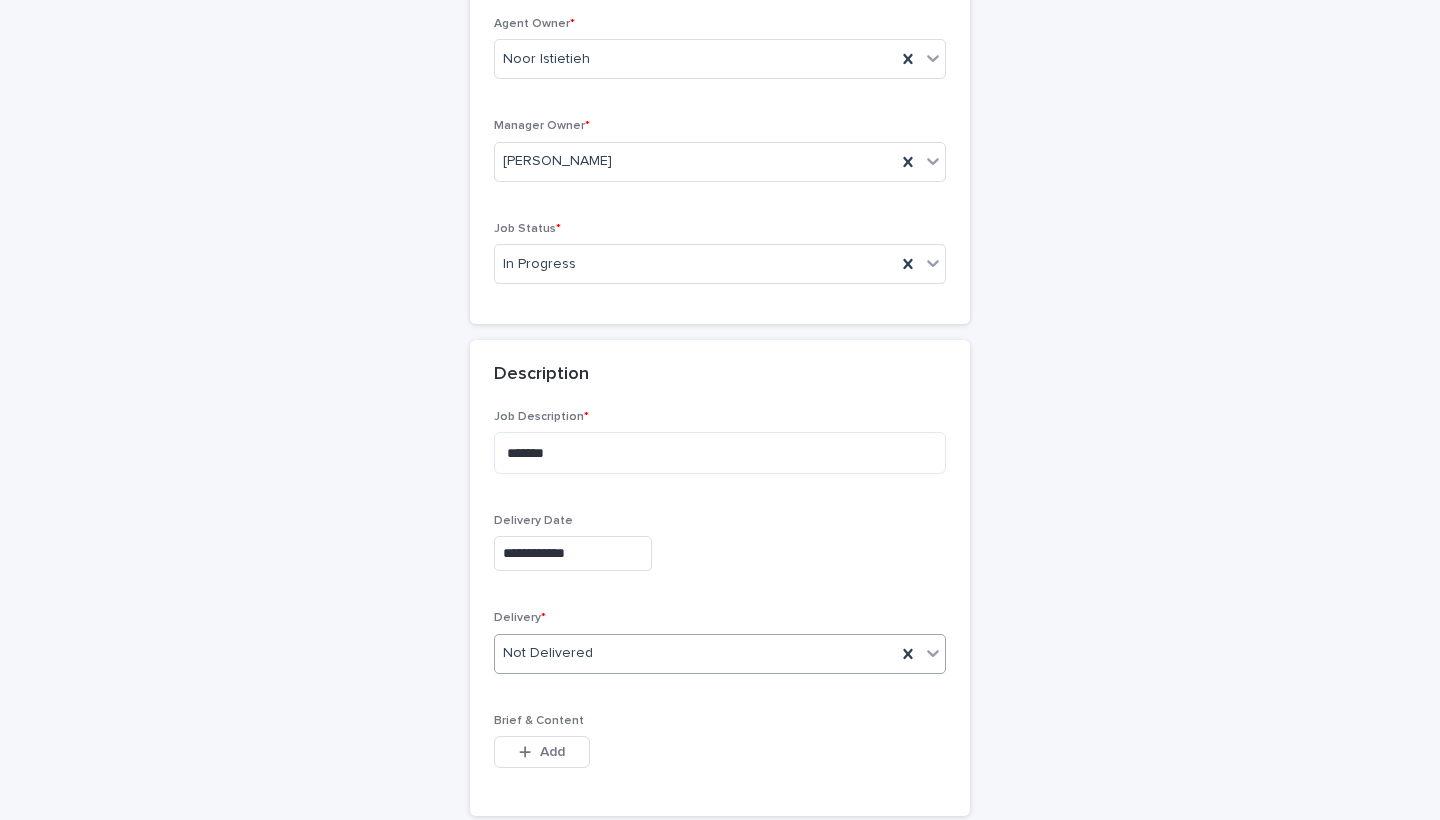 click on "**********" at bounding box center [720, 613] 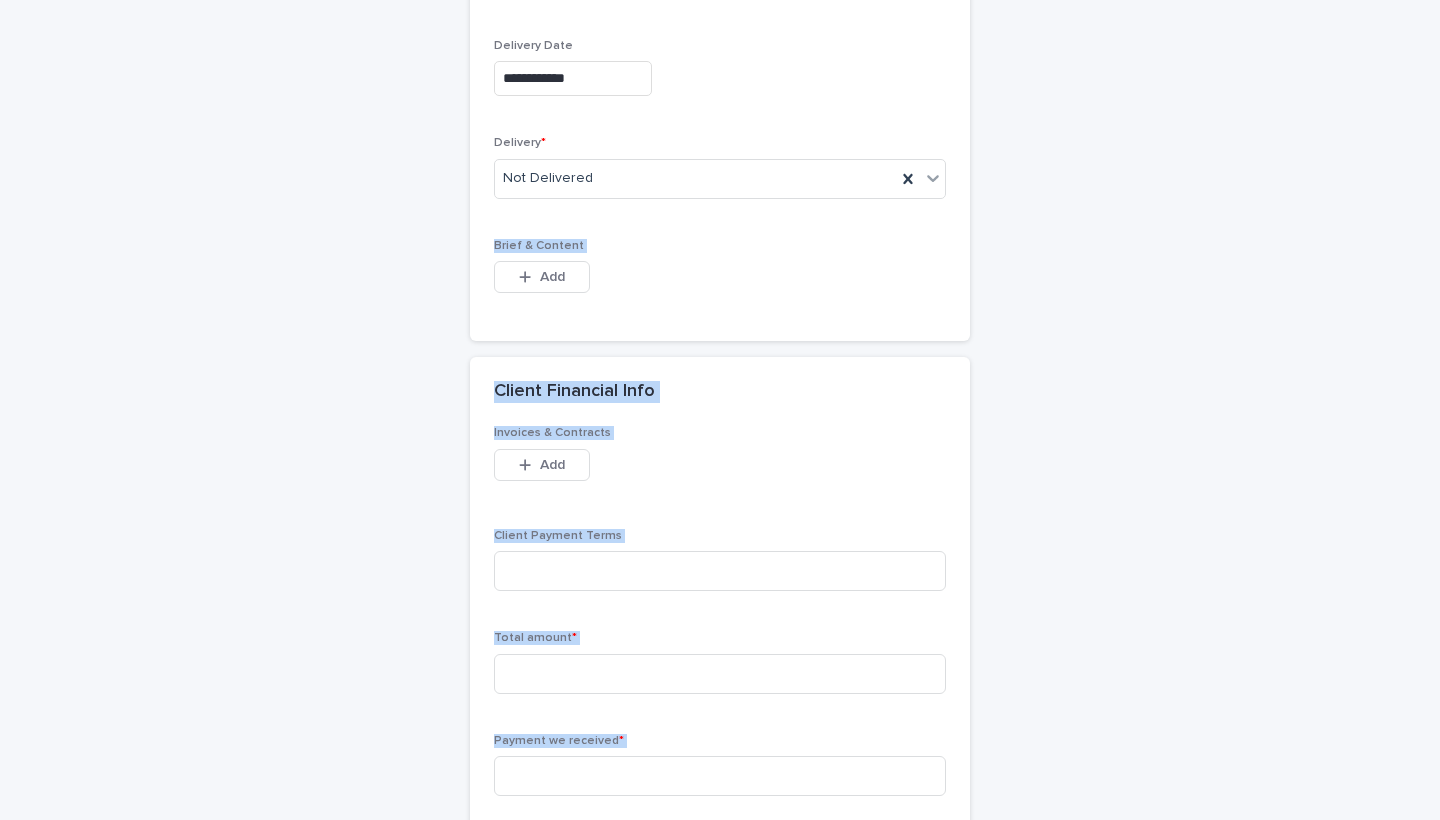 drag, startPoint x: 1009, startPoint y: 692, endPoint x: 1015, endPoint y: 816, distance: 124.14507 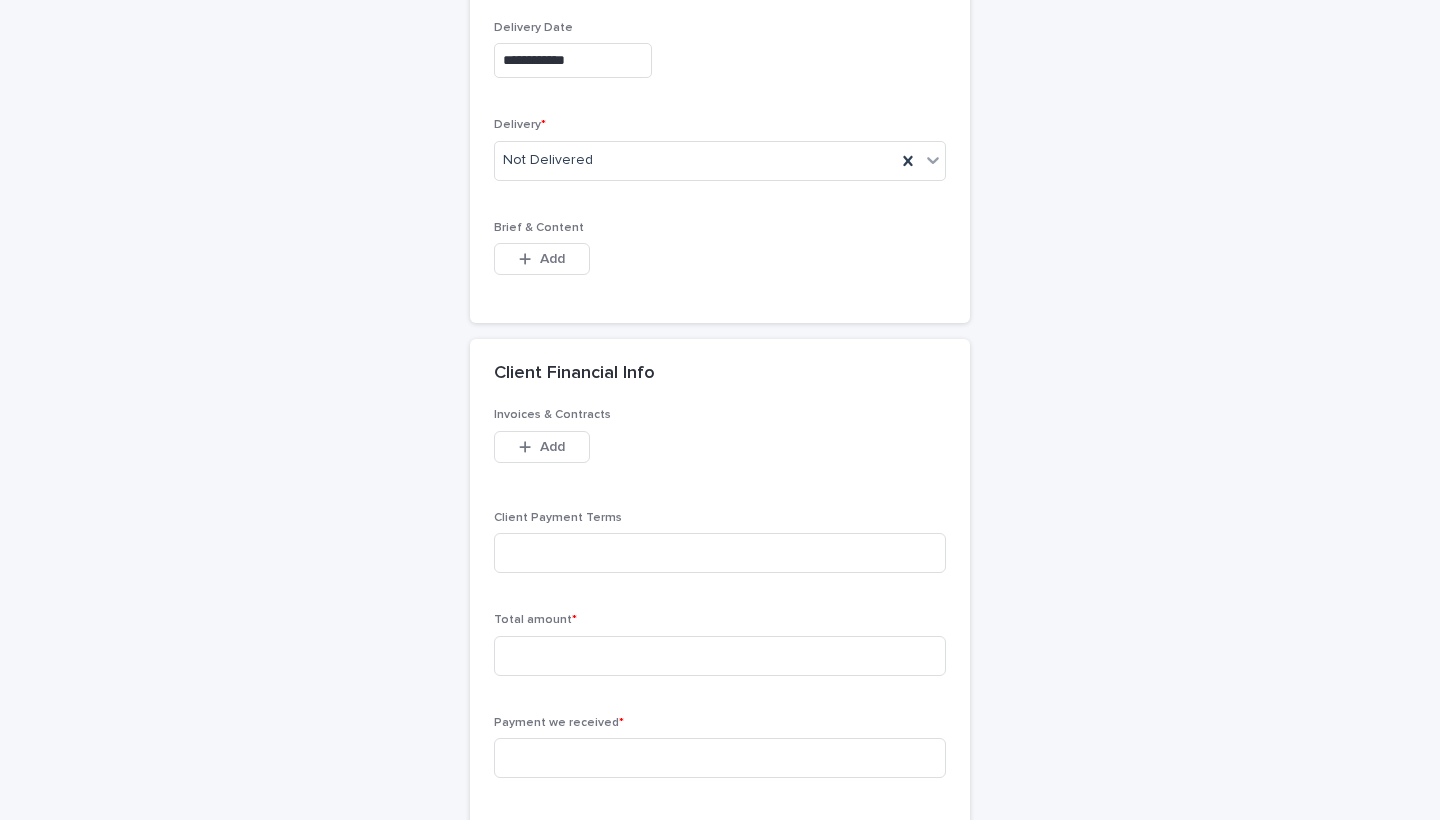 click on "**********" at bounding box center [720, 491] 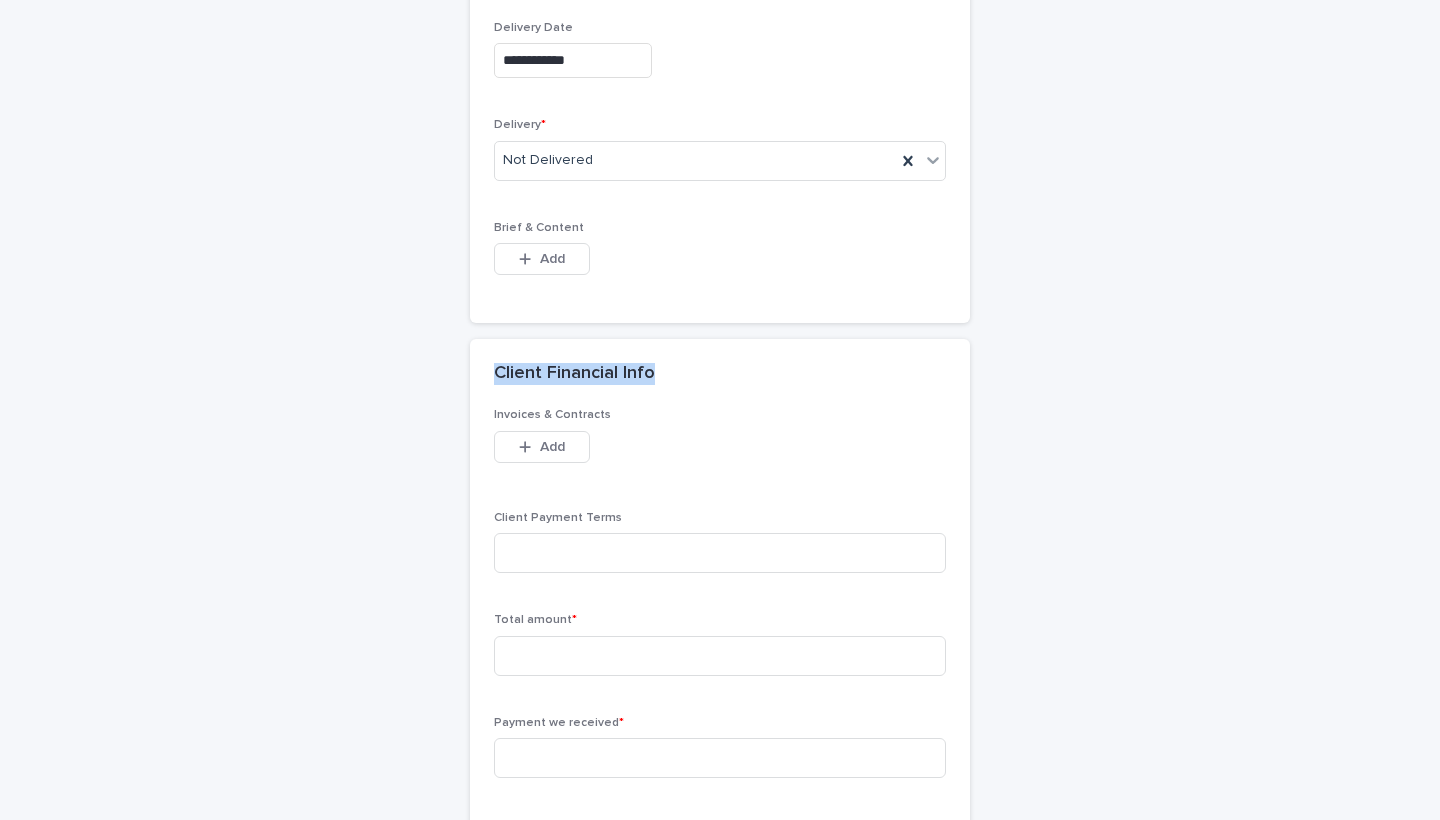 drag, startPoint x: 493, startPoint y: 362, endPoint x: 695, endPoint y: 366, distance: 202.0396 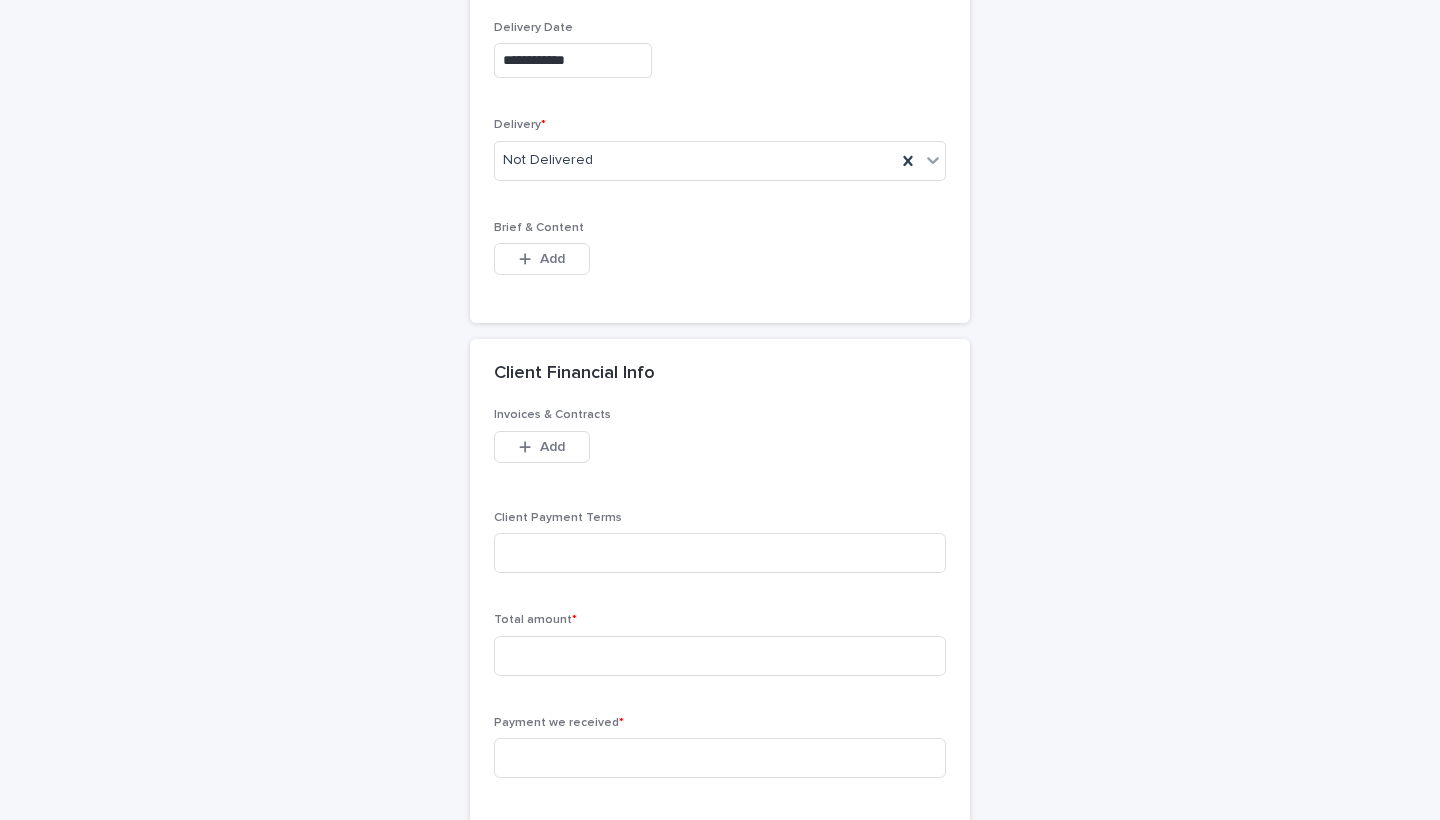 click on "Invoices & Contracts This file cannot be opened Download File Add Client Payment Terms Total amount * Payment we received  * Client VAT% * Select..." at bounding box center (720, 652) 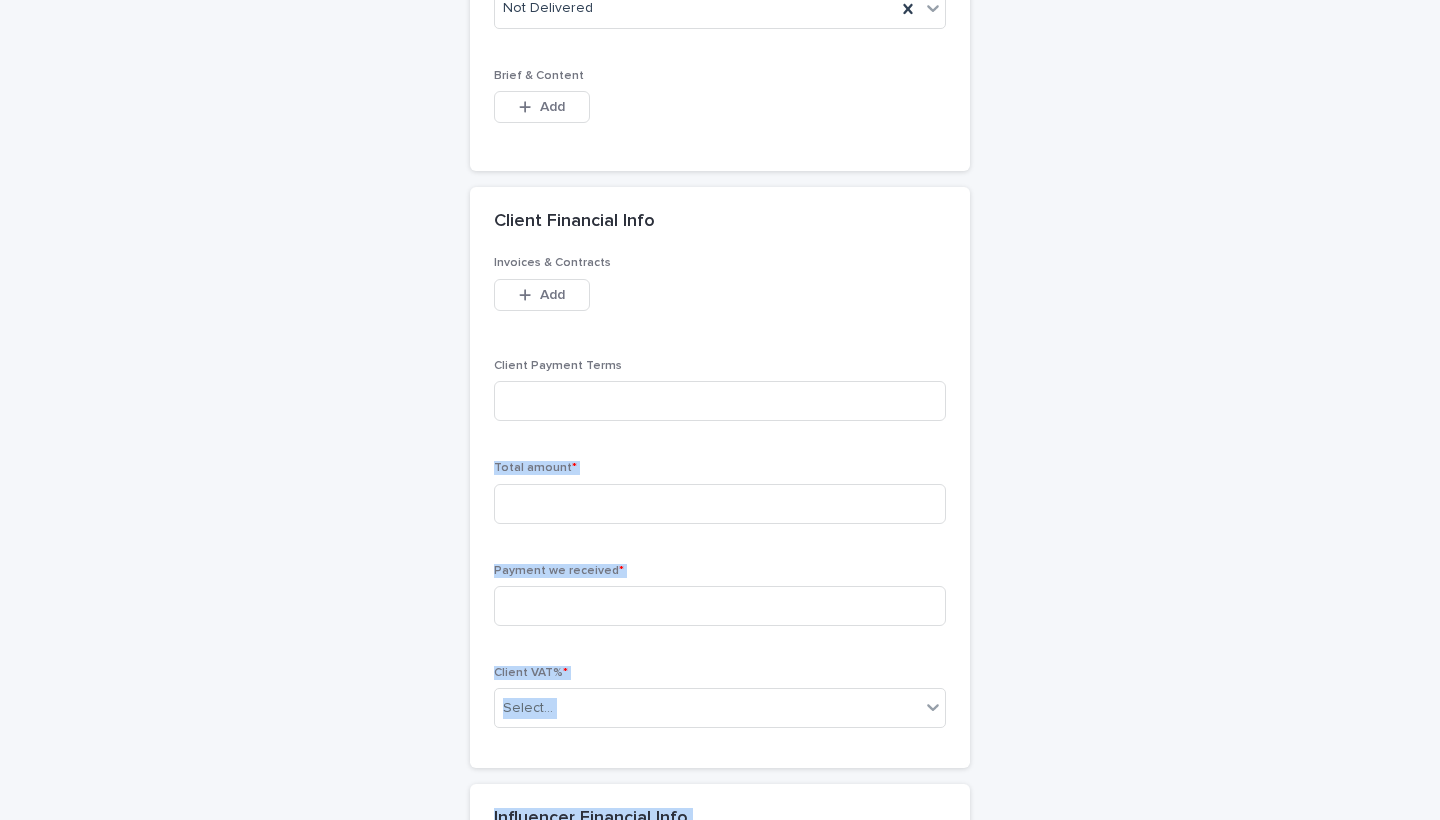 scroll, scrollTop: 1248, scrollLeft: 0, axis: vertical 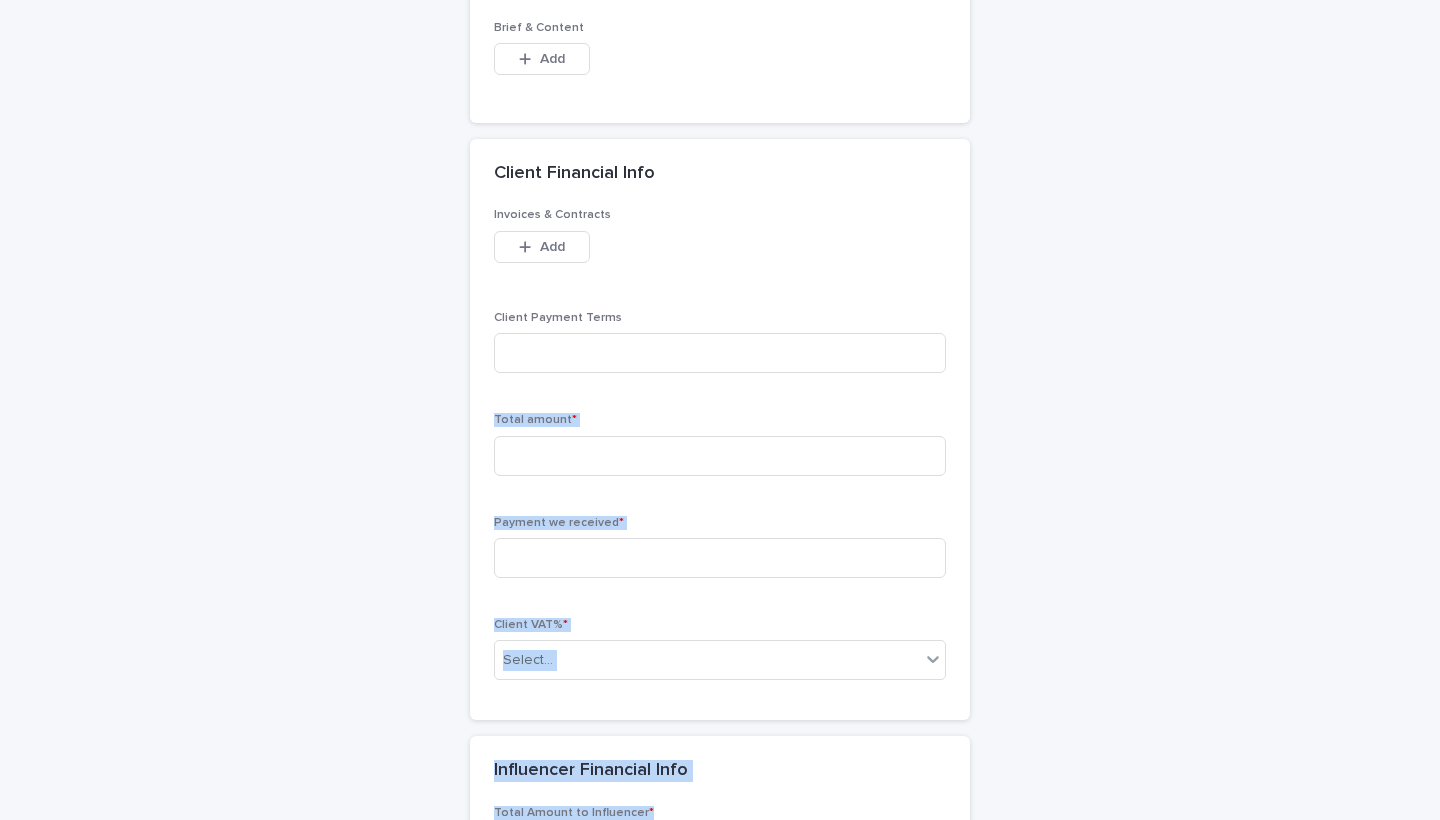 drag, startPoint x: 1055, startPoint y: 547, endPoint x: 1066, endPoint y: 816, distance: 269.22482 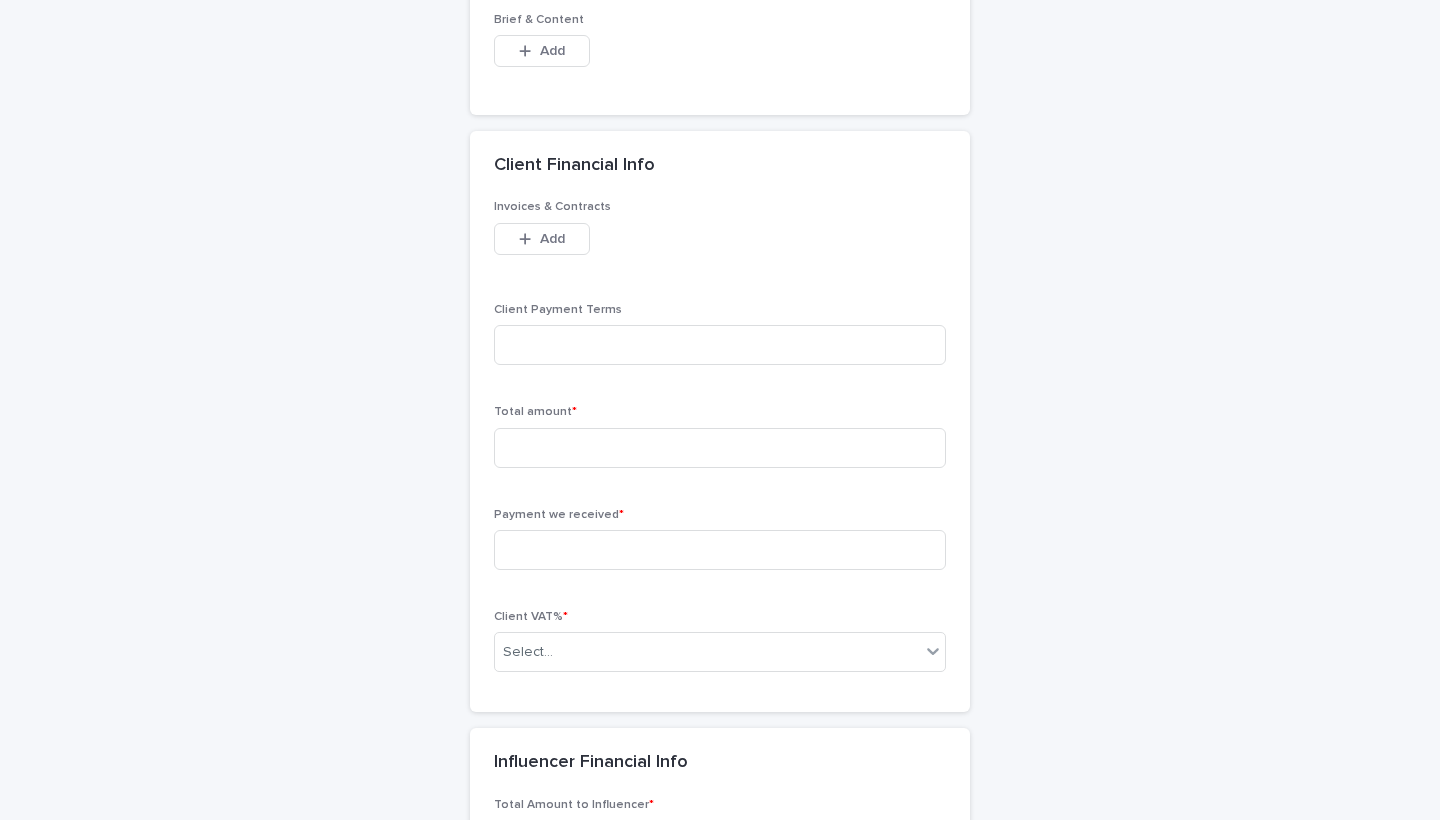 click on "**********" at bounding box center (720, 283) 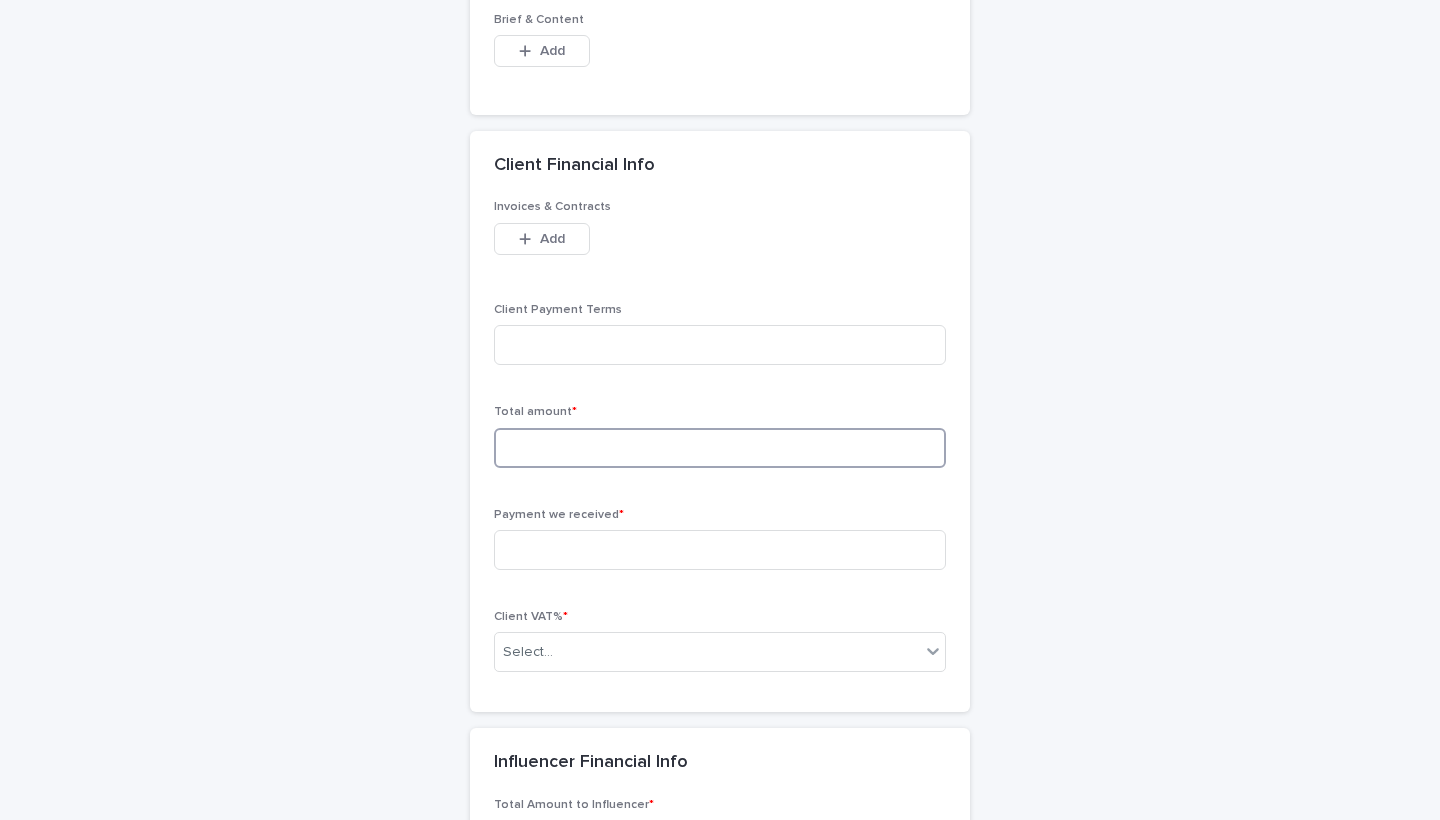 click at bounding box center [720, 448] 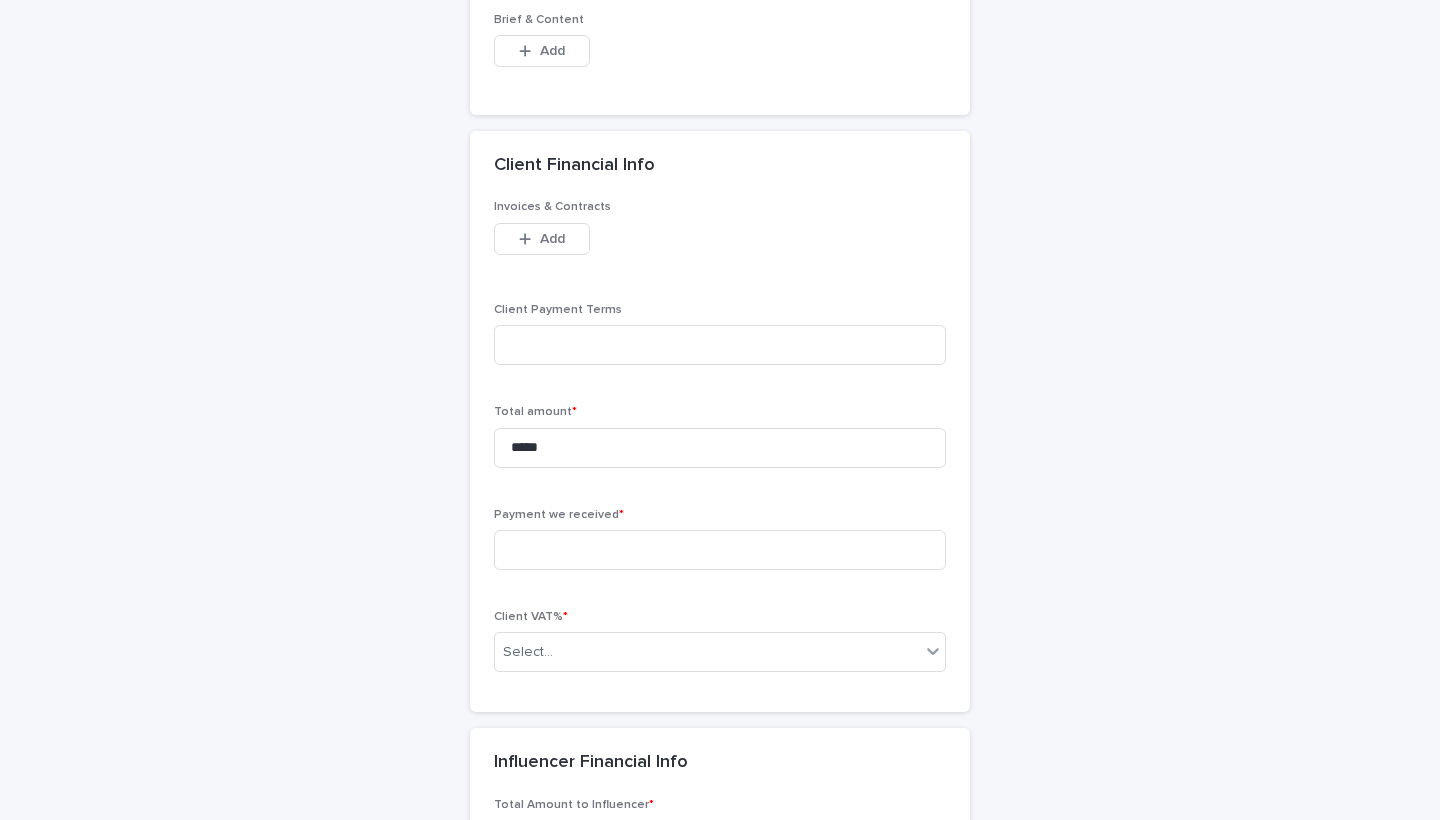 click on "Invoices & Contracts This file cannot be opened Download File Add Client Payment Terms Total amount * ***** Payment we received  * Client VAT% * Select..." at bounding box center [720, 444] 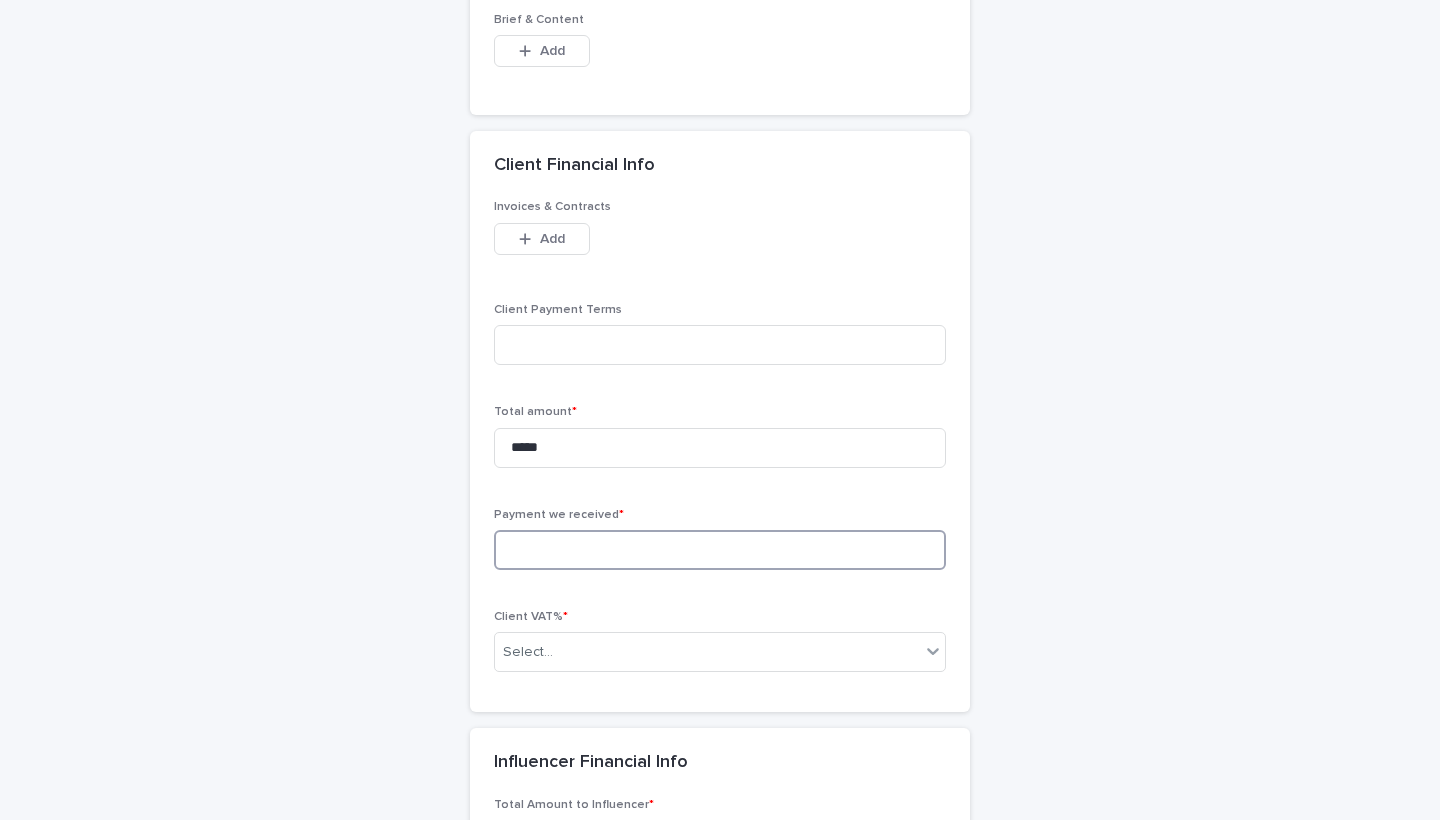 click at bounding box center (720, 550) 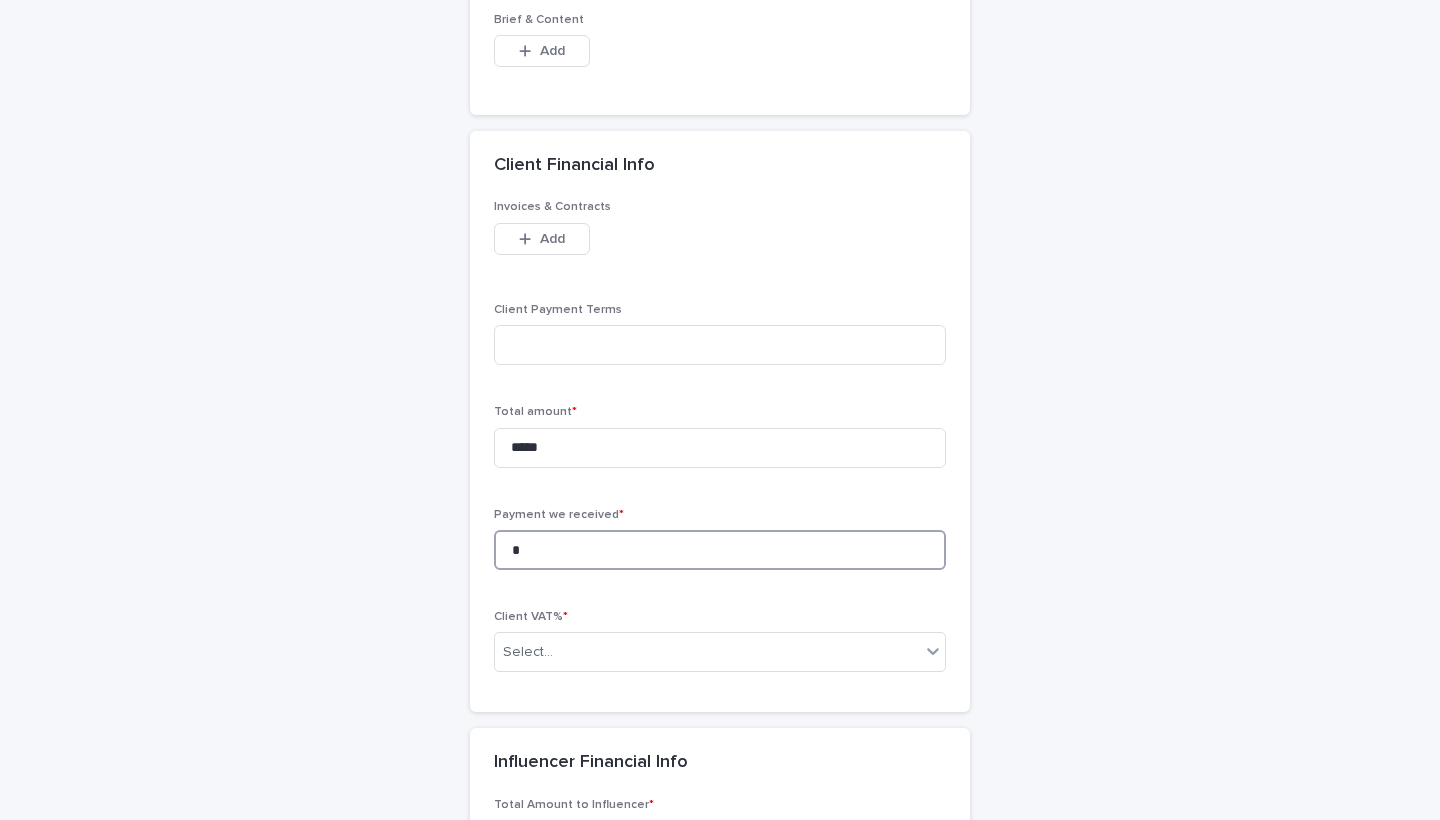 type on "*" 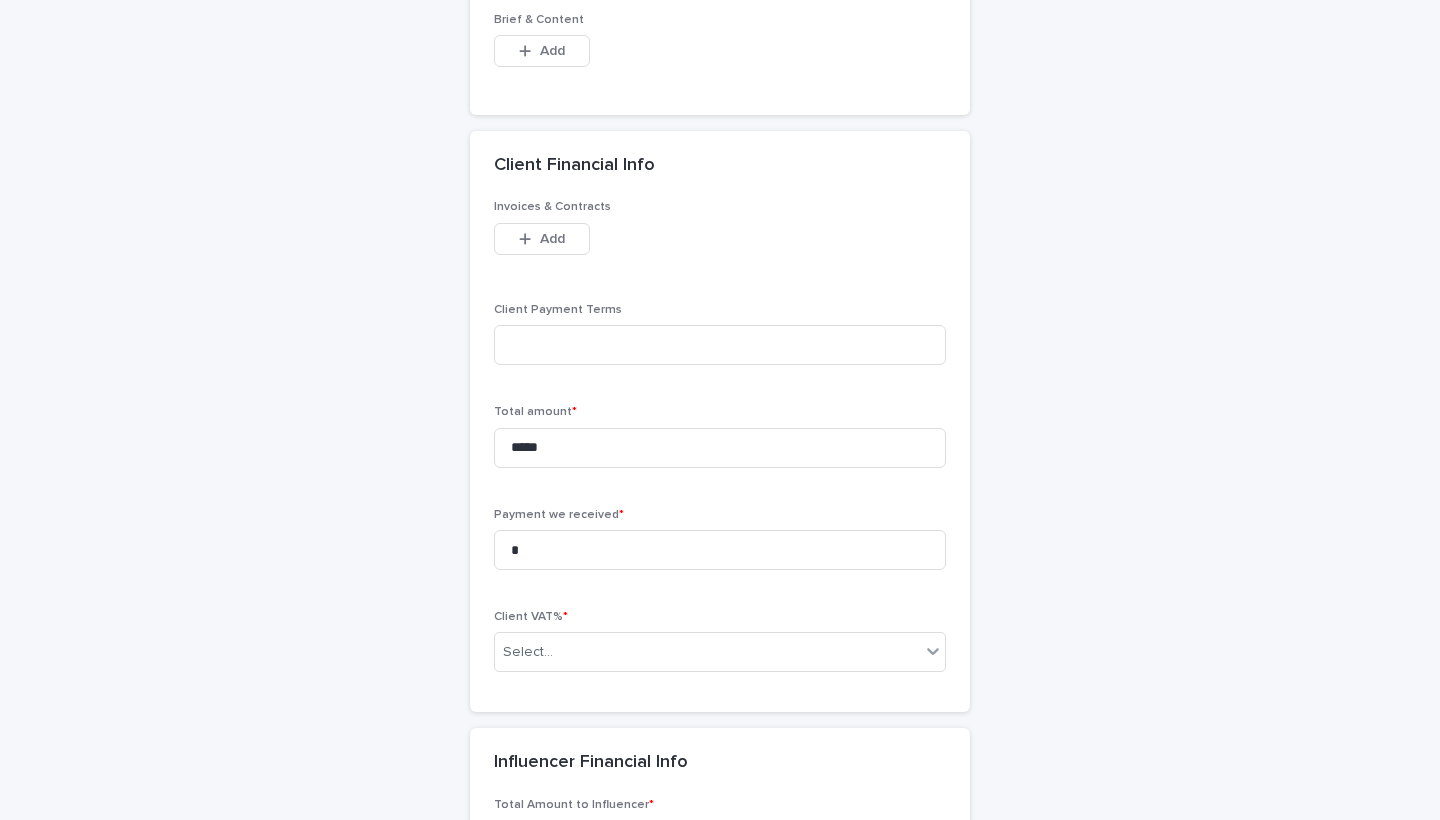 click on "Client VAT% *" at bounding box center (720, 617) 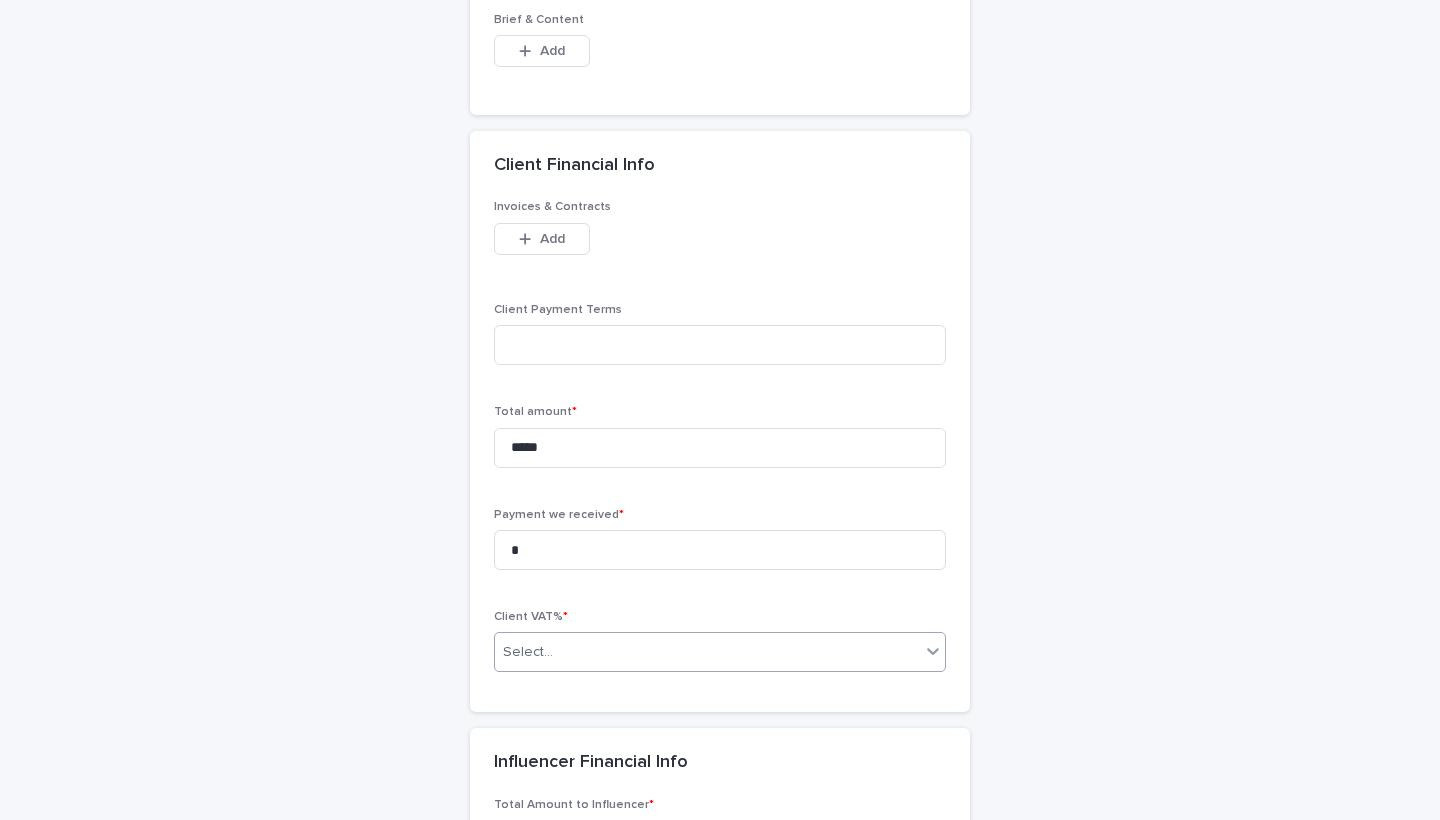 click on "Select..." at bounding box center [720, 652] 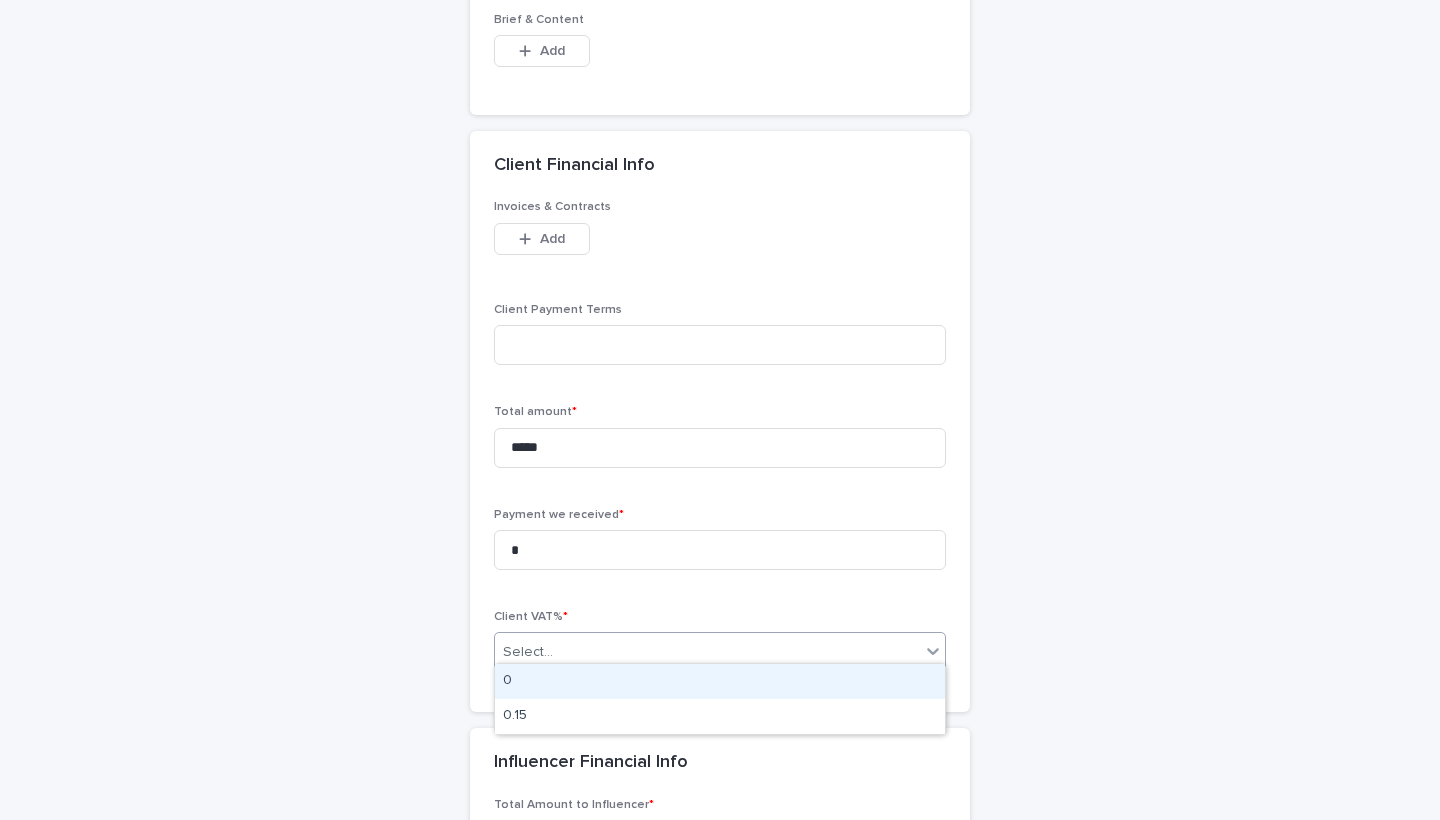 click on "0" at bounding box center [720, 681] 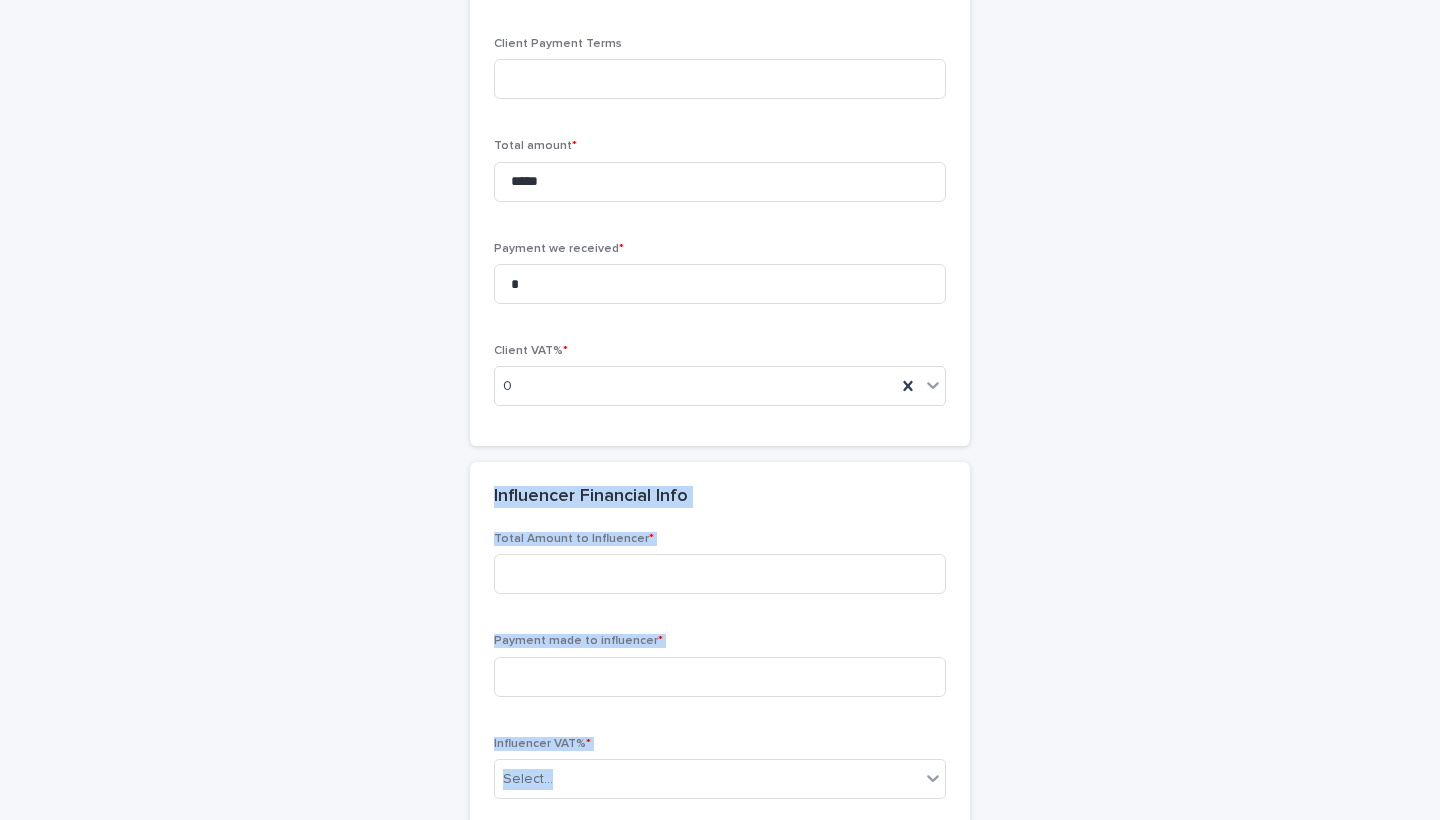 drag, startPoint x: 1055, startPoint y: 663, endPoint x: 1034, endPoint y: 819, distance: 157.40712 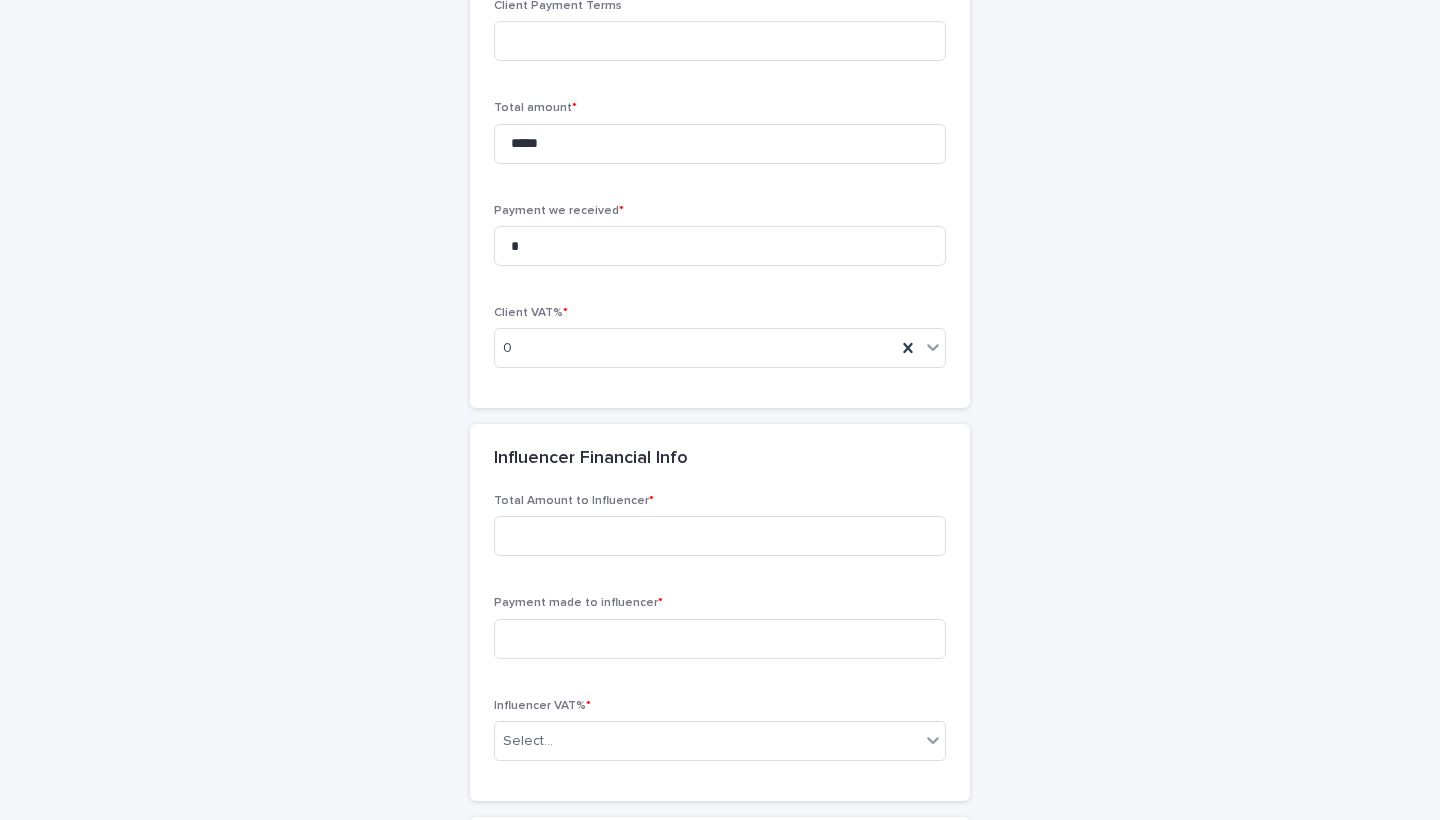 click on "**********" at bounding box center (720, -21) 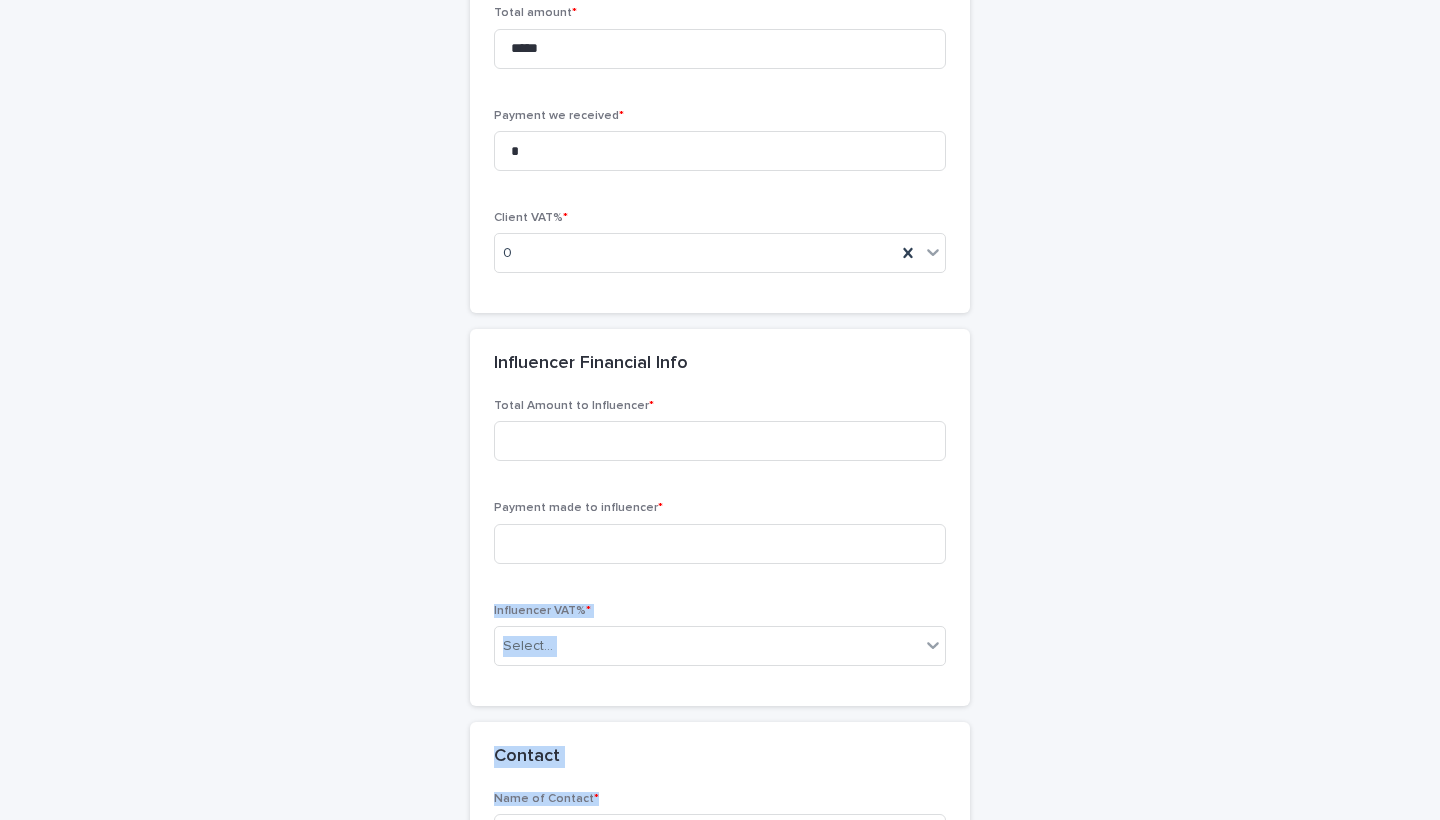 scroll, scrollTop: 1685, scrollLeft: 0, axis: vertical 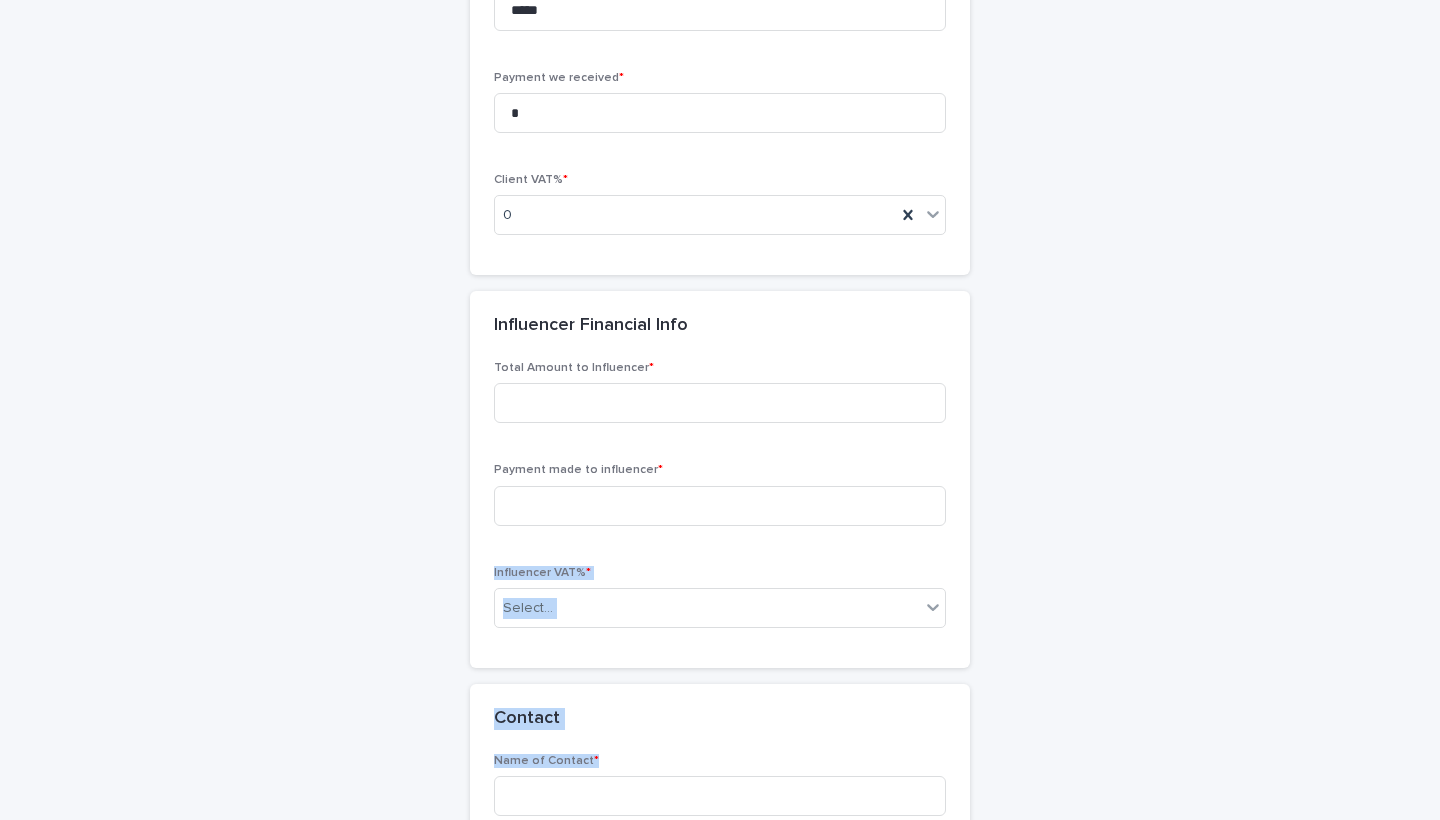 drag, startPoint x: 1020, startPoint y: 675, endPoint x: 1023, endPoint y: 819, distance: 144.03125 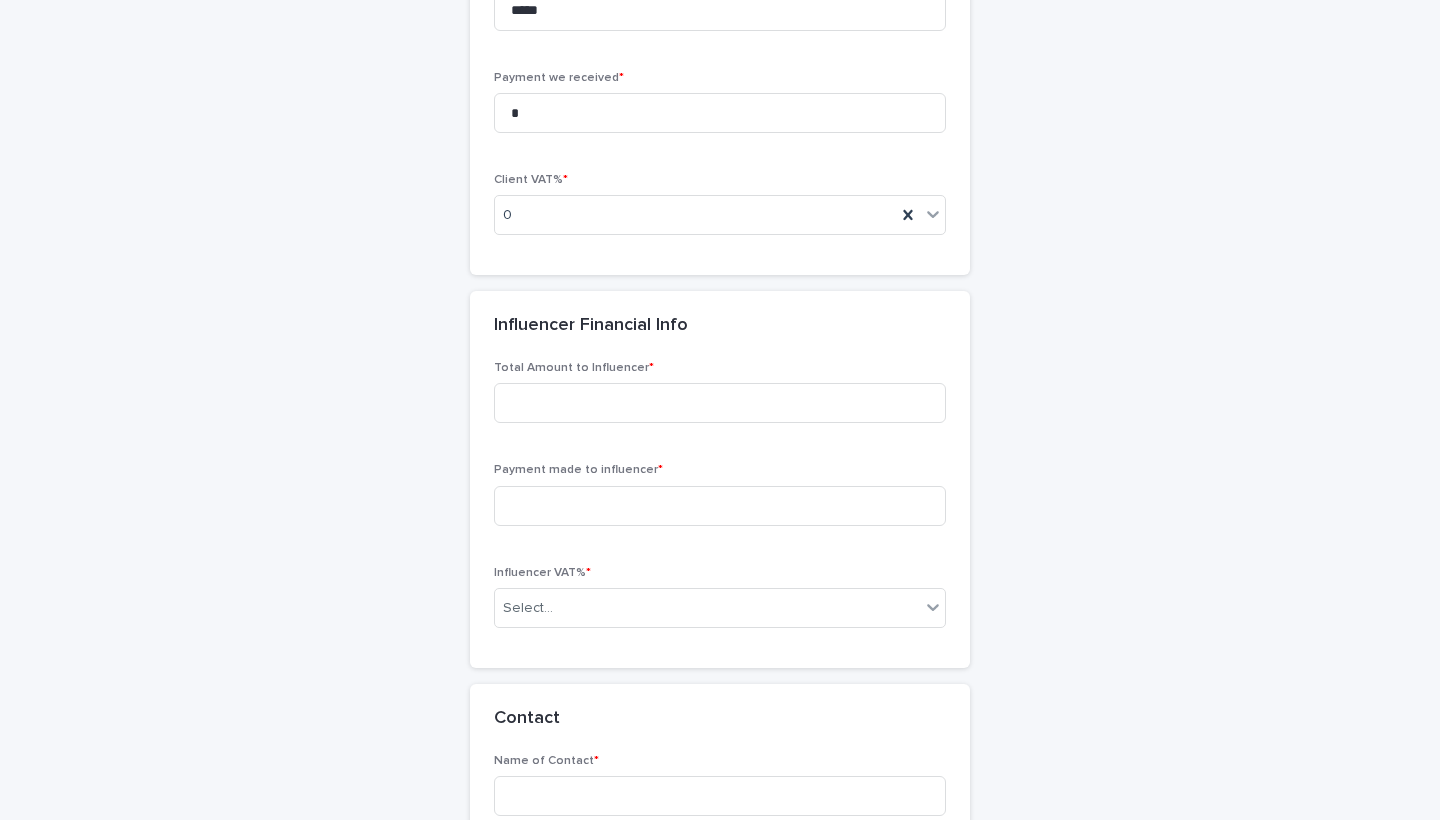 click on "**********" at bounding box center (720, -154) 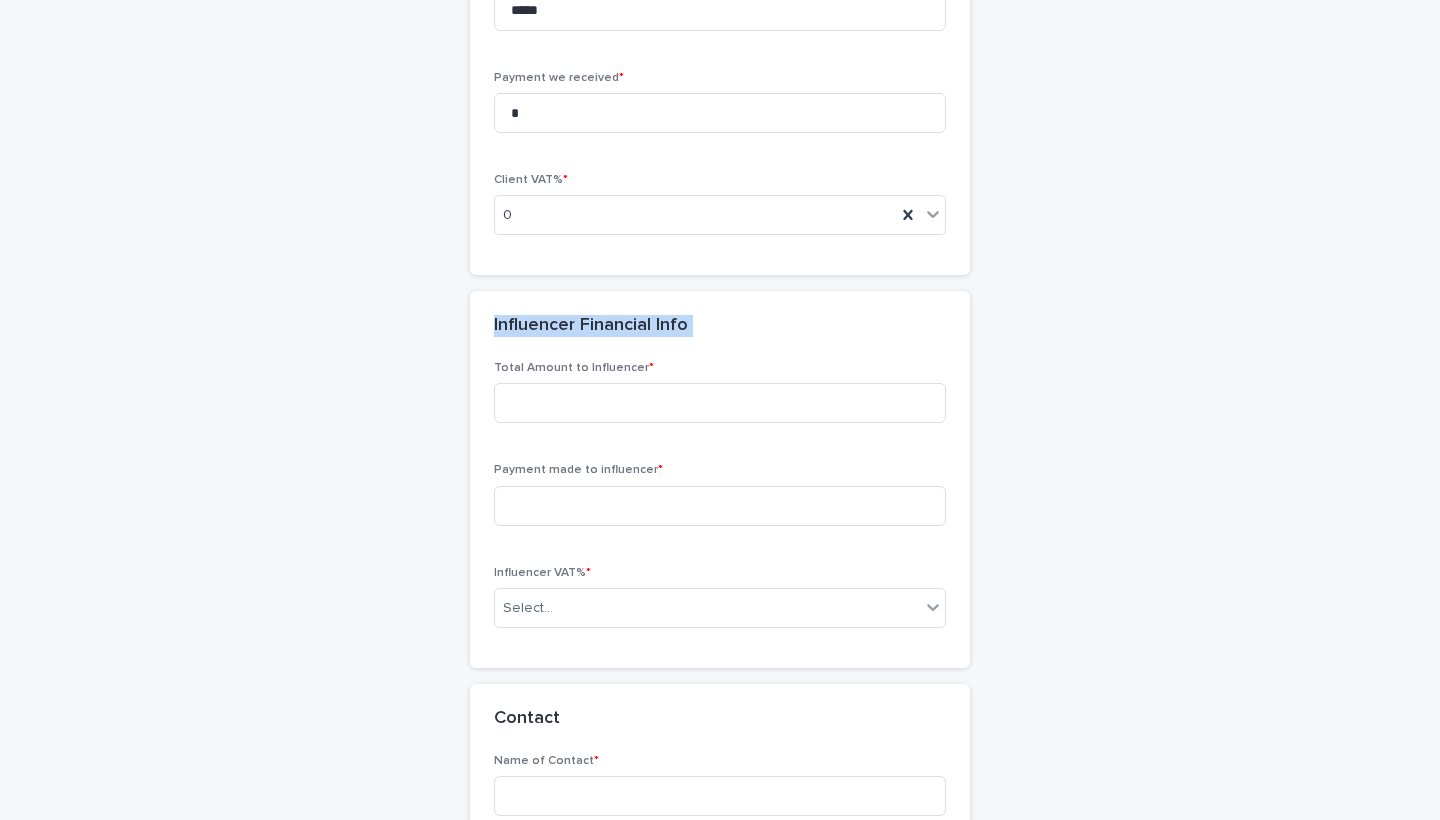drag, startPoint x: 487, startPoint y: 316, endPoint x: 779, endPoint y: 326, distance: 292.17117 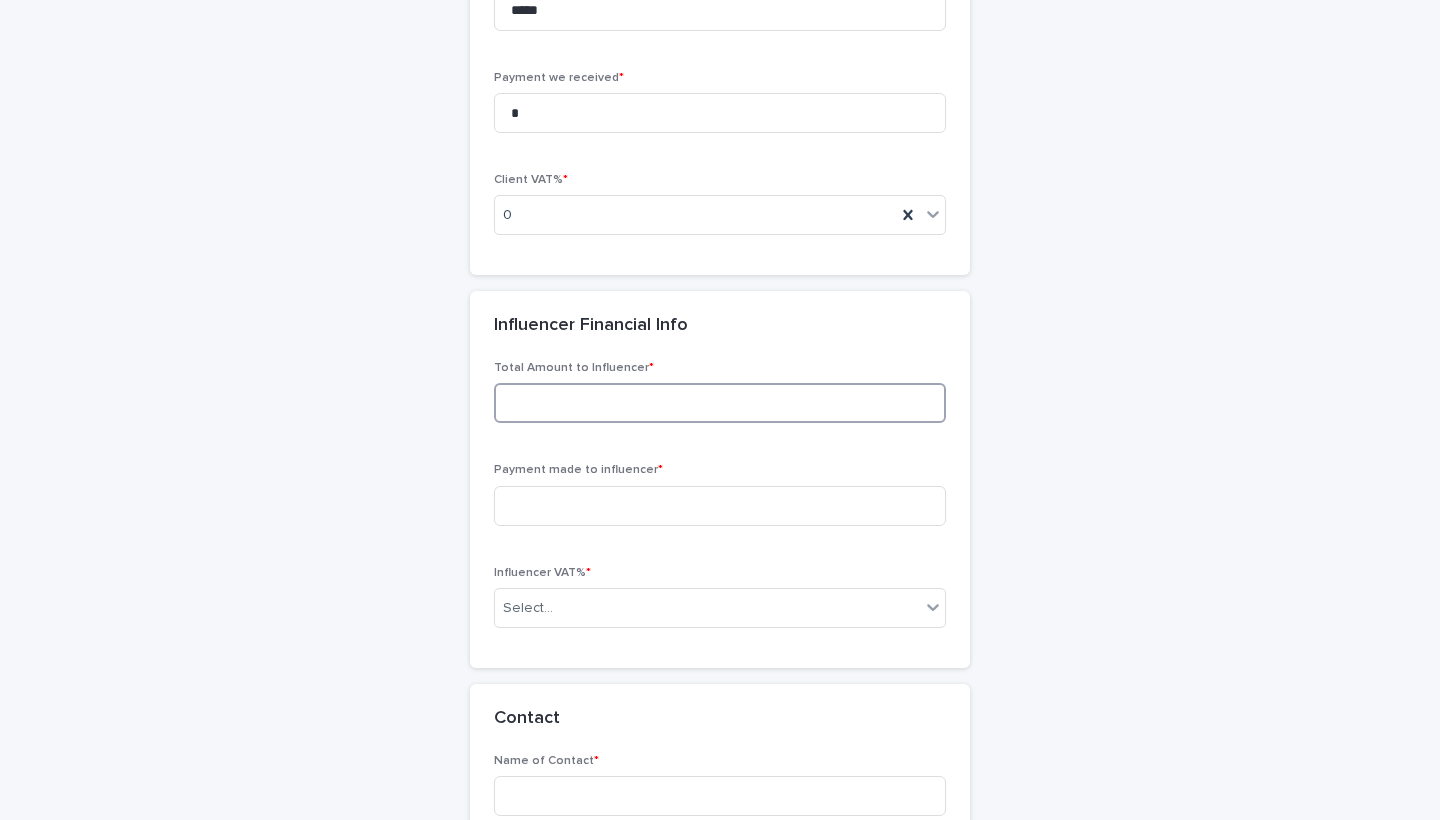 drag, startPoint x: 586, startPoint y: 408, endPoint x: 583, endPoint y: 387, distance: 21.213203 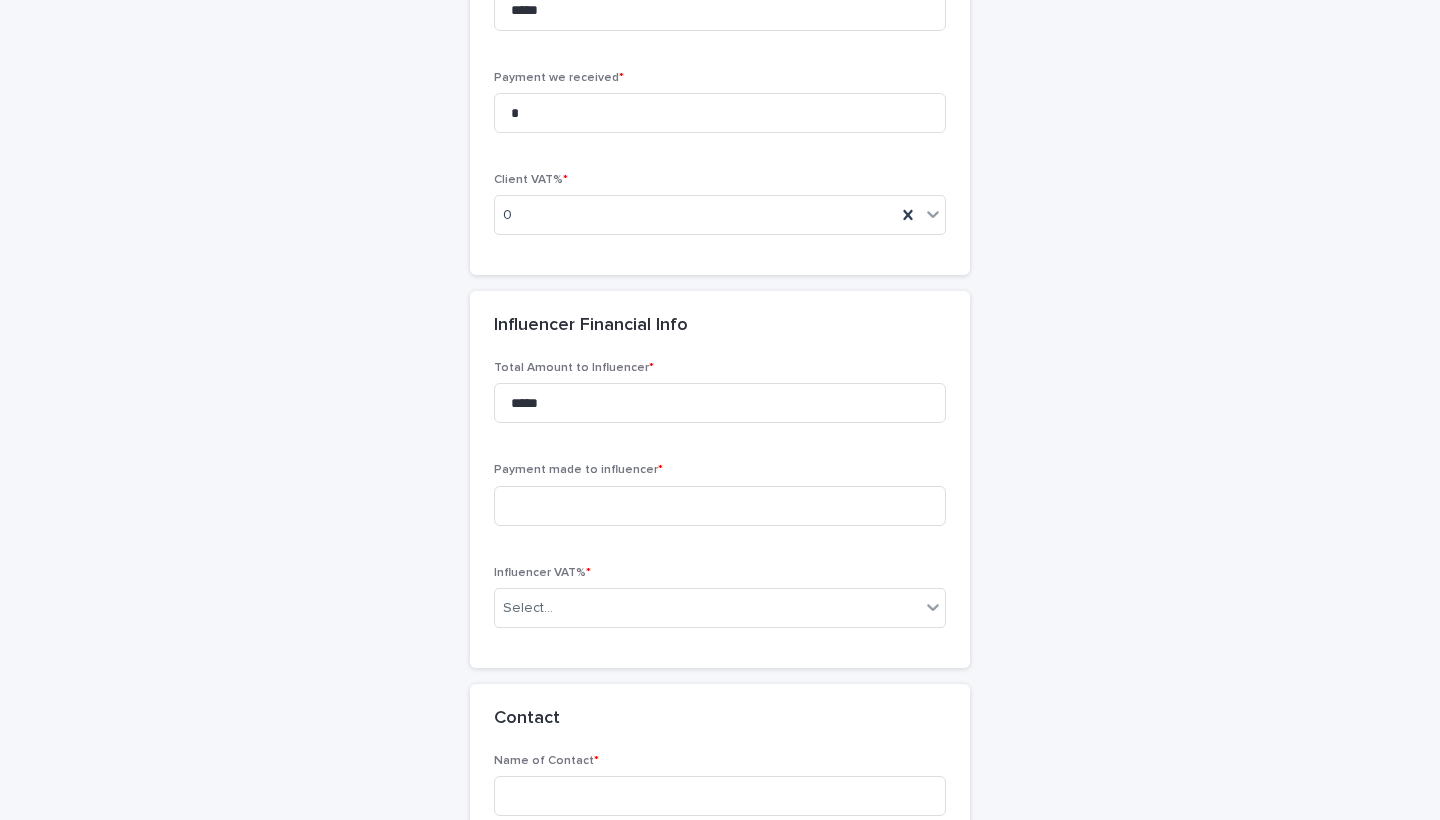 click on "Total Amount to Influencer * *****" at bounding box center (720, 400) 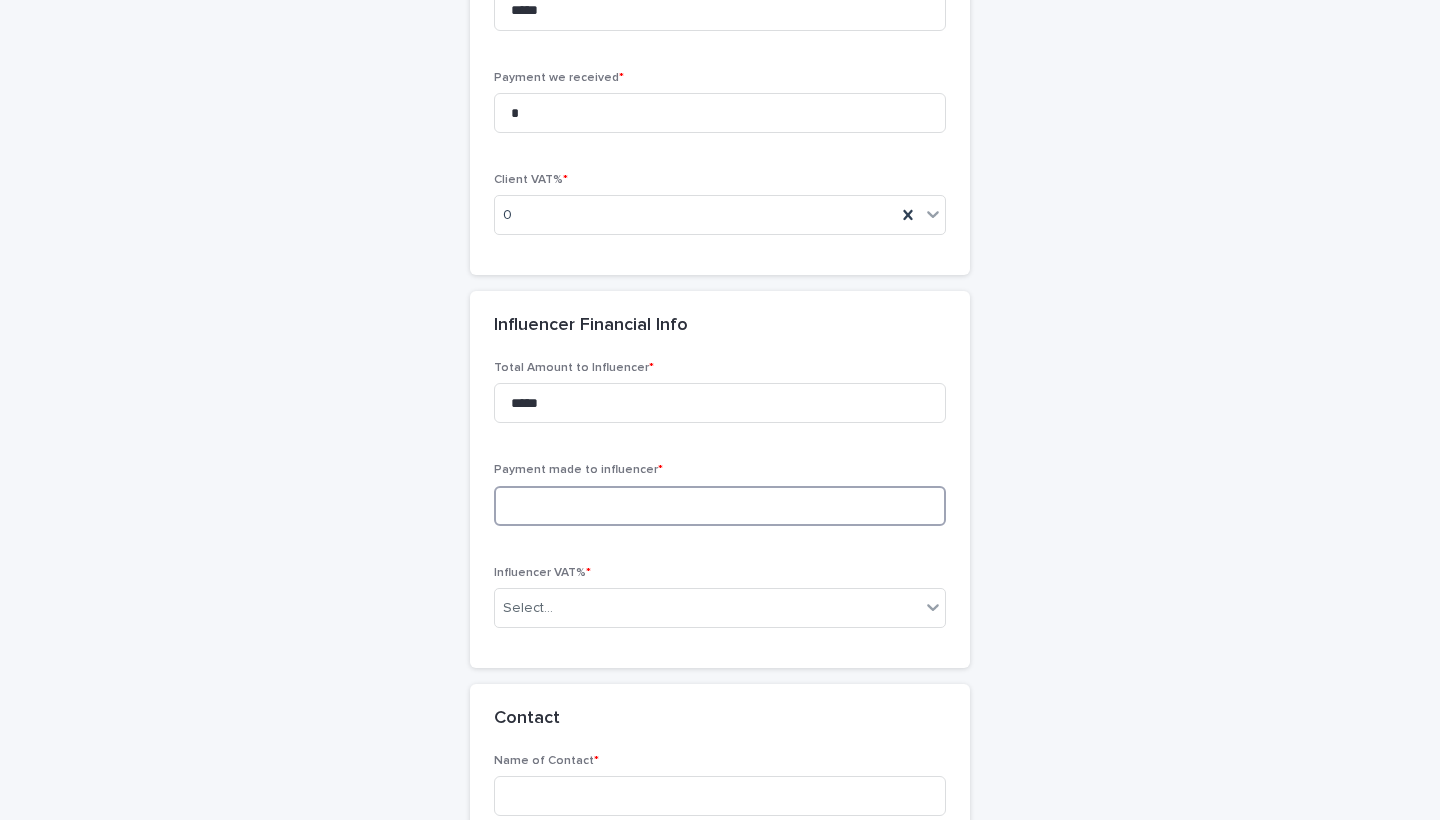 click at bounding box center (720, 506) 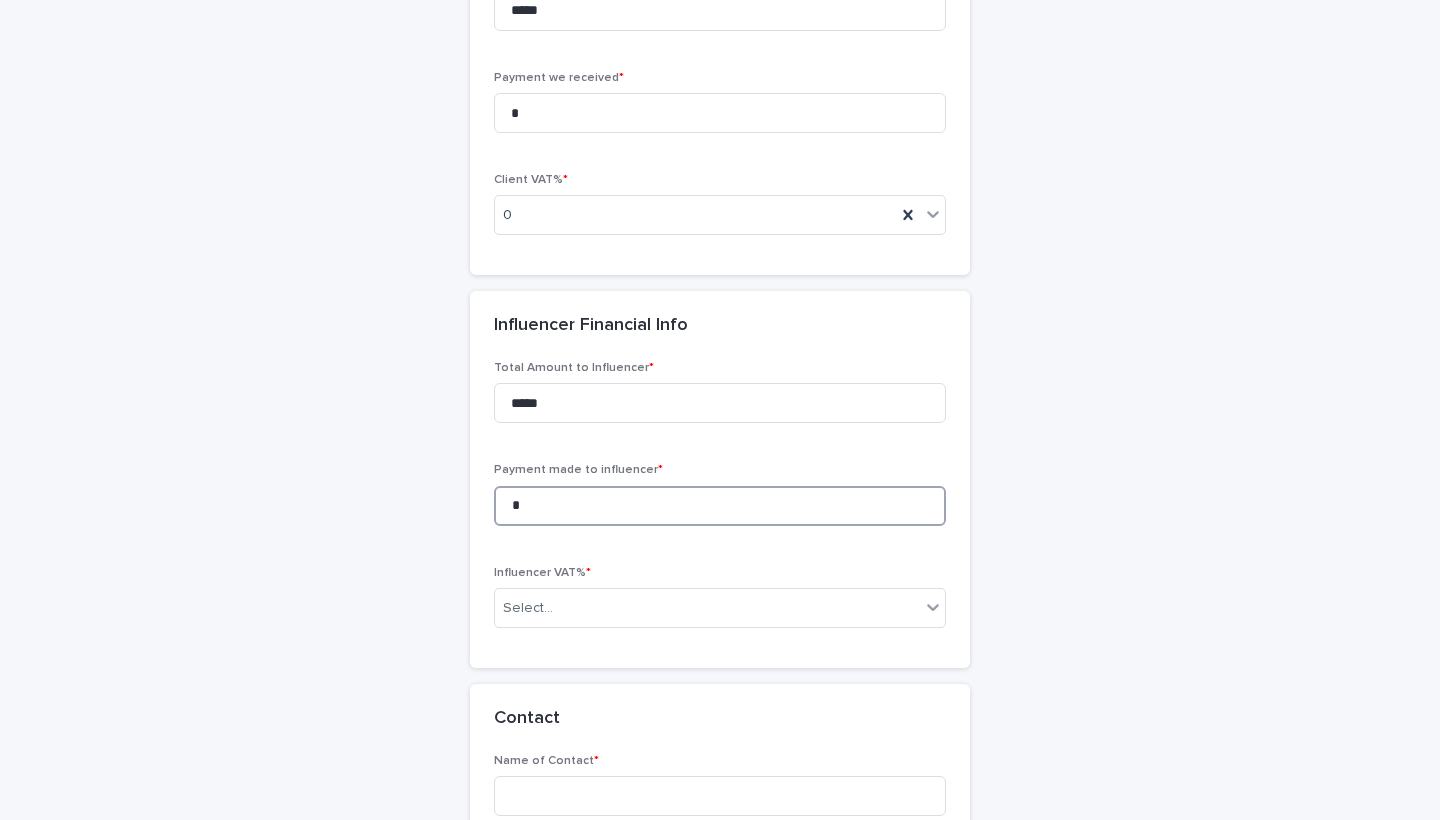 type on "*" 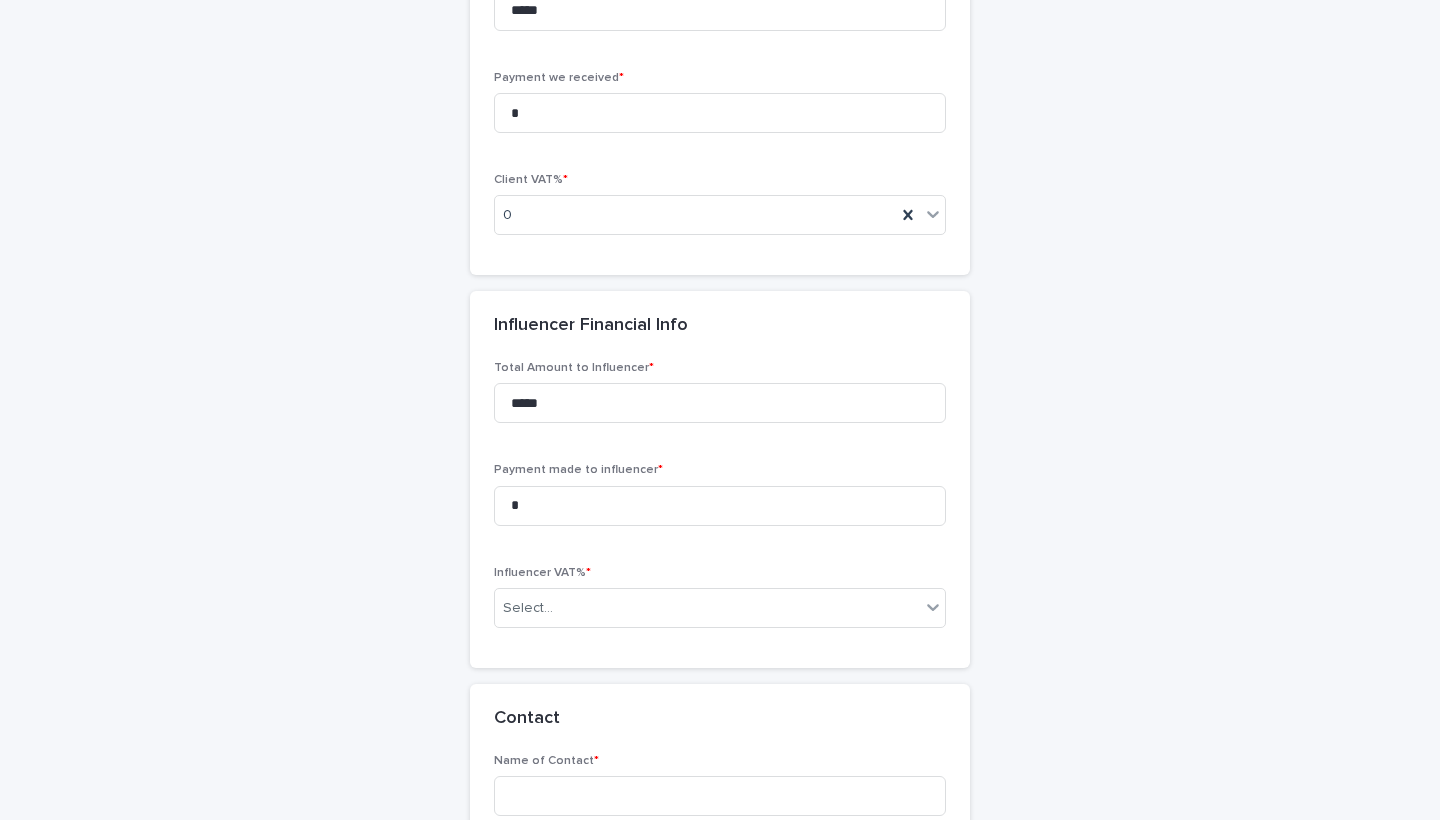 click on "Total Amount to Influencer * ***** Payment made to influencer  * * Influencer VAT% * Select..." at bounding box center [720, 502] 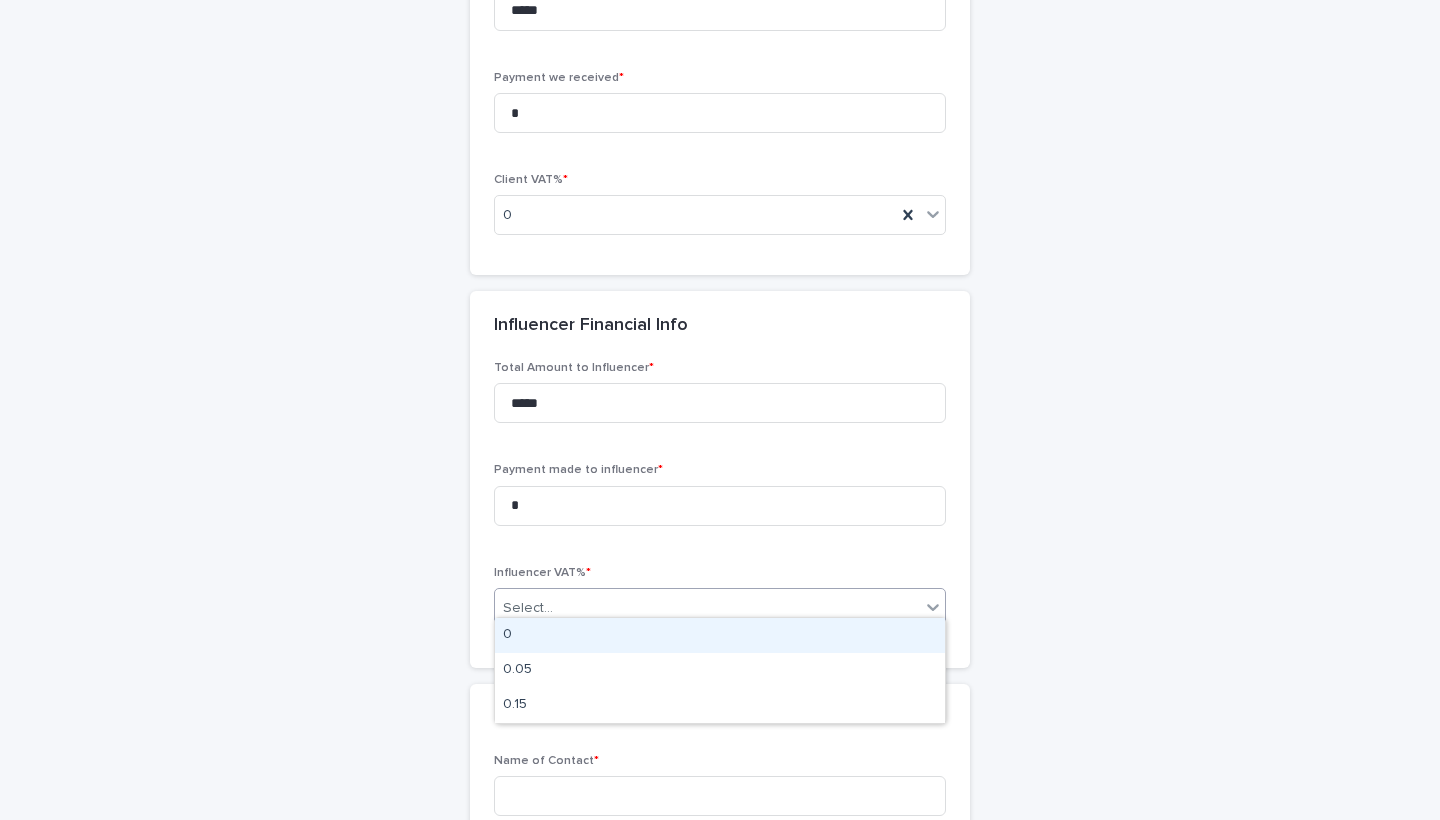 click on "Select..." at bounding box center [707, 608] 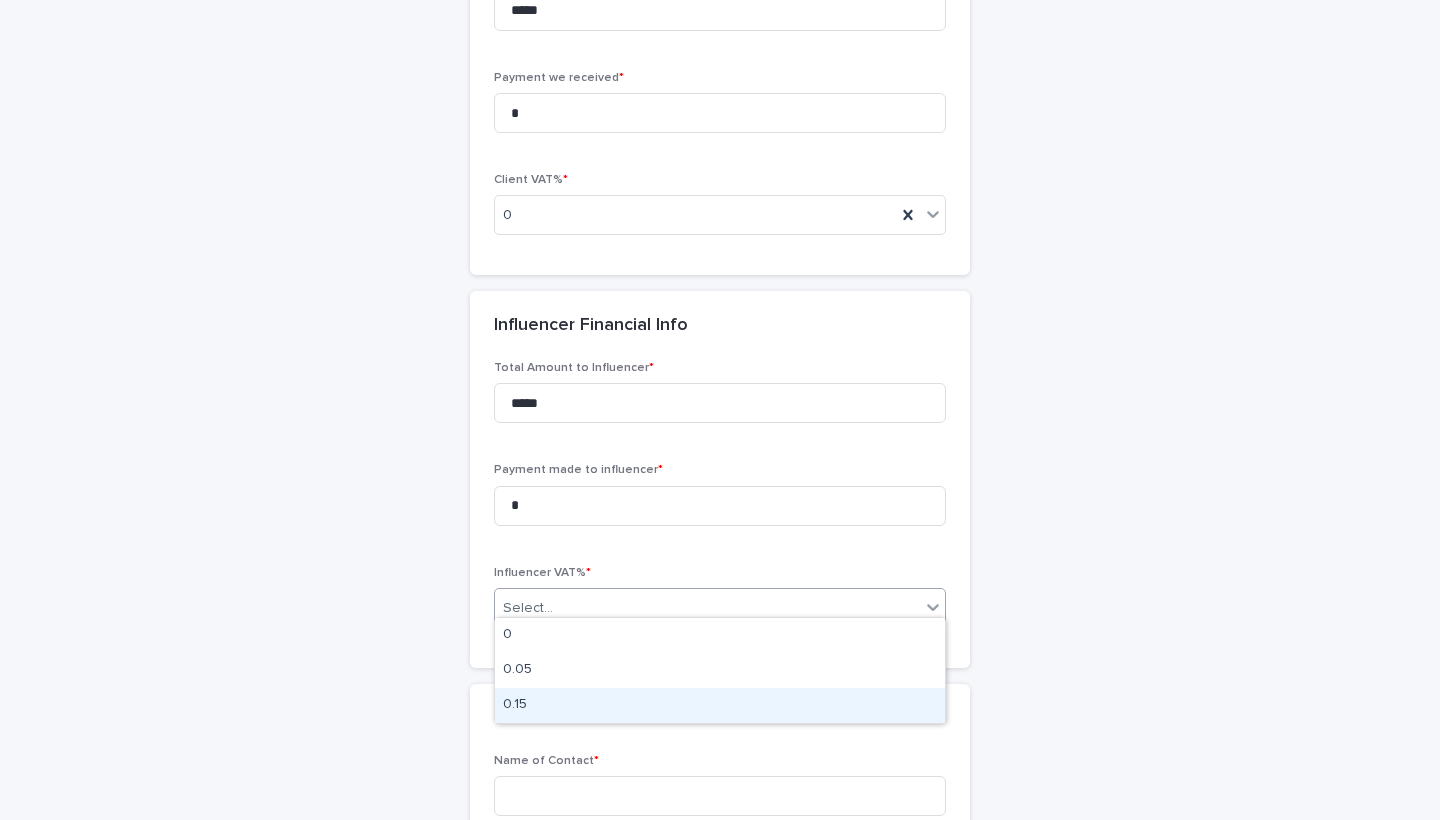 click on "0.15" at bounding box center (720, 705) 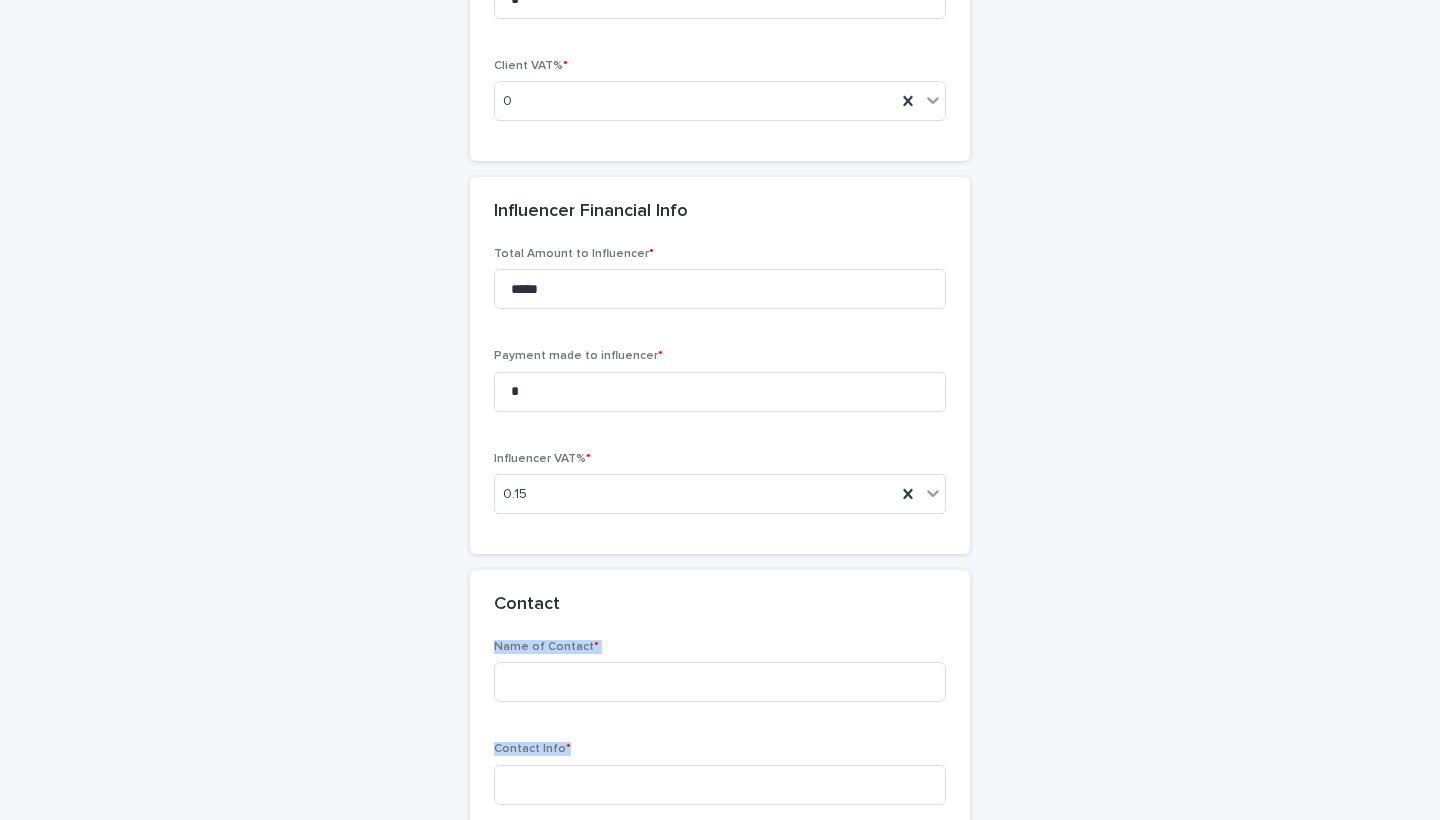 scroll, scrollTop: 1837, scrollLeft: 0, axis: vertical 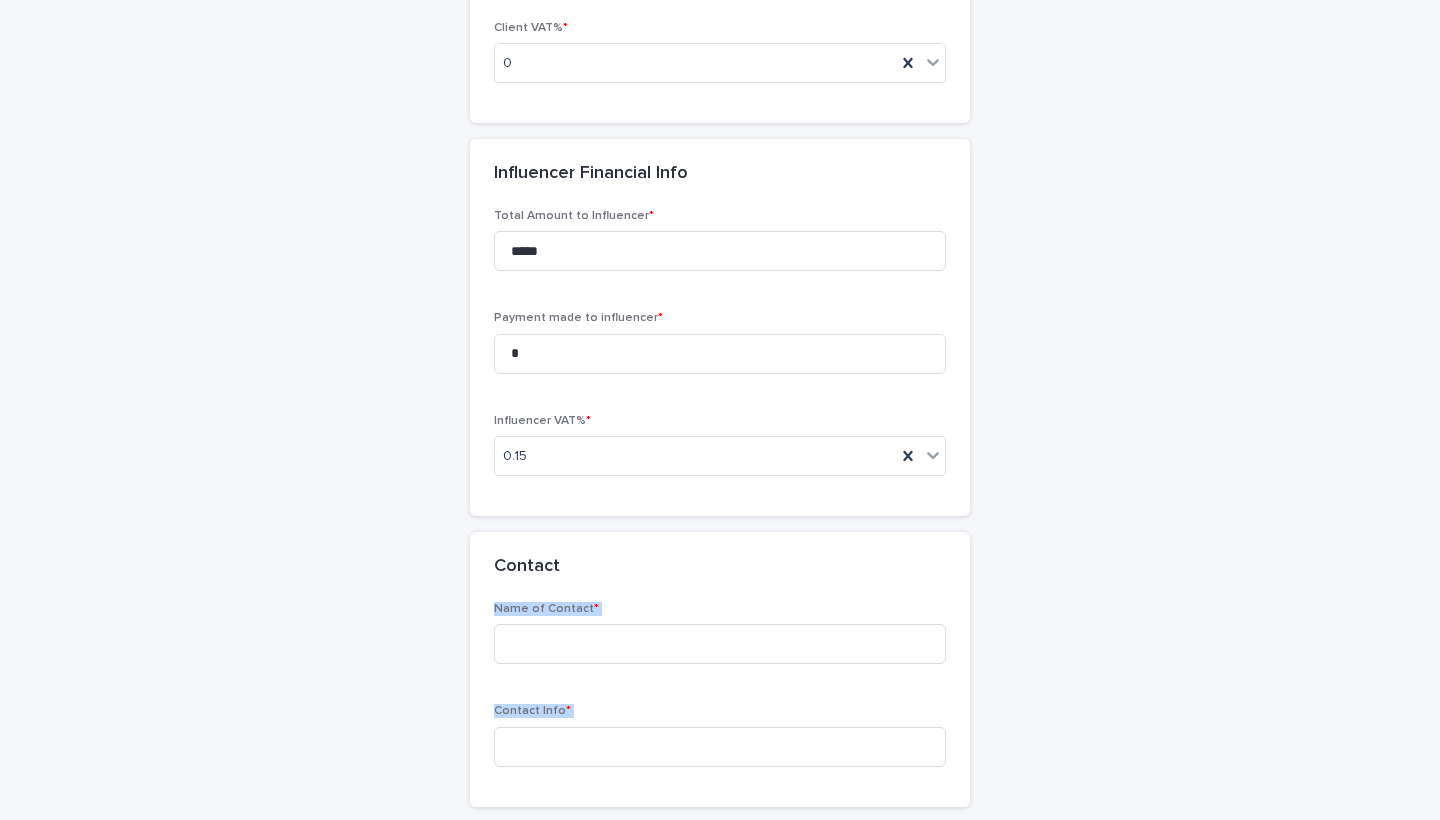 drag, startPoint x: 1158, startPoint y: 723, endPoint x: 1152, endPoint y: 817, distance: 94.19129 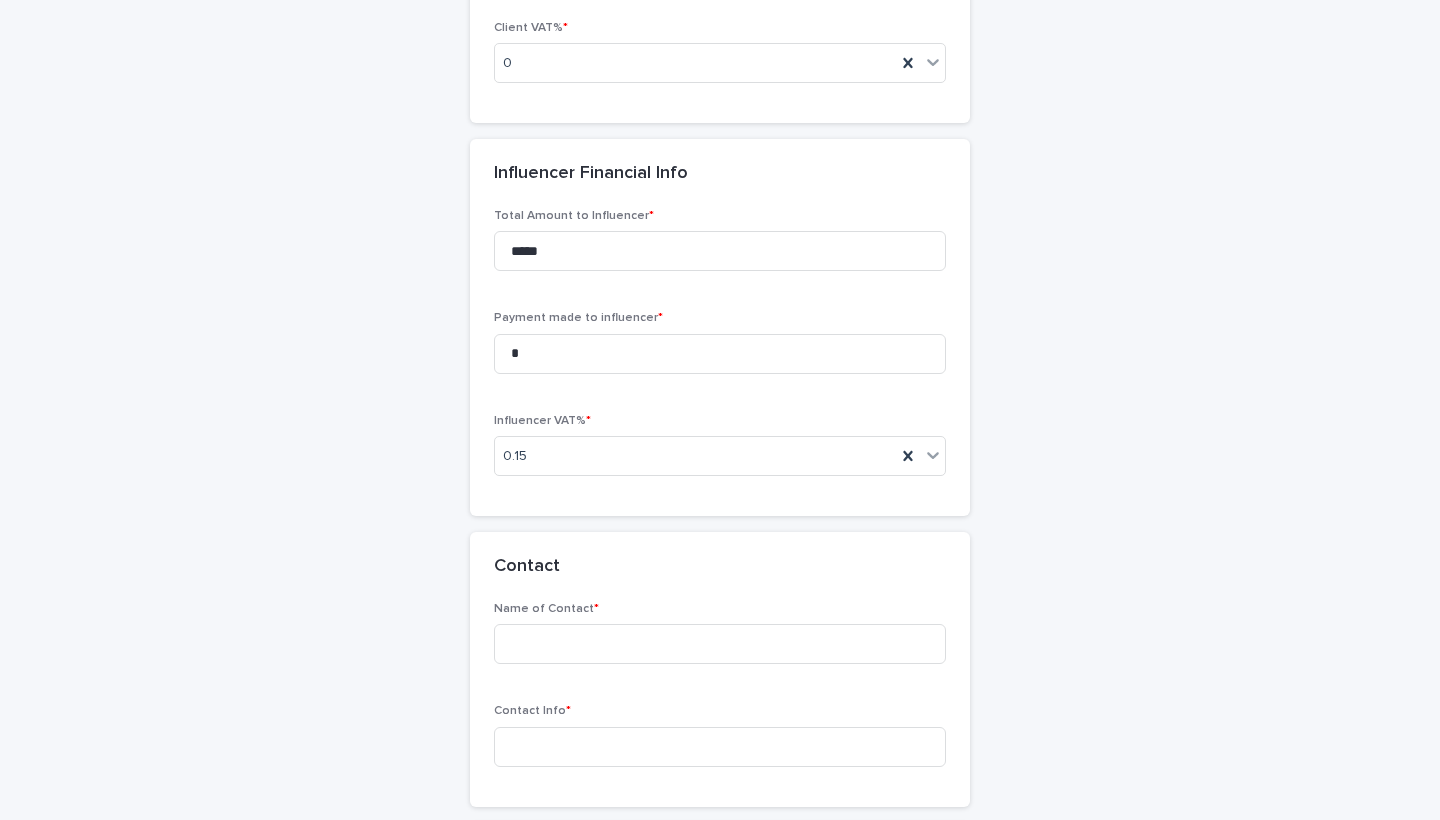 click on "**********" at bounding box center (720, -306) 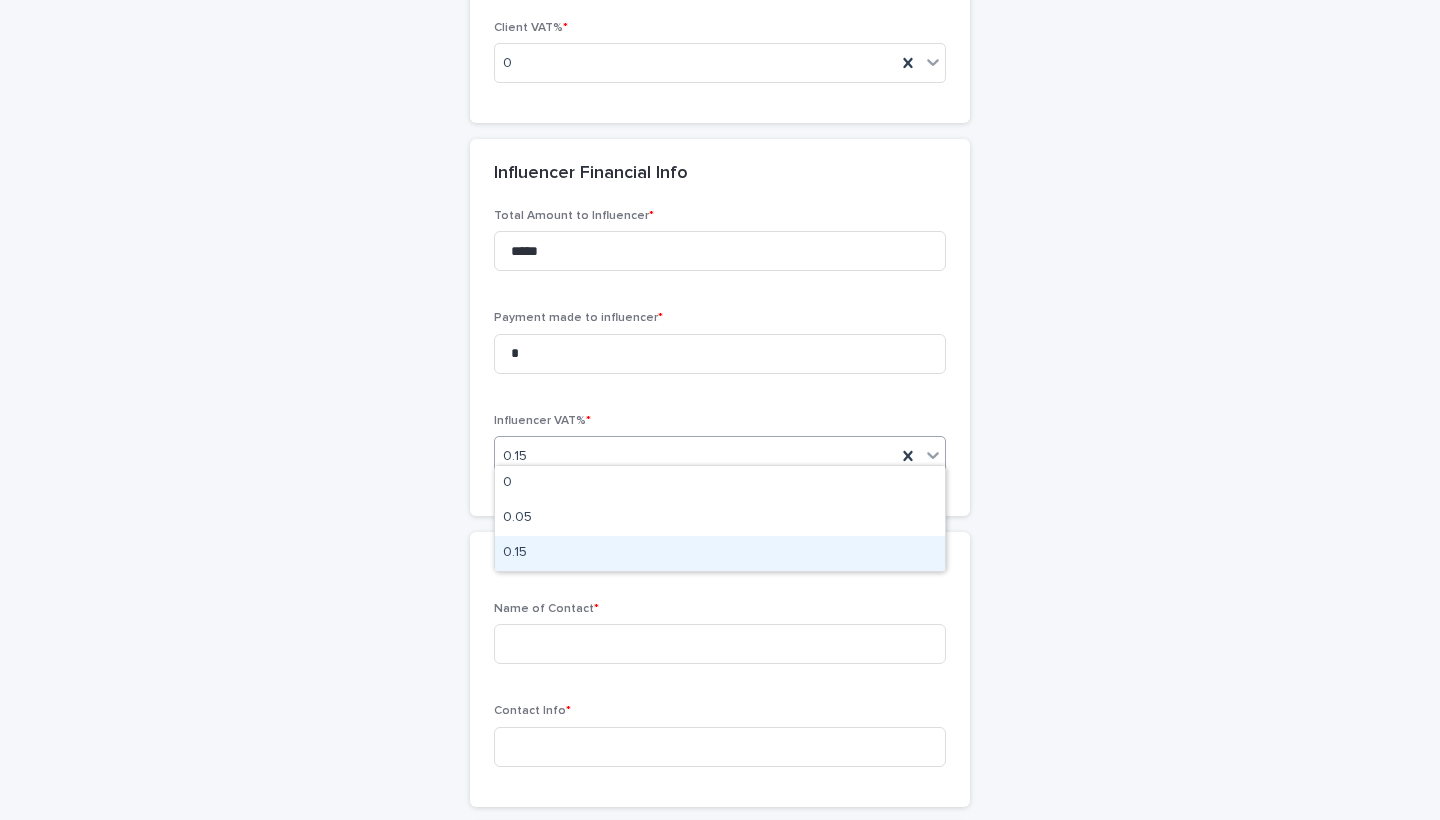 click on "0.15" at bounding box center [720, 553] 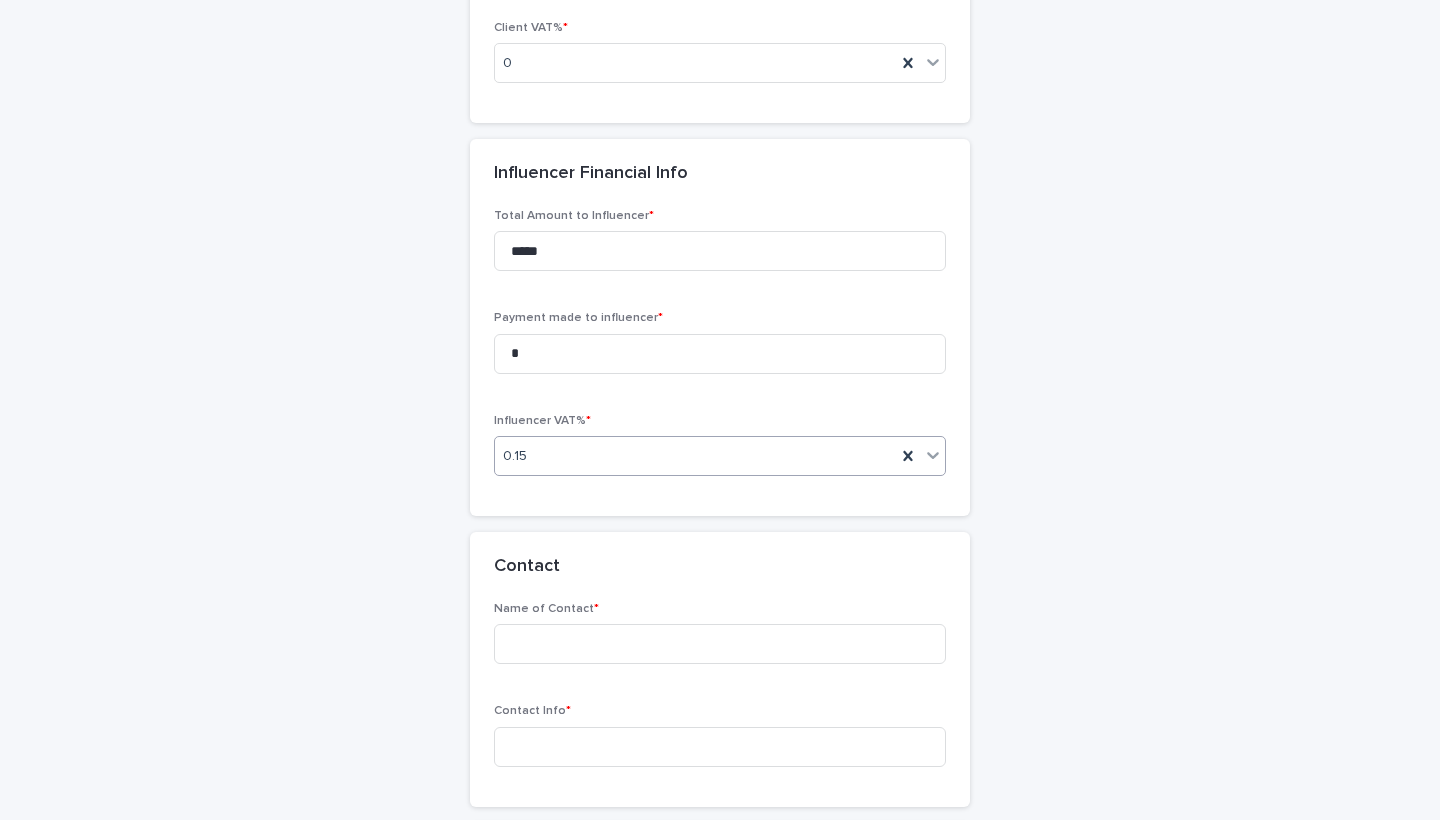 click on "Contact" at bounding box center (720, 567) 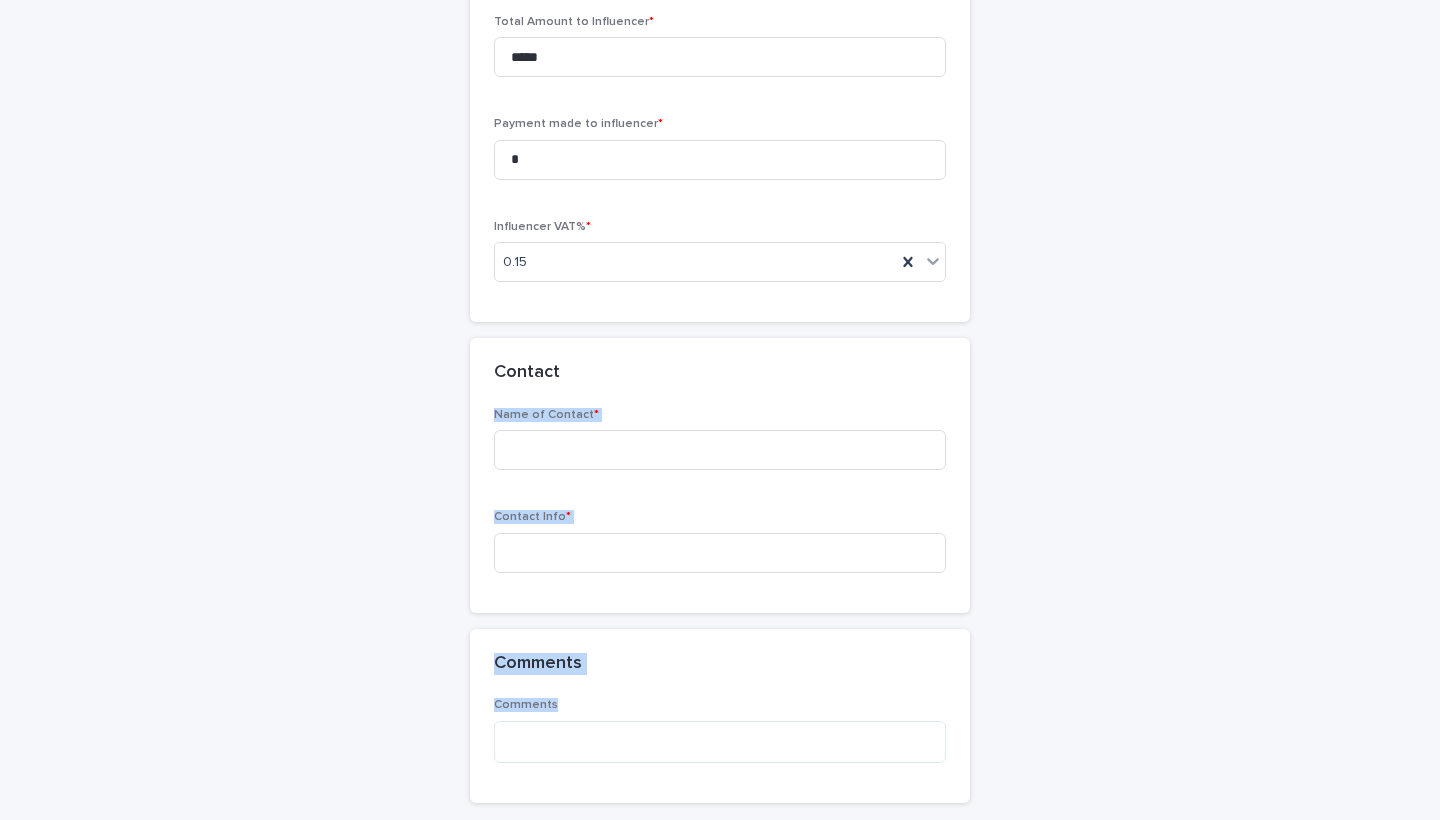 scroll, scrollTop: 2102, scrollLeft: 0, axis: vertical 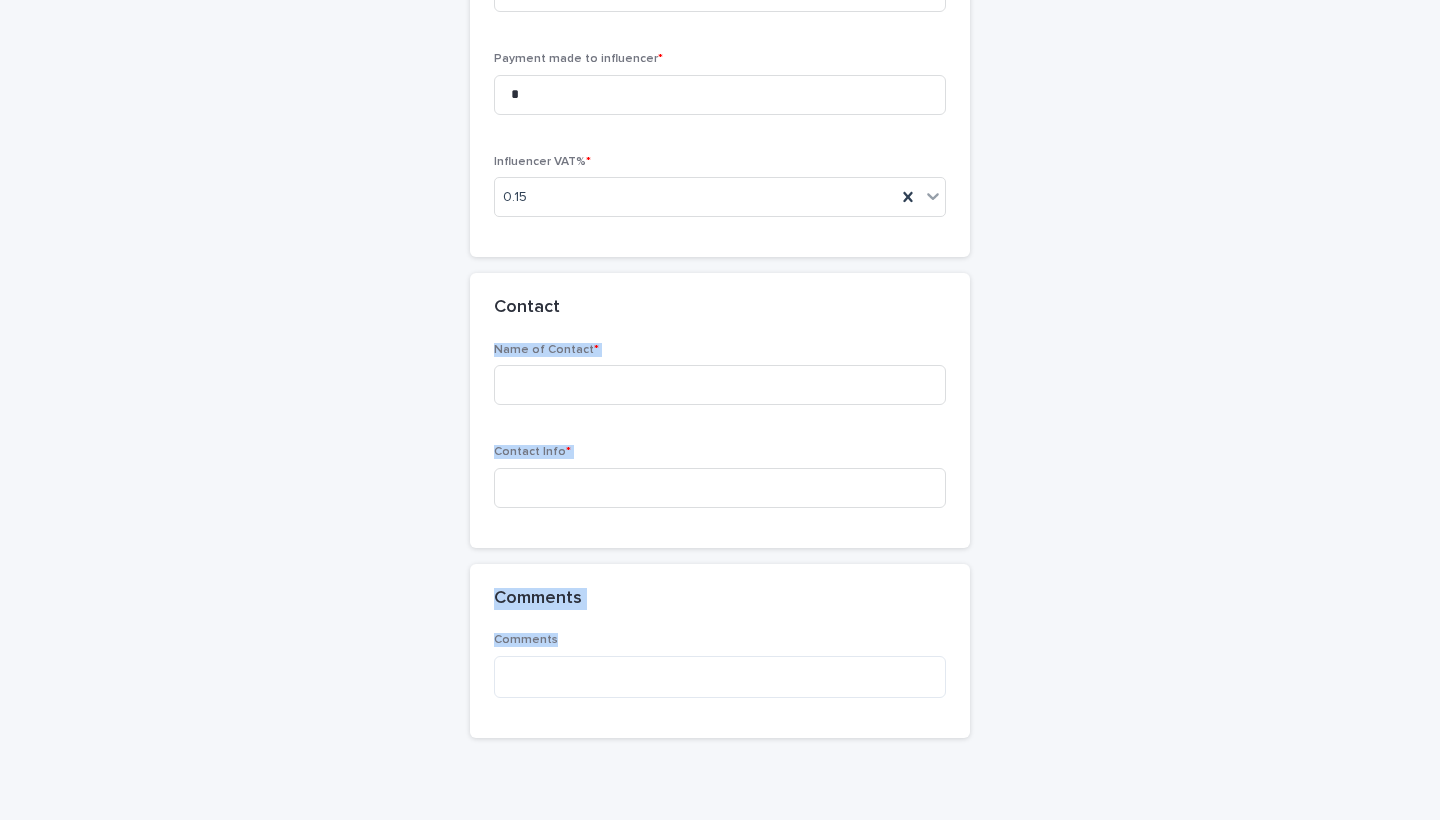 drag, startPoint x: 1052, startPoint y: 580, endPoint x: 1050, endPoint y: 812, distance: 232.00862 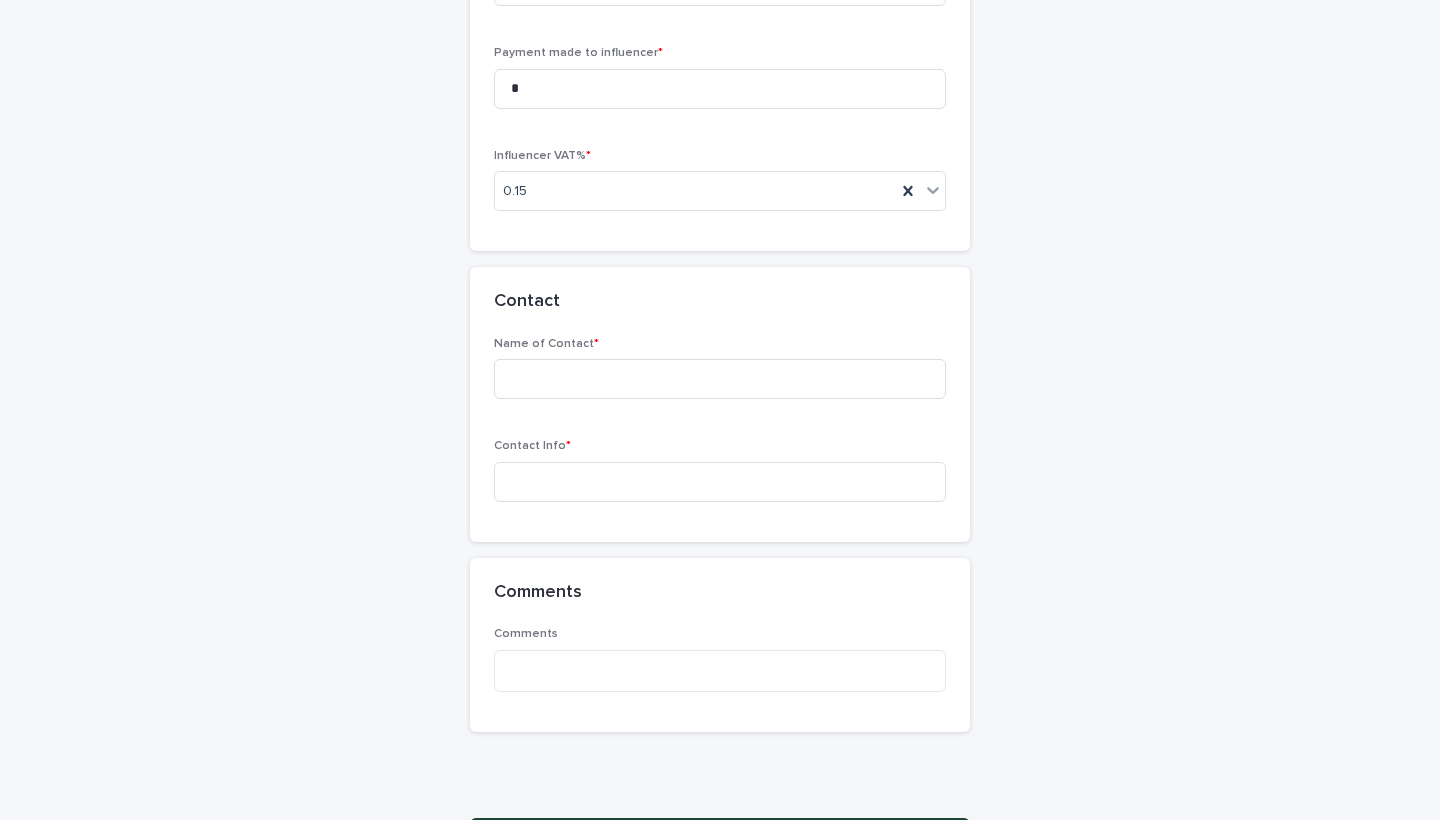 click on "**********" at bounding box center (720, -571) 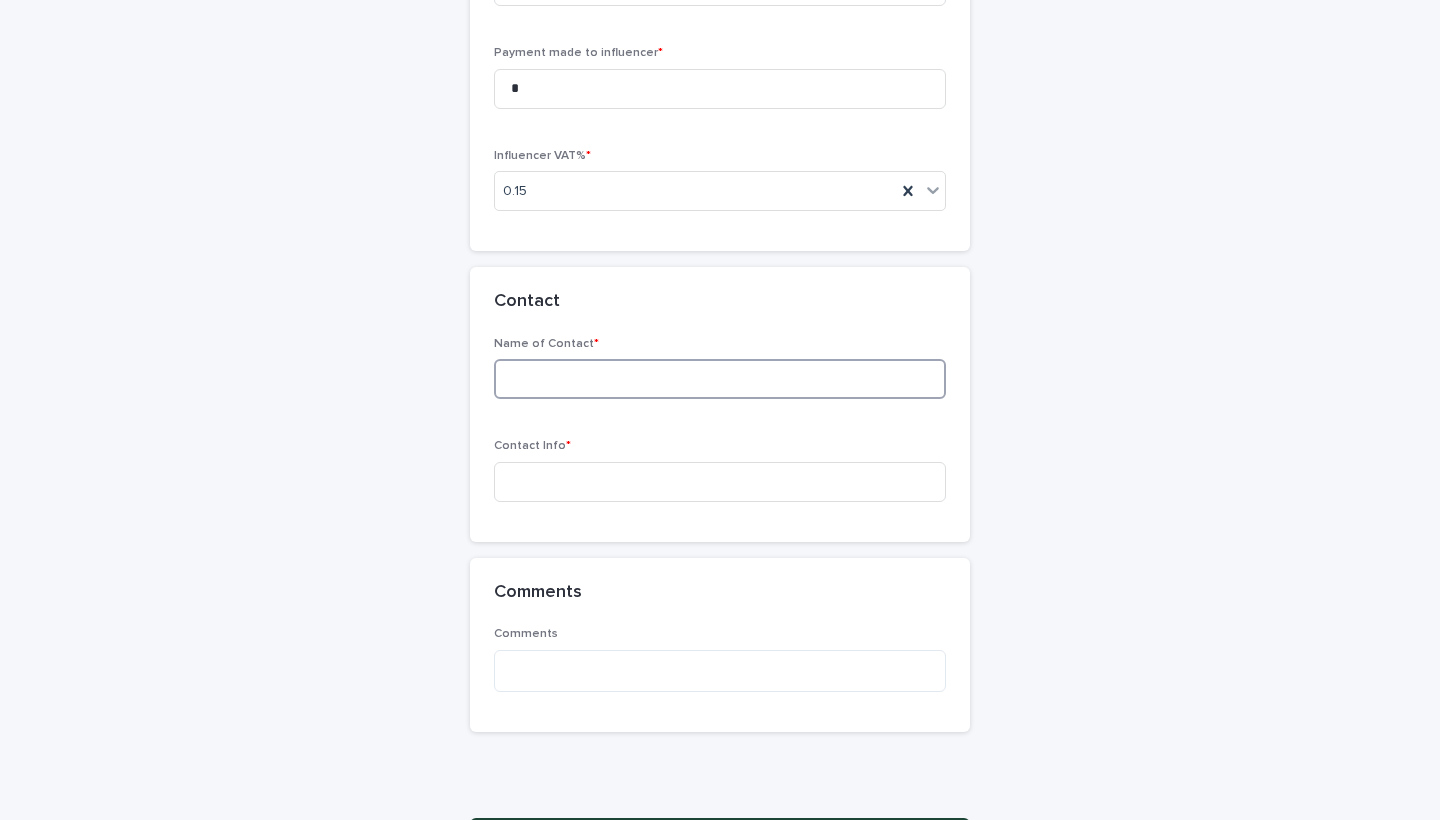 click at bounding box center [720, 379] 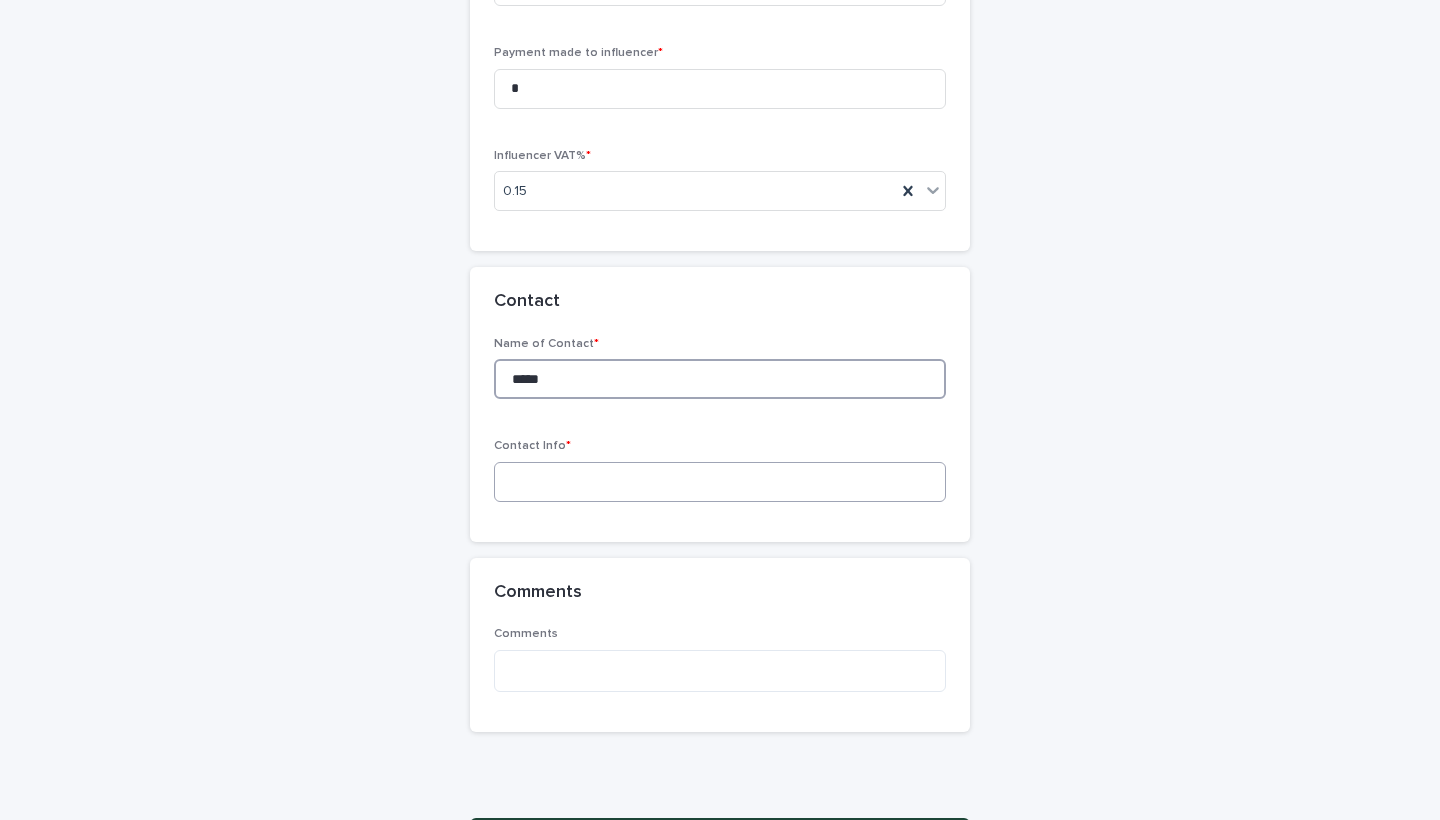 type on "*****" 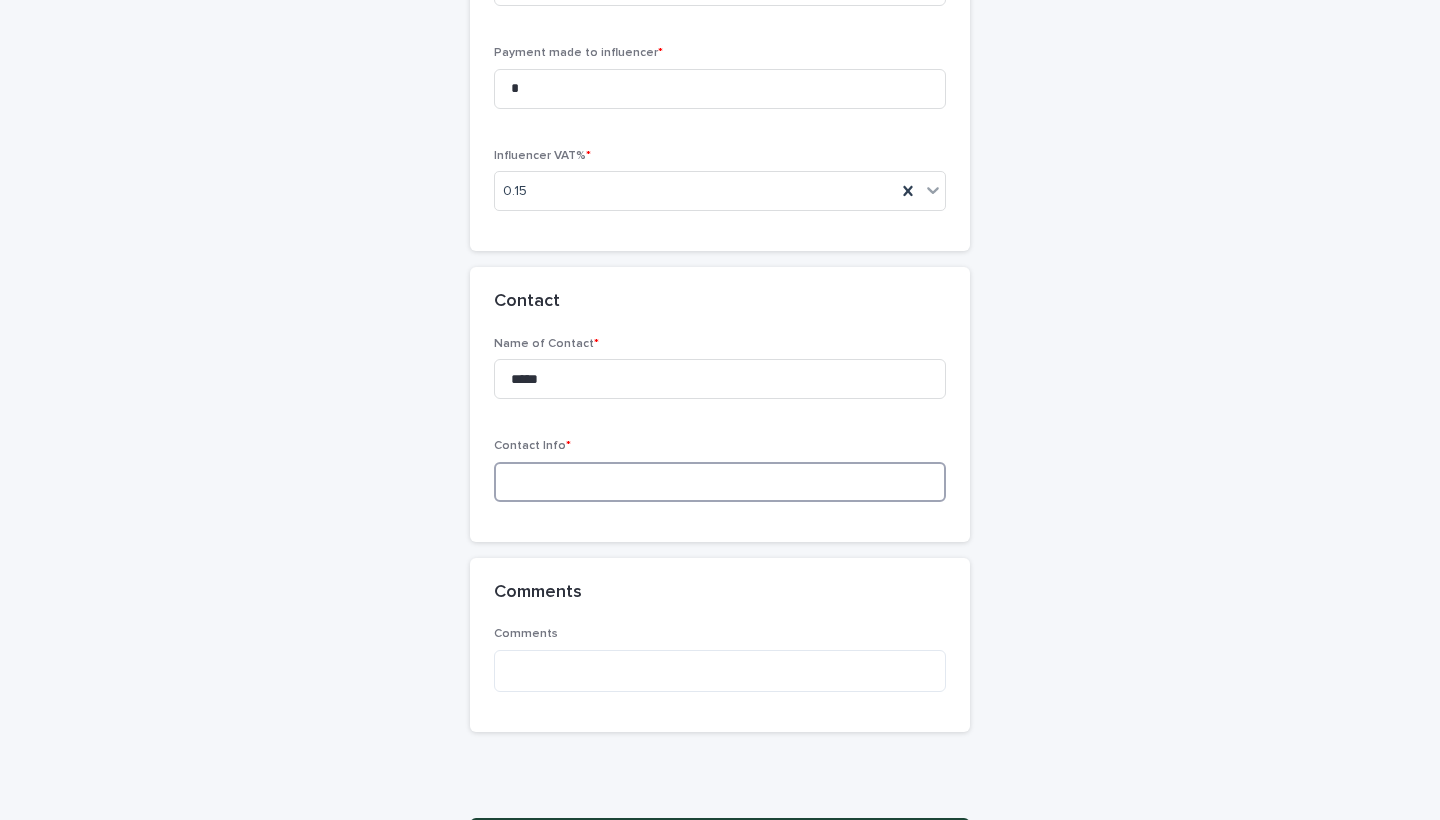 click at bounding box center [720, 482] 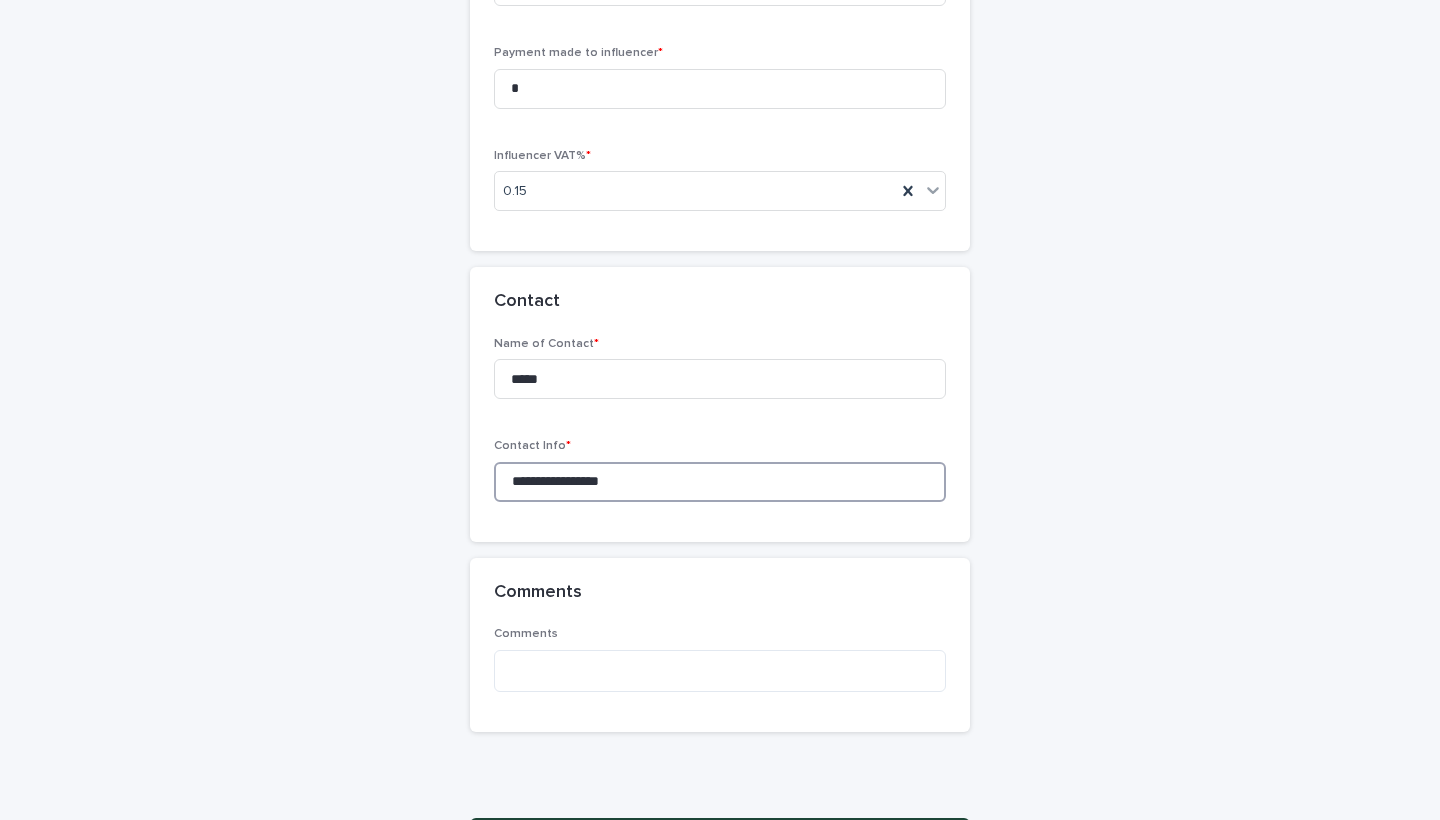 type on "**********" 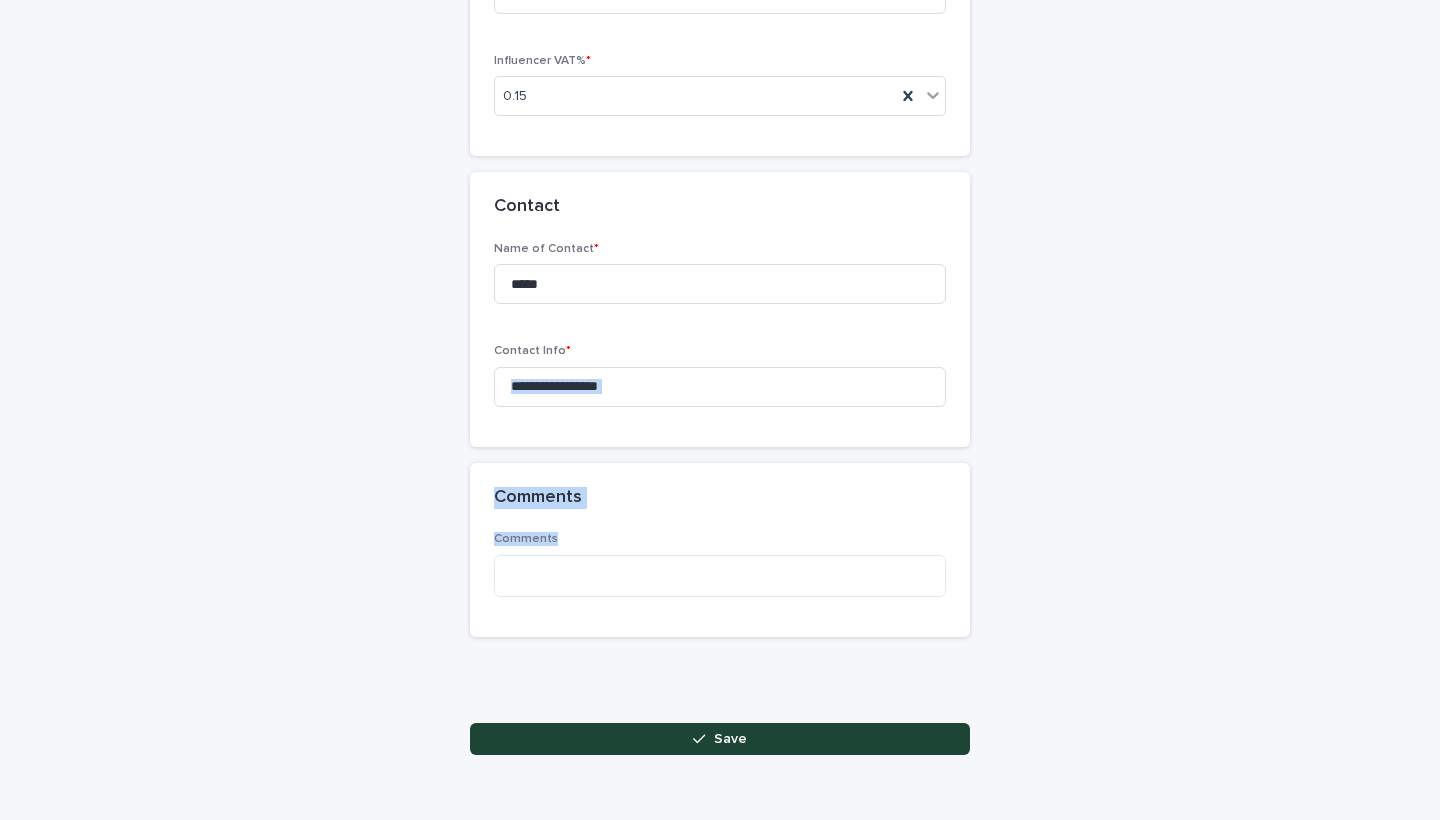 drag, startPoint x: 1036, startPoint y: 504, endPoint x: 1015, endPoint y: 818, distance: 314.70145 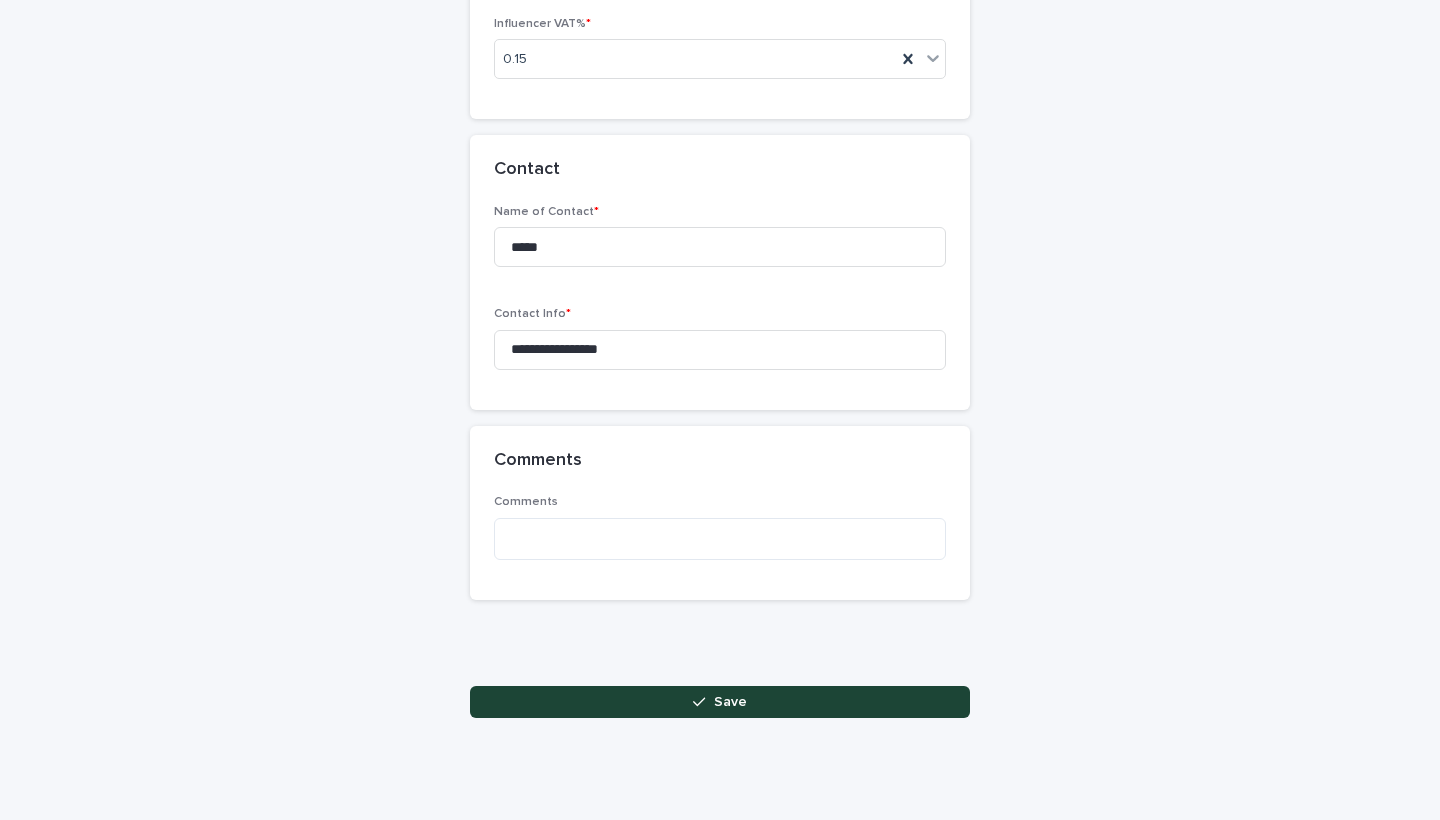click on "**********" at bounding box center (720, -653) 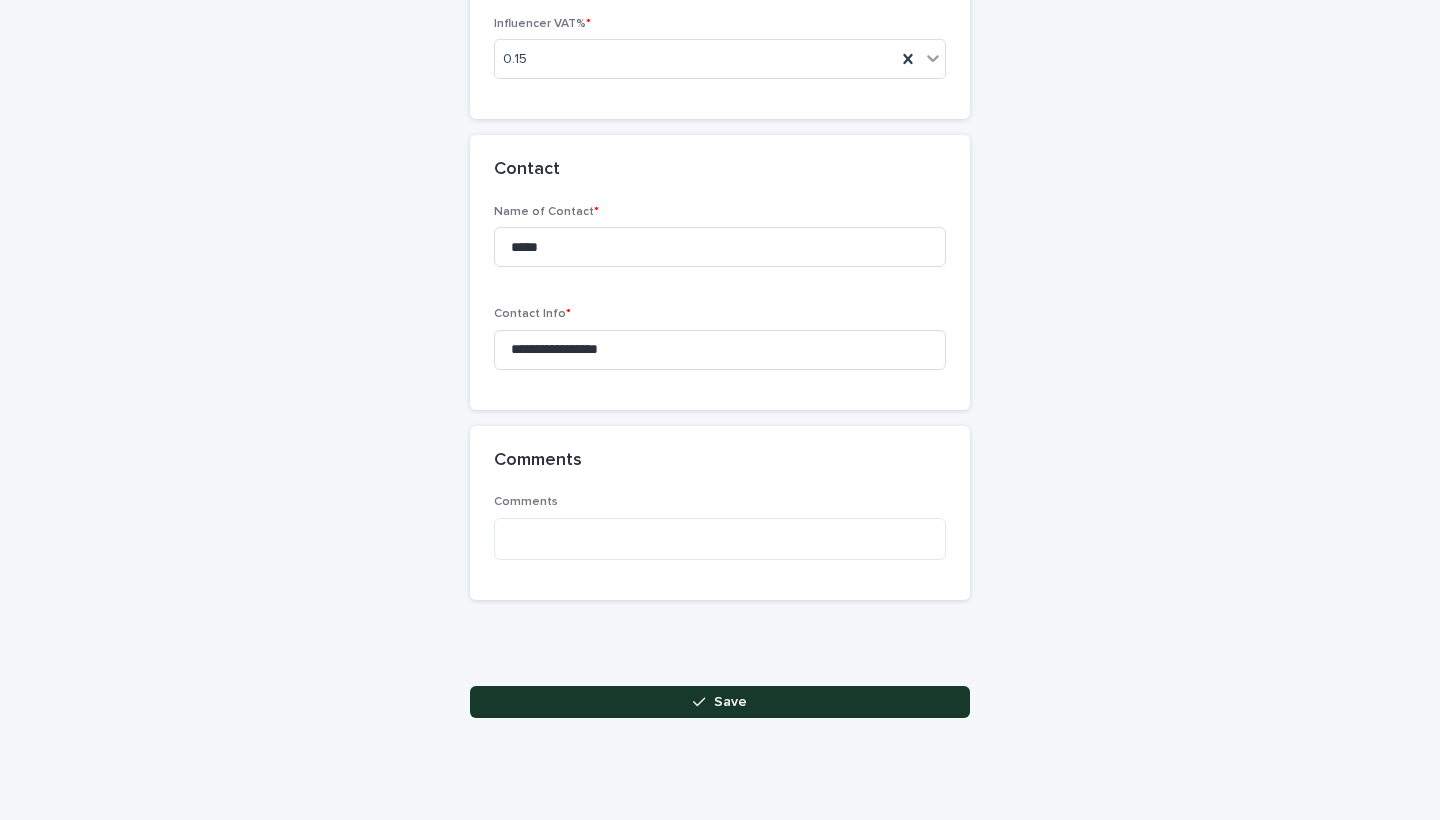 click on "Save" at bounding box center (720, 702) 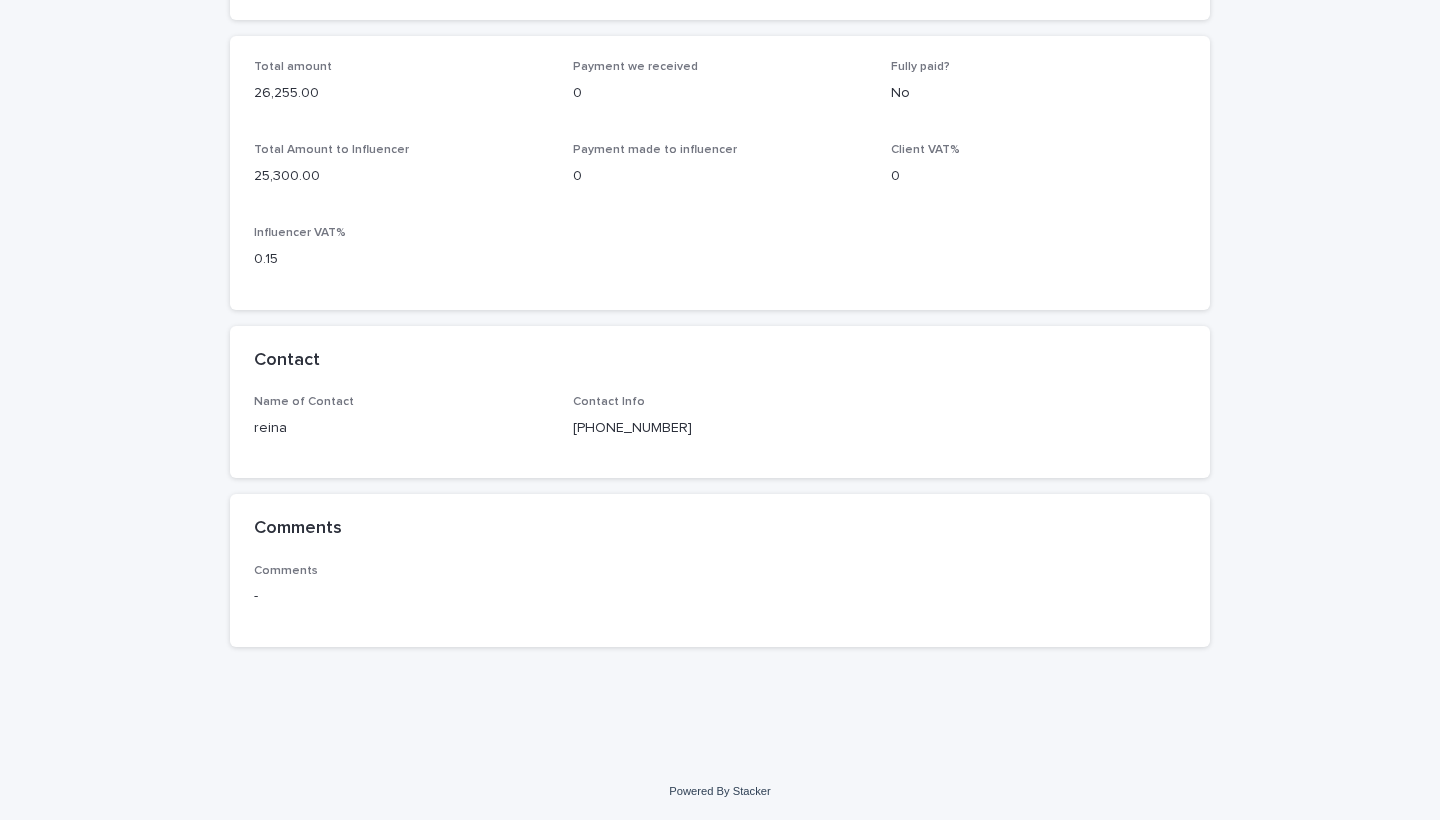scroll, scrollTop: 1079, scrollLeft: 0, axis: vertical 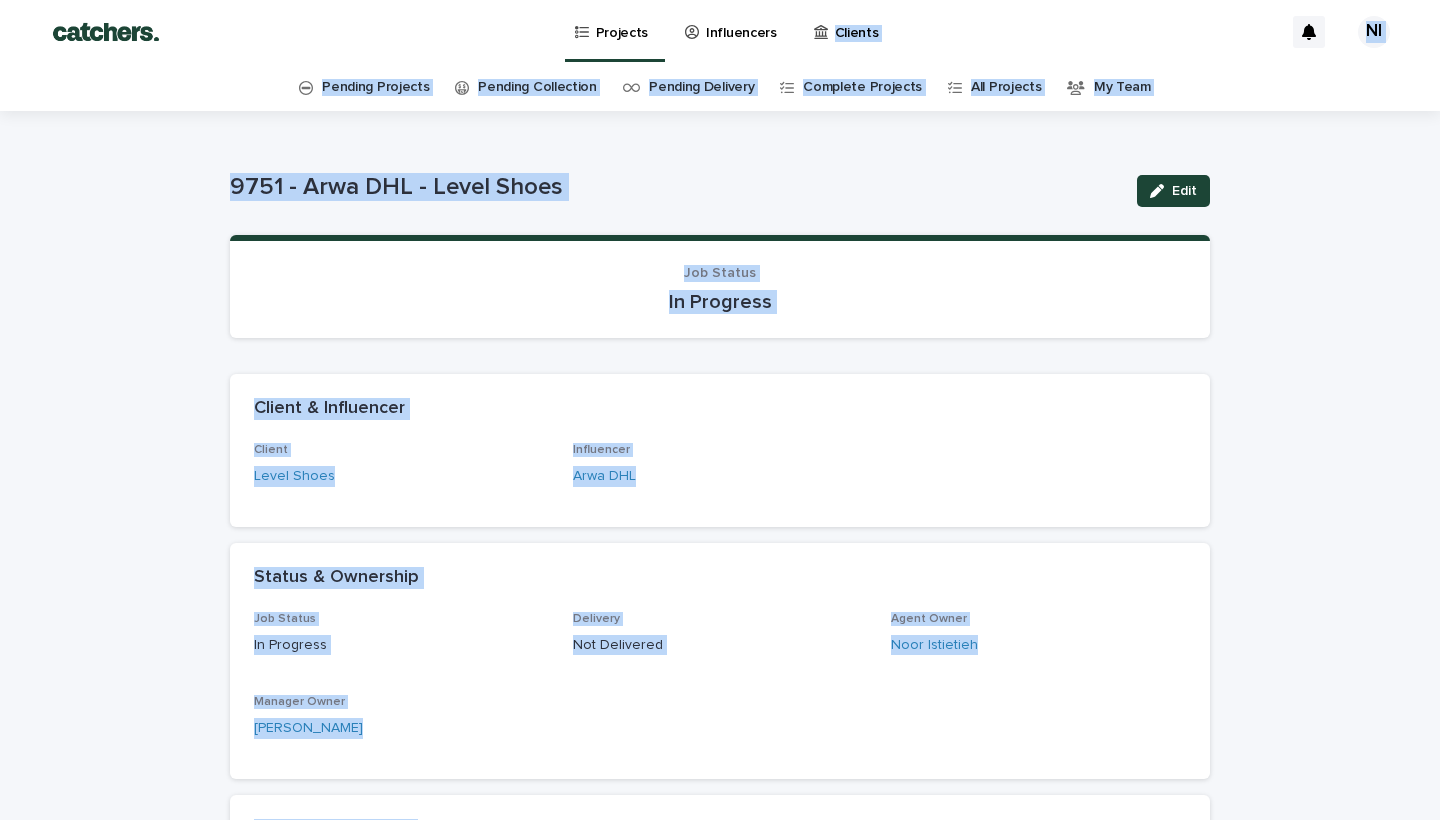 drag, startPoint x: 1093, startPoint y: 178, endPoint x: 1069, endPoint y: -80, distance: 259.11386 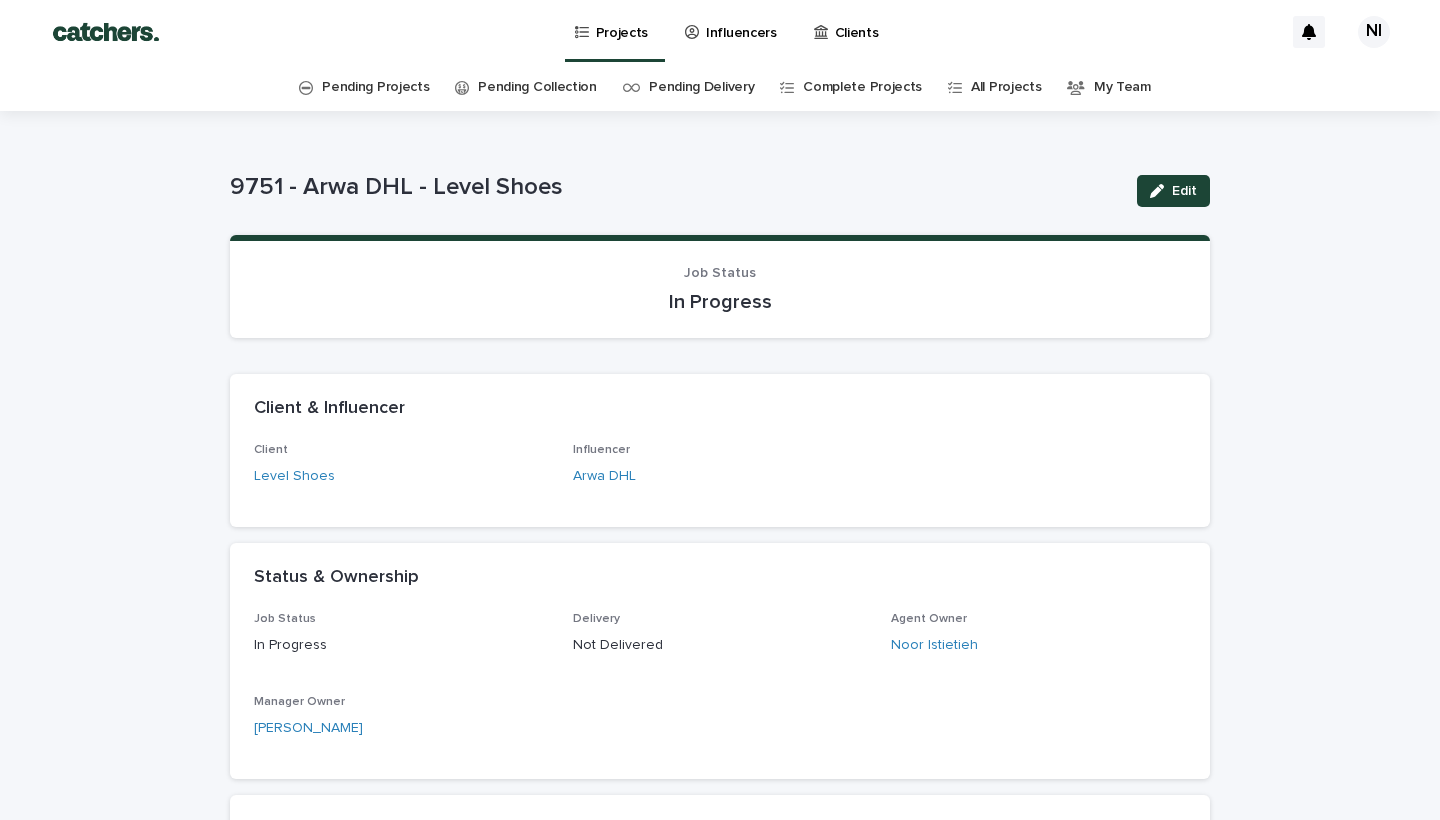 click on "Projects" at bounding box center (622, 21) 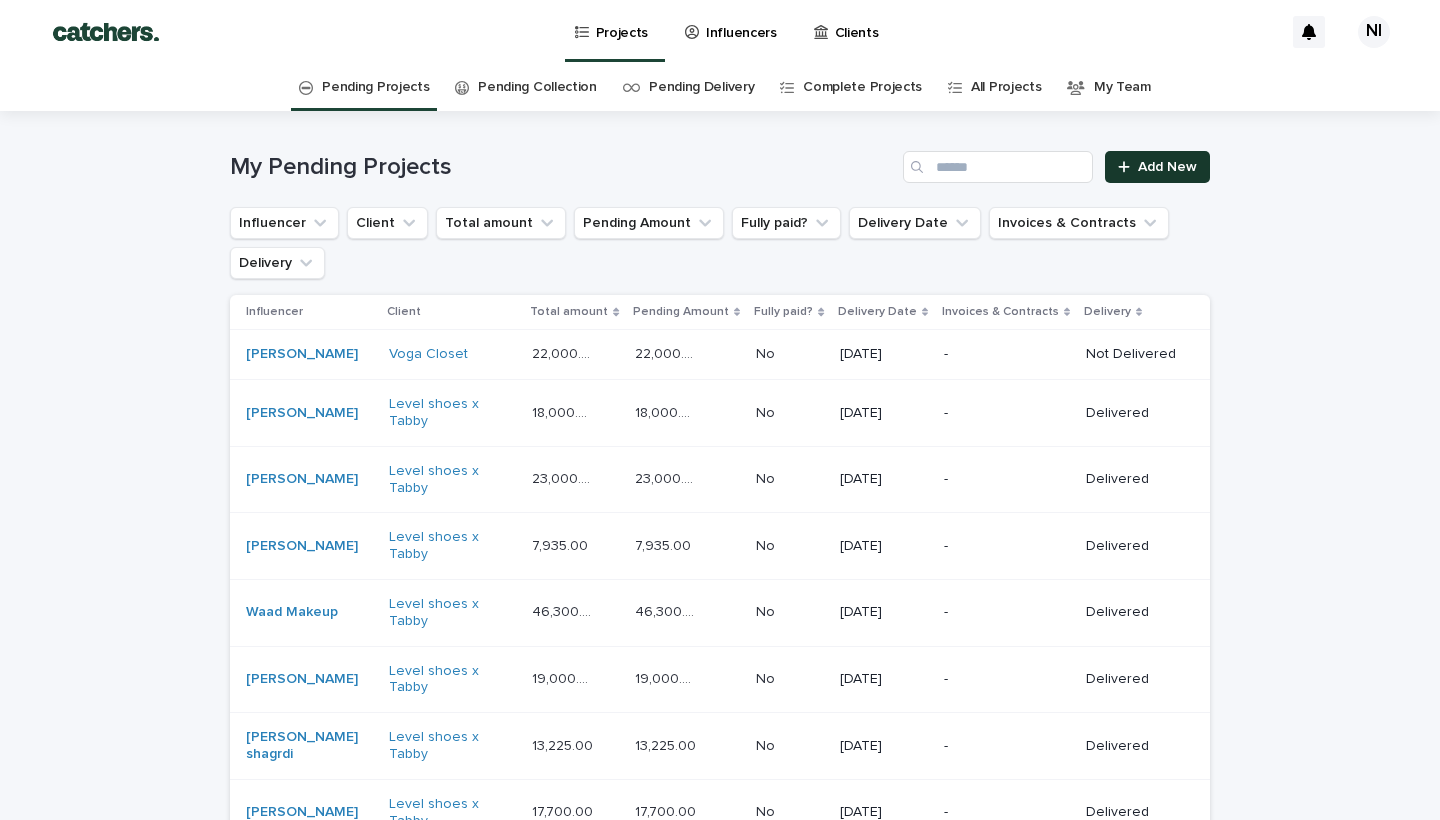 click on "Add New" at bounding box center (1157, 167) 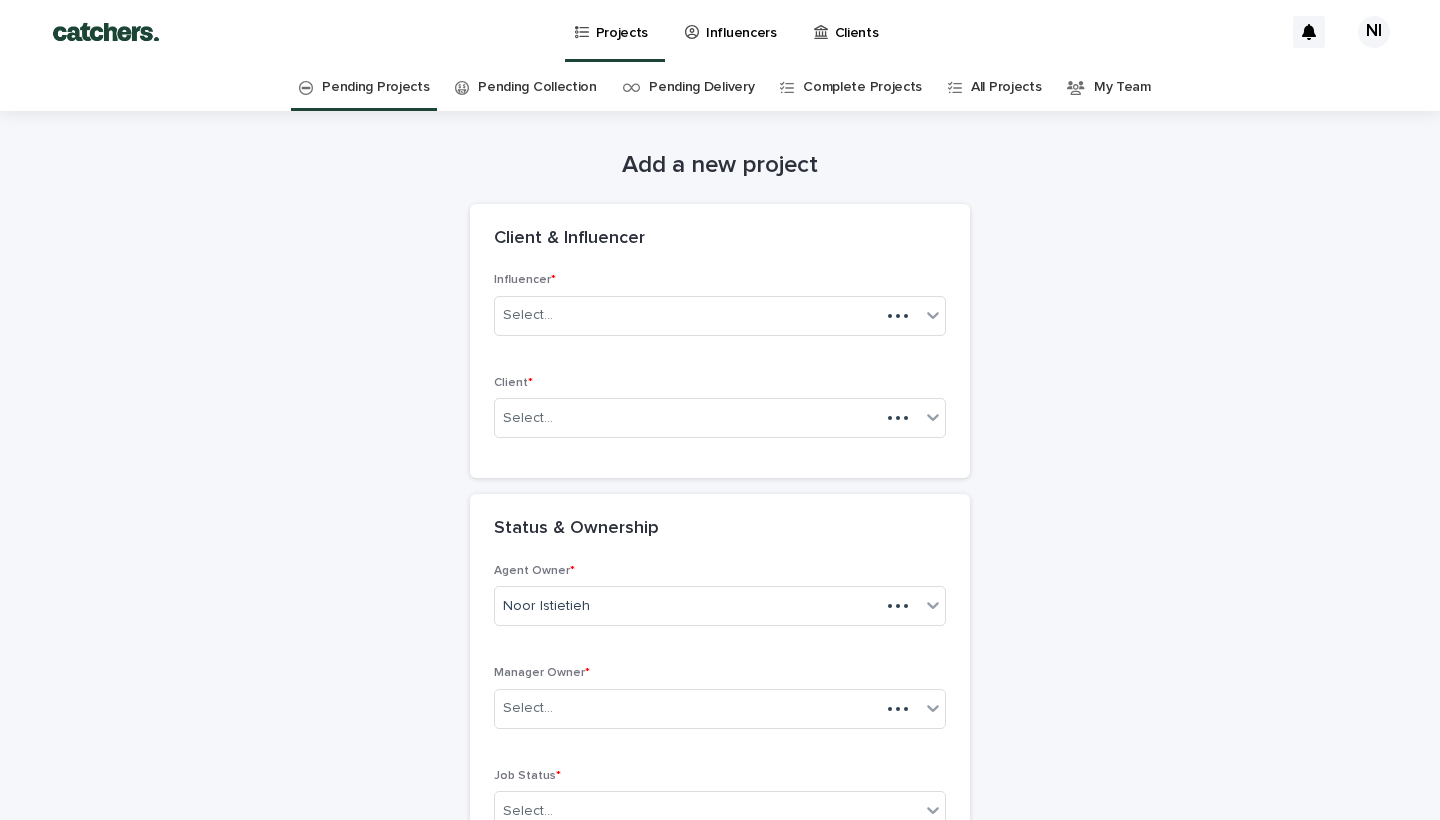 scroll, scrollTop: 64, scrollLeft: 0, axis: vertical 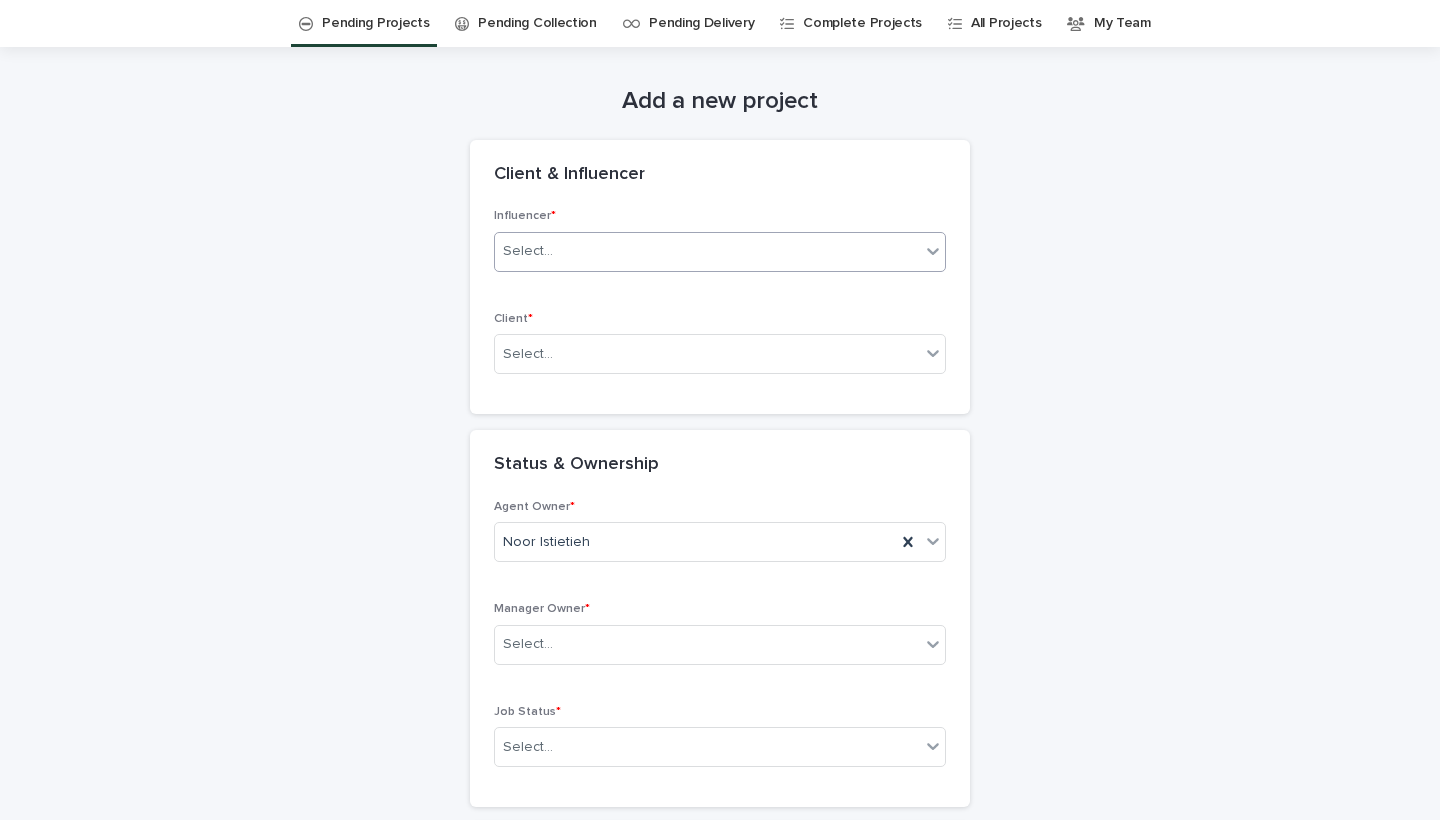 click on "Select..." at bounding box center (707, 251) 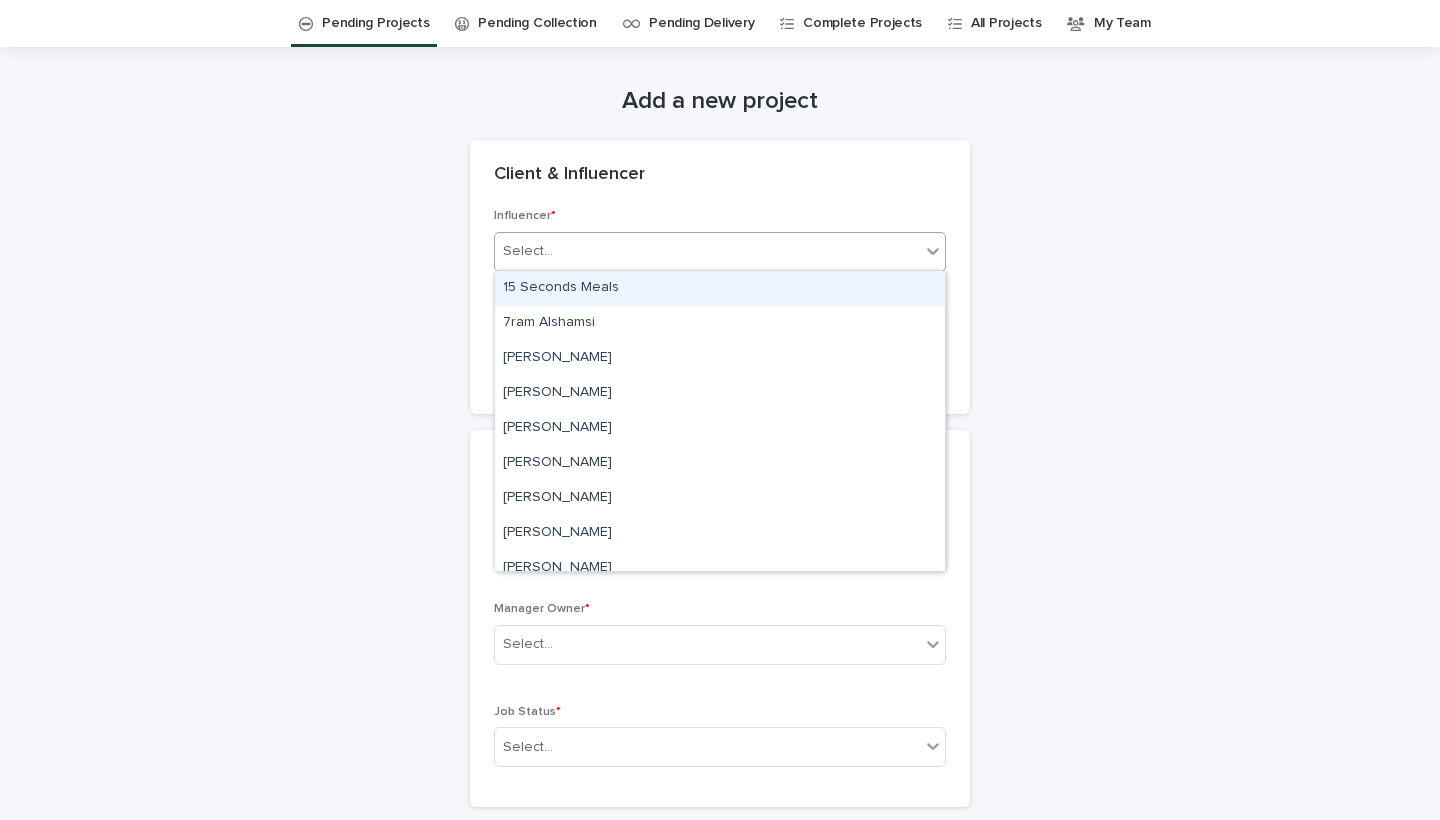 paste on "**********" 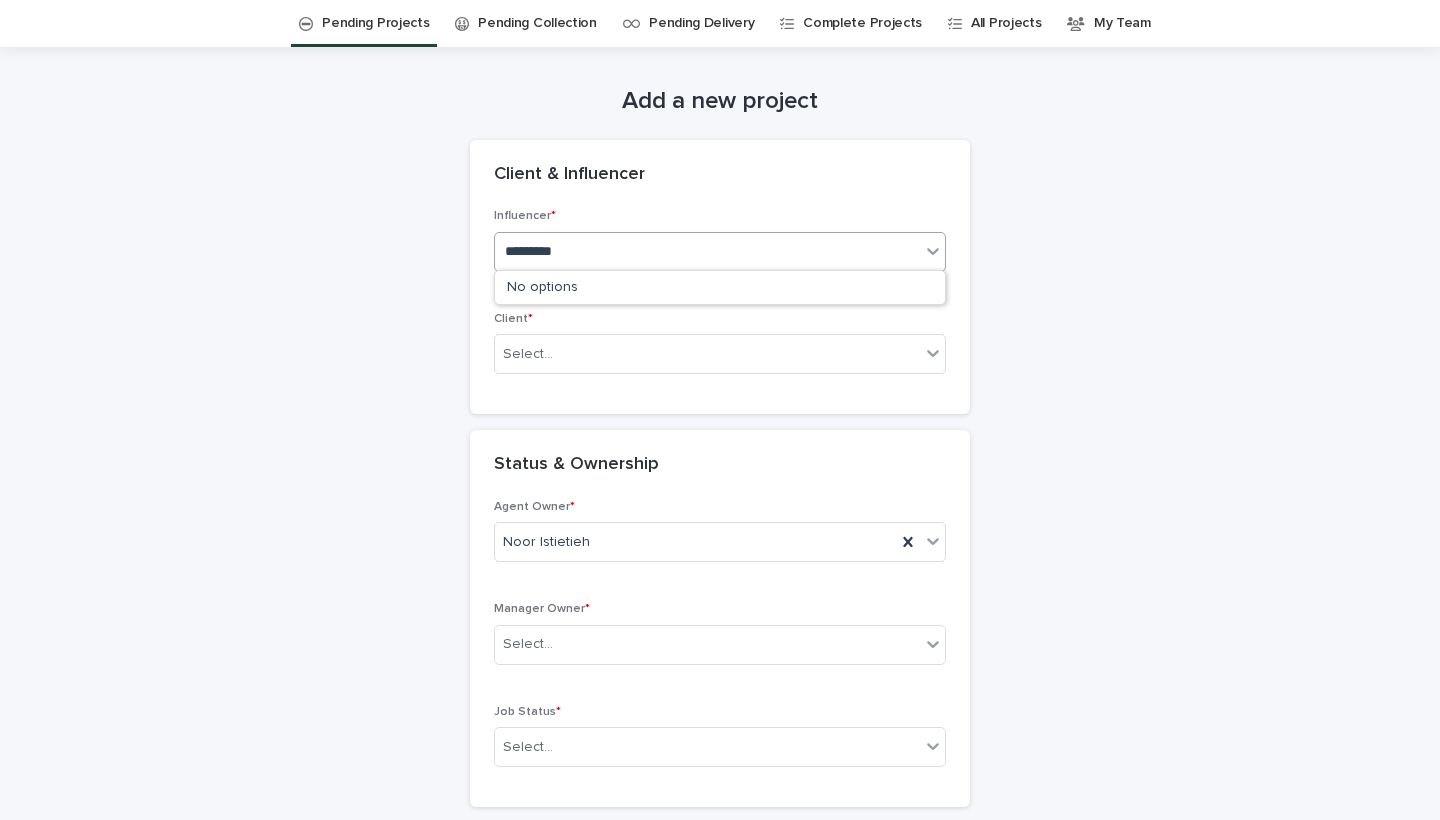 type on "********" 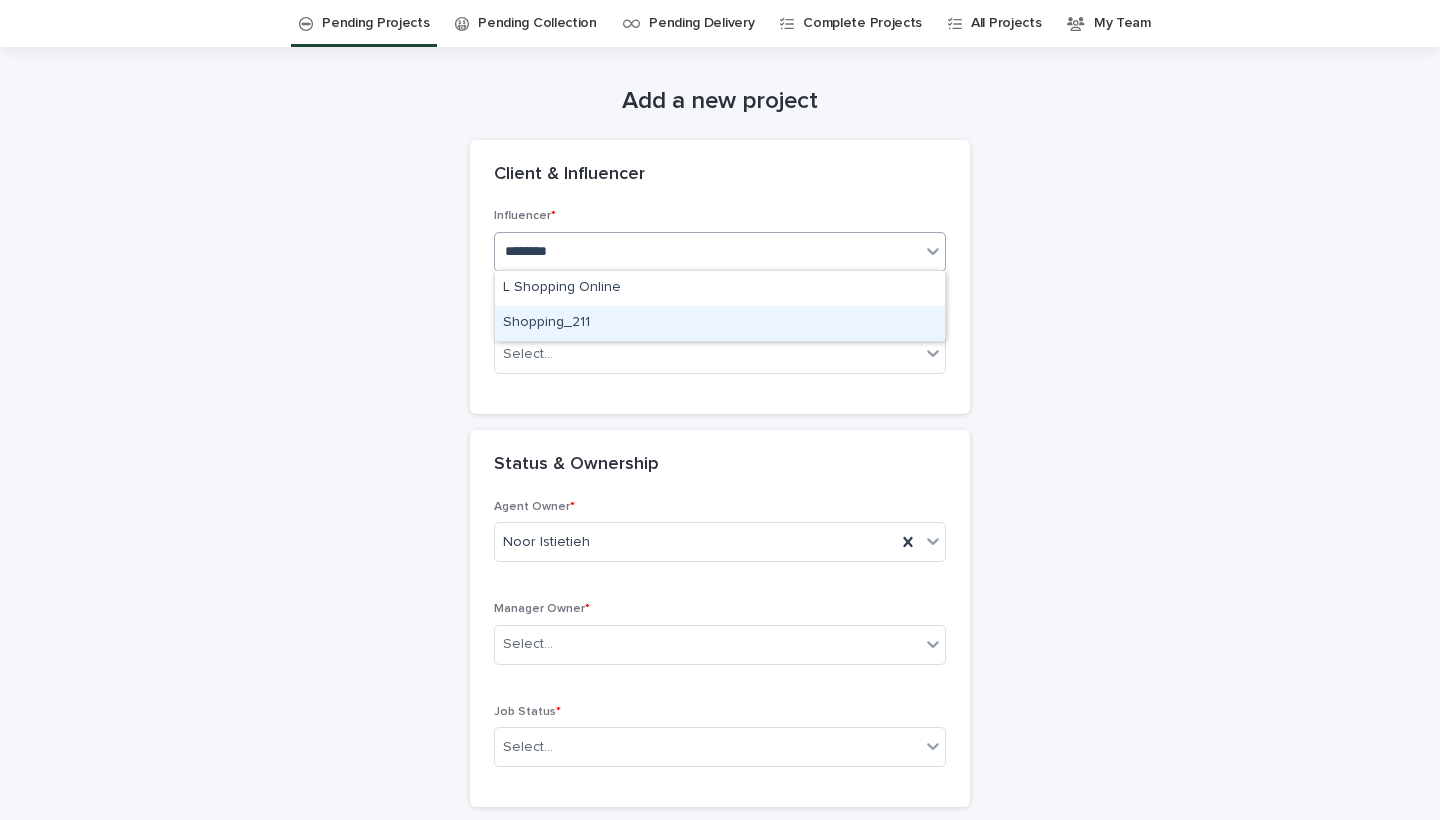 click on "Shopping_211" at bounding box center [720, 323] 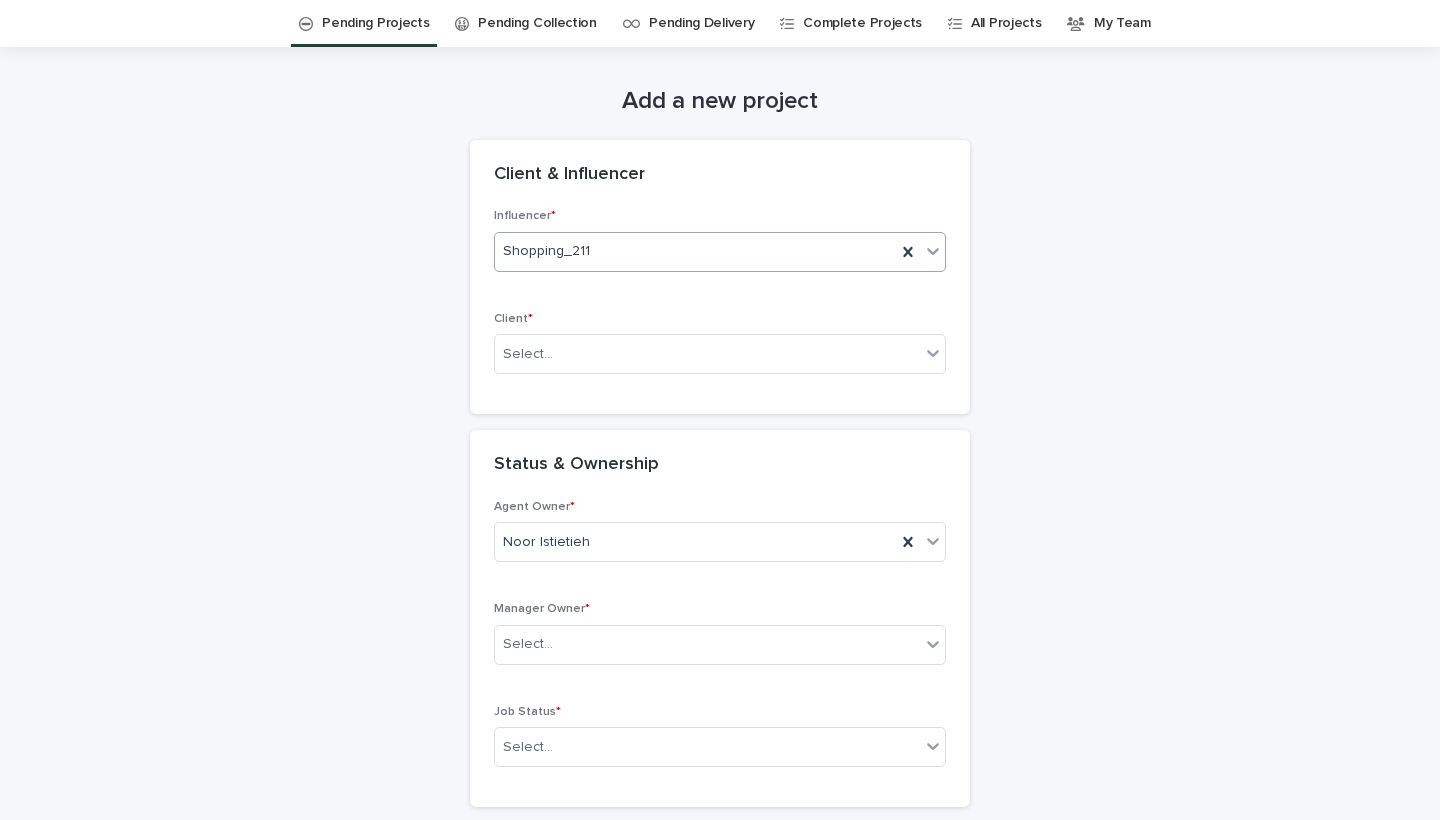 click on "Influencer *   option Shopping_211, selected.     0 results available. Select is focused ,type to refine list, press Down to open the menu,  Shopping_211 Client  * Select..." at bounding box center [720, 299] 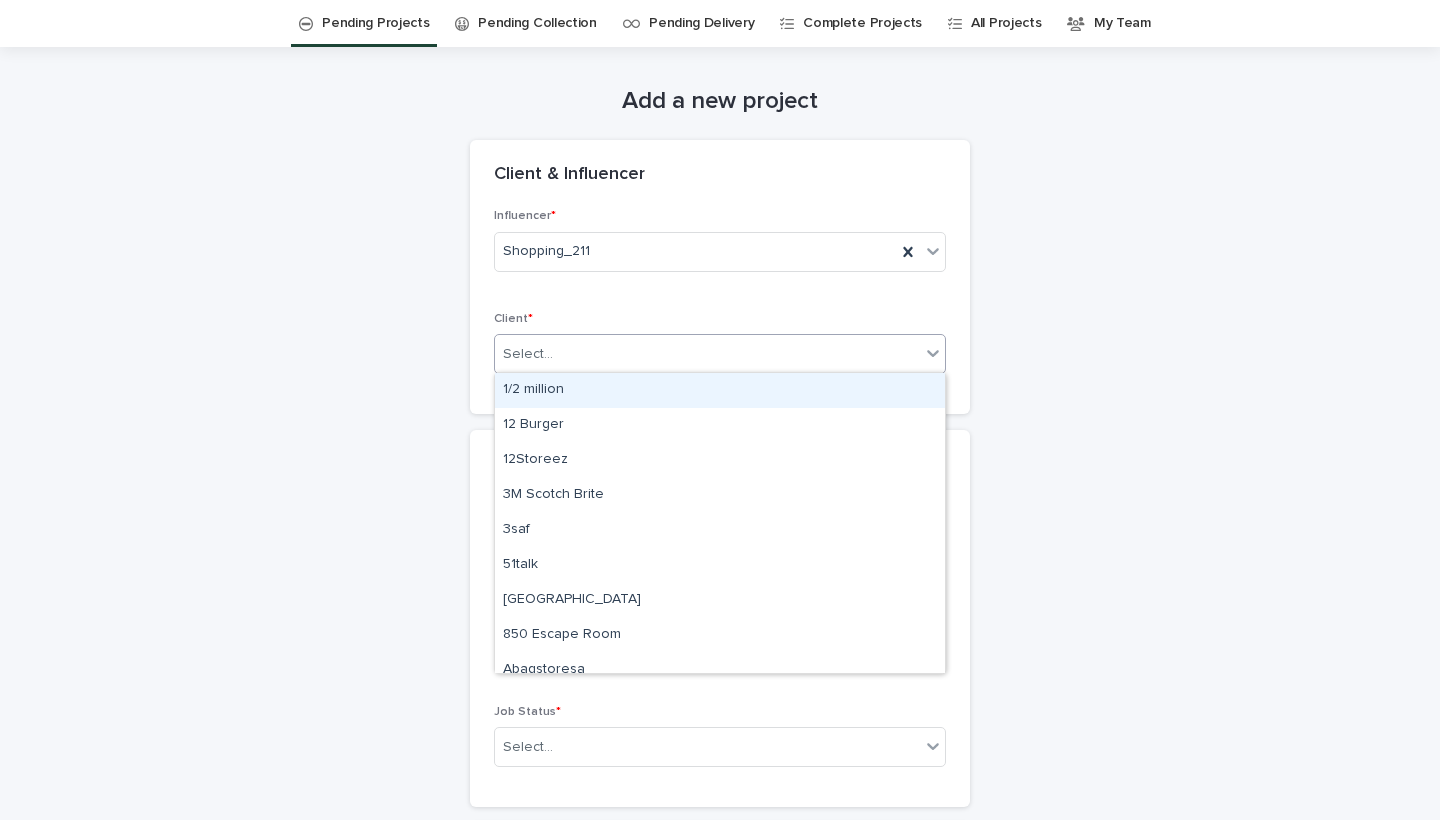 click on "Select..." at bounding box center (707, 354) 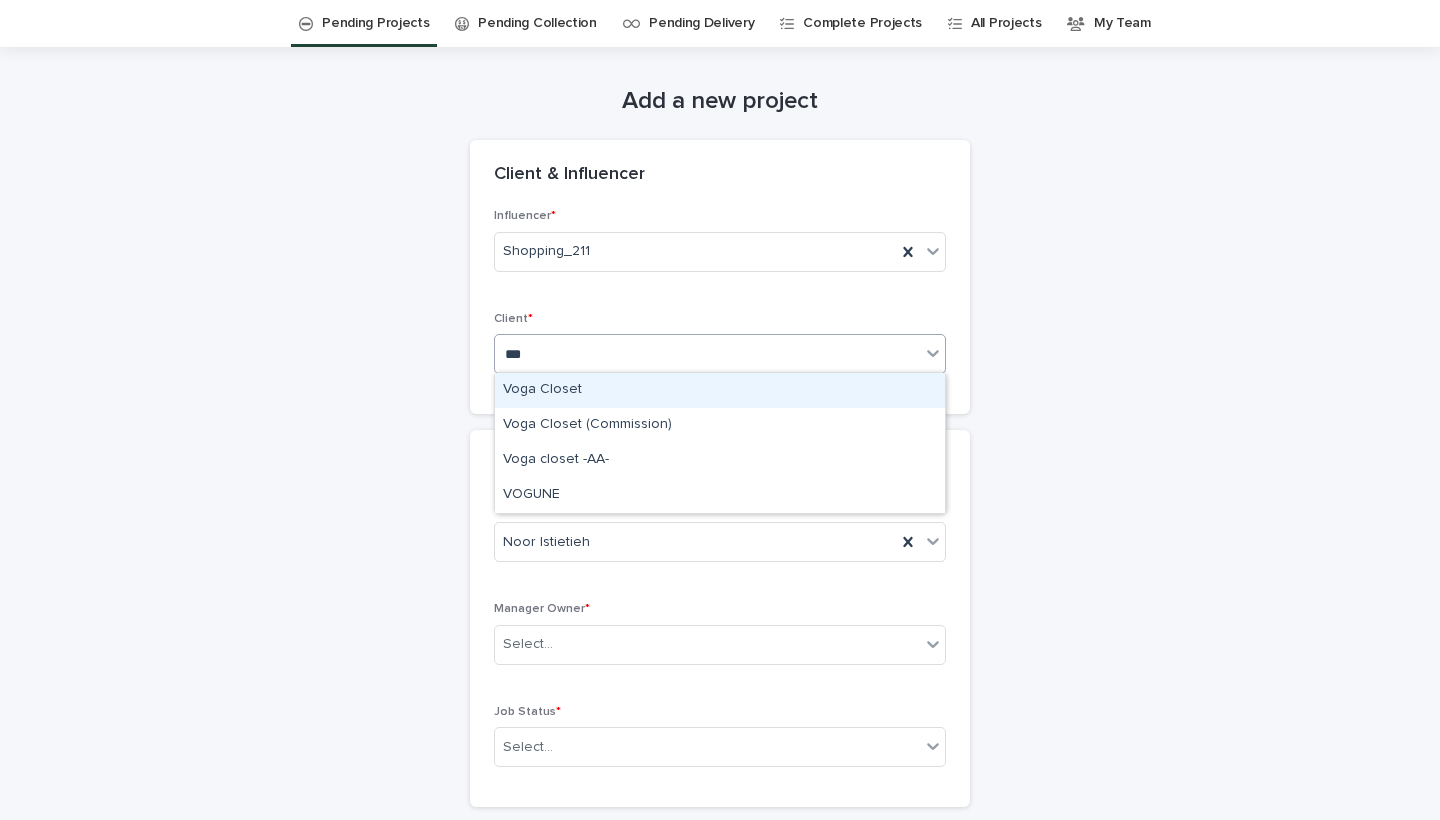 type on "****" 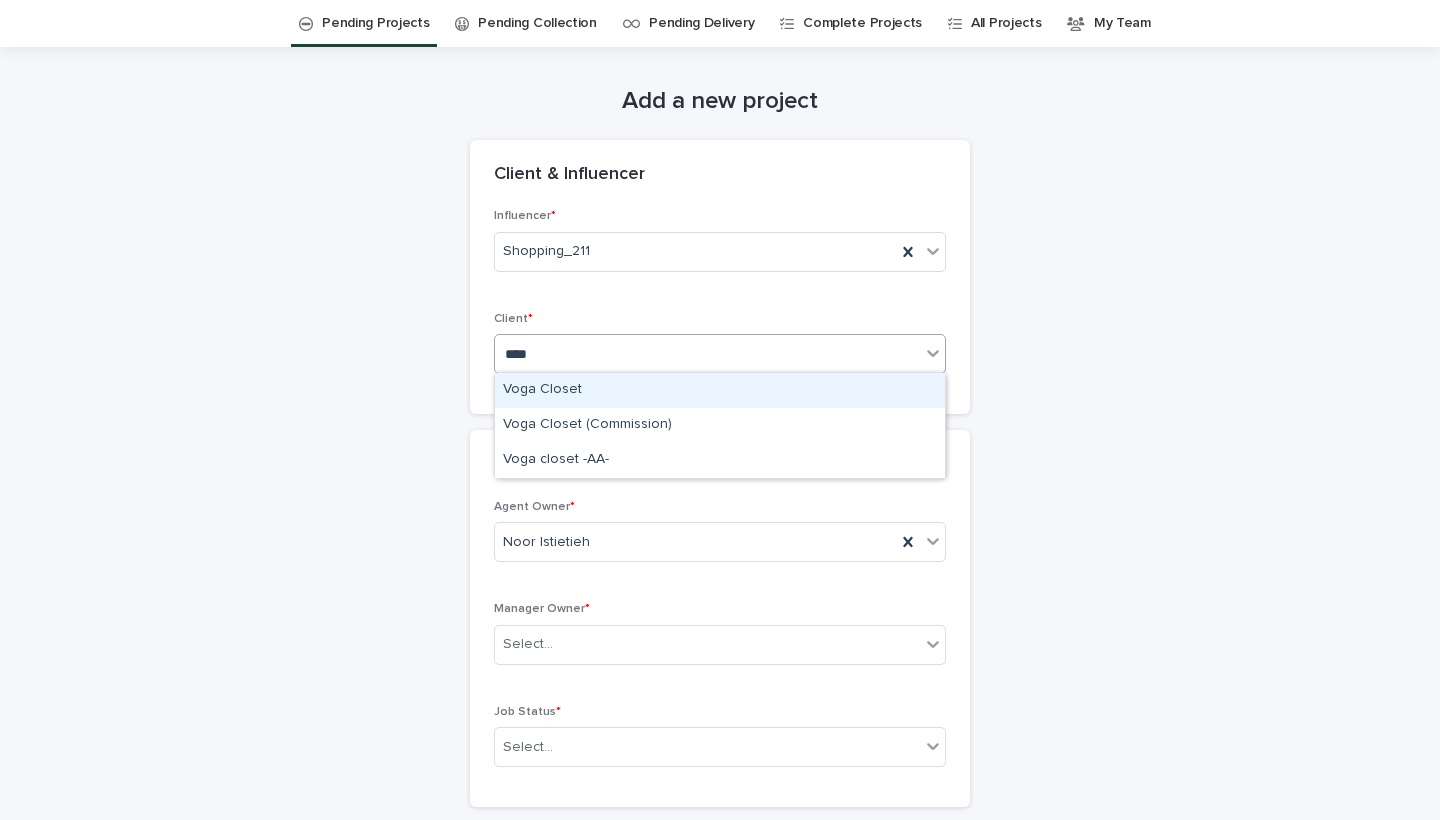 click on "Voga Closet" at bounding box center (720, 390) 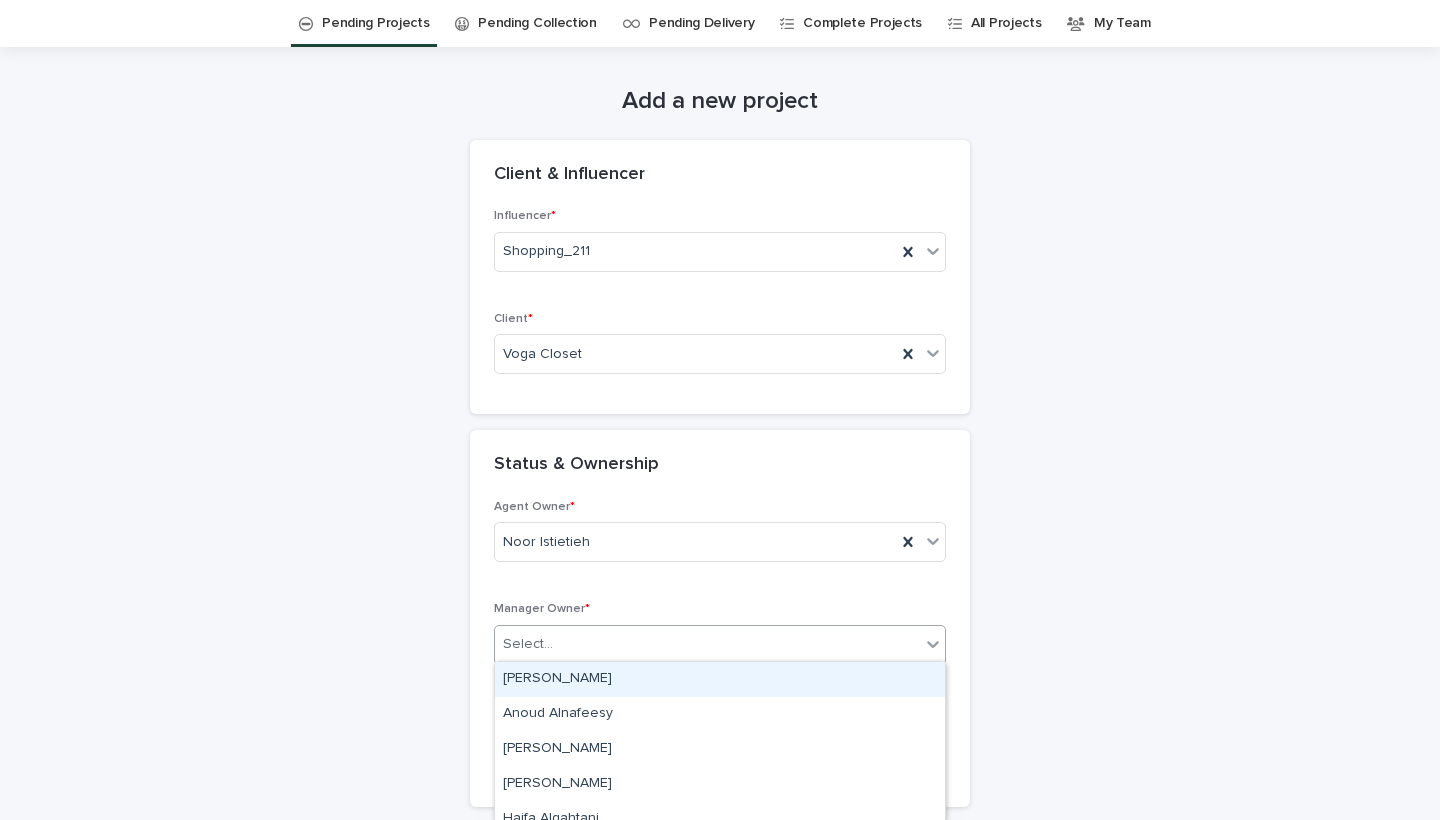 click on "Select..." at bounding box center [707, 644] 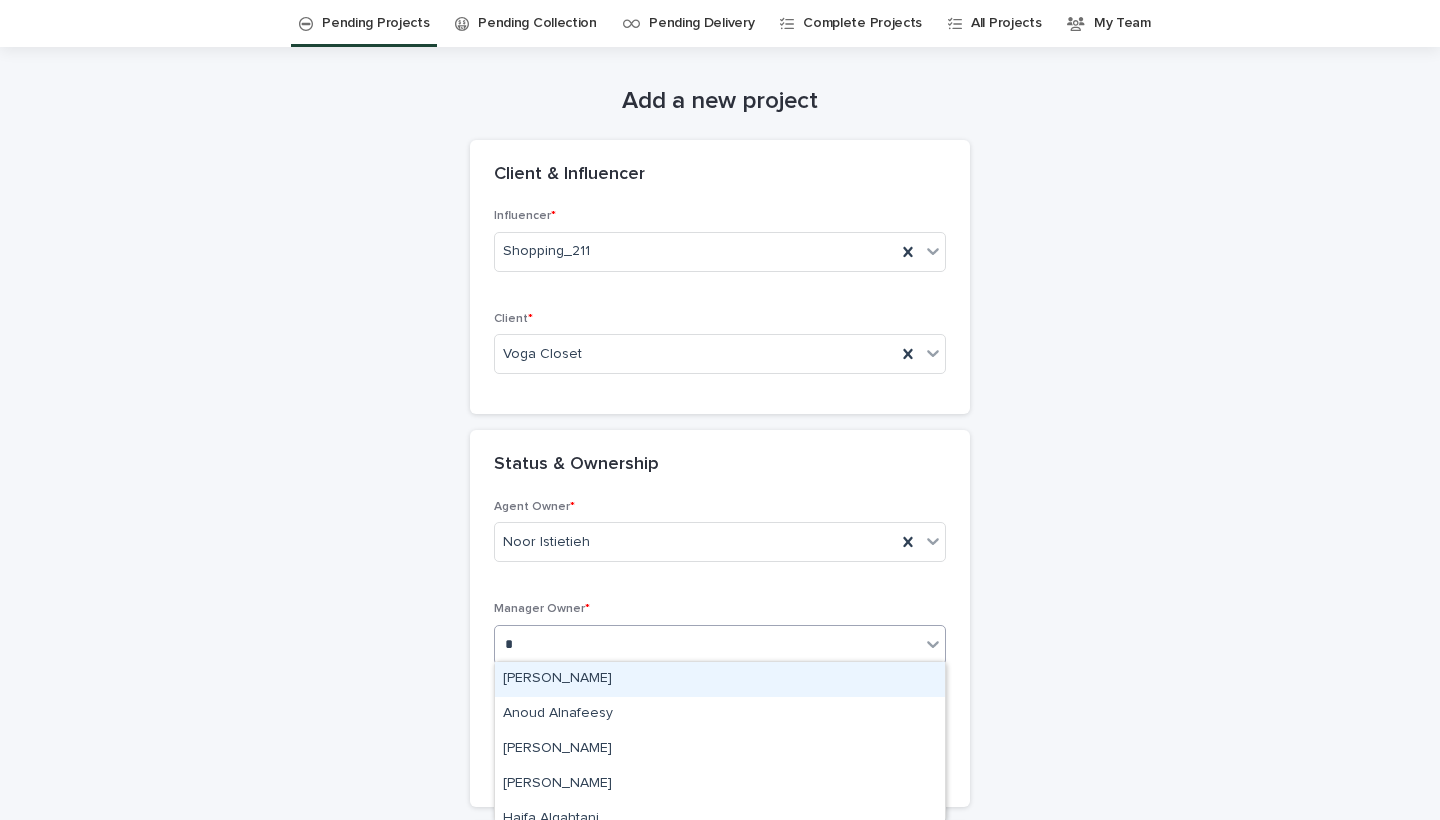 type on "**" 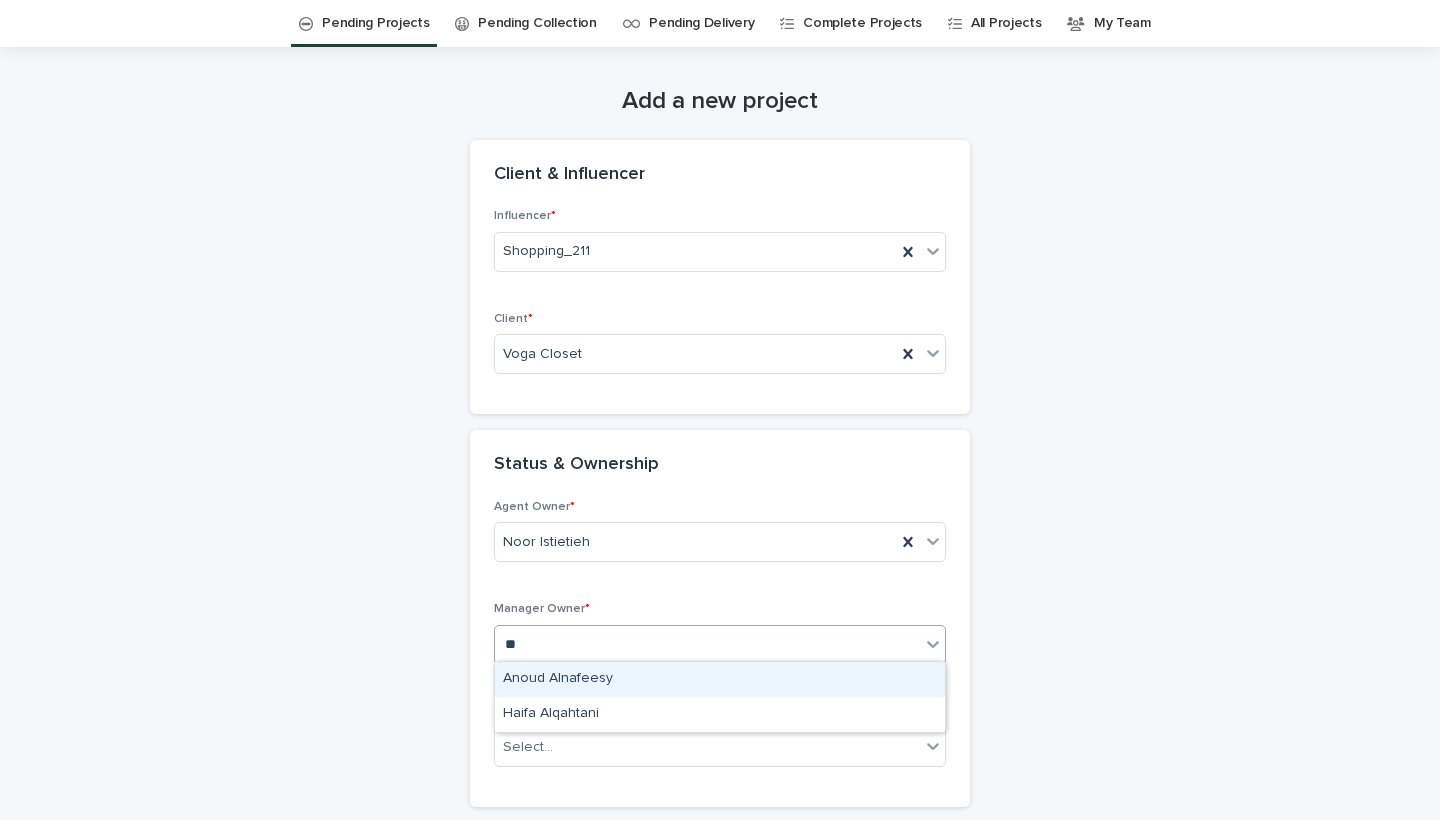 click on "Anoud Alnafeesy" at bounding box center [720, 679] 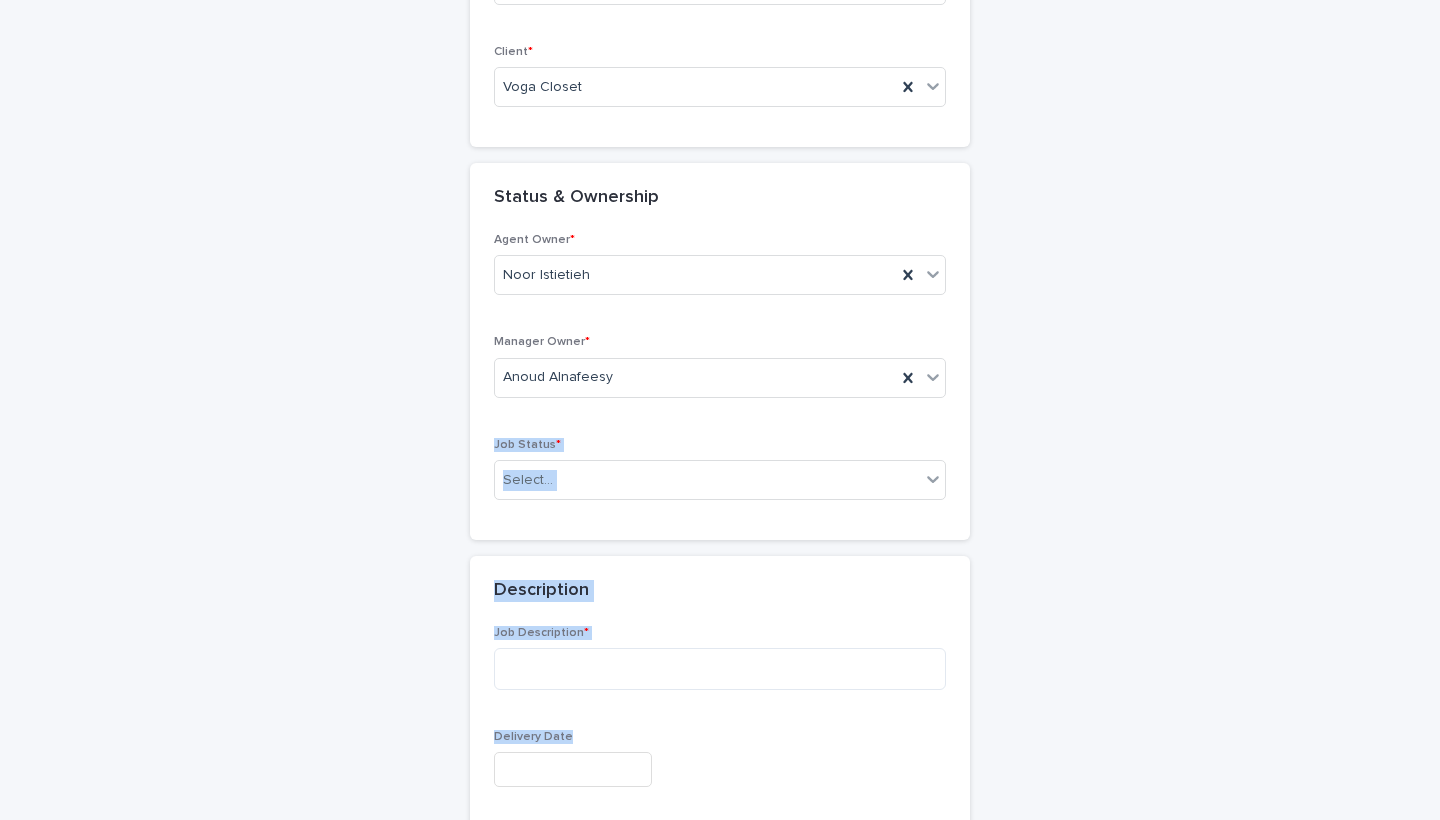 drag, startPoint x: 1006, startPoint y: 674, endPoint x: 1005, endPoint y: 813, distance: 139.0036 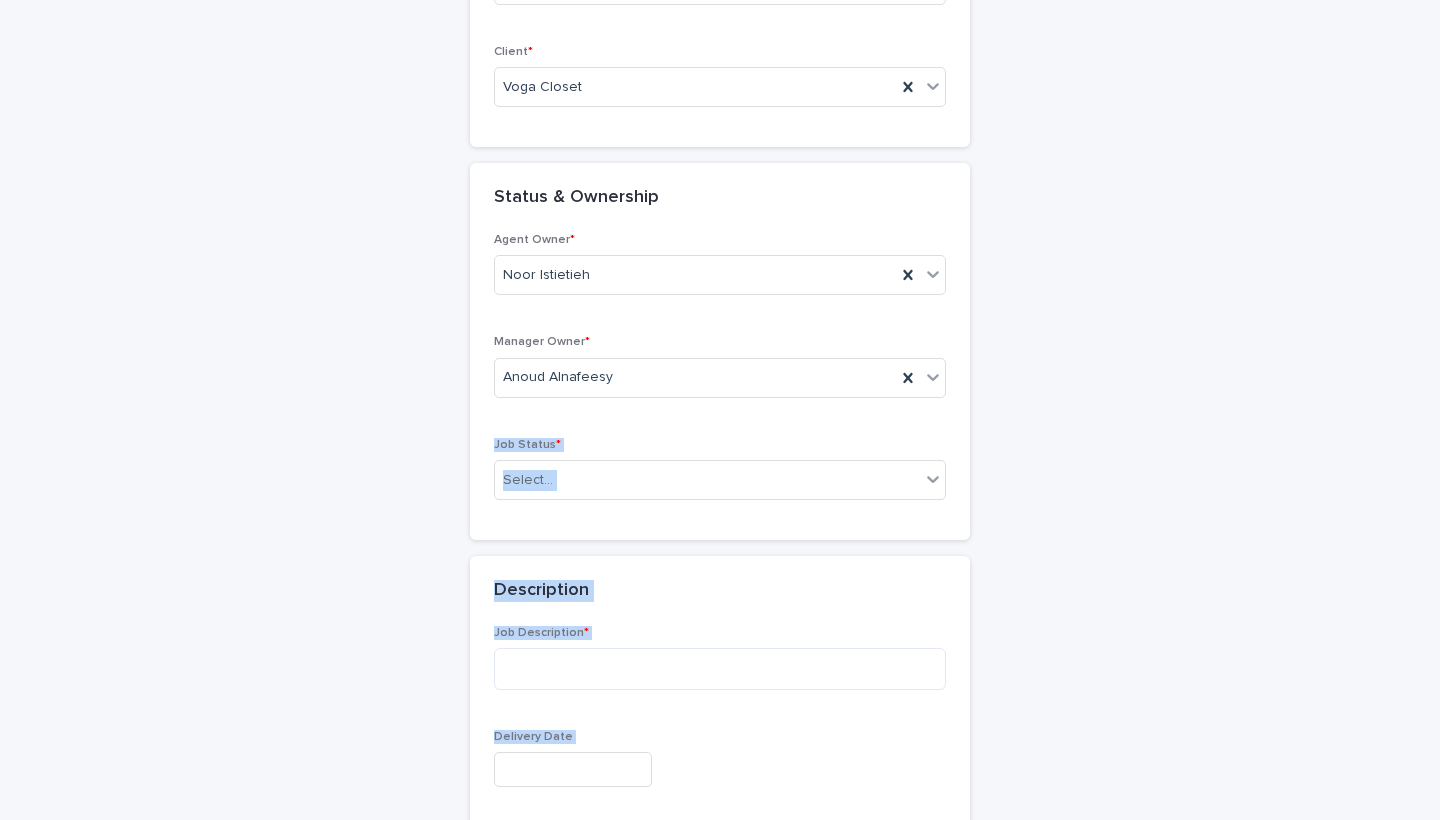 scroll, scrollTop: 331, scrollLeft: 0, axis: vertical 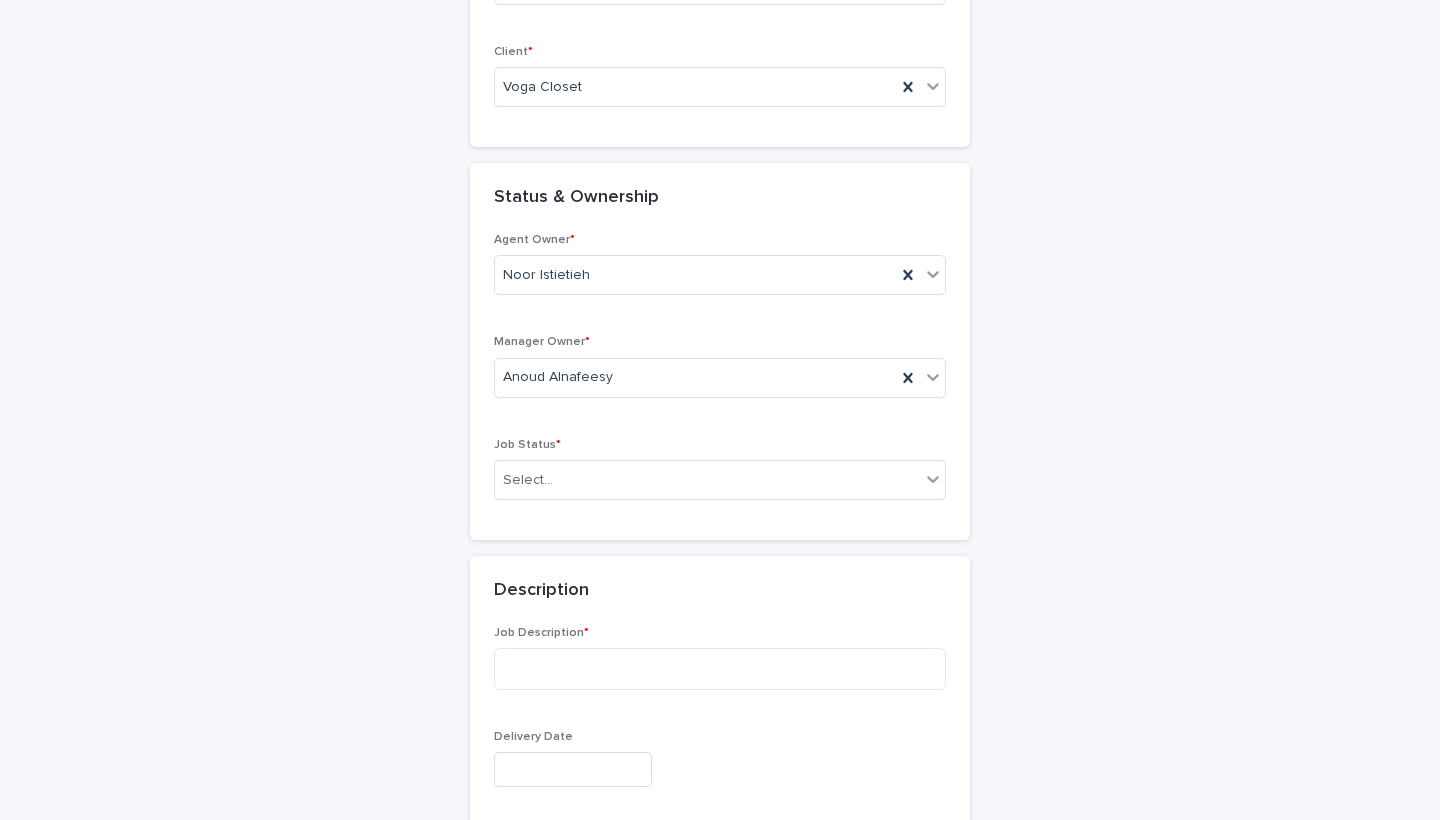 click on "Job Status *" at bounding box center (720, 445) 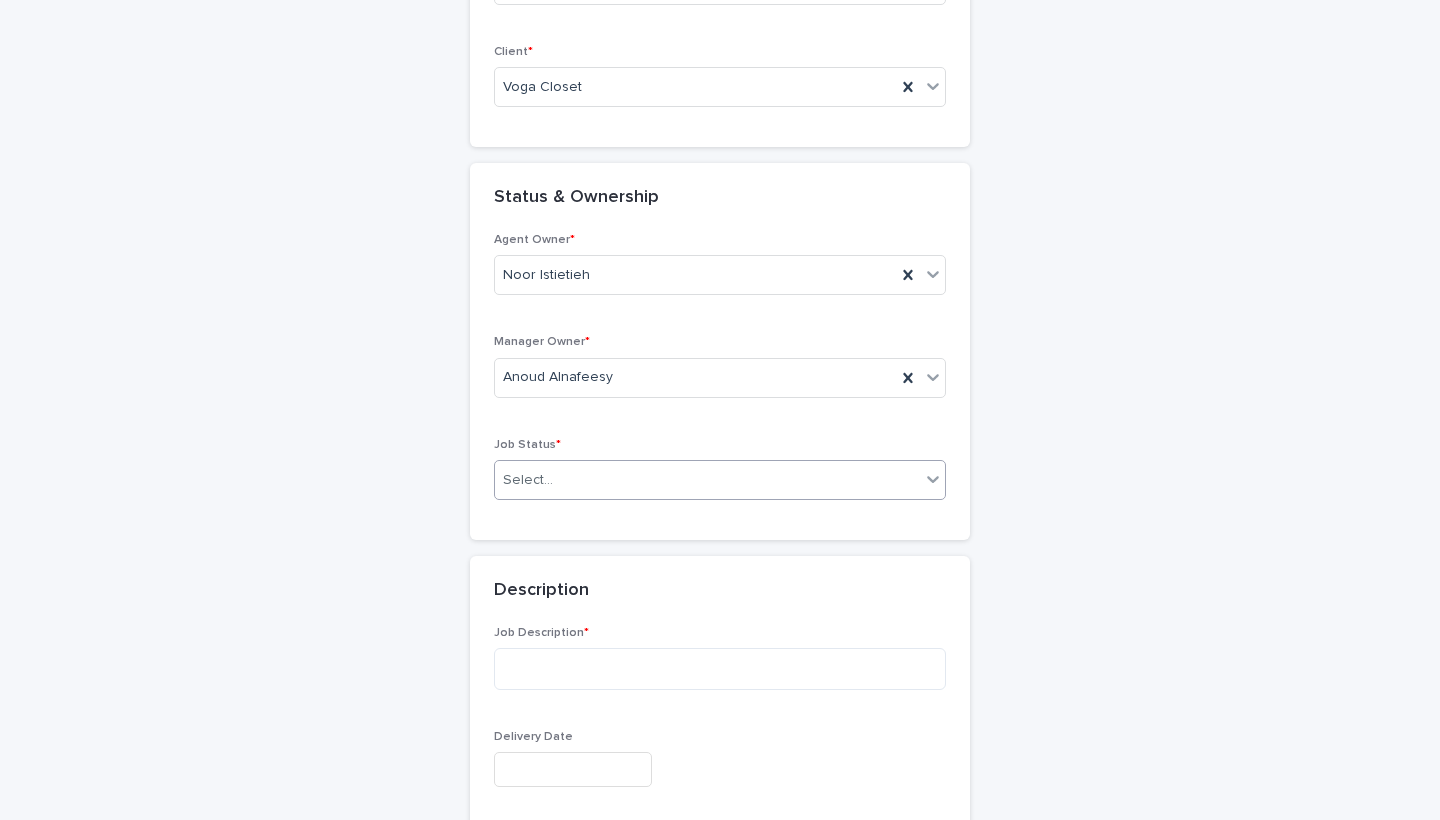 click on "Select..." at bounding box center [707, 480] 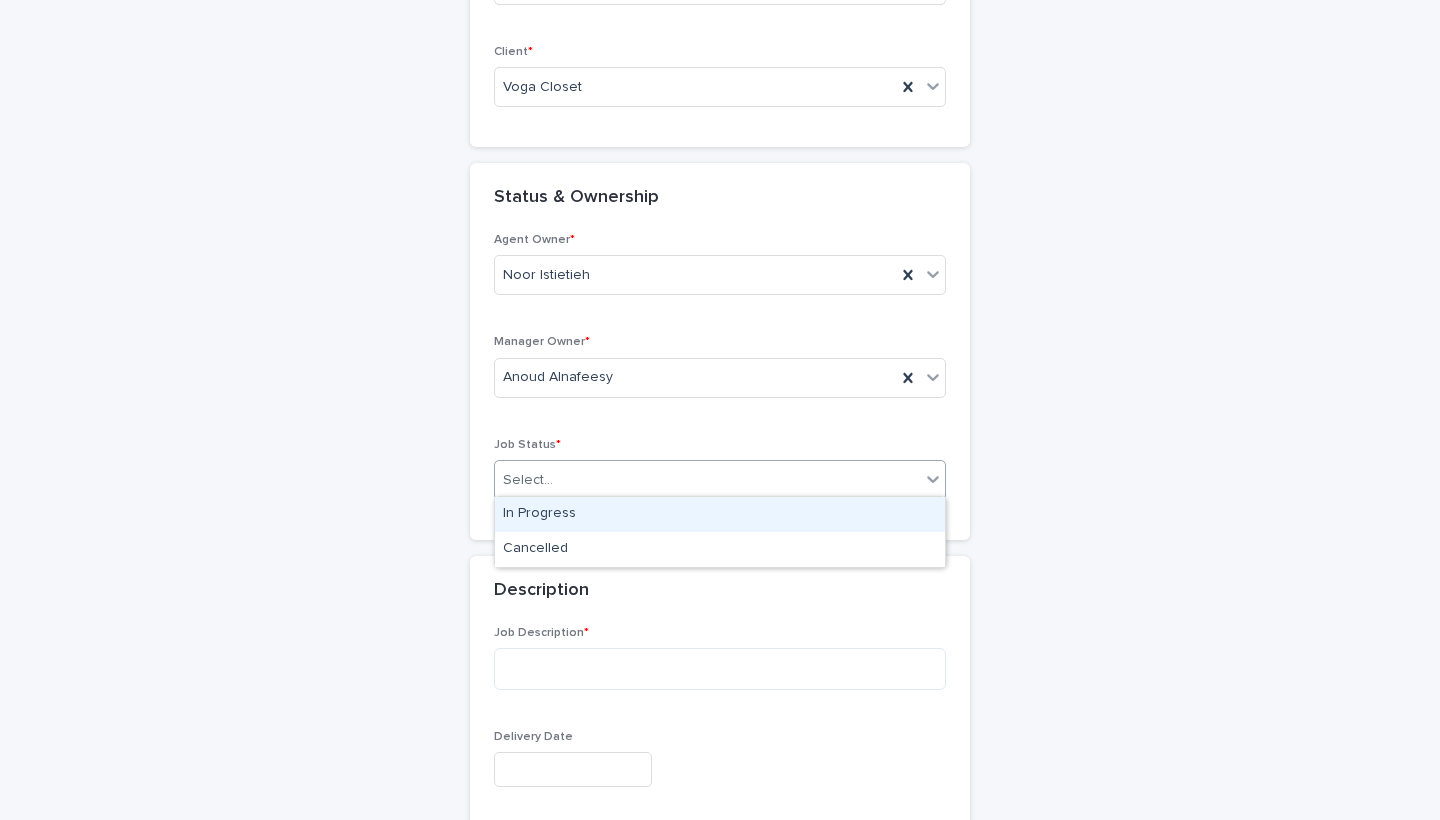 click on "In Progress" at bounding box center (720, 514) 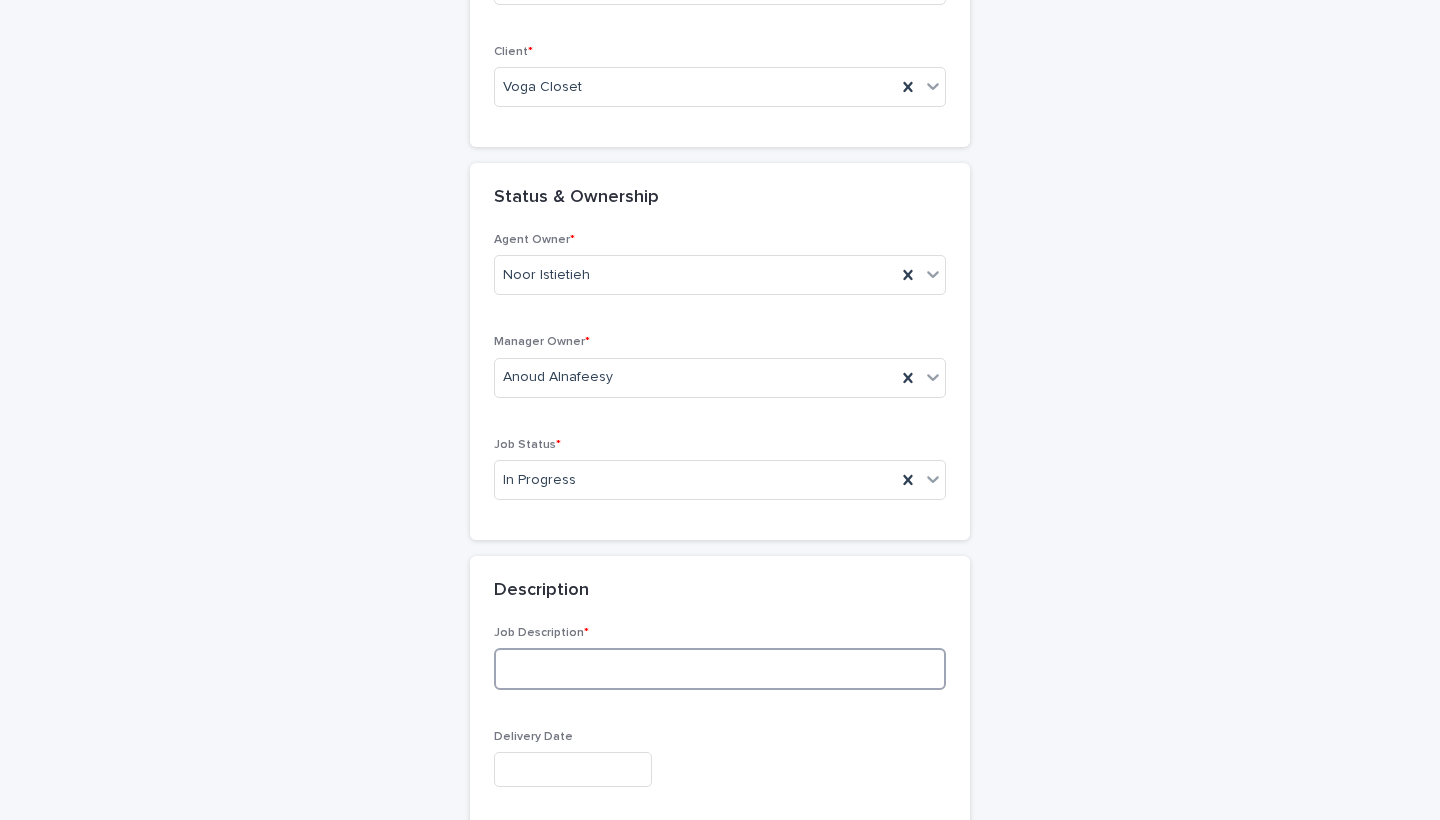 click at bounding box center (720, 669) 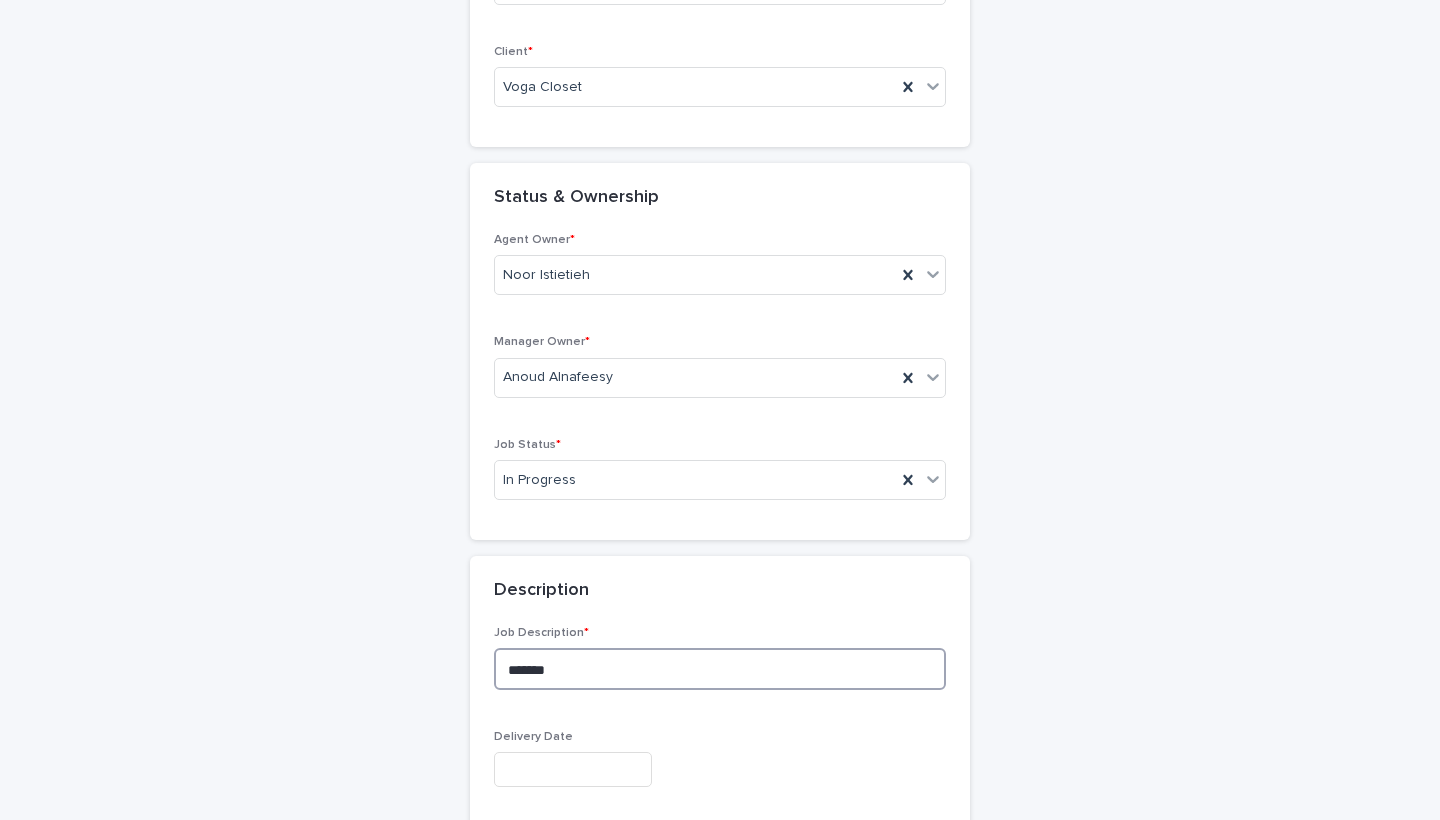 type on "*******" 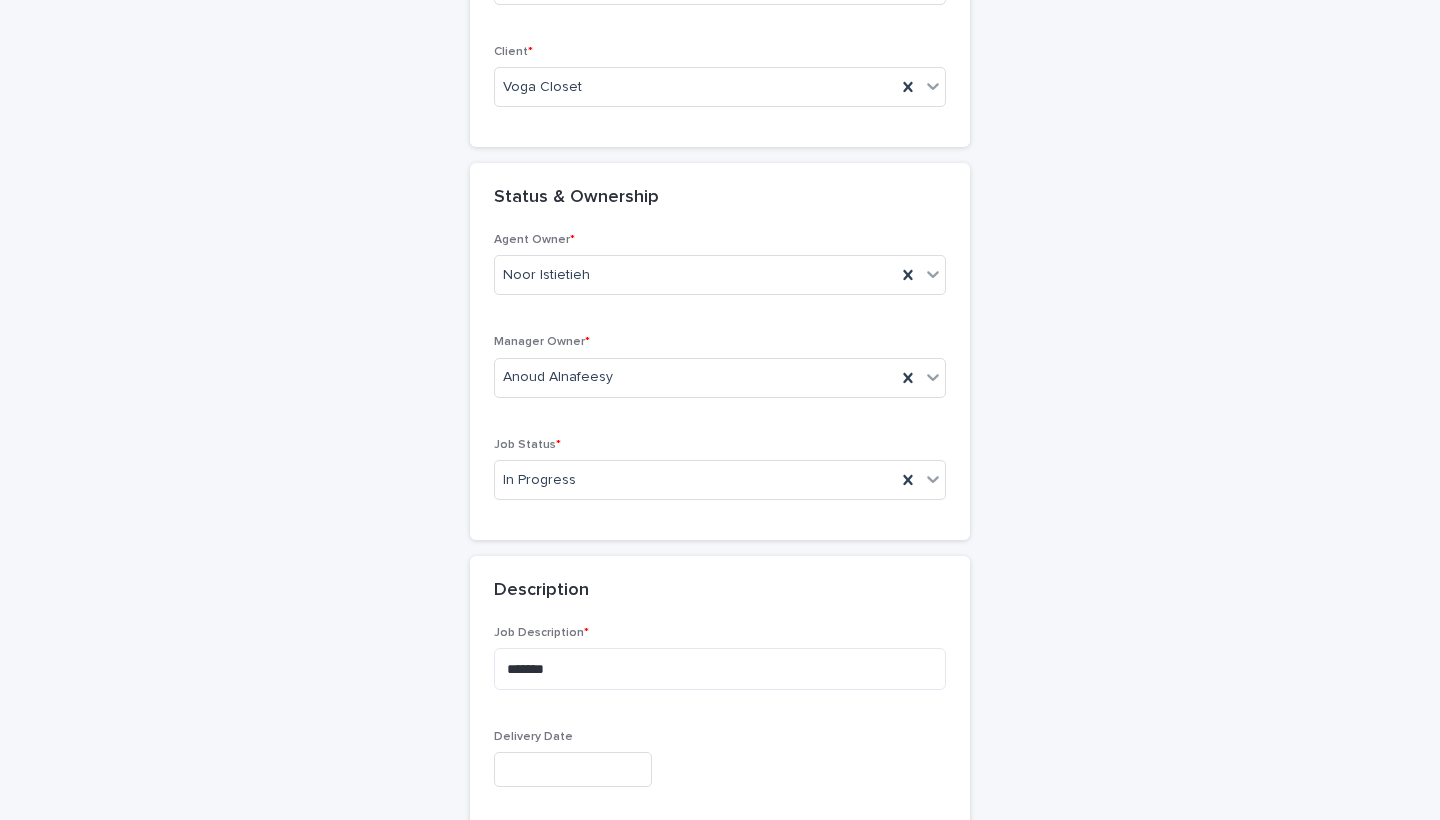 click on "Job Description * ******* Delivery Date Delivery * Select... Brief & Content This file cannot be opened Download File Add" at bounding box center [720, 817] 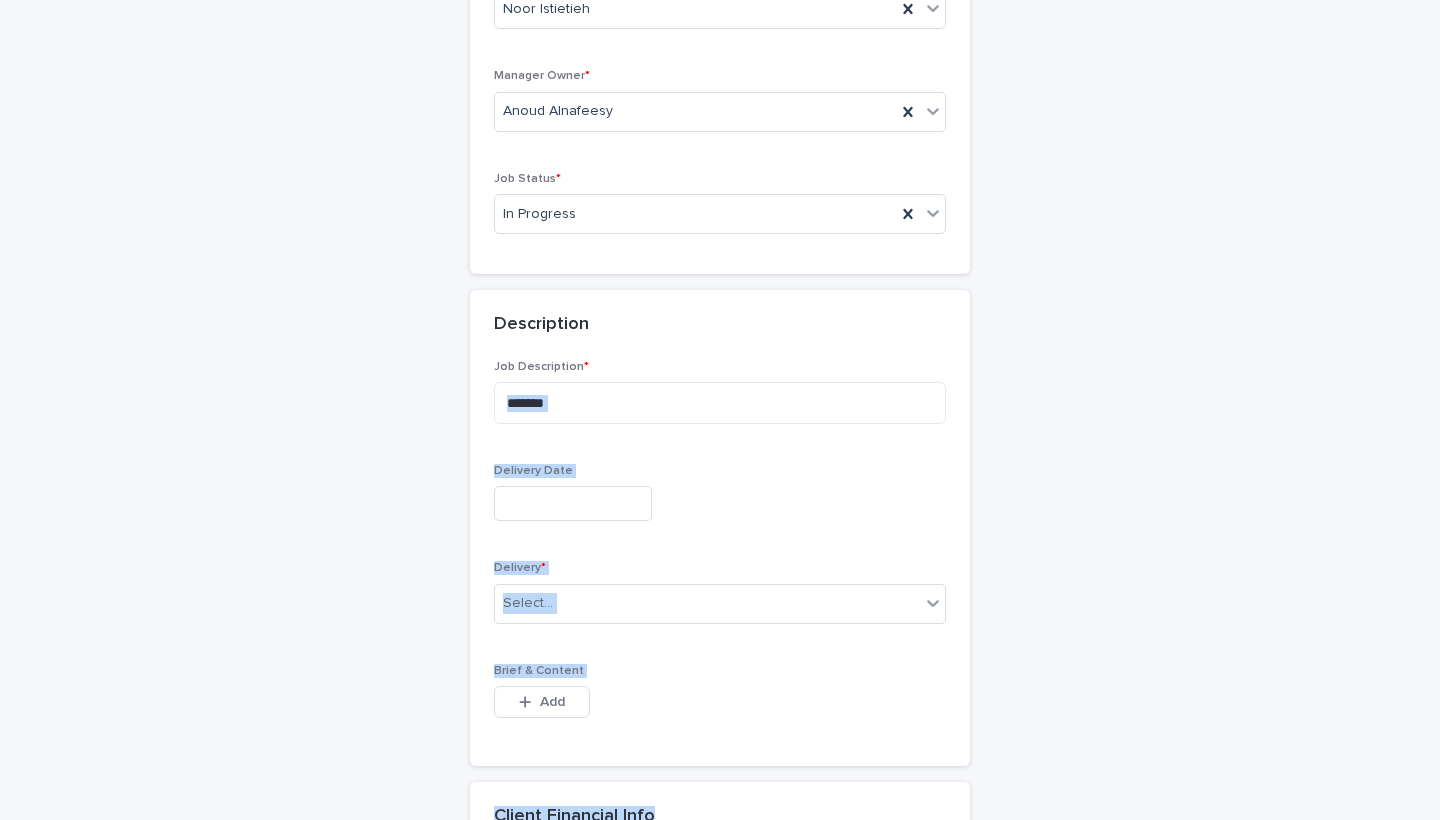 drag, startPoint x: 1002, startPoint y: 706, endPoint x: 1015, endPoint y: 795, distance: 89.94443 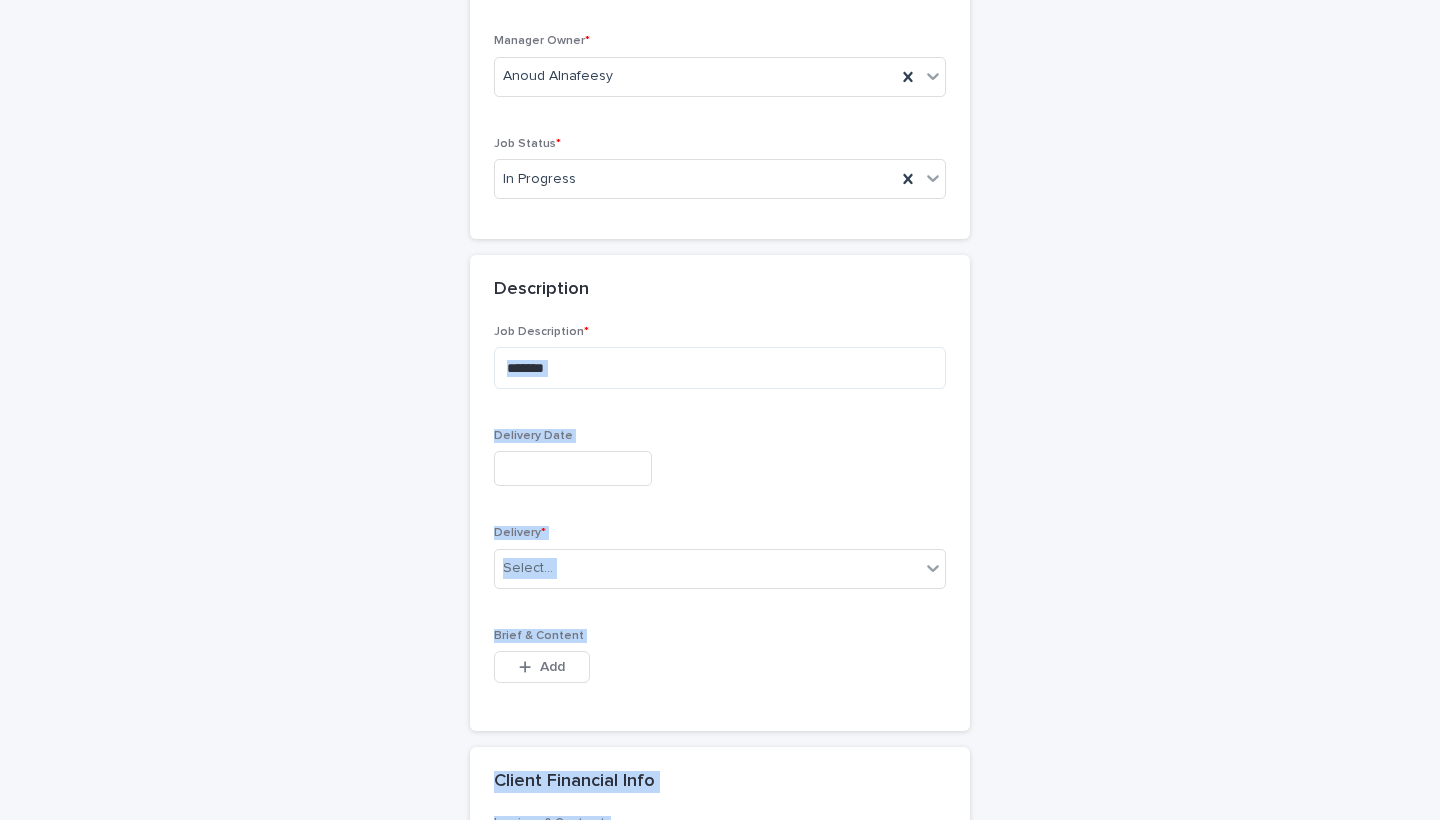 click on "Add a new project Loading... Saving… Loading... Saving… Client & Influencer Influencer * Shopping_211 Client  * Voga Closet Status & Ownership Agent Owner * Noor Istietieh Manager Owner * Anoud Alnafeesy Job Status * In Progress Description Job Description * ******* Delivery Date Delivery * Select... Brief & Content This file cannot be opened Download File Add Client Financial Info Invoices & Contracts This file cannot be opened Download File Add Client Payment Terms Total amount * Payment we received  * Client VAT% * Select... Influencer Financial Info                                         •••                                                                     Total Amount to Influencer * Payment made to influencer  * Influencer VAT% * Select... Contact Name of Contact * Contact Info * Comments Comments Loading... Saving… Sorry, there was an error saving your record. Please try again. Please fill out the required fields above. Save" at bounding box center (720, 899) 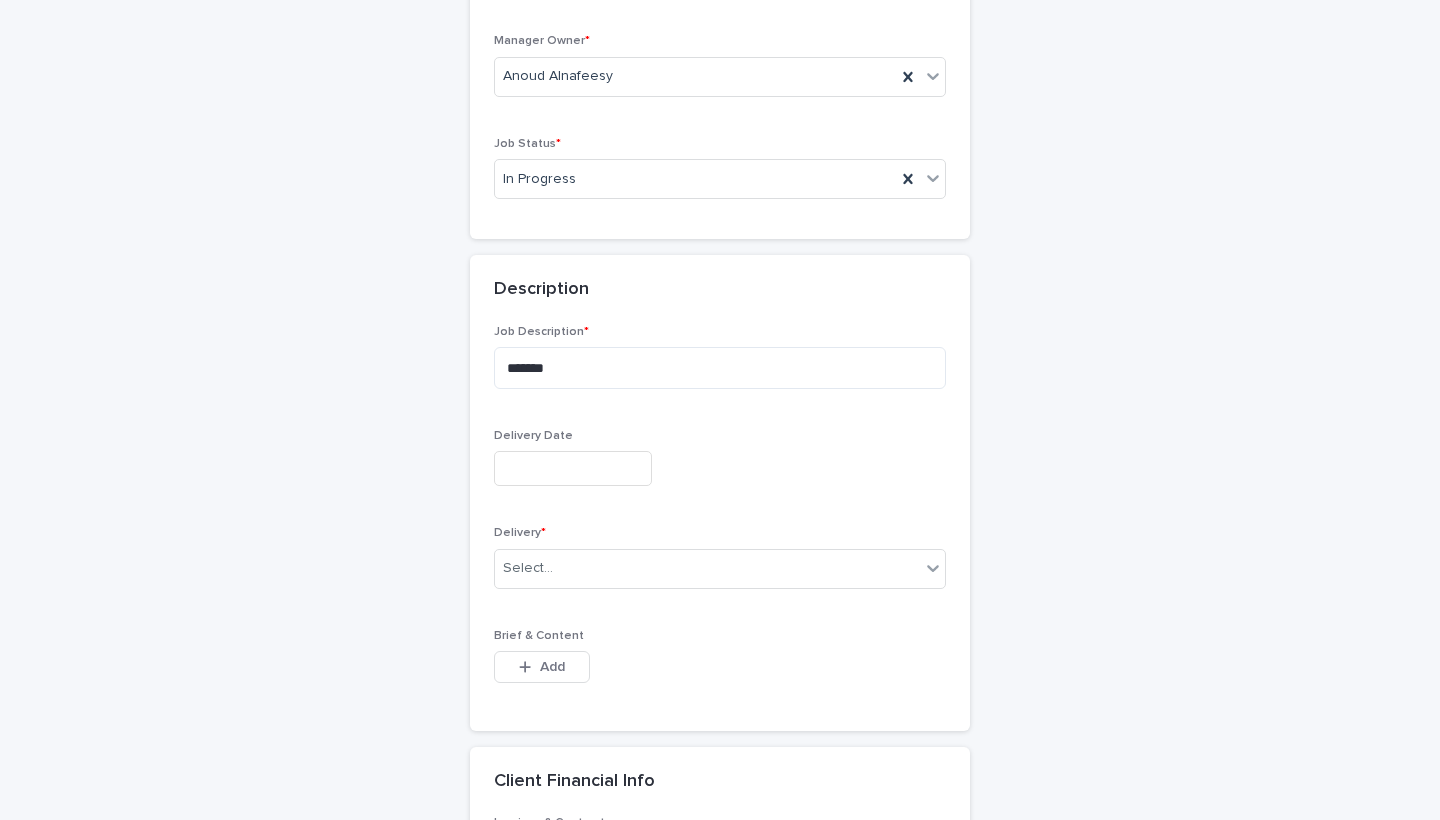 click at bounding box center (573, 468) 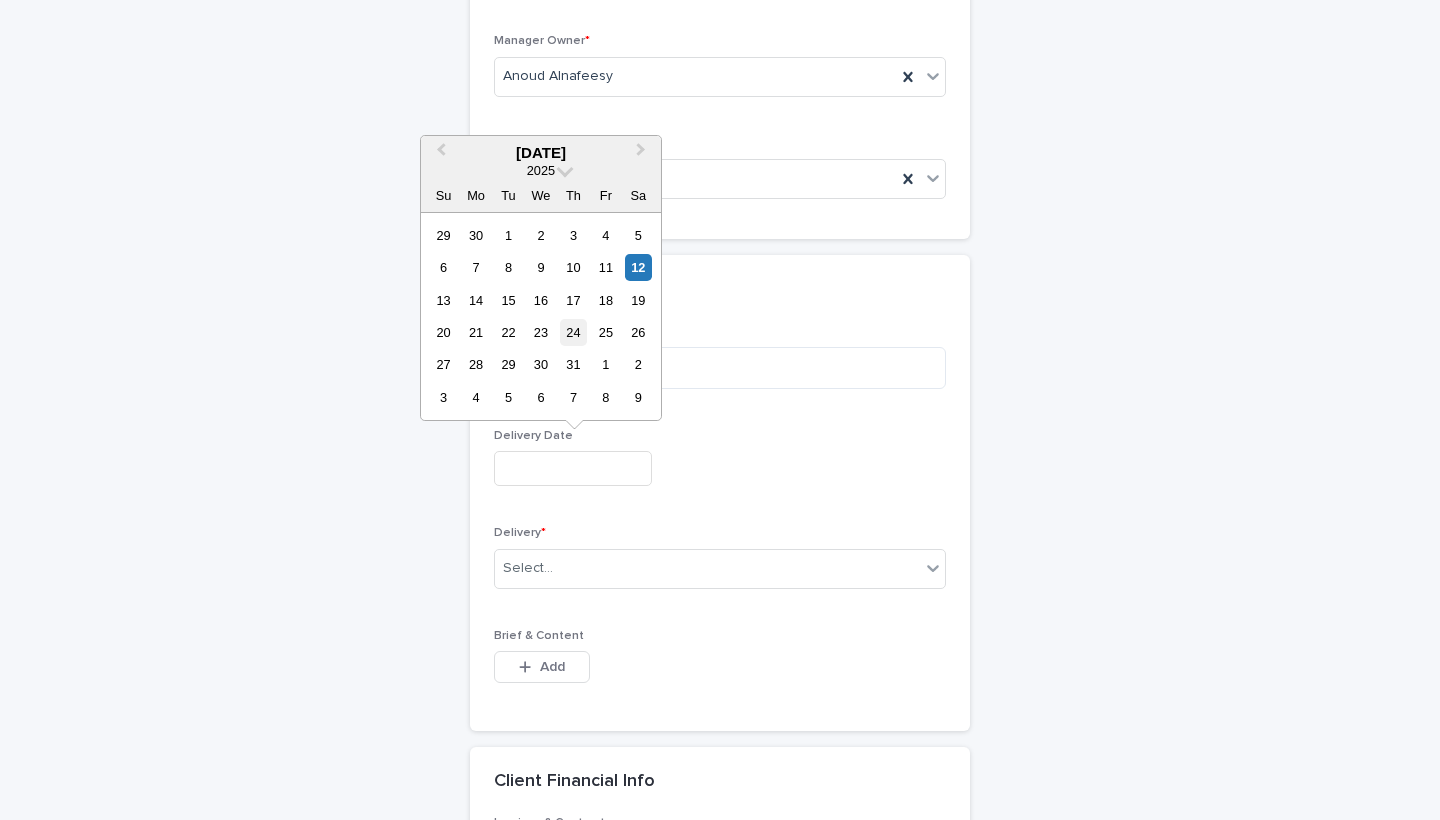 click on "24" at bounding box center (573, 332) 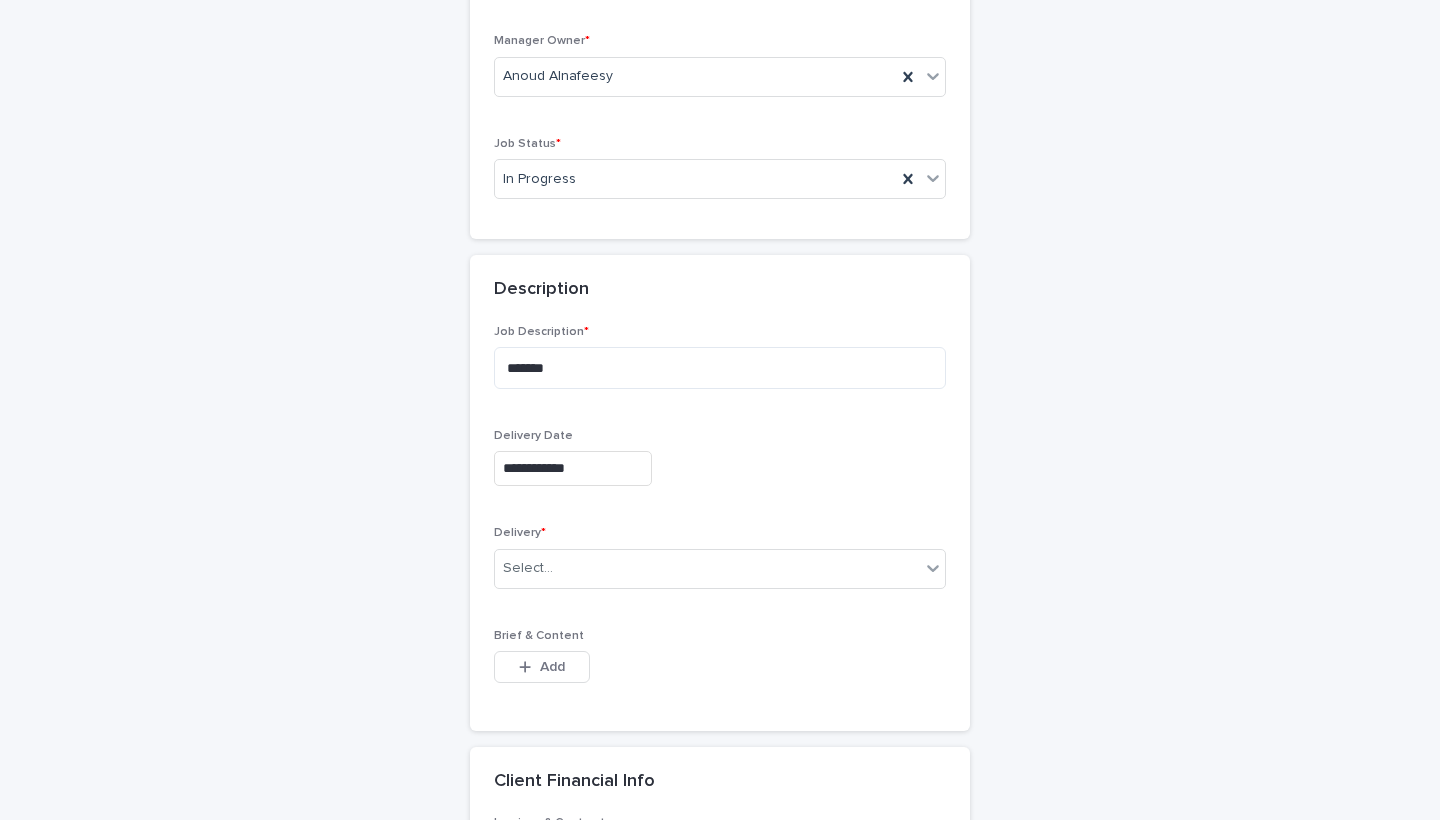 click on "**********" at bounding box center [720, 465] 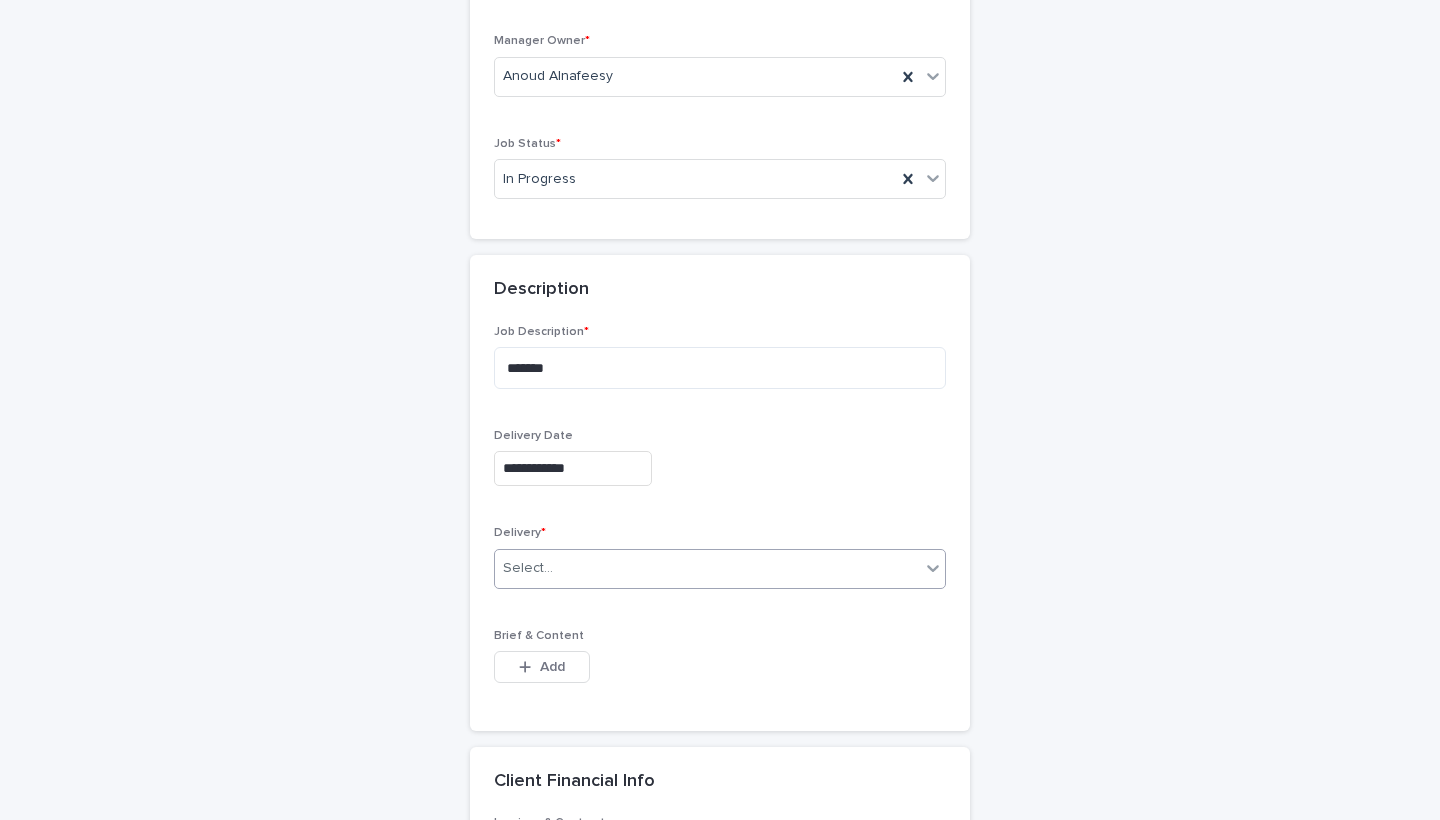 click on "Select..." at bounding box center (707, 568) 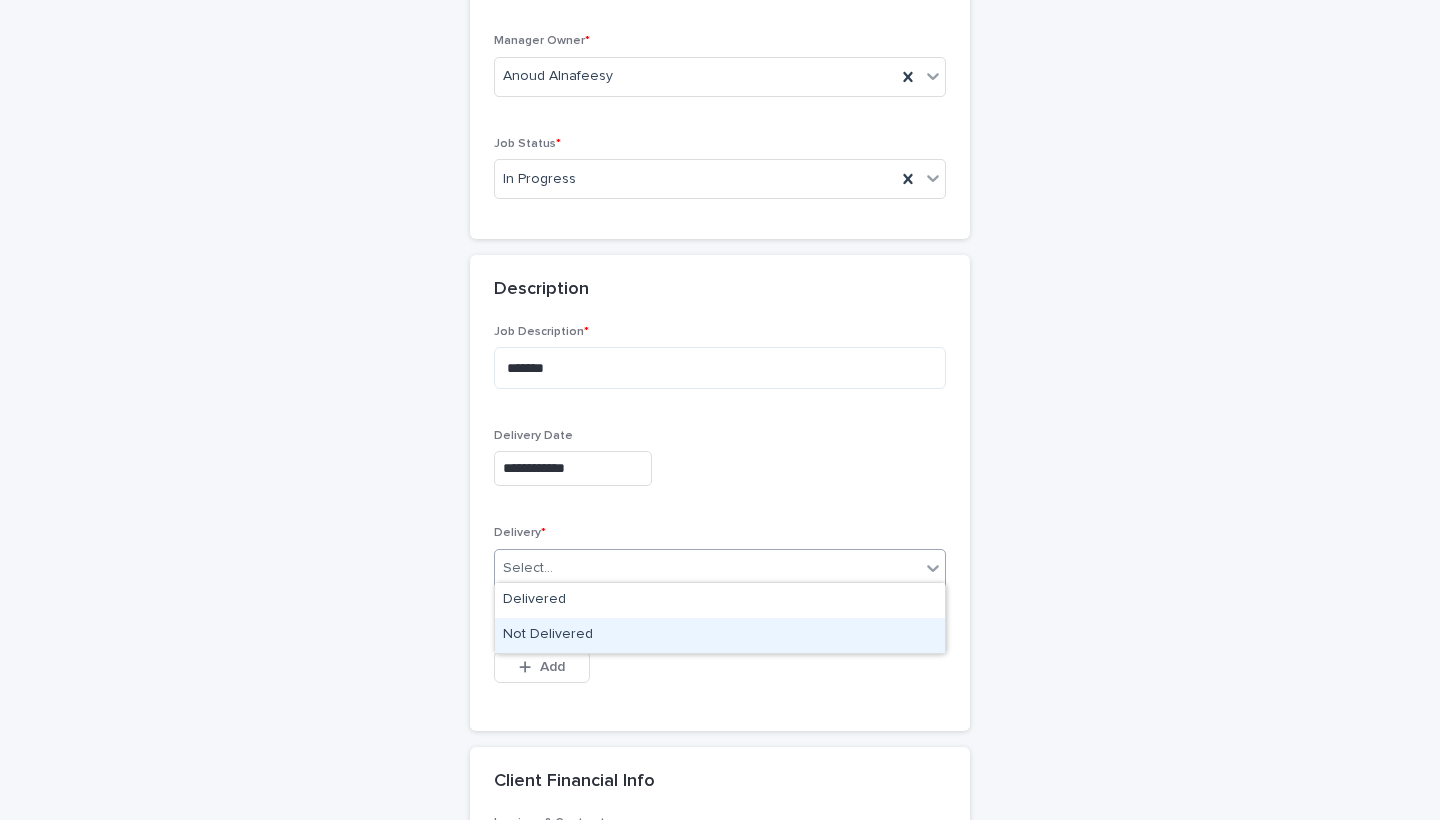 click on "Not Delivered" at bounding box center (720, 635) 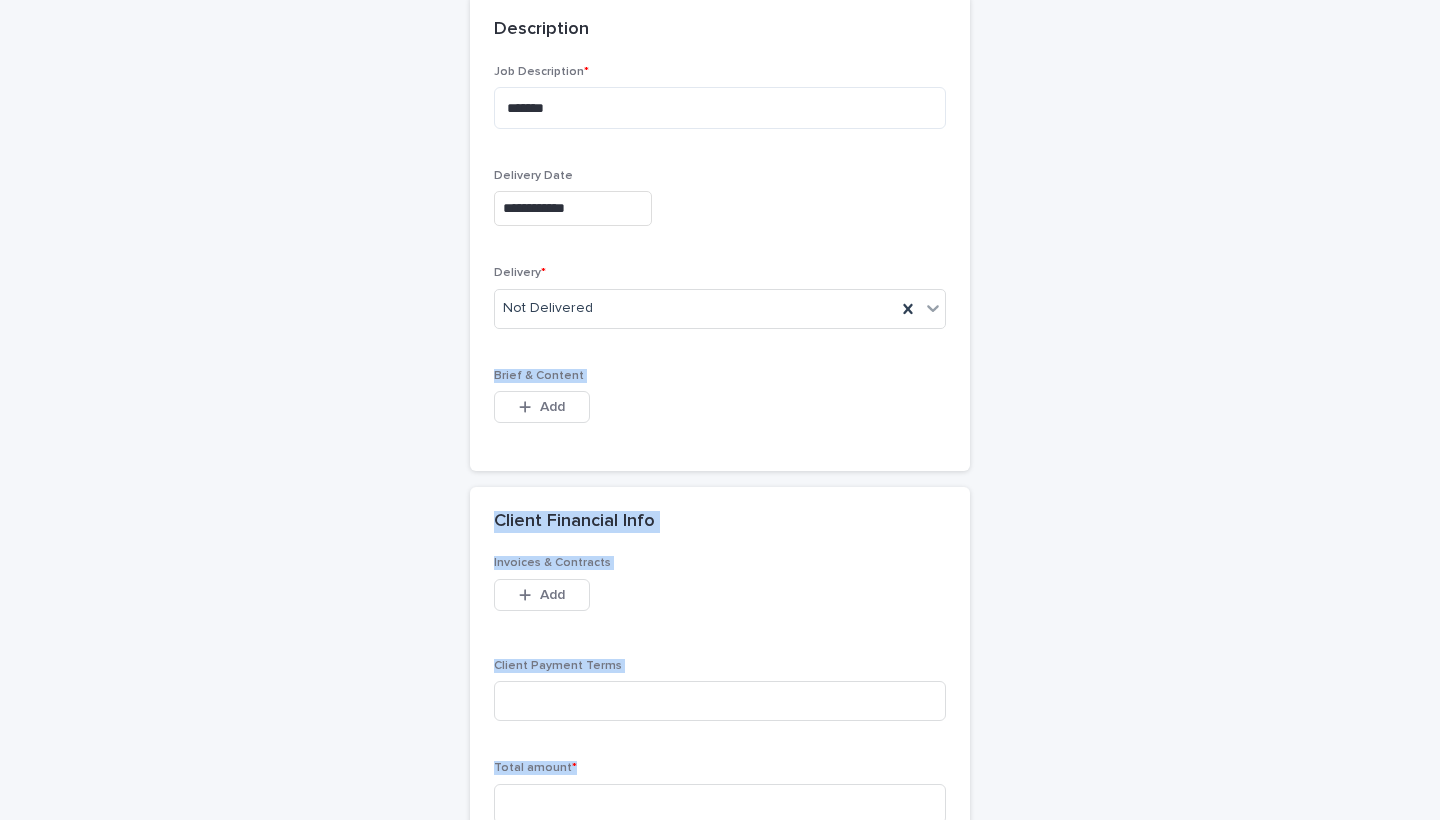 scroll, scrollTop: 964, scrollLeft: 0, axis: vertical 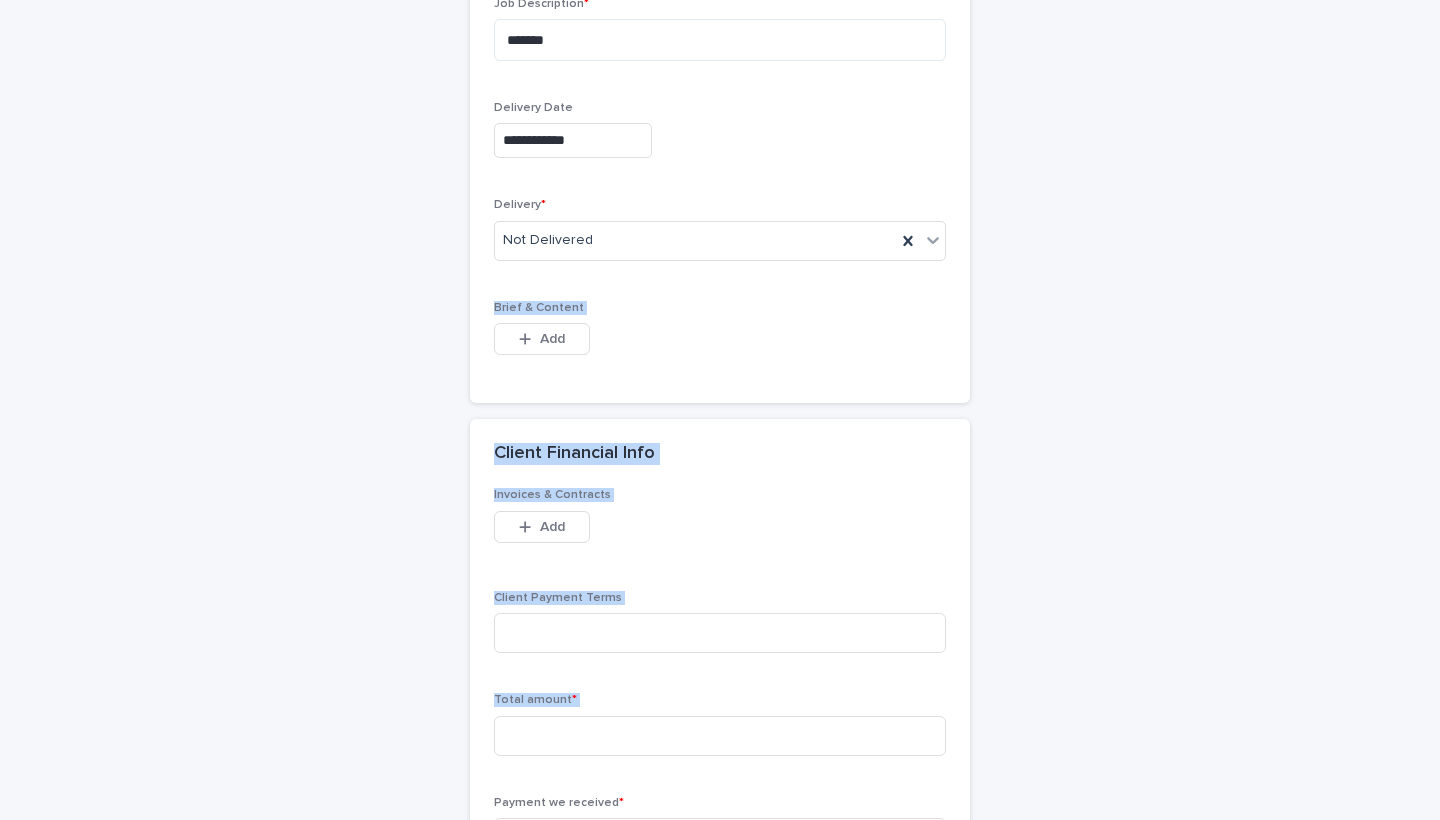 drag, startPoint x: 1111, startPoint y: 540, endPoint x: 1027, endPoint y: 818, distance: 290.4135 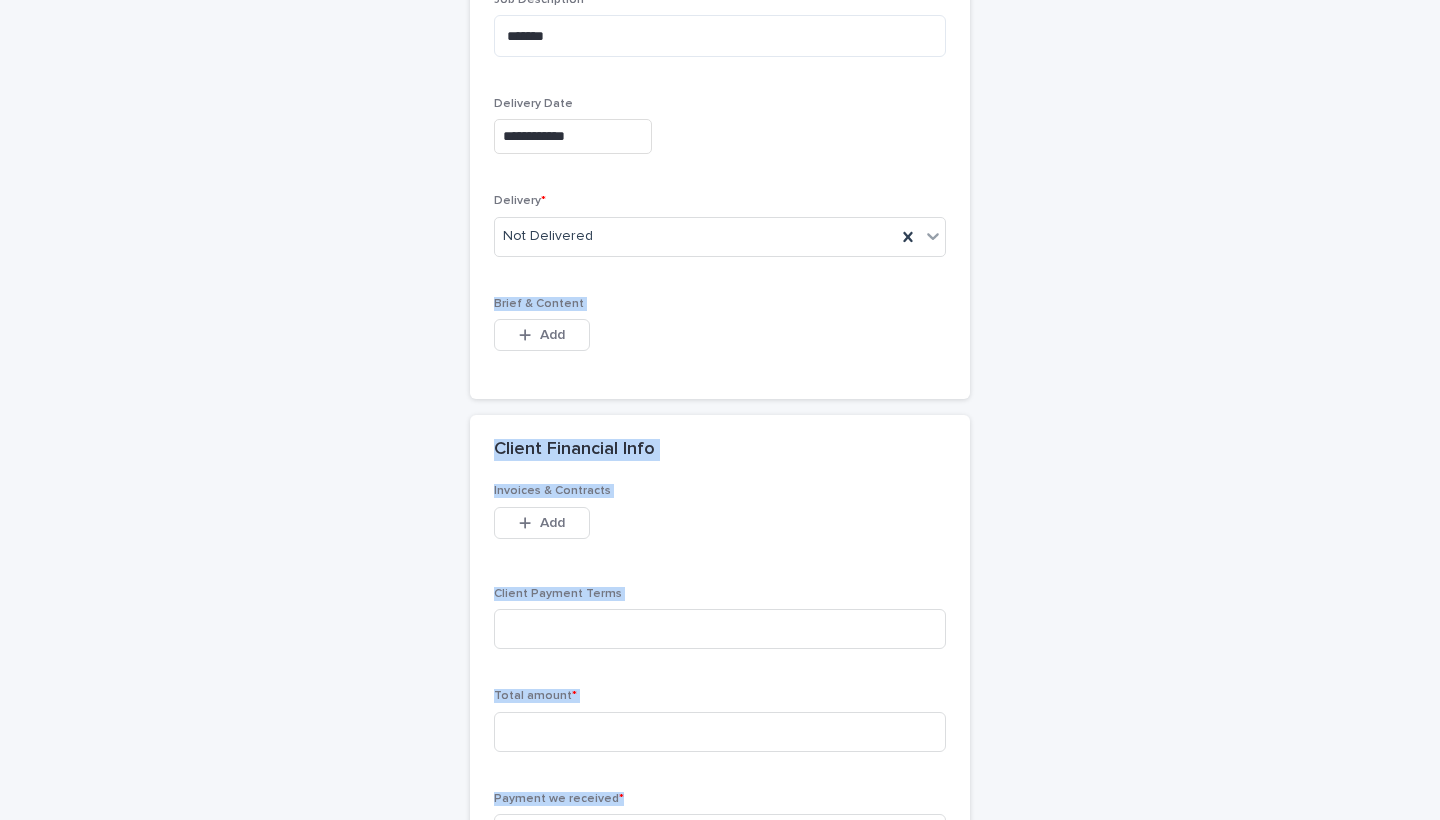 click on "**********" at bounding box center (720, 567) 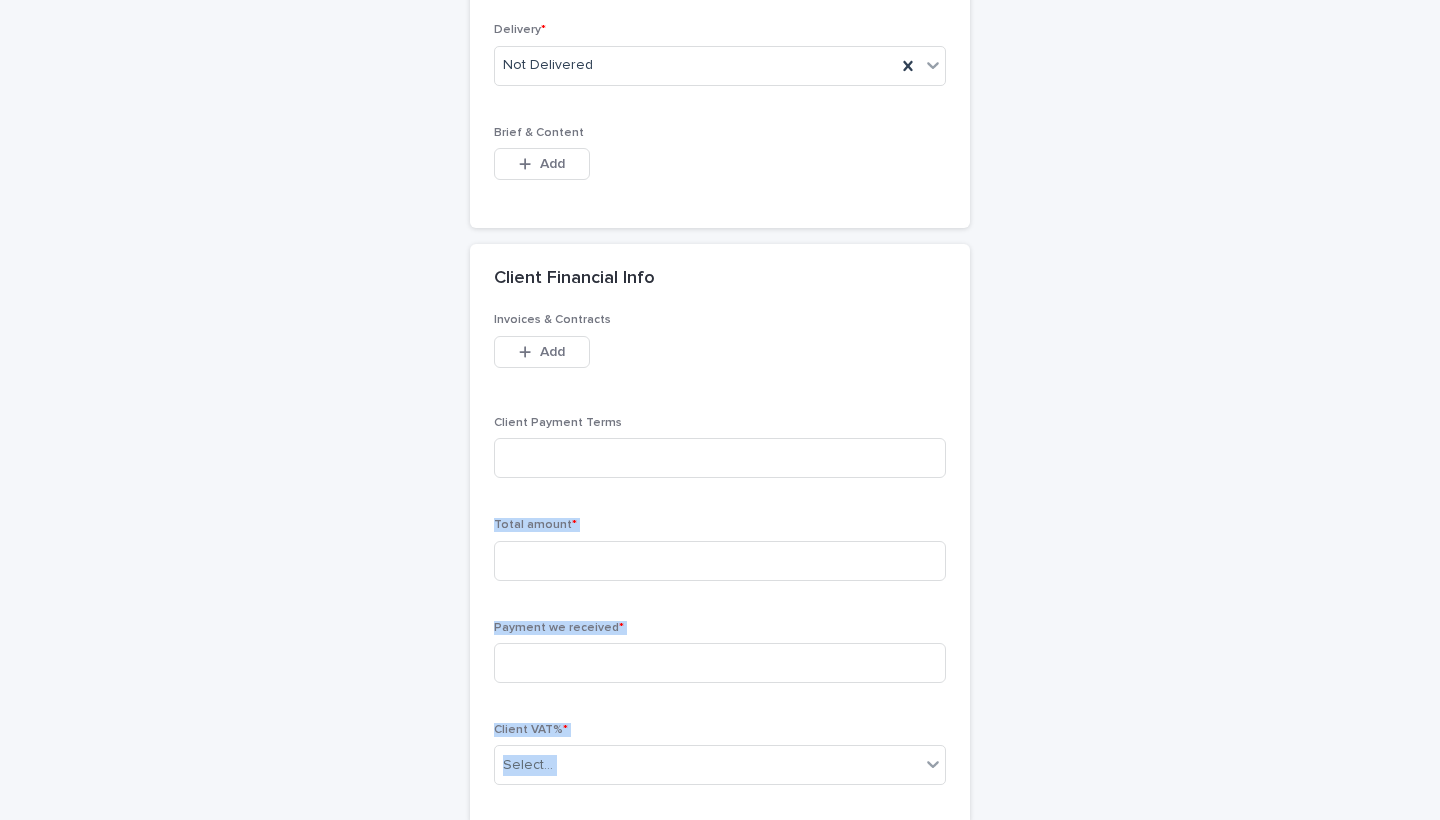 drag, startPoint x: 1033, startPoint y: 600, endPoint x: 1045, endPoint y: 819, distance: 219.32852 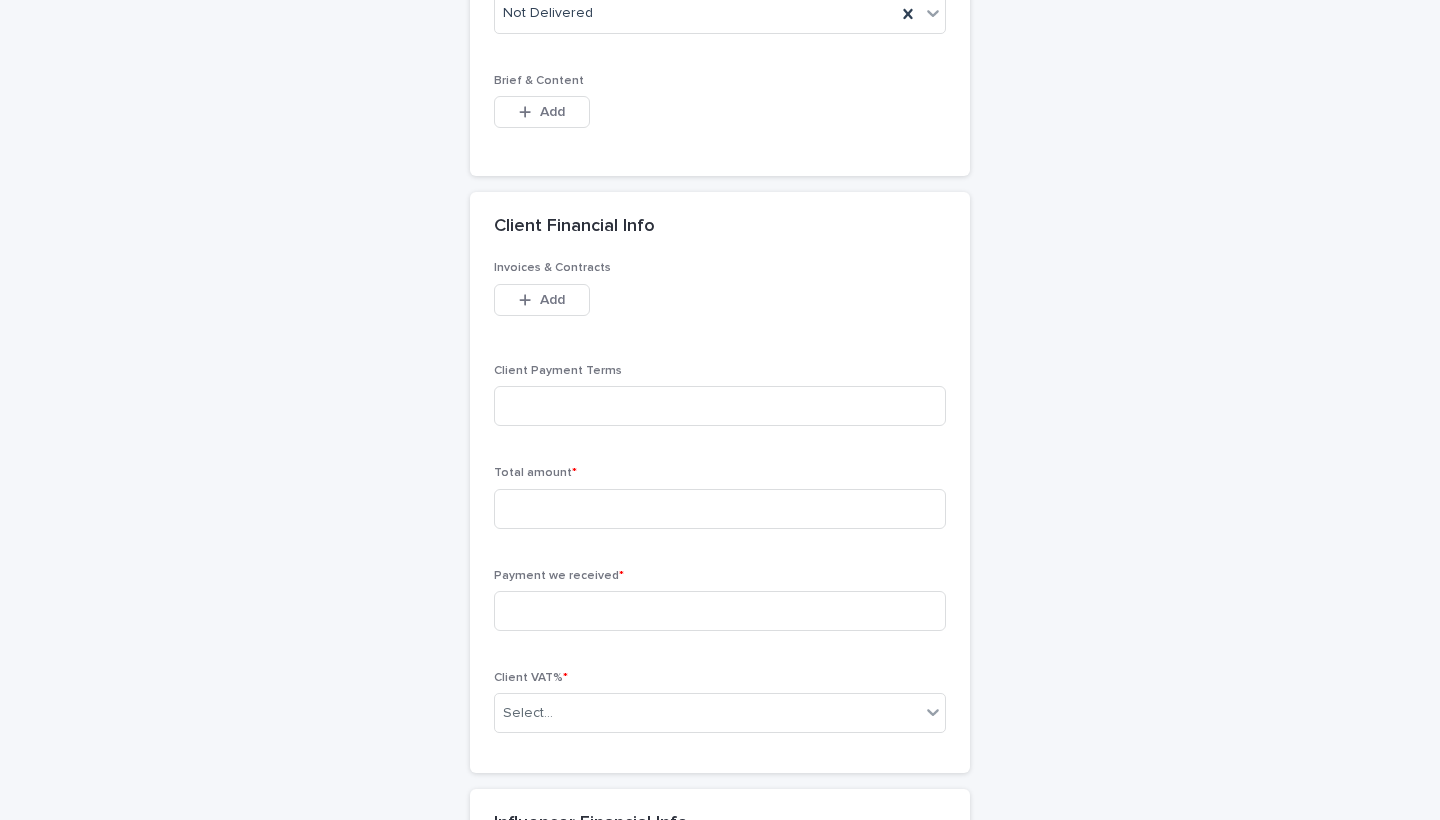 click on "**********" at bounding box center [720, 344] 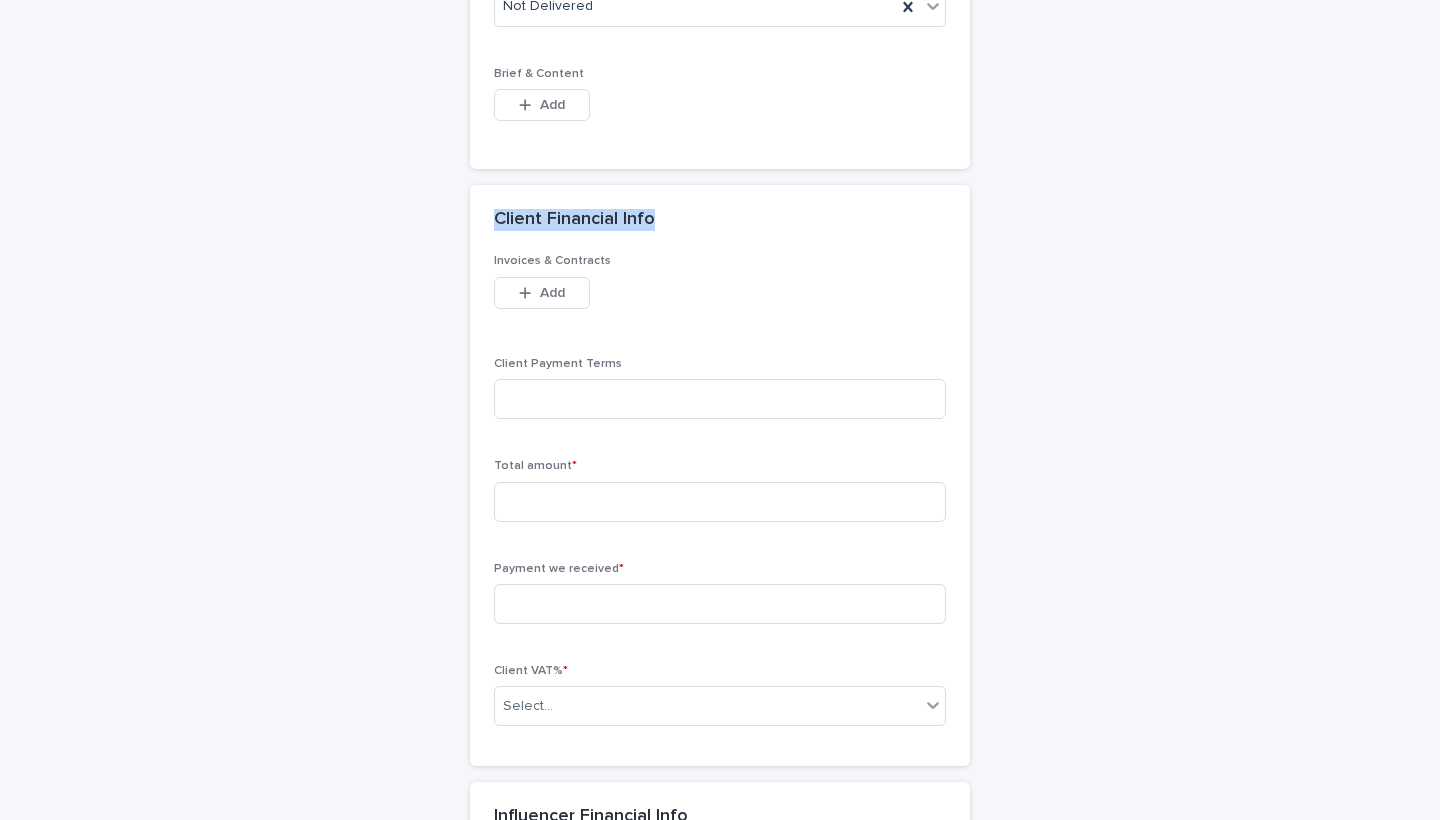 drag, startPoint x: 500, startPoint y: 204, endPoint x: 667, endPoint y: 217, distance: 167.50522 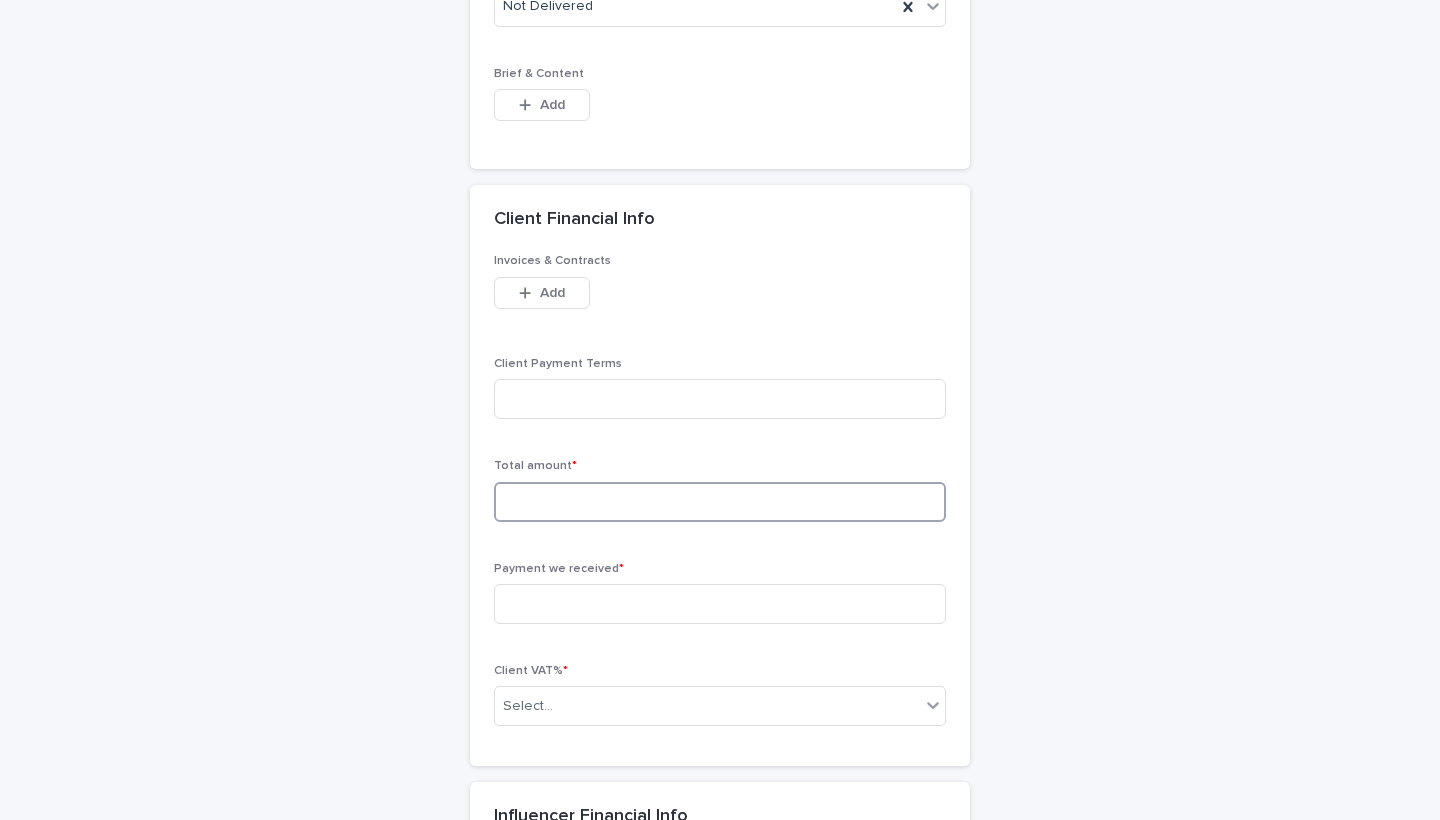 click at bounding box center (720, 502) 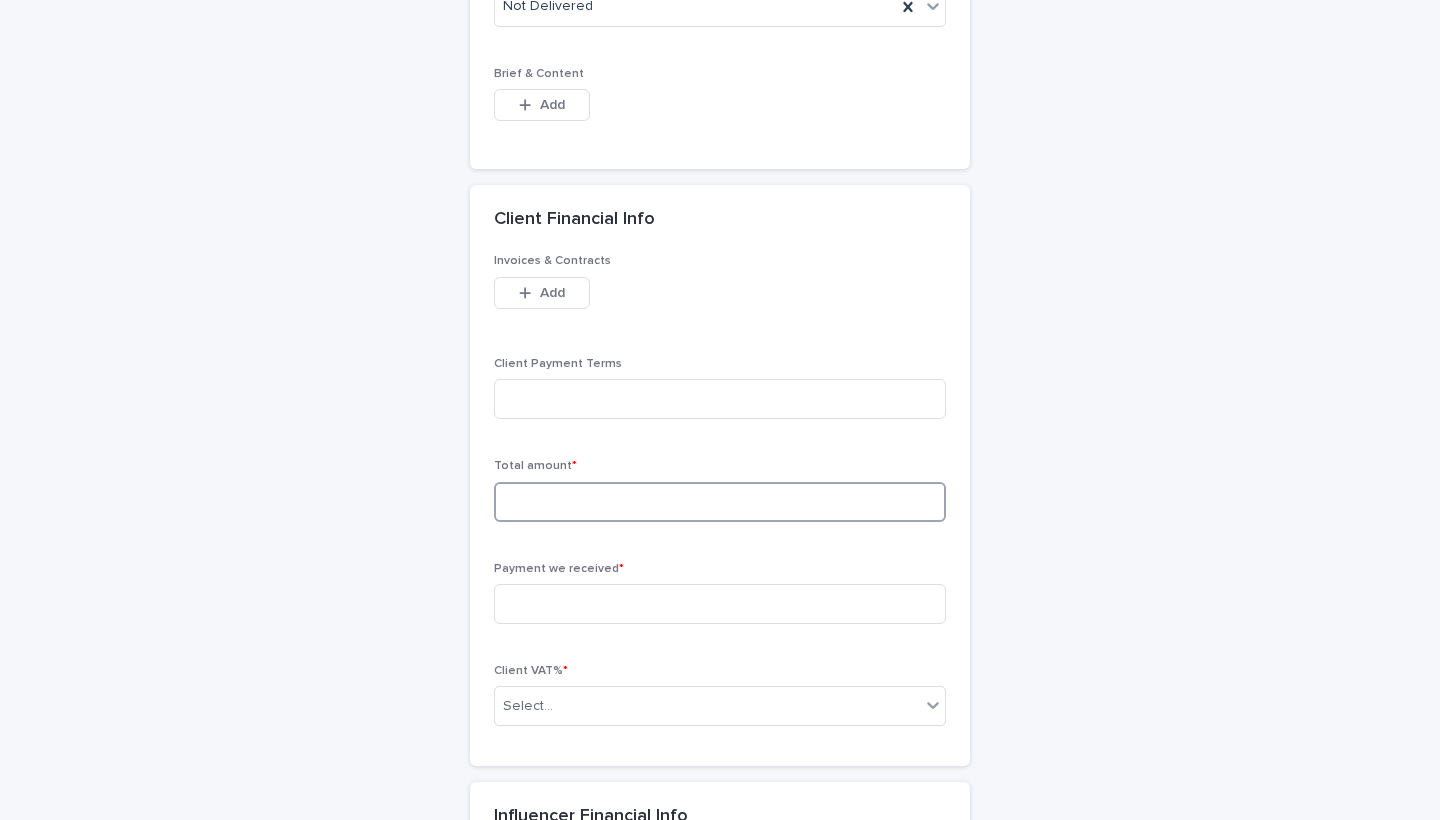 paste on "****" 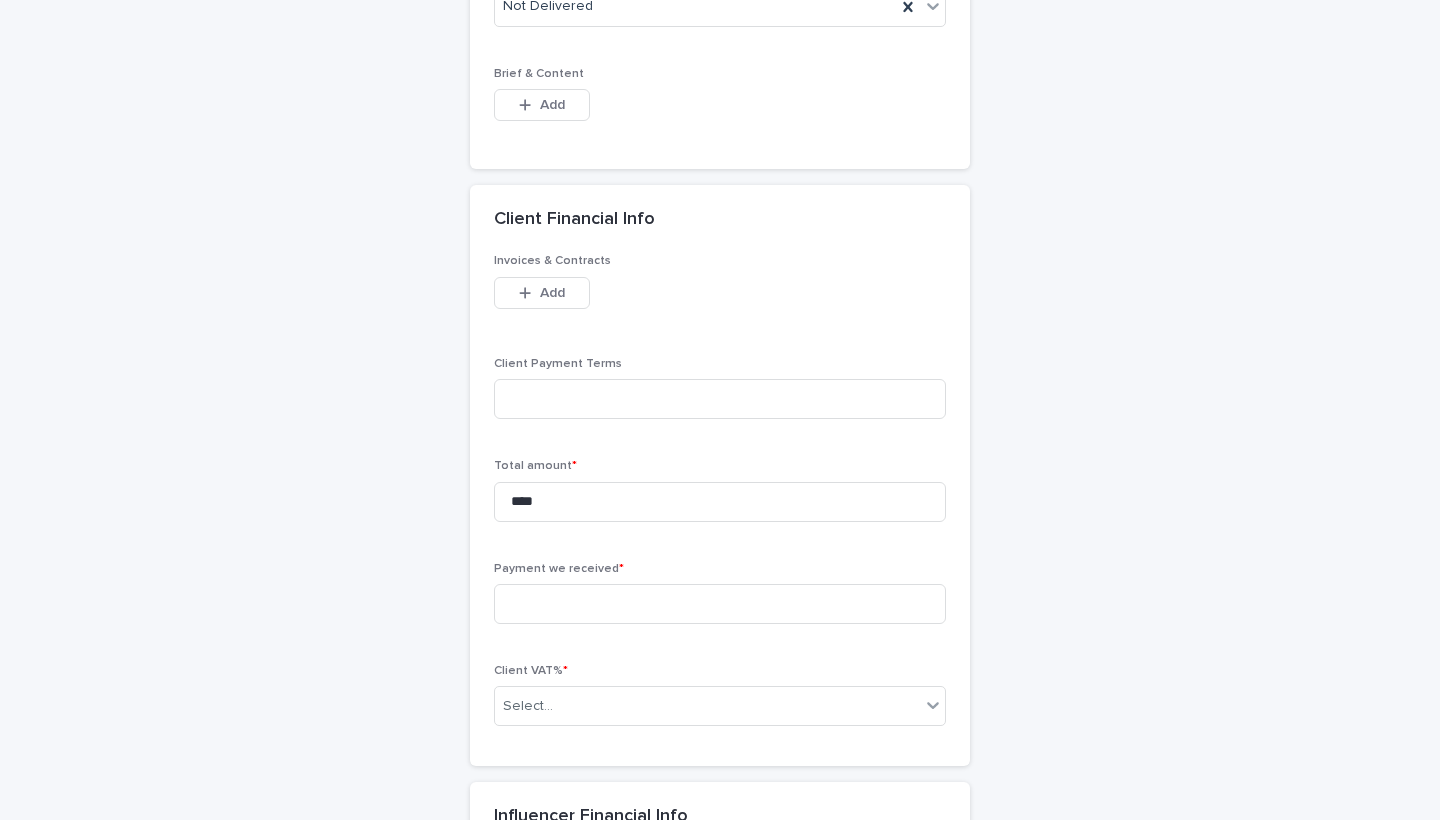 click on "Total amount * ****" at bounding box center [720, 498] 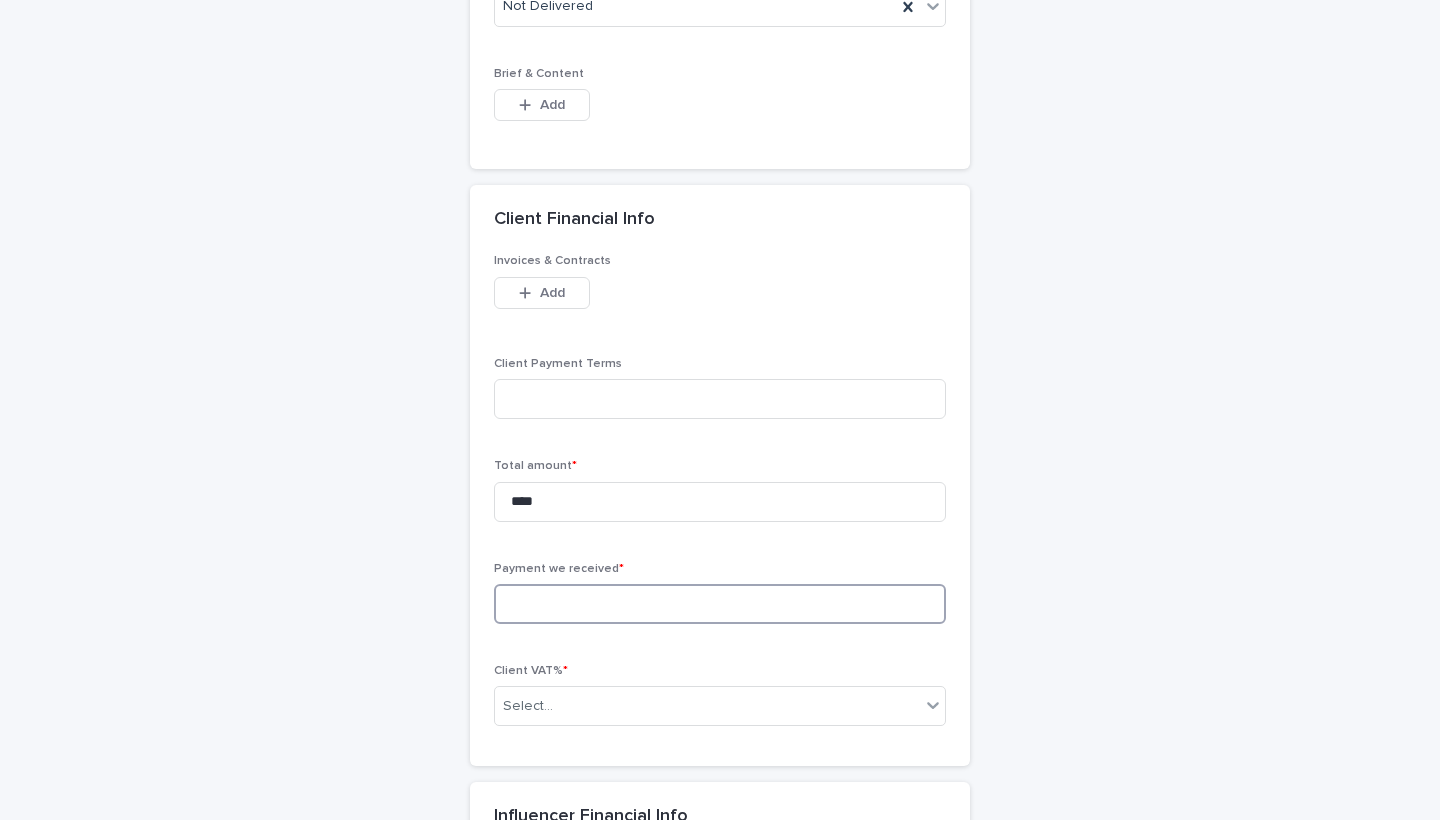 click at bounding box center [720, 604] 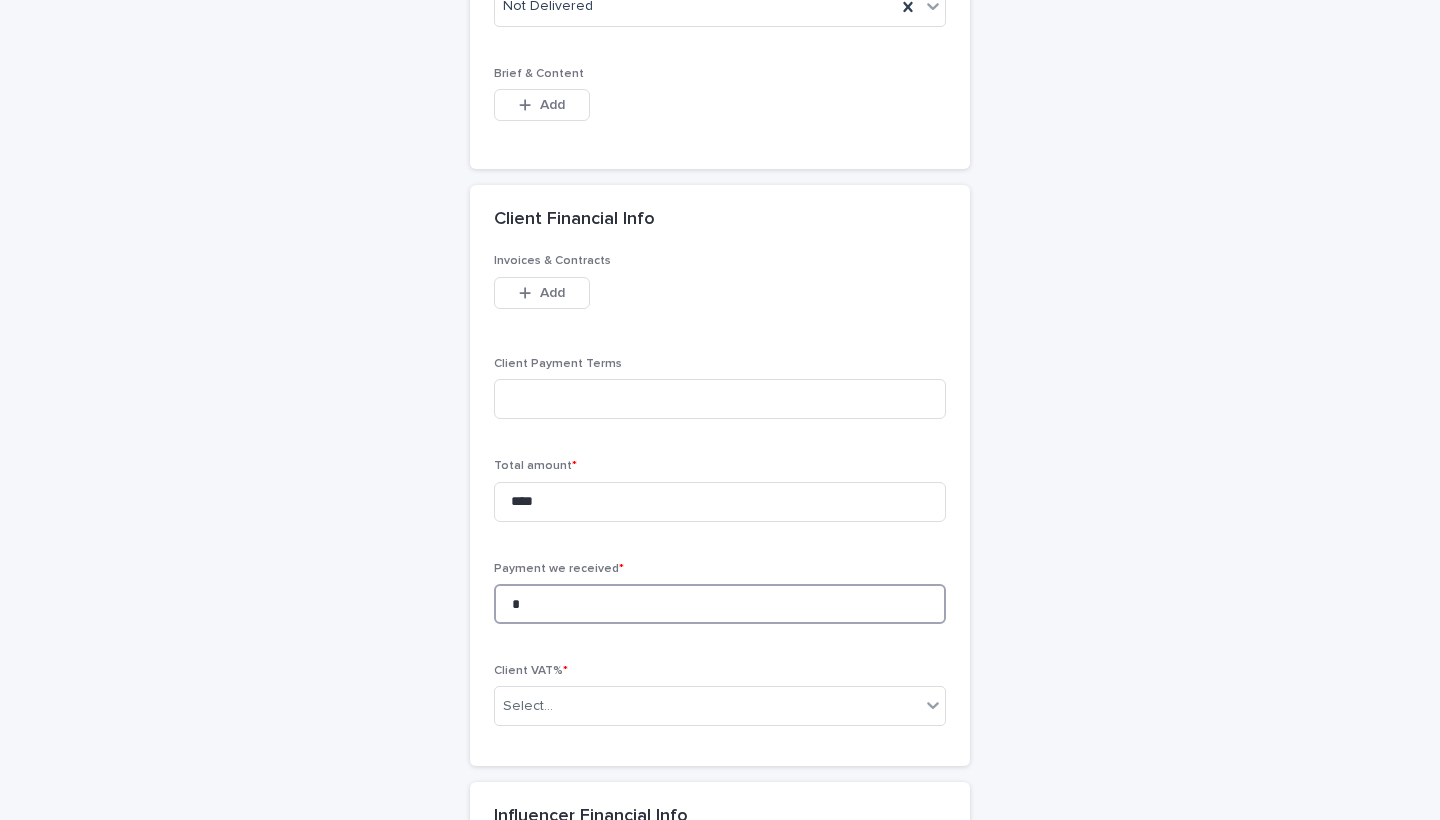 type on "*" 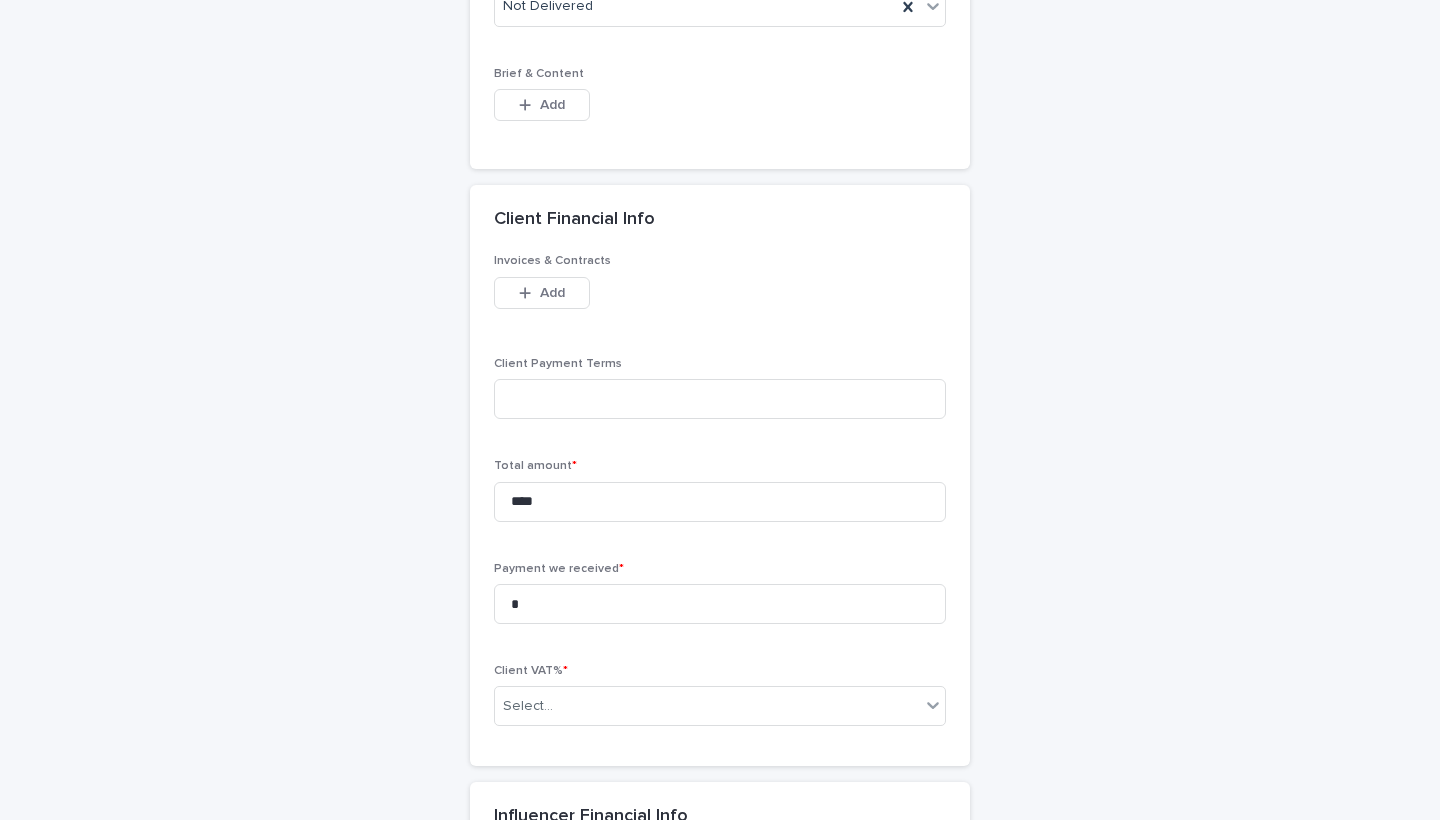 click on "*" at bounding box center [565, 671] 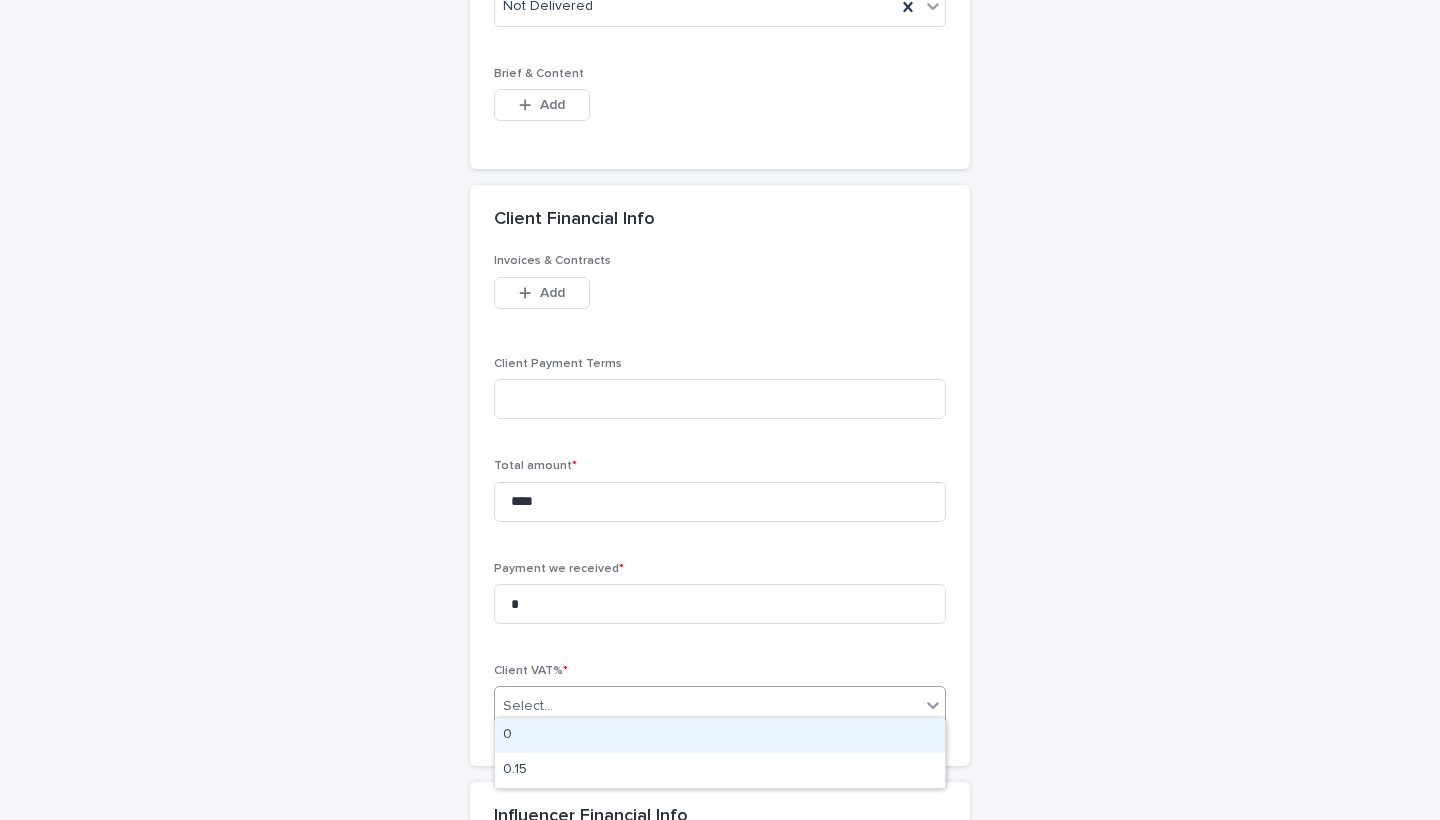 click on "Select..." at bounding box center (707, 706) 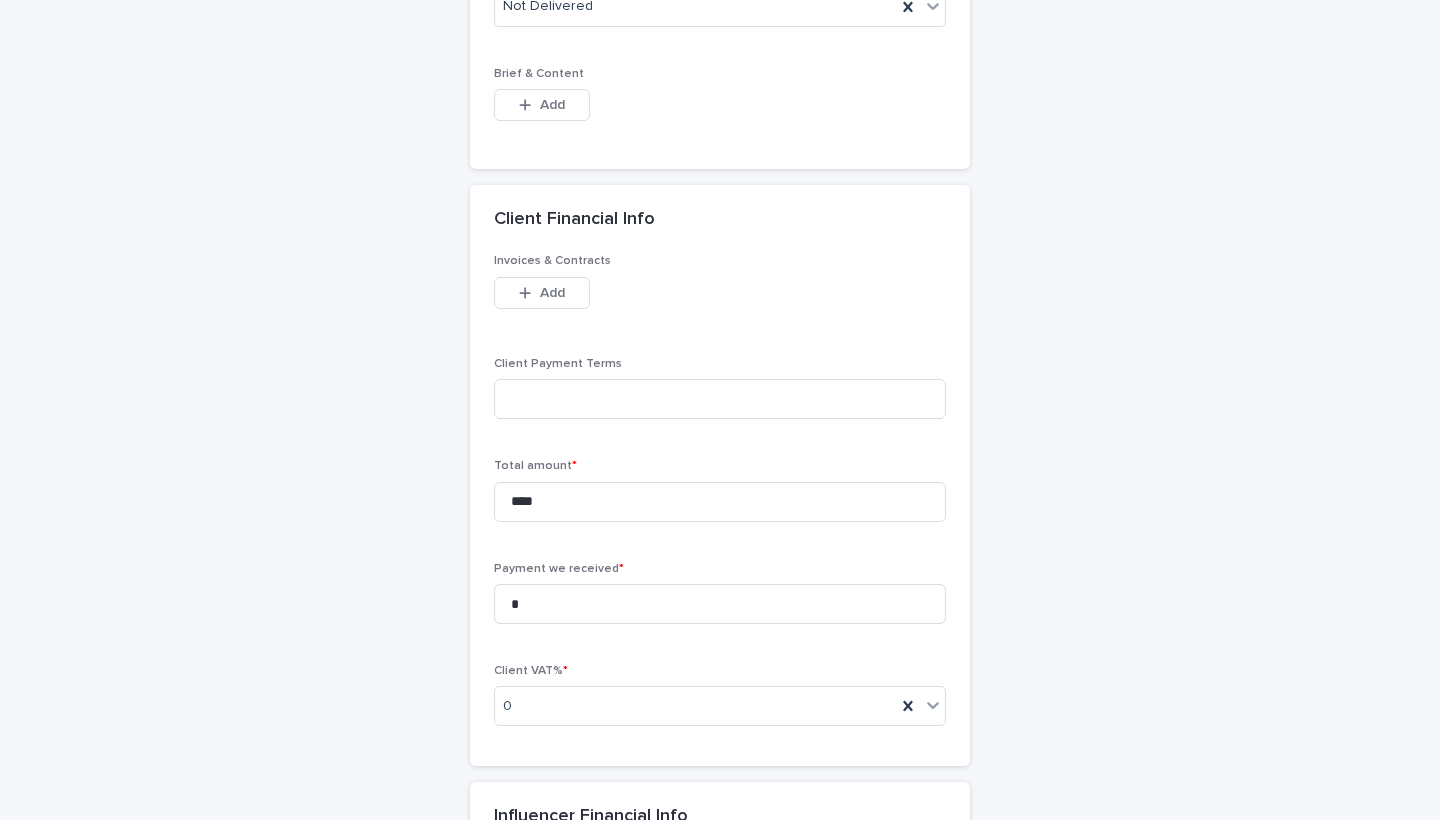 click on "**********" at bounding box center [720, 337] 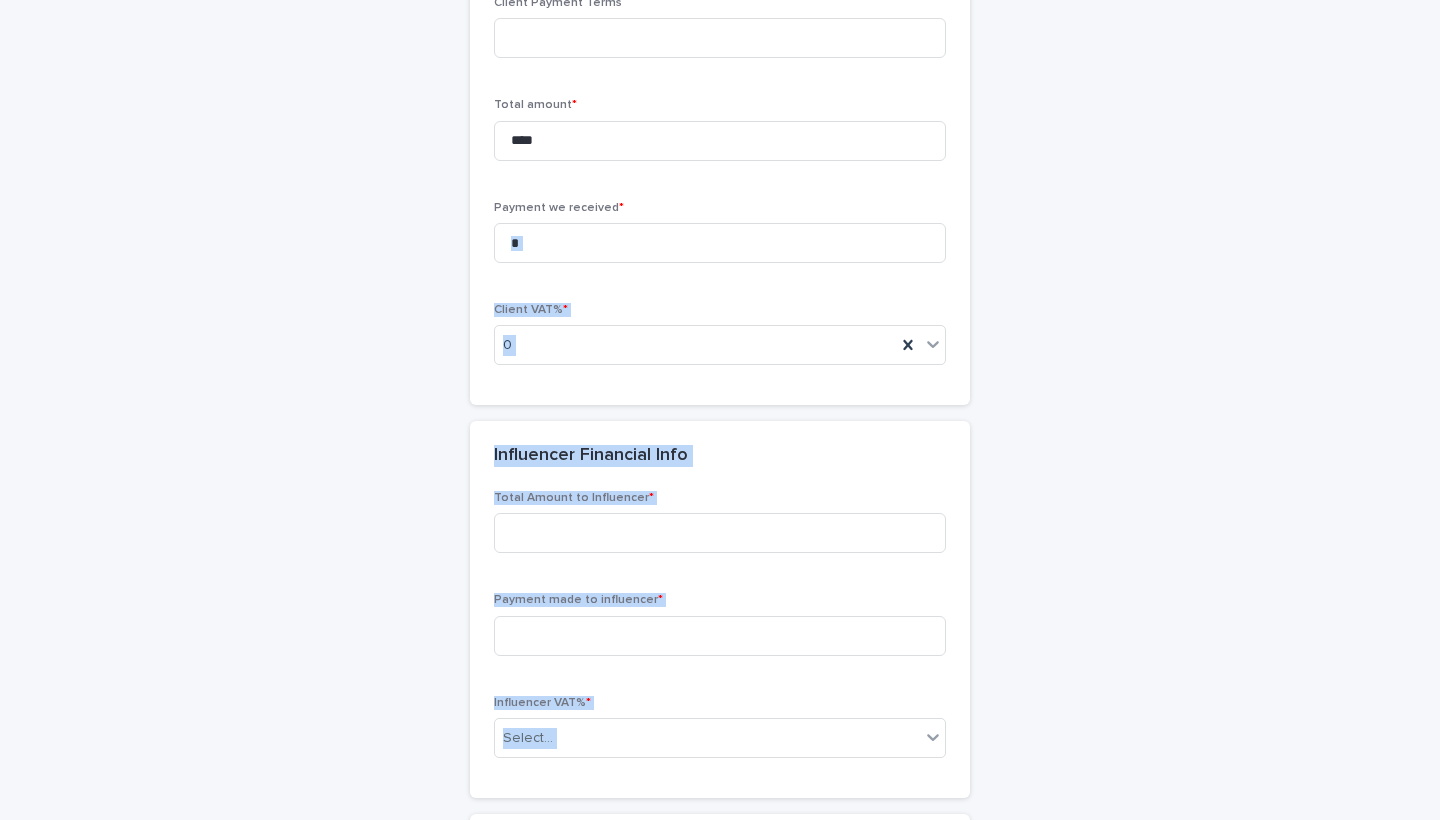 drag, startPoint x: 1106, startPoint y: 631, endPoint x: 1084, endPoint y: 815, distance: 185.31055 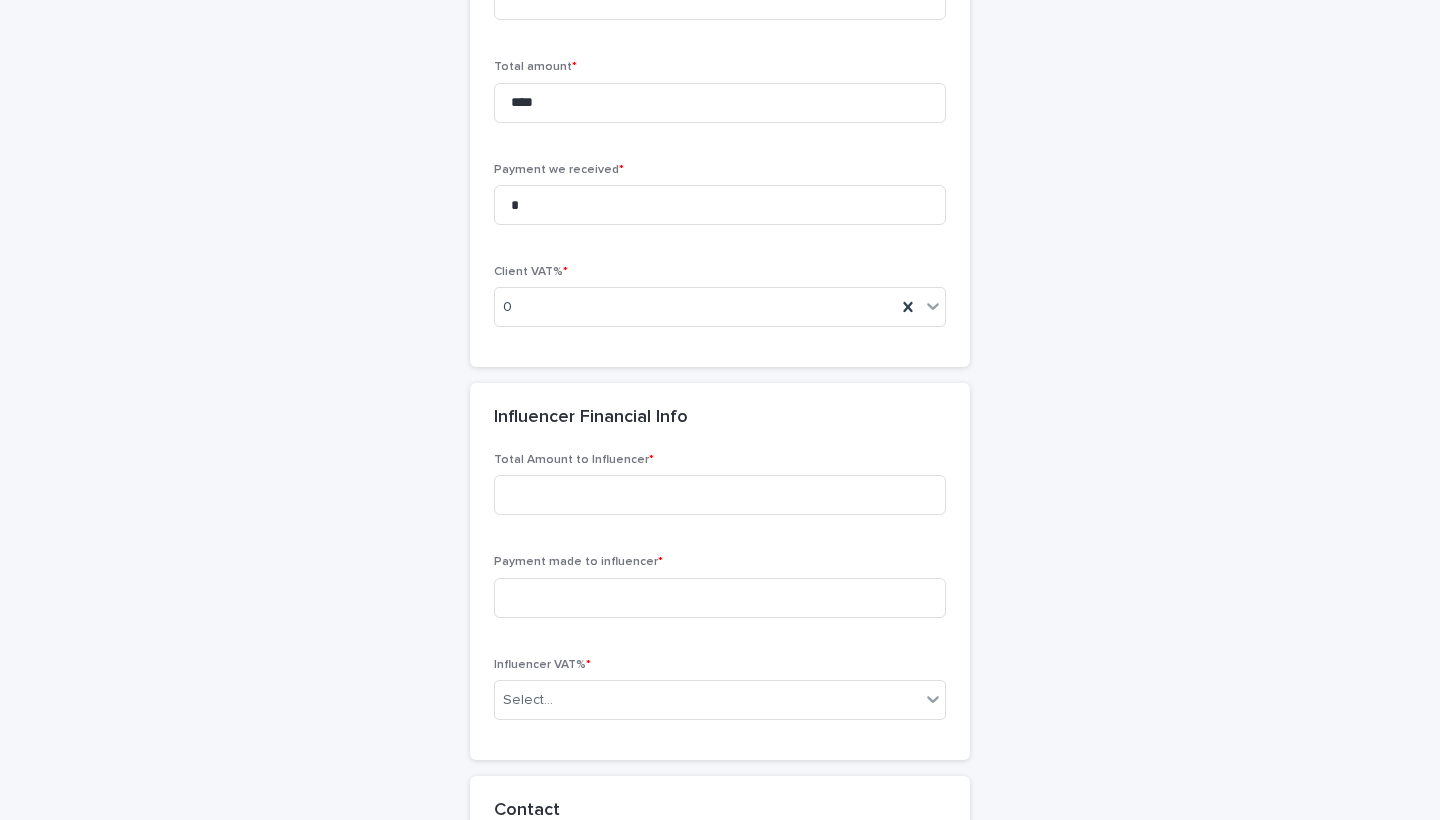 click on "**********" at bounding box center (720, -62) 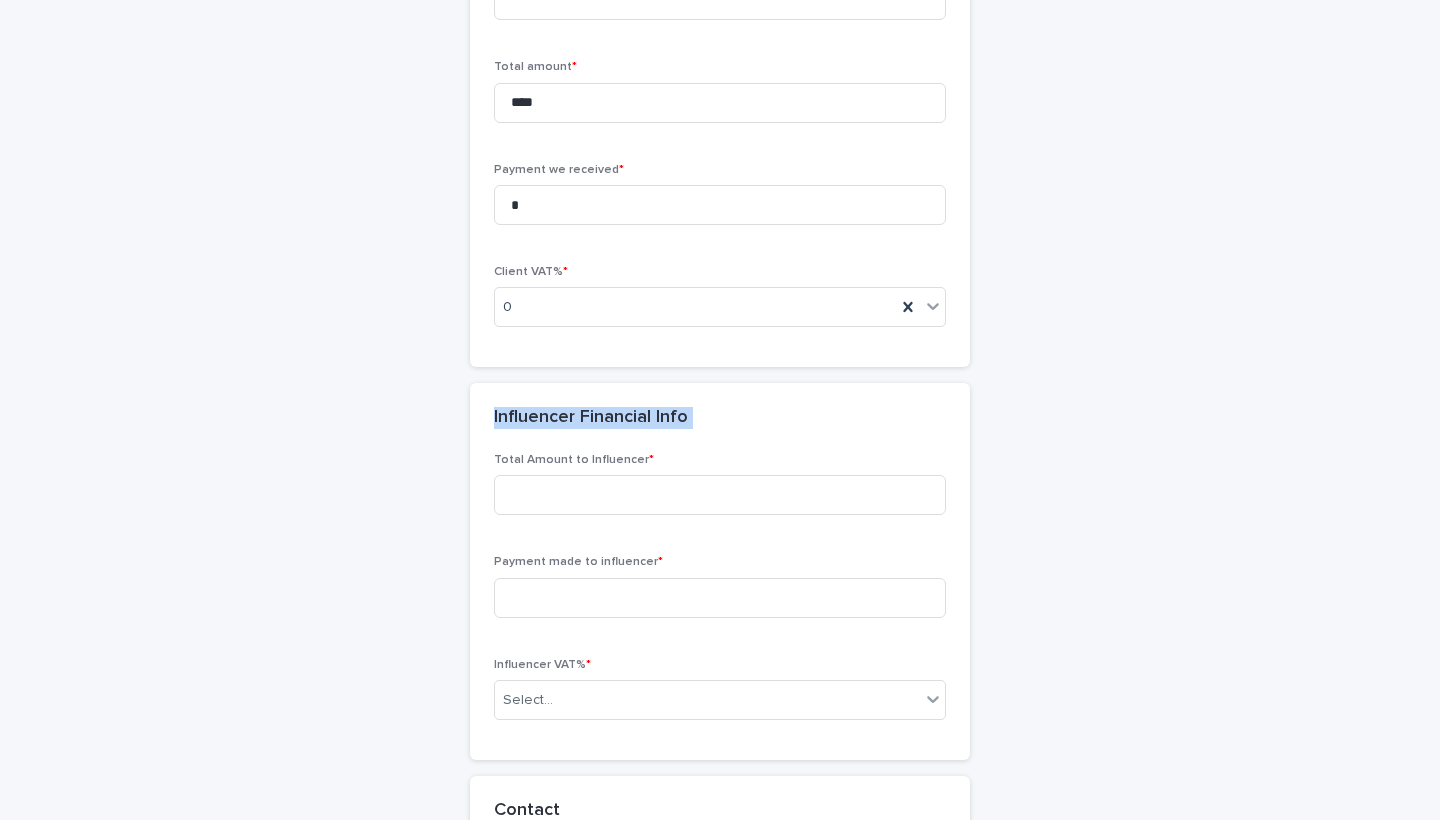 drag, startPoint x: 492, startPoint y: 396, endPoint x: 751, endPoint y: 398, distance: 259.00772 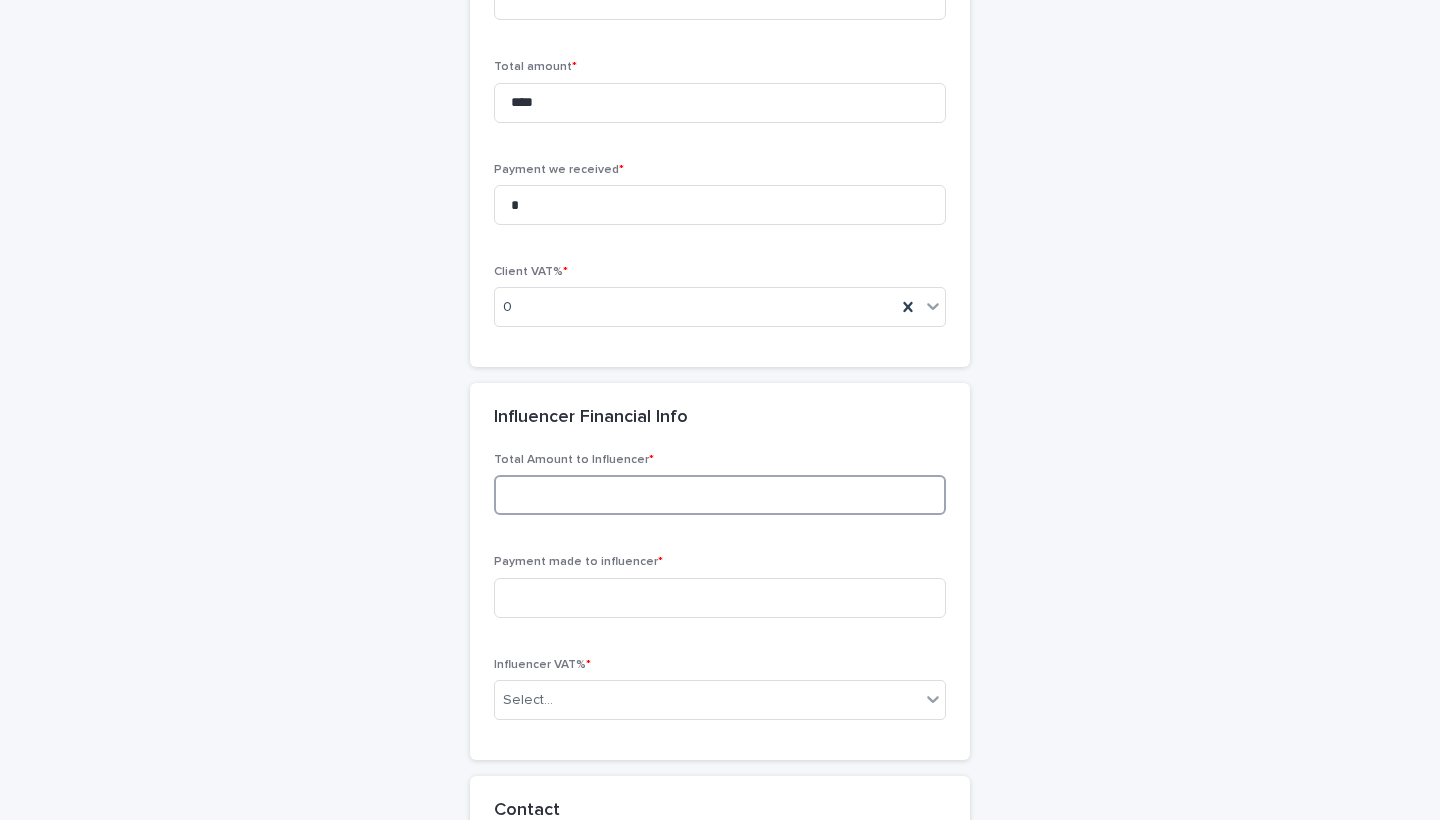 click at bounding box center (720, 495) 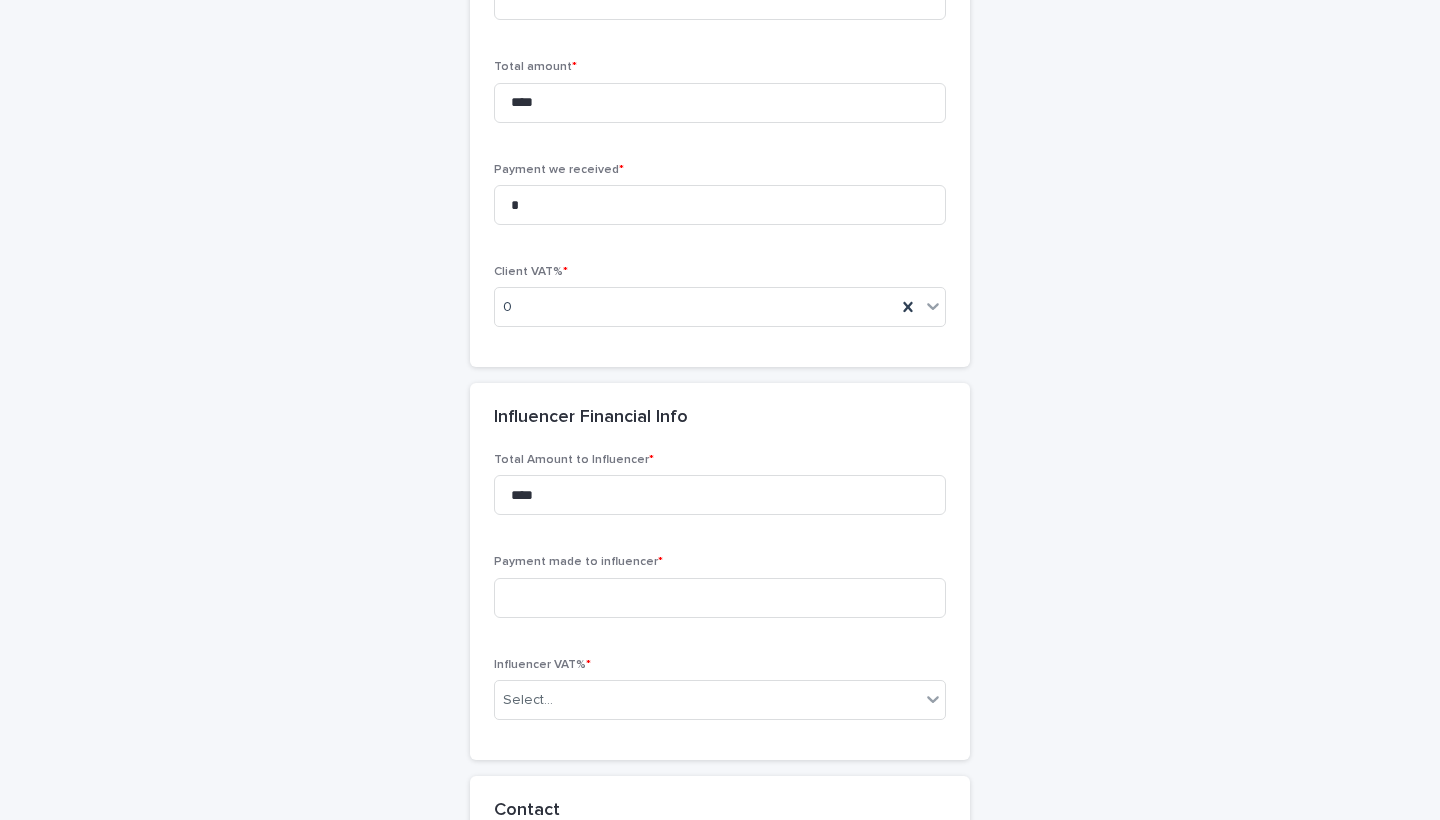 click on "Total Amount to Influencer * **** Payment made to influencer  * Influencer VAT% * Select..." at bounding box center [720, 594] 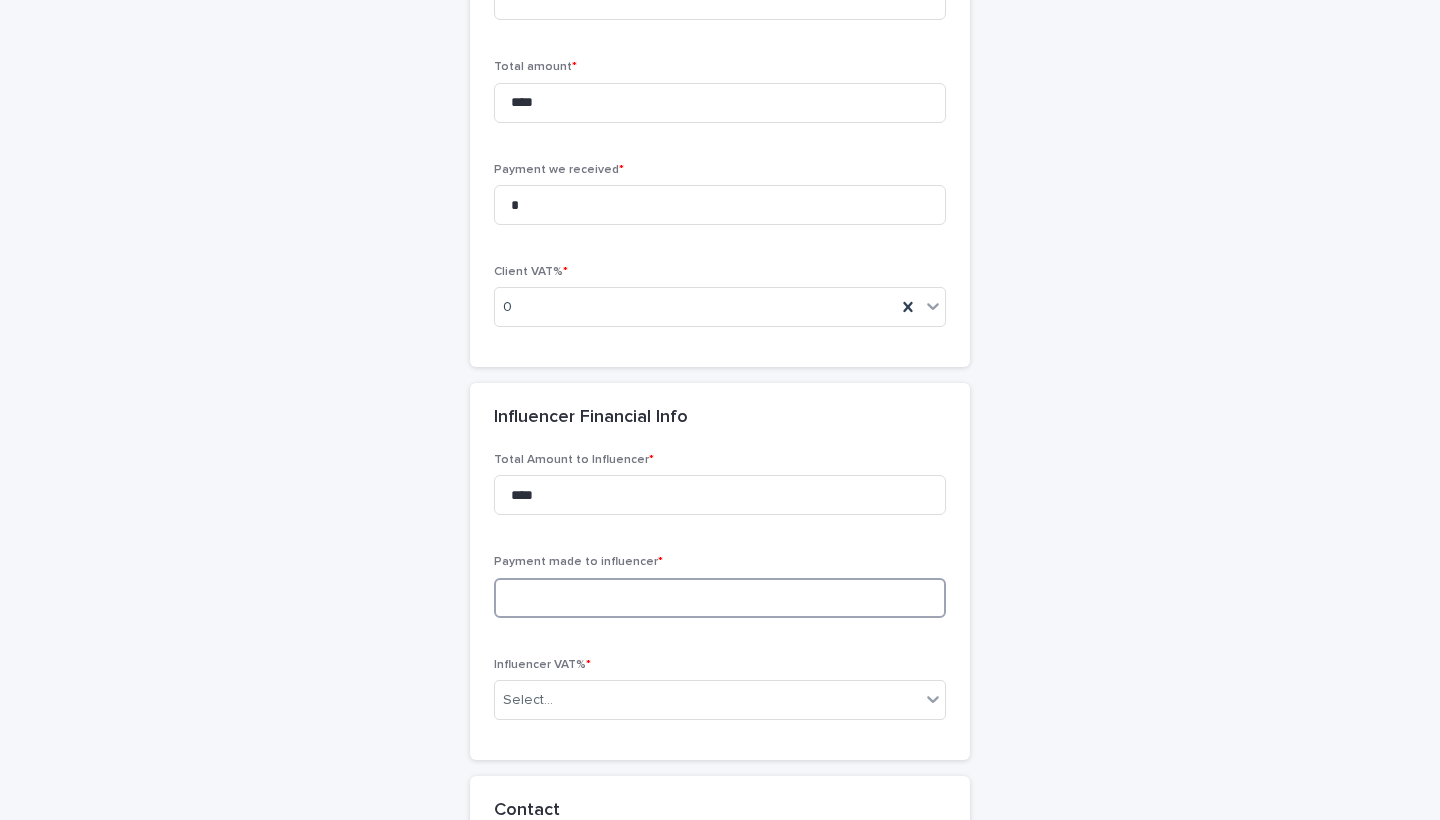 click at bounding box center (720, 598) 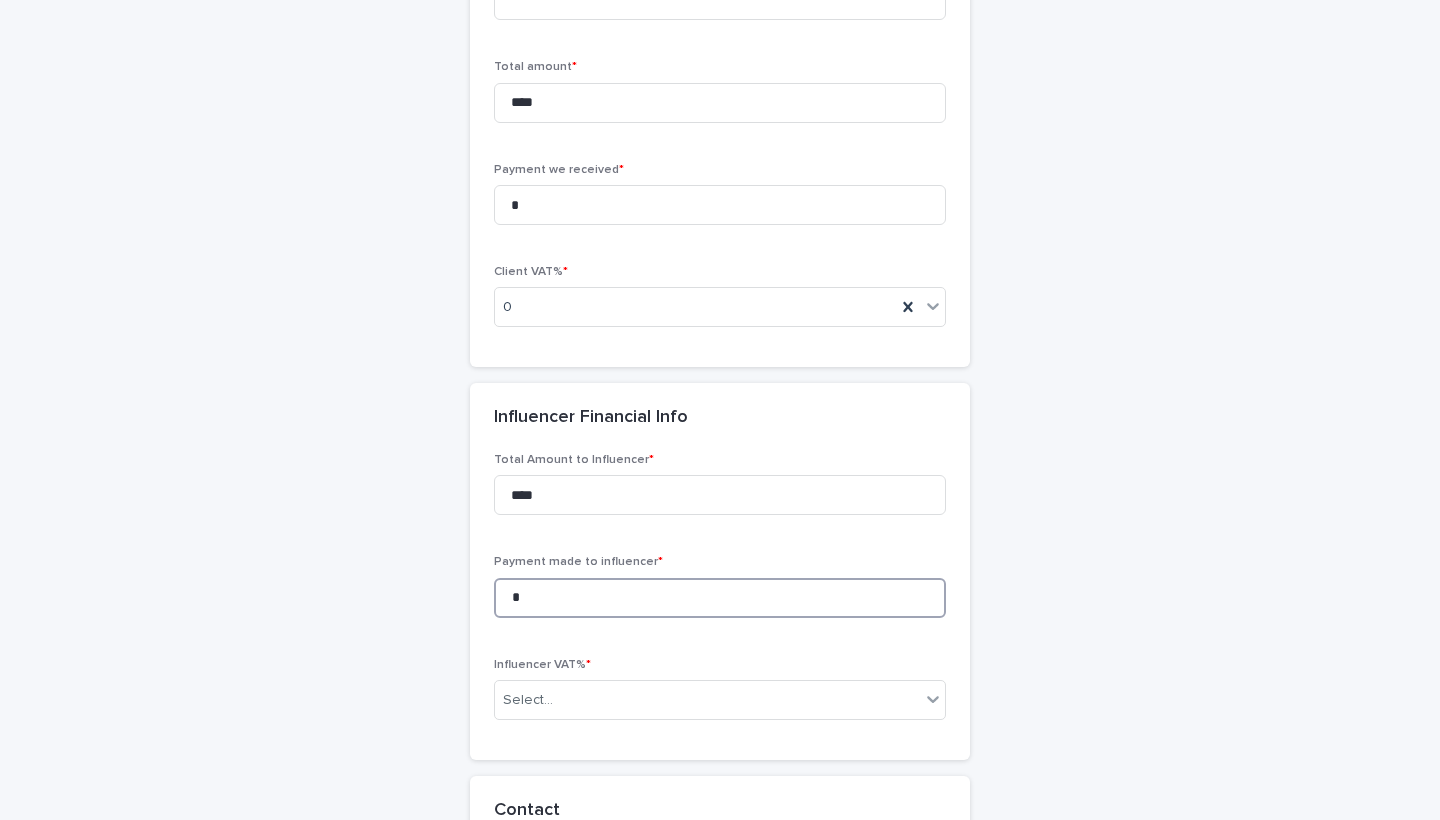 type on "*" 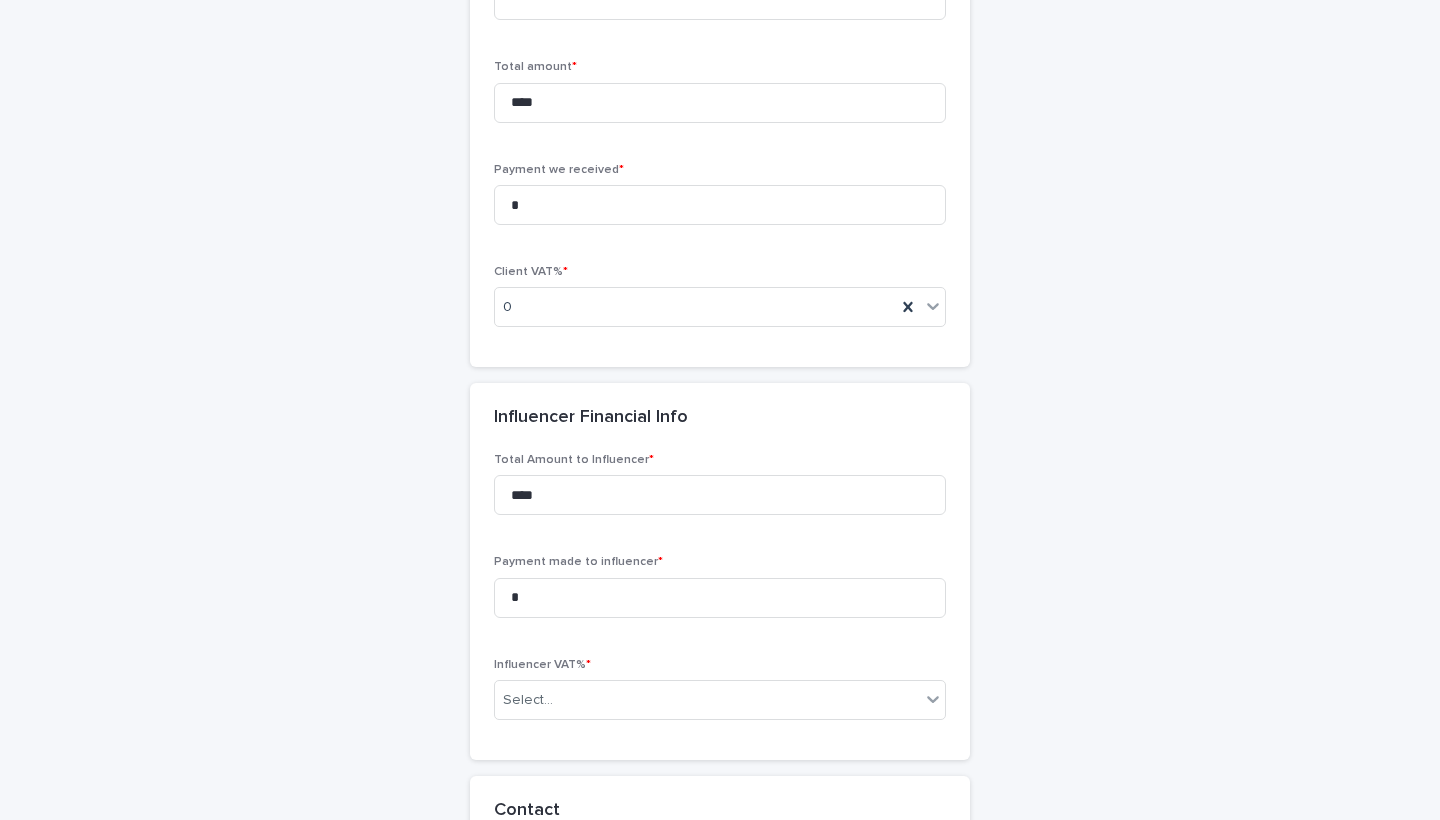 click on "Total Amount to Influencer * **** Payment made to influencer  * * Influencer VAT% * Select..." at bounding box center (720, 594) 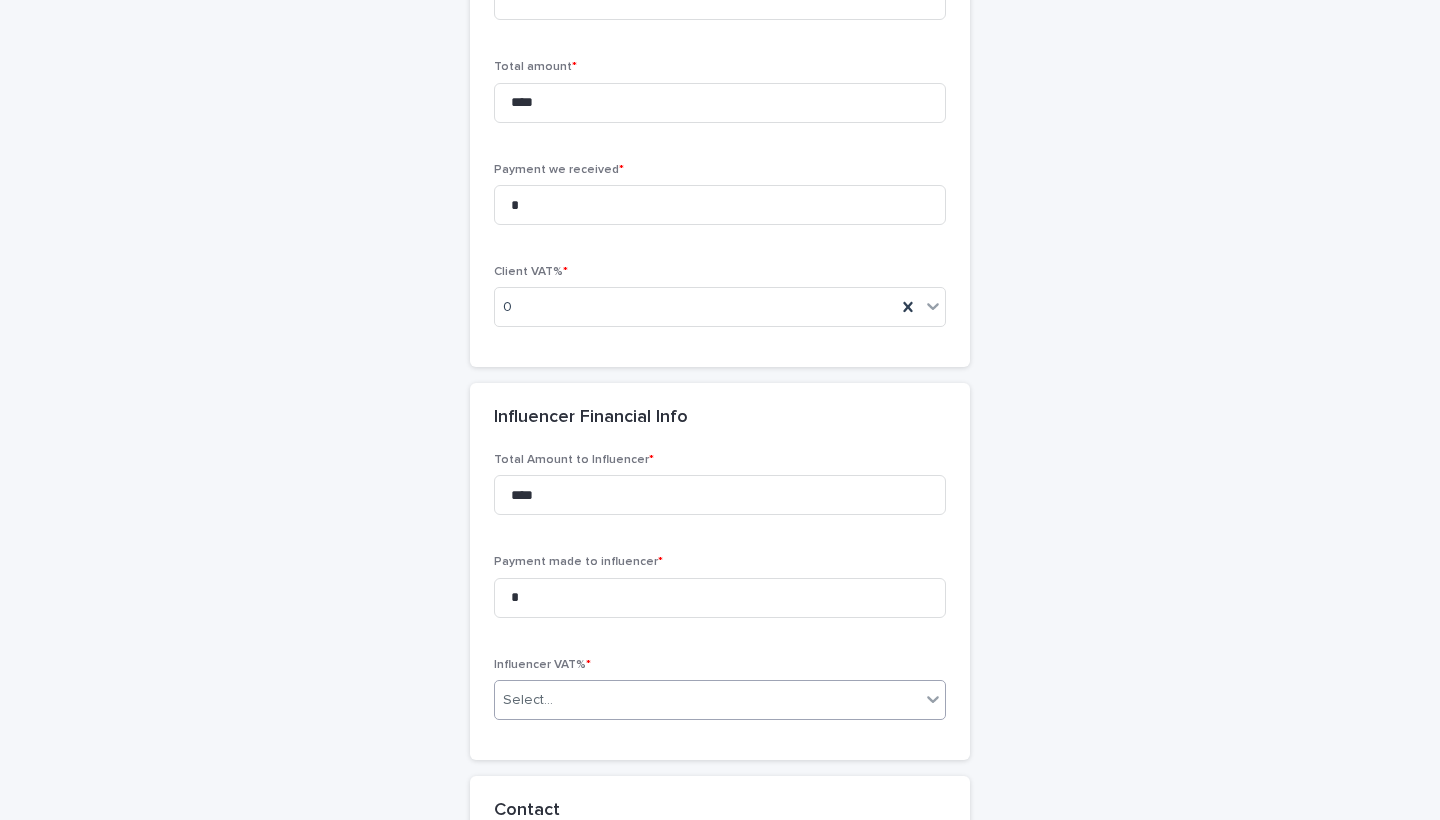 click on "Select..." at bounding box center [528, 700] 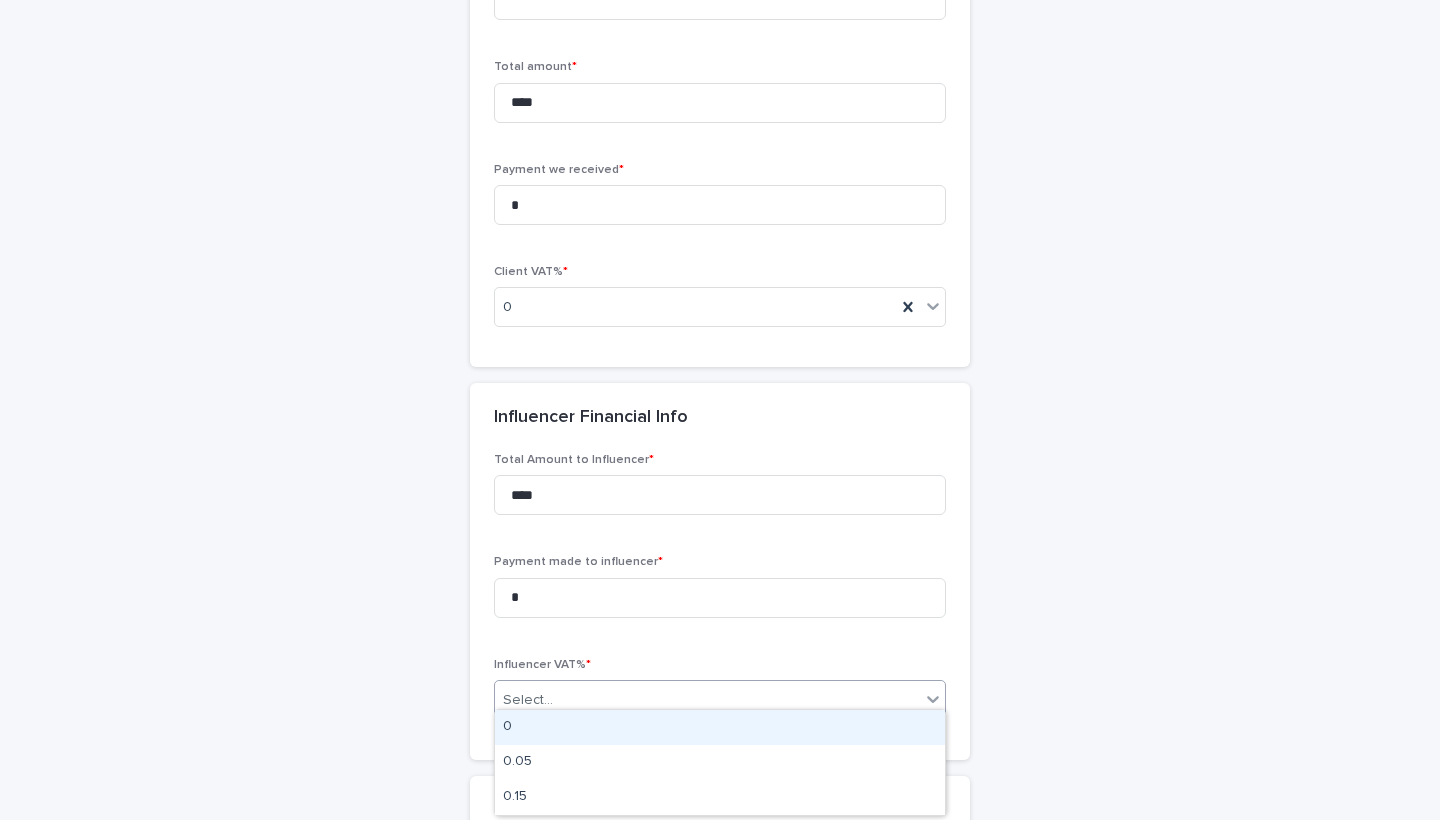 click on "0" at bounding box center (720, 727) 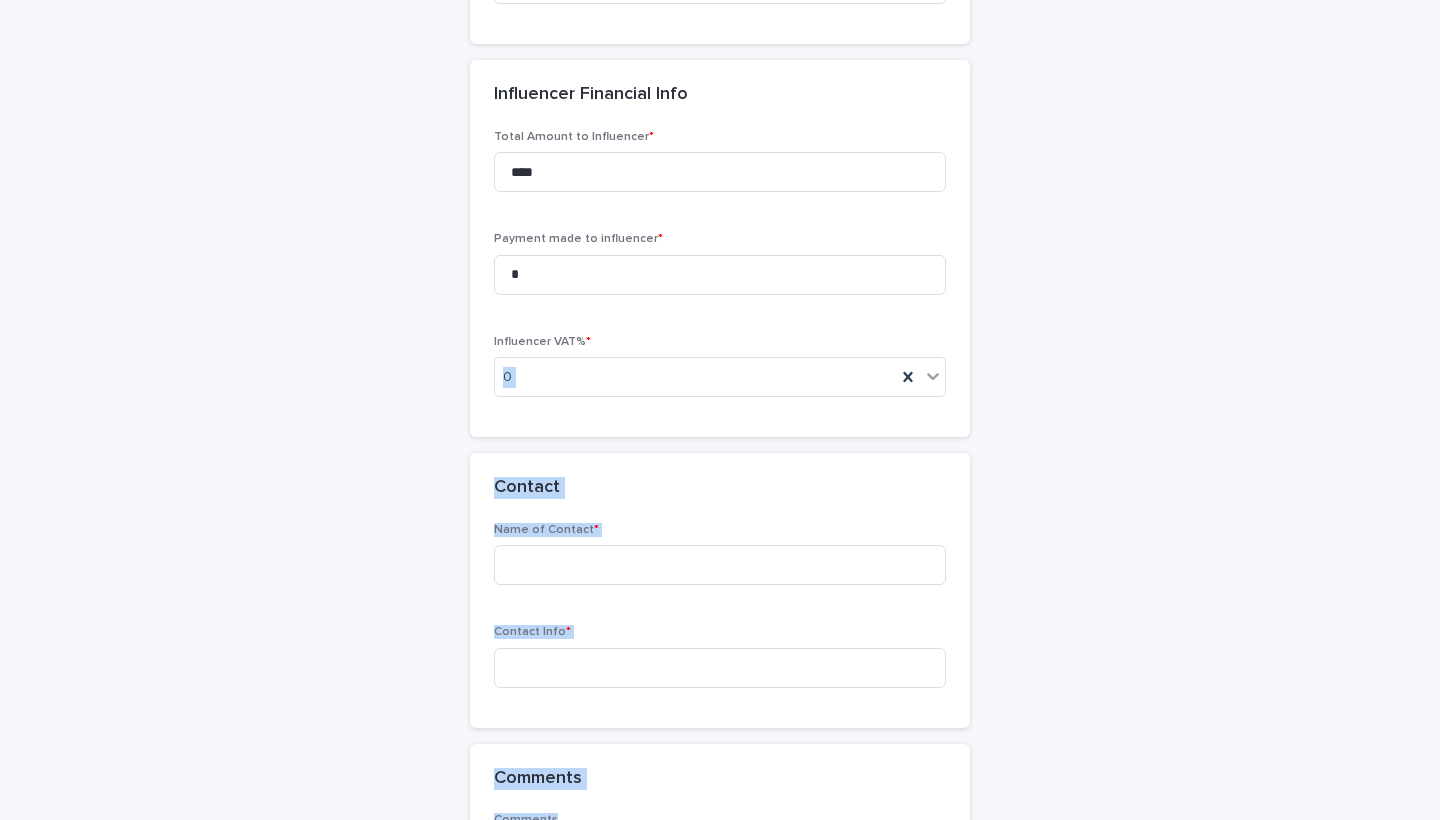 drag, startPoint x: 1103, startPoint y: 657, endPoint x: 1102, endPoint y: 815, distance: 158.00316 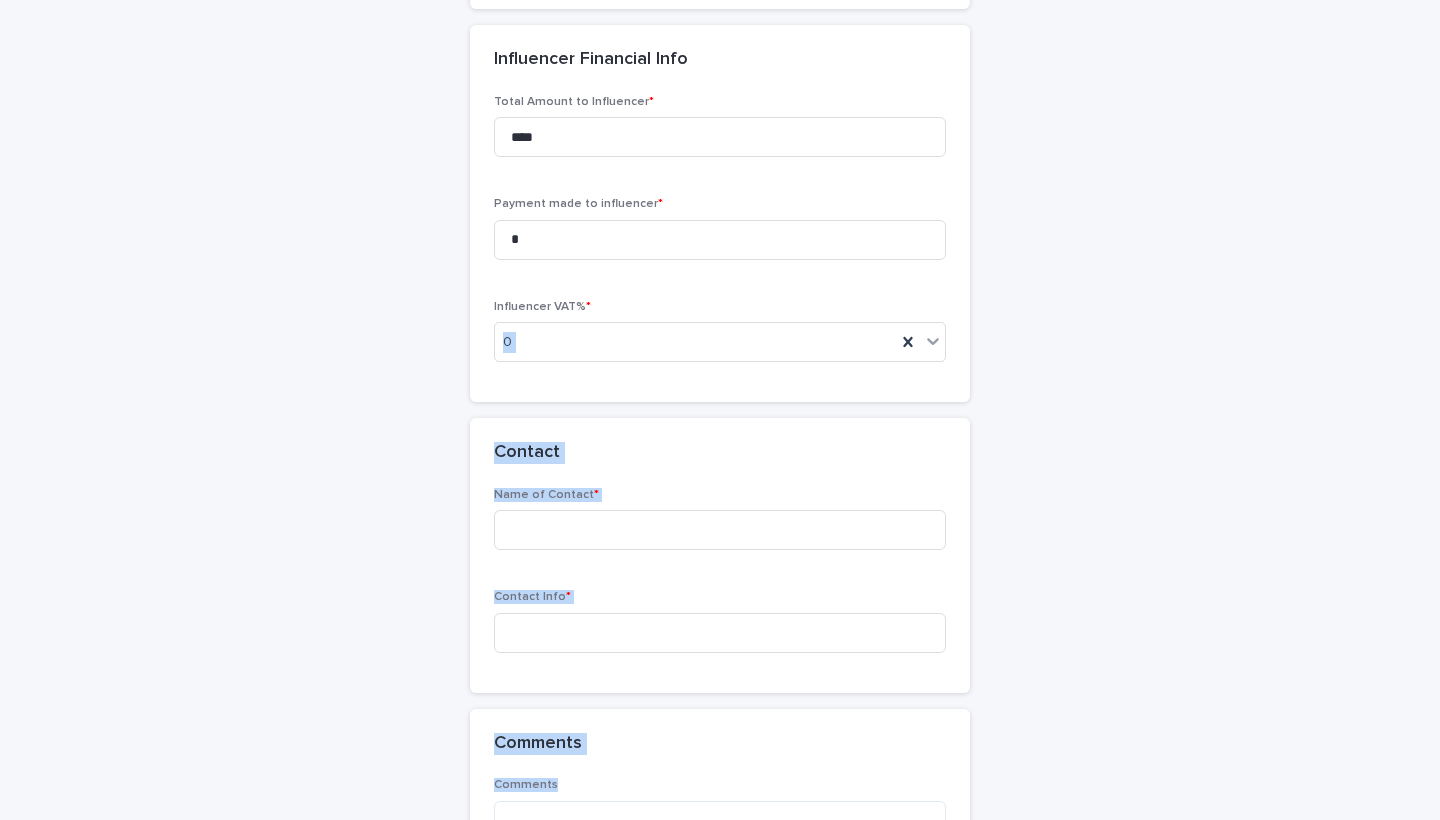 click on "**********" at bounding box center (720, -420) 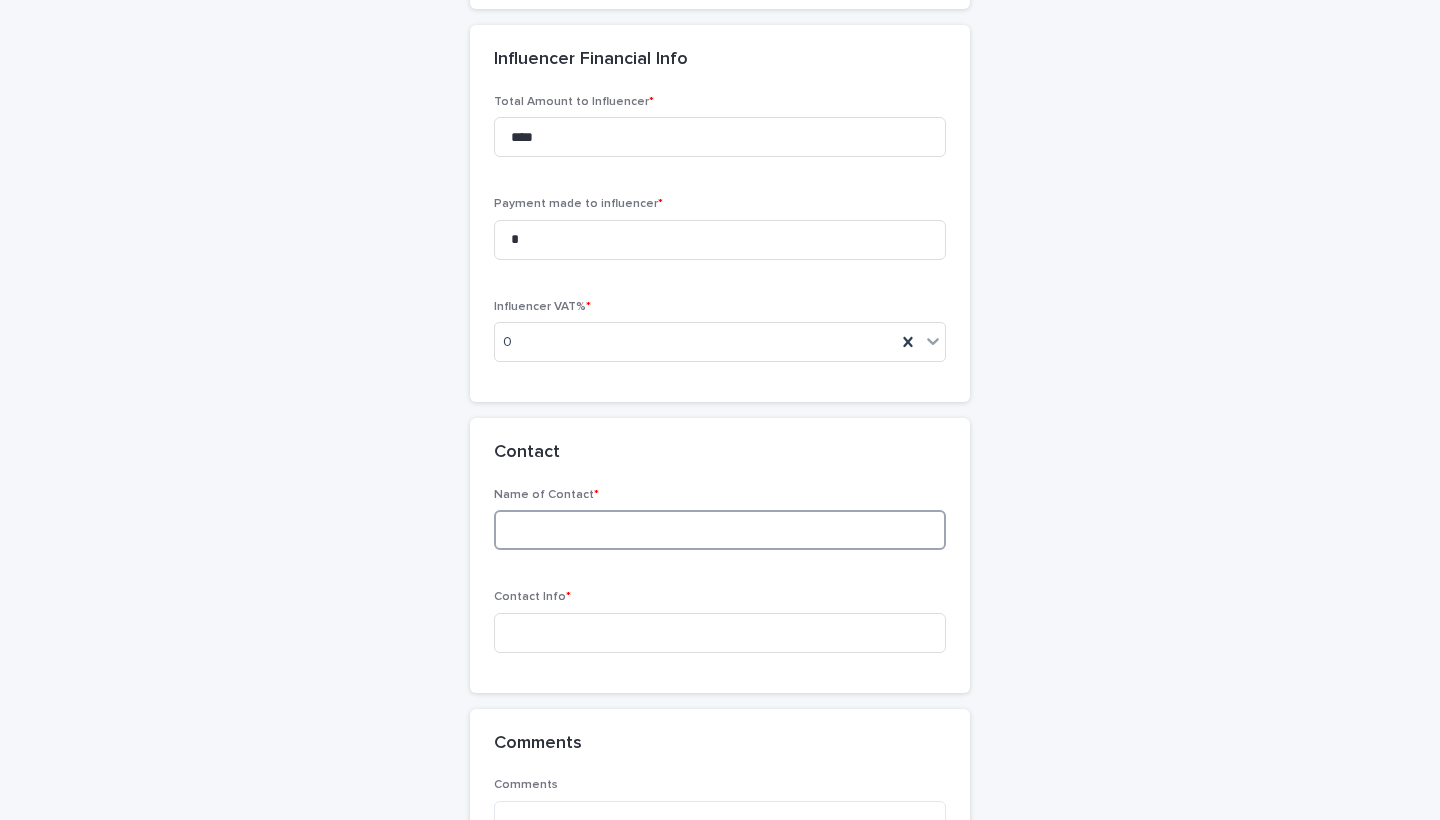 click at bounding box center [720, 530] 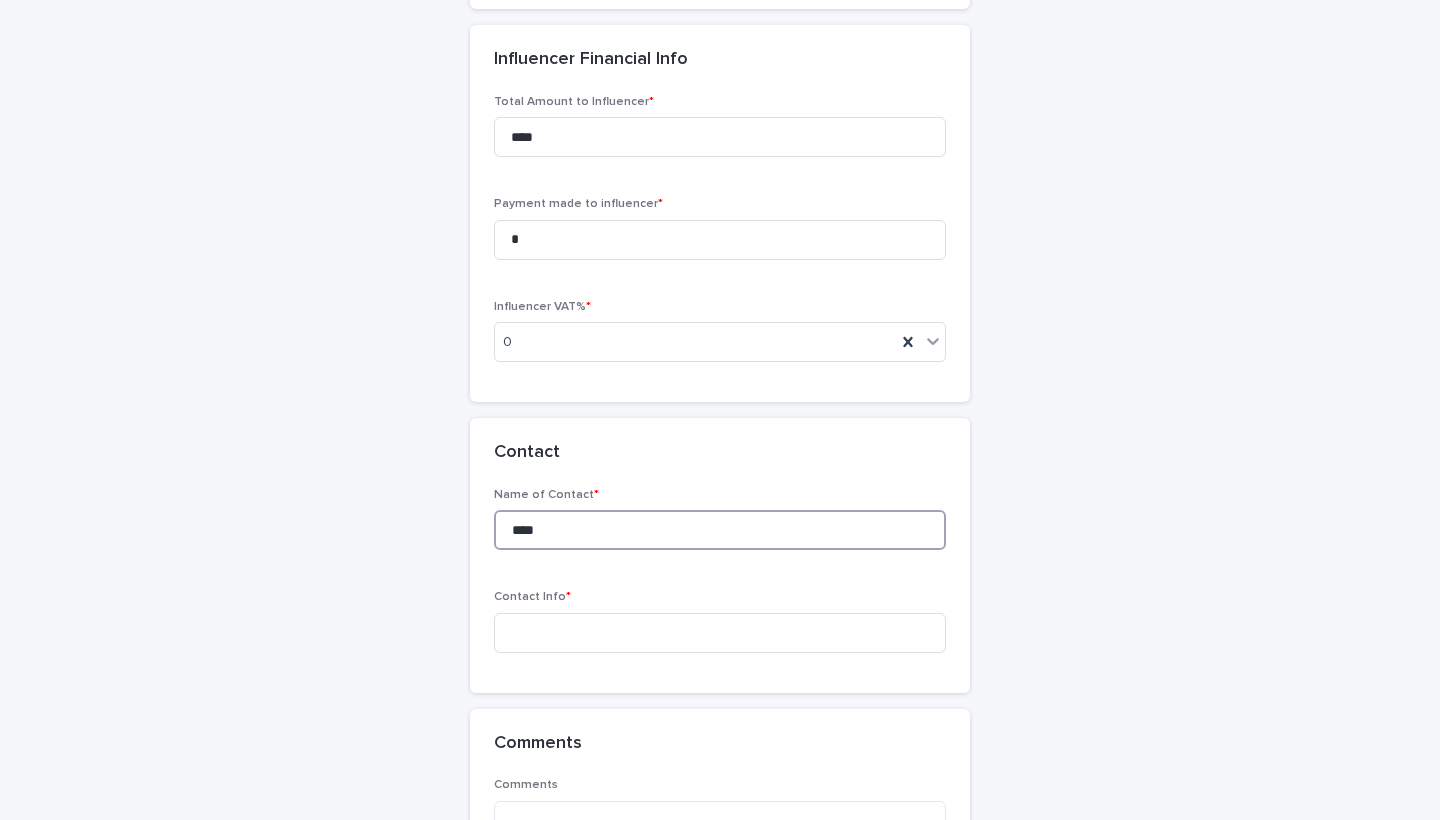type on "****" 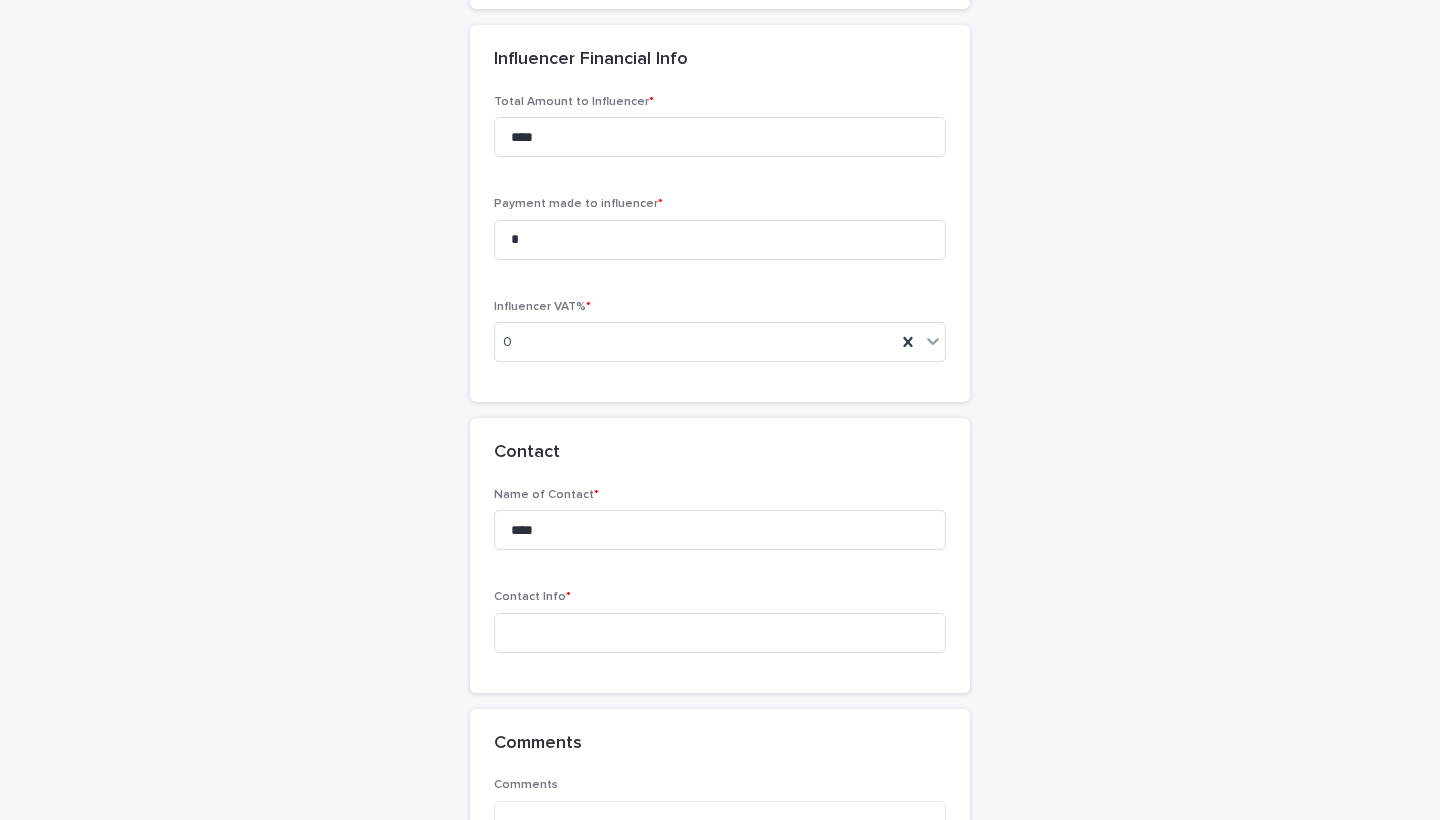 click on "Contact Info *" at bounding box center (720, 629) 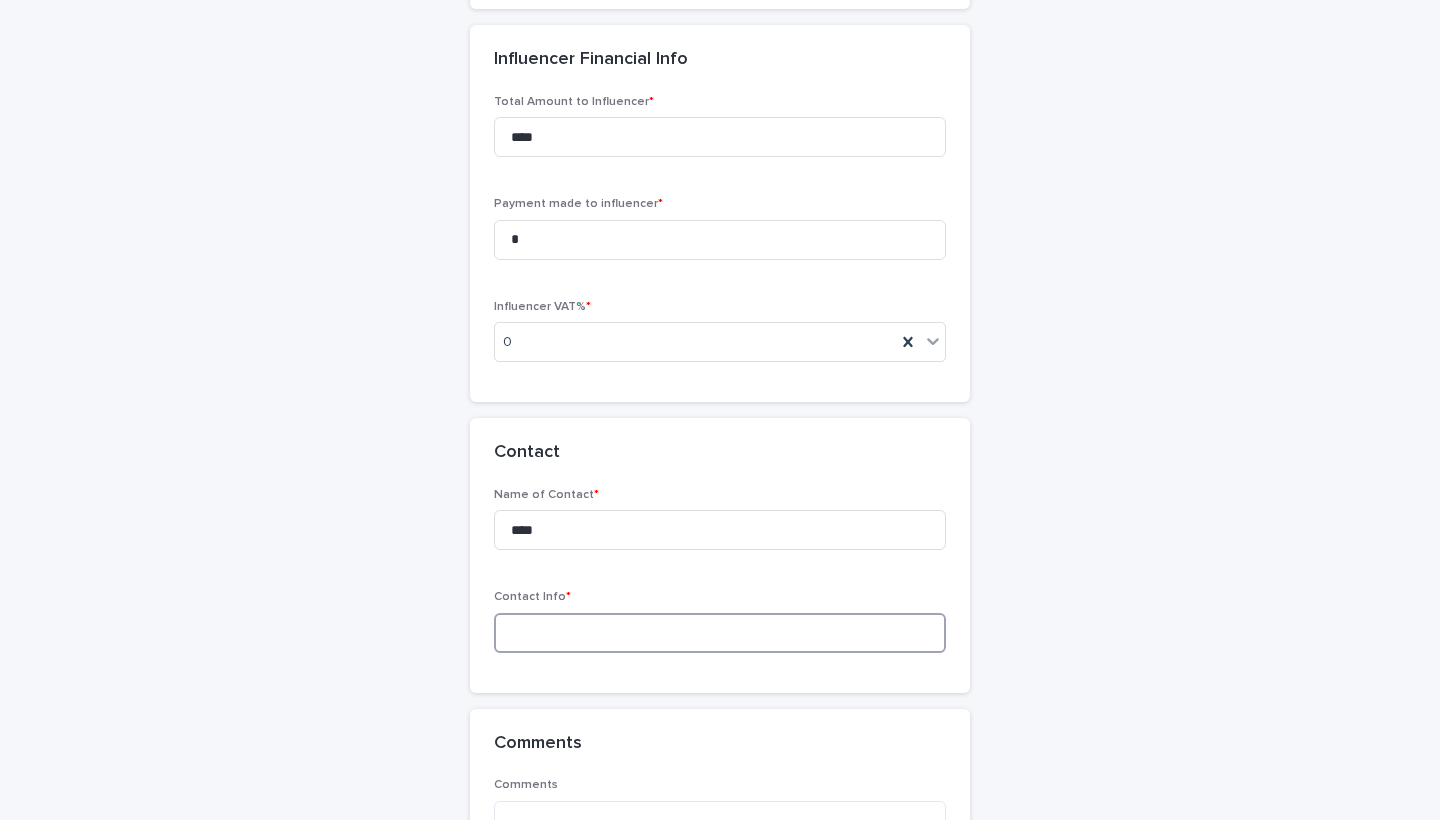 click at bounding box center [720, 633] 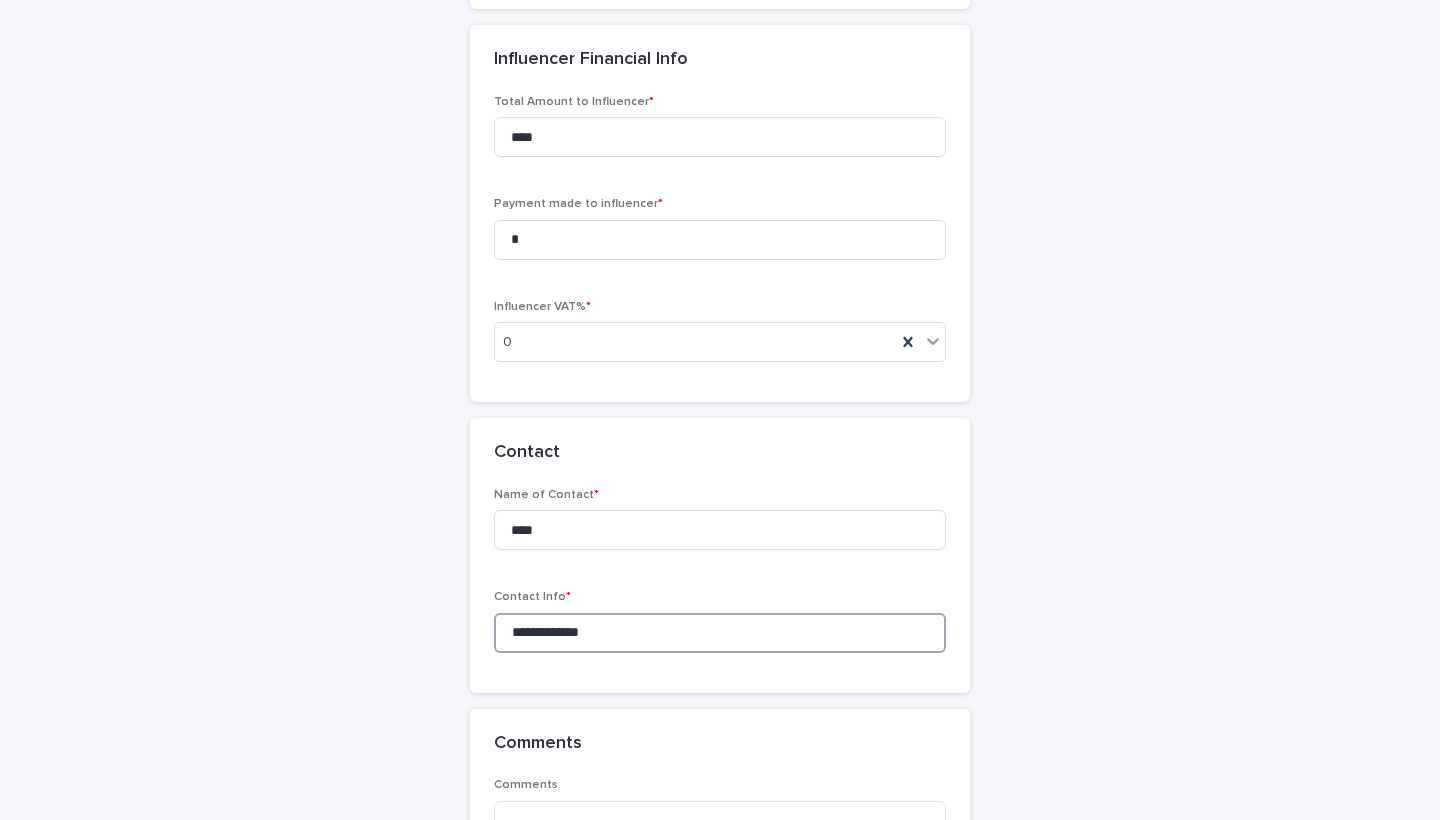 type on "**********" 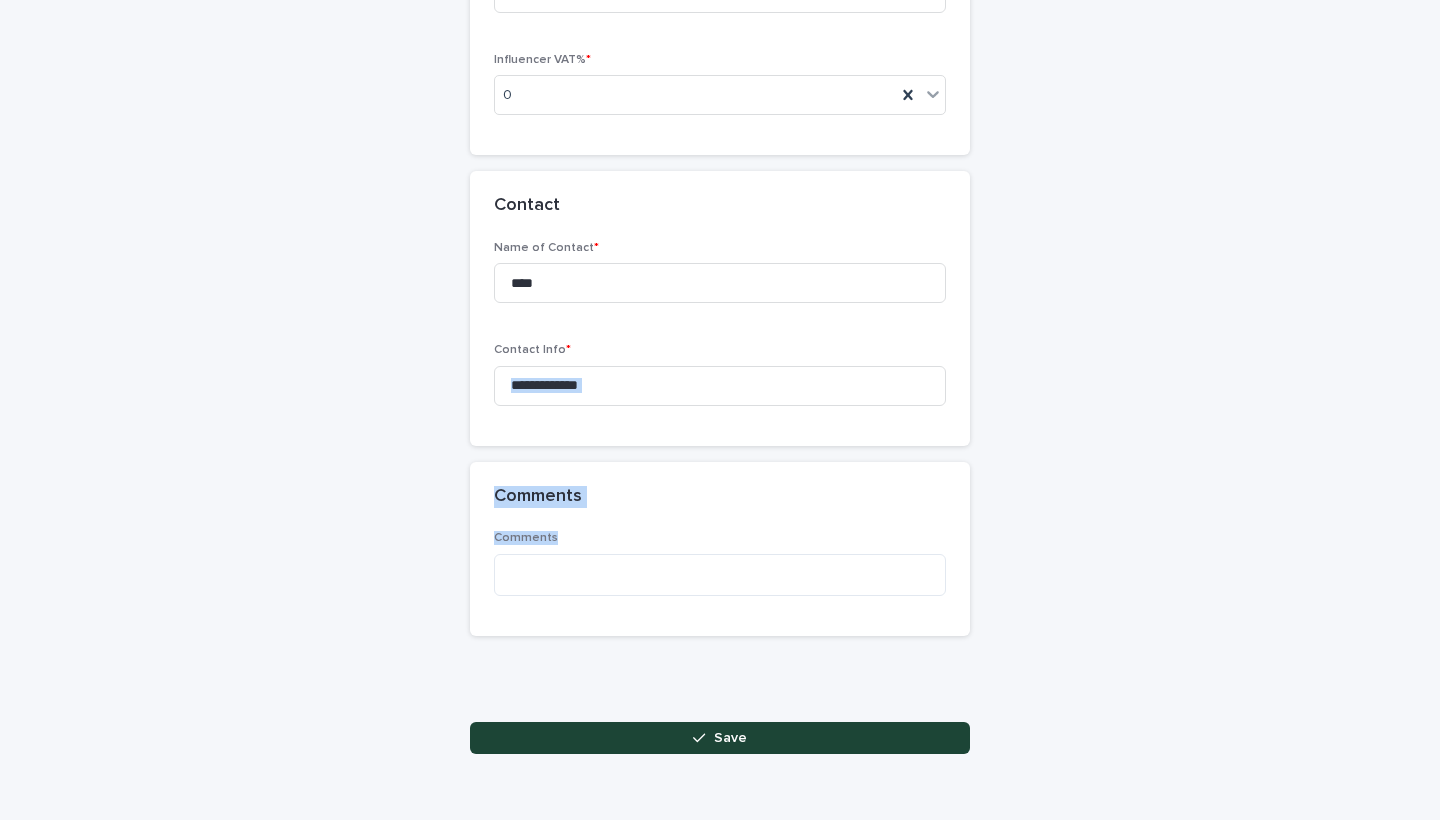 scroll, scrollTop: 2232, scrollLeft: 0, axis: vertical 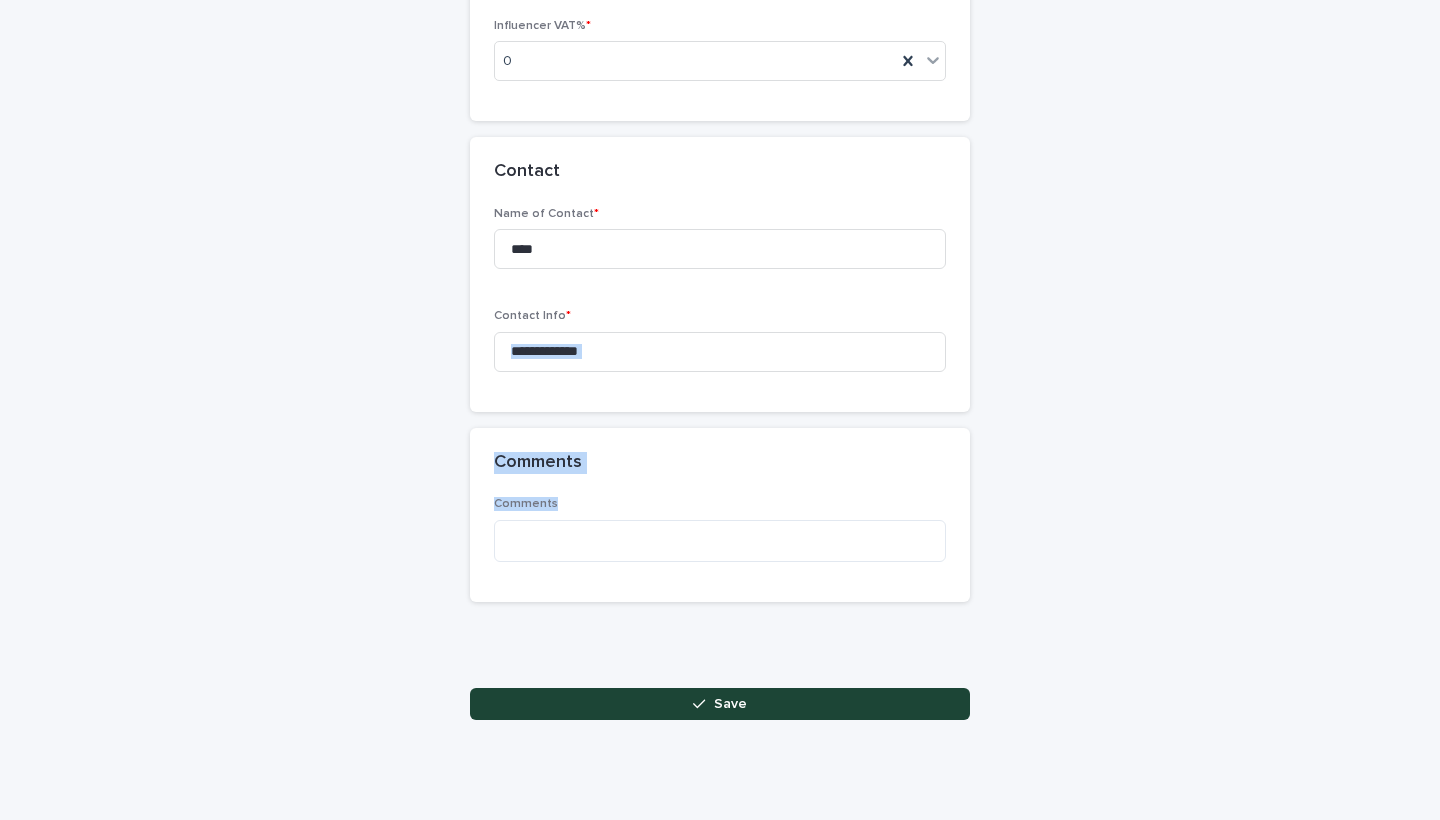 drag, startPoint x: 1132, startPoint y: 594, endPoint x: 1144, endPoint y: 814, distance: 220.32703 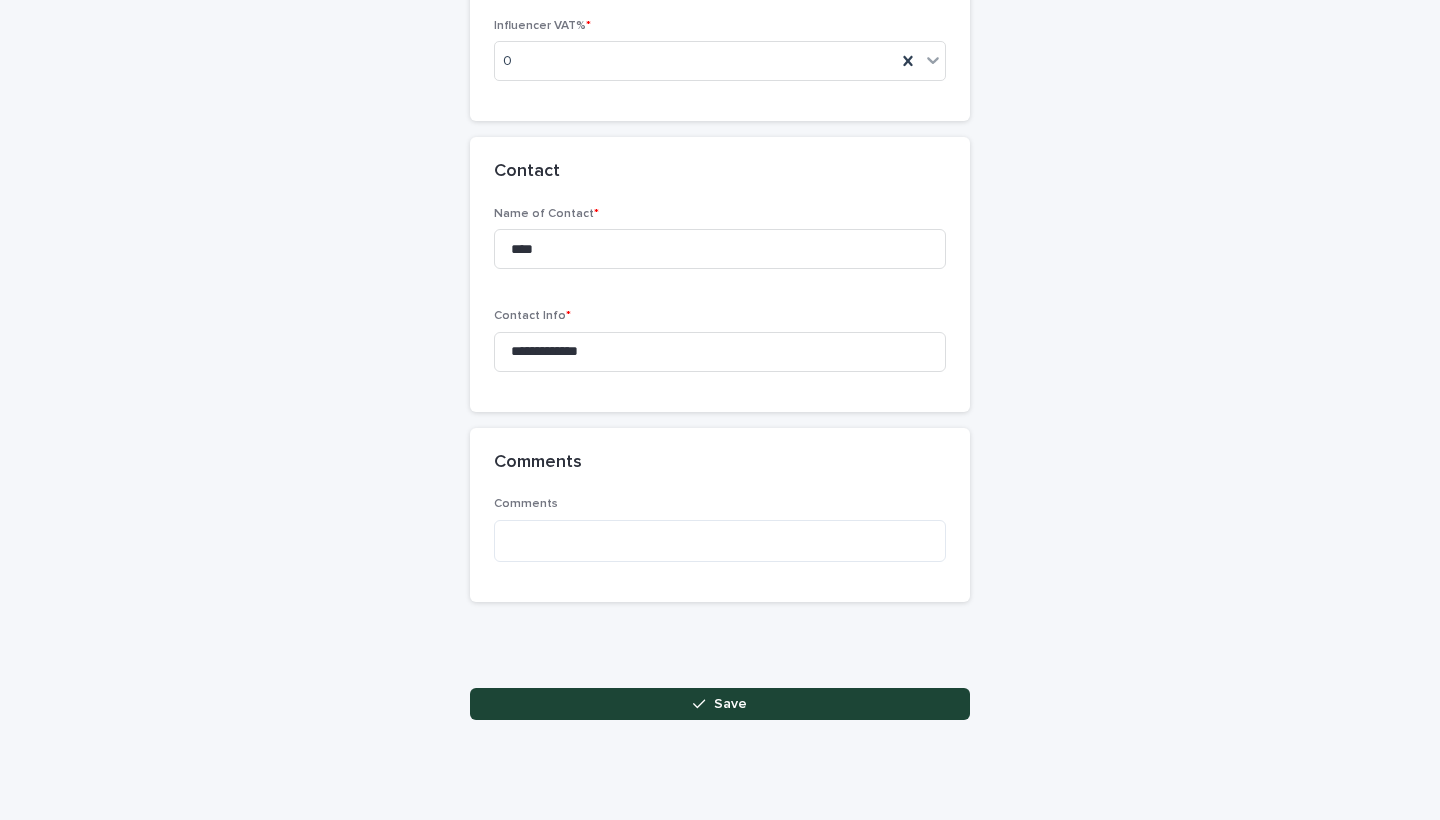 click on "**********" at bounding box center [720, -676] 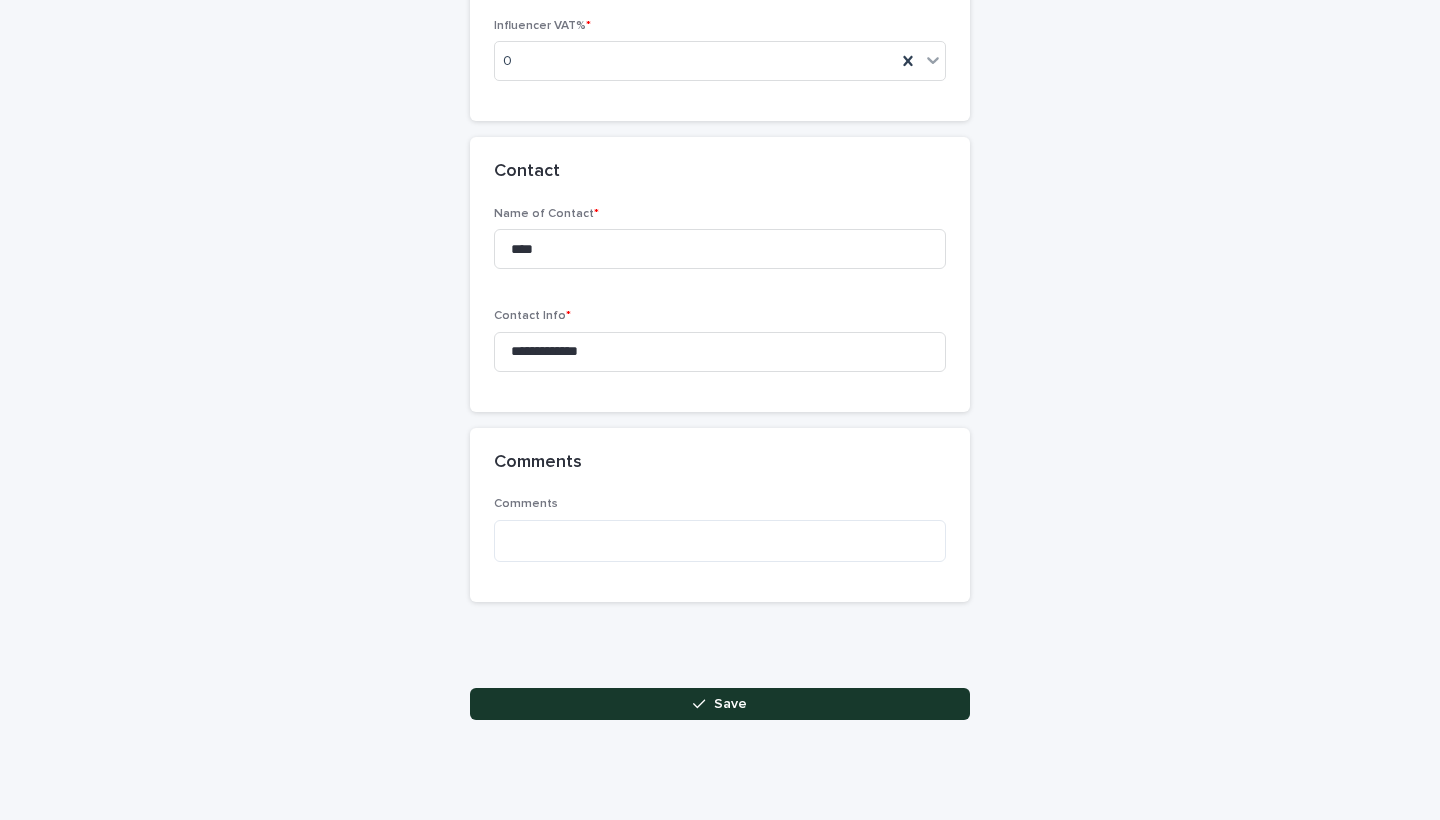 click on "Save" at bounding box center (720, 704) 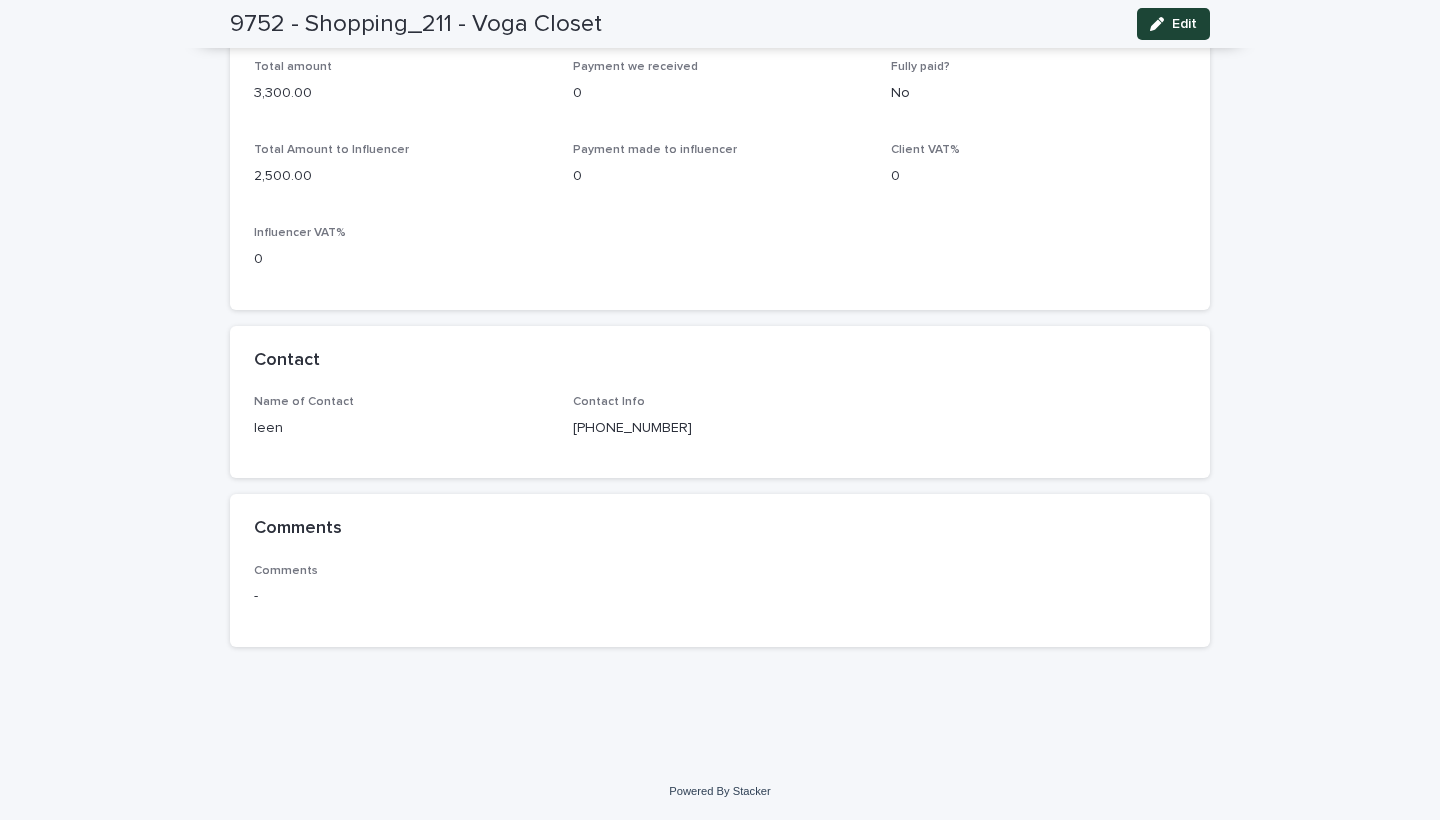 scroll, scrollTop: 1079, scrollLeft: 0, axis: vertical 